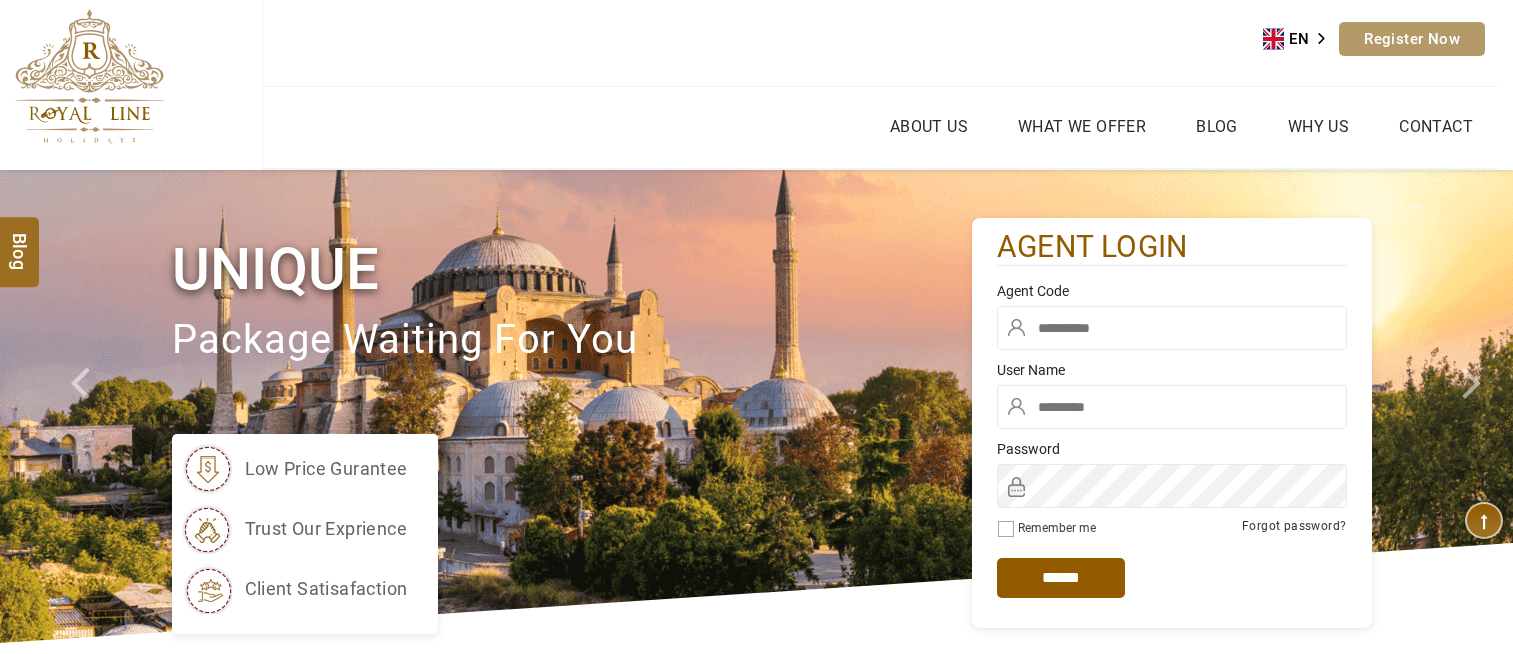 scroll, scrollTop: 0, scrollLeft: 0, axis: both 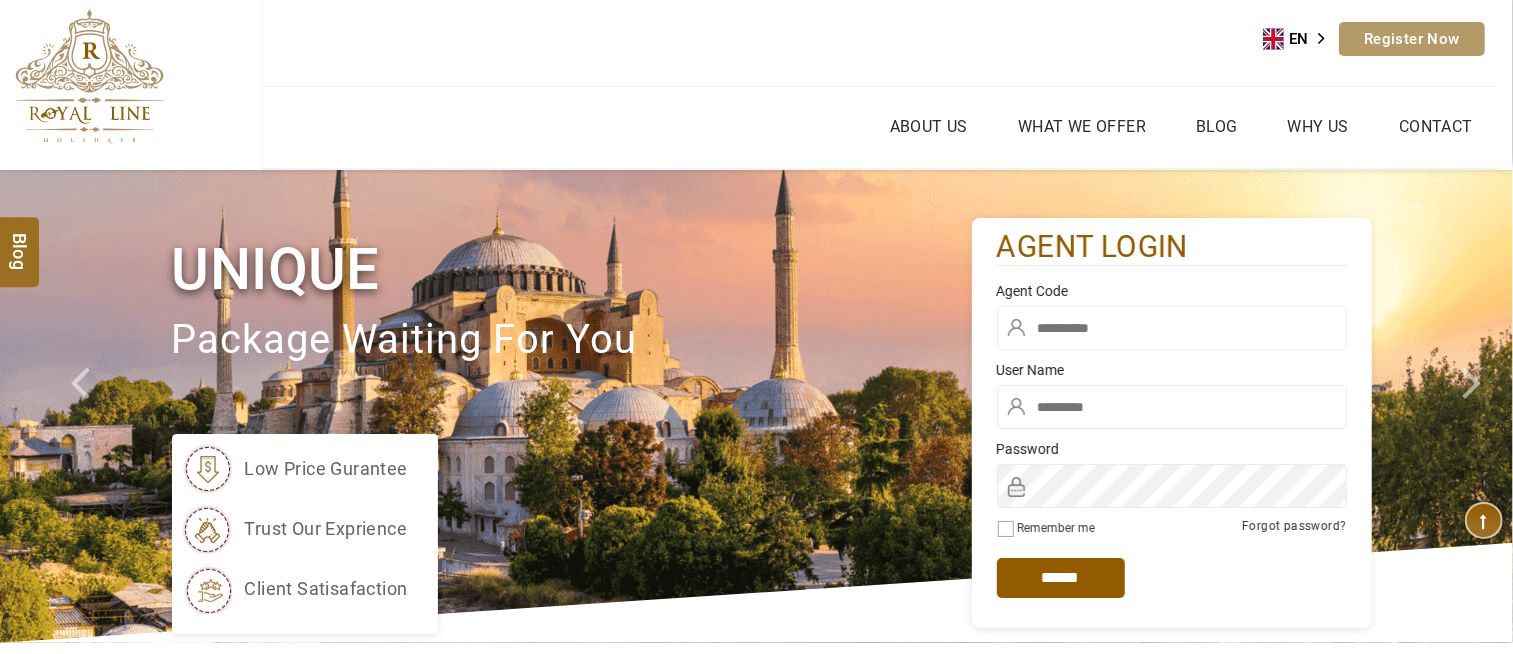type on "******" 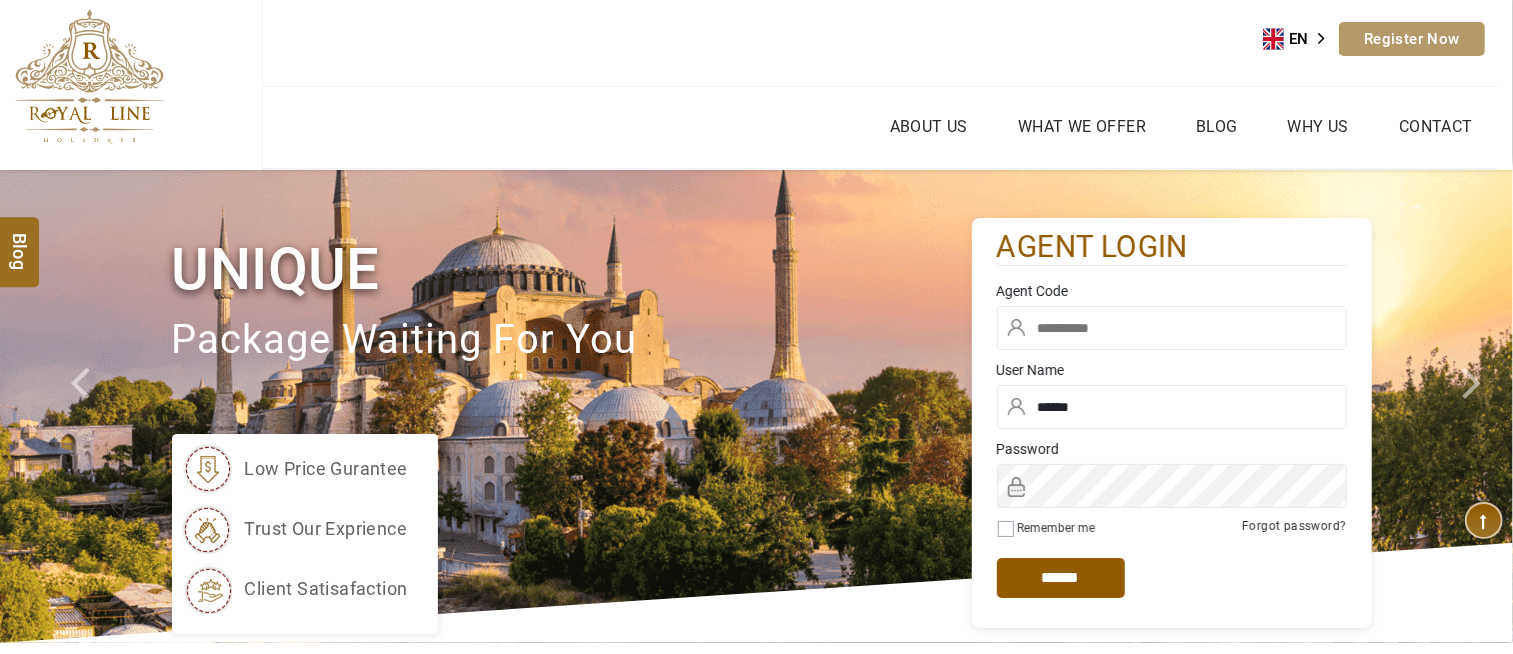 click at bounding box center (1172, 328) 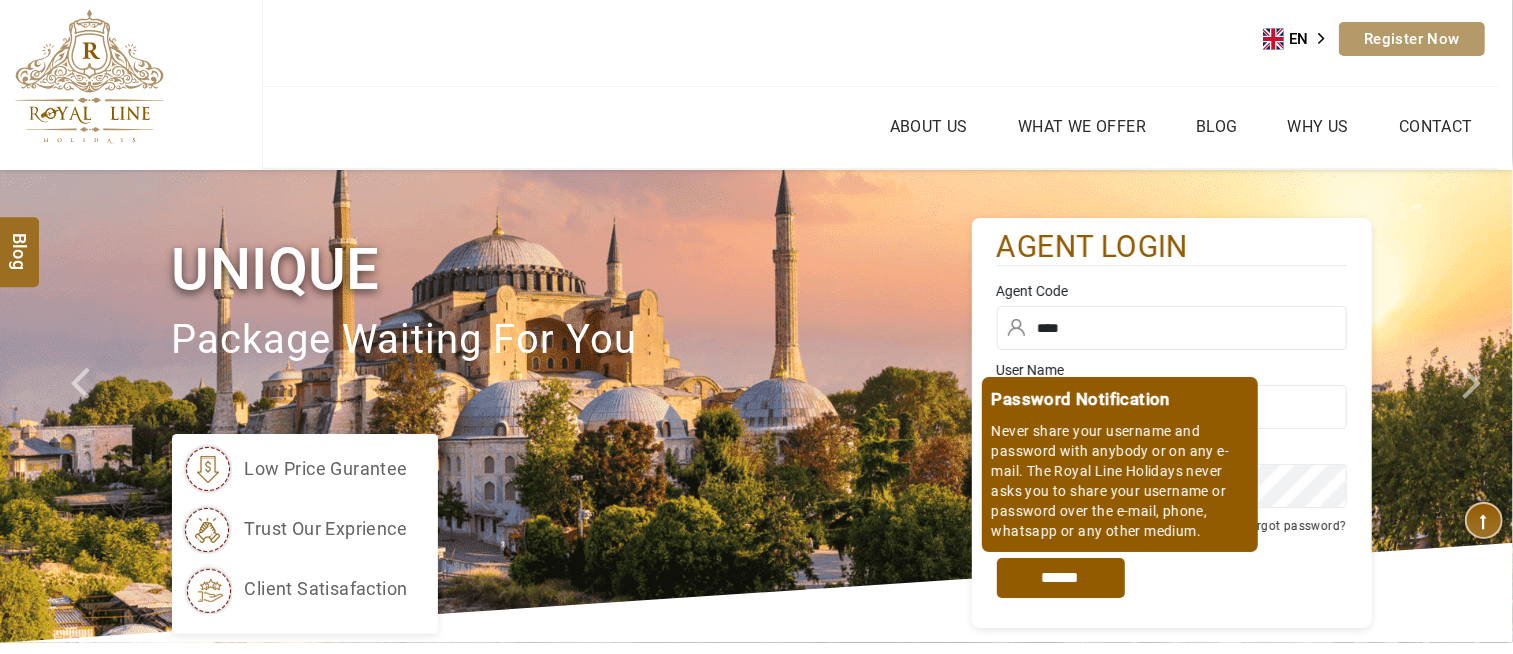 type on "****" 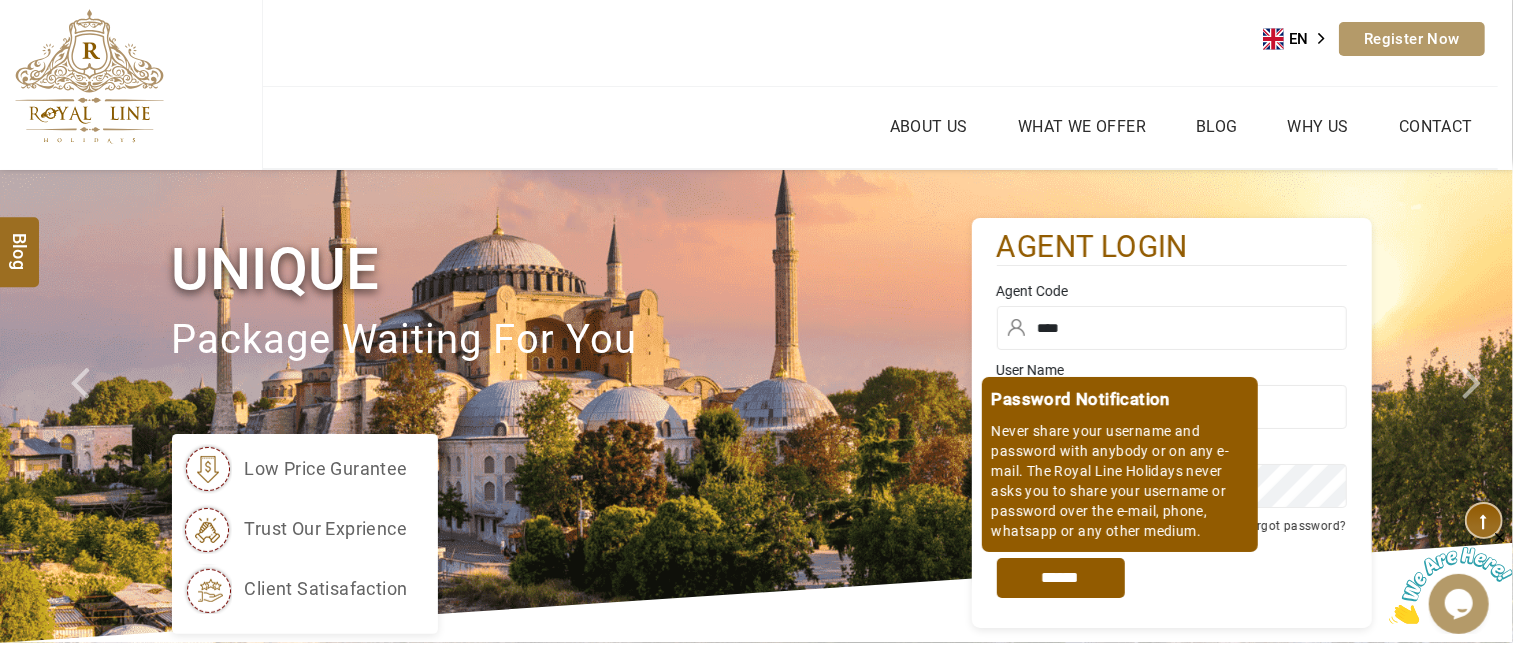 scroll, scrollTop: 0, scrollLeft: 0, axis: both 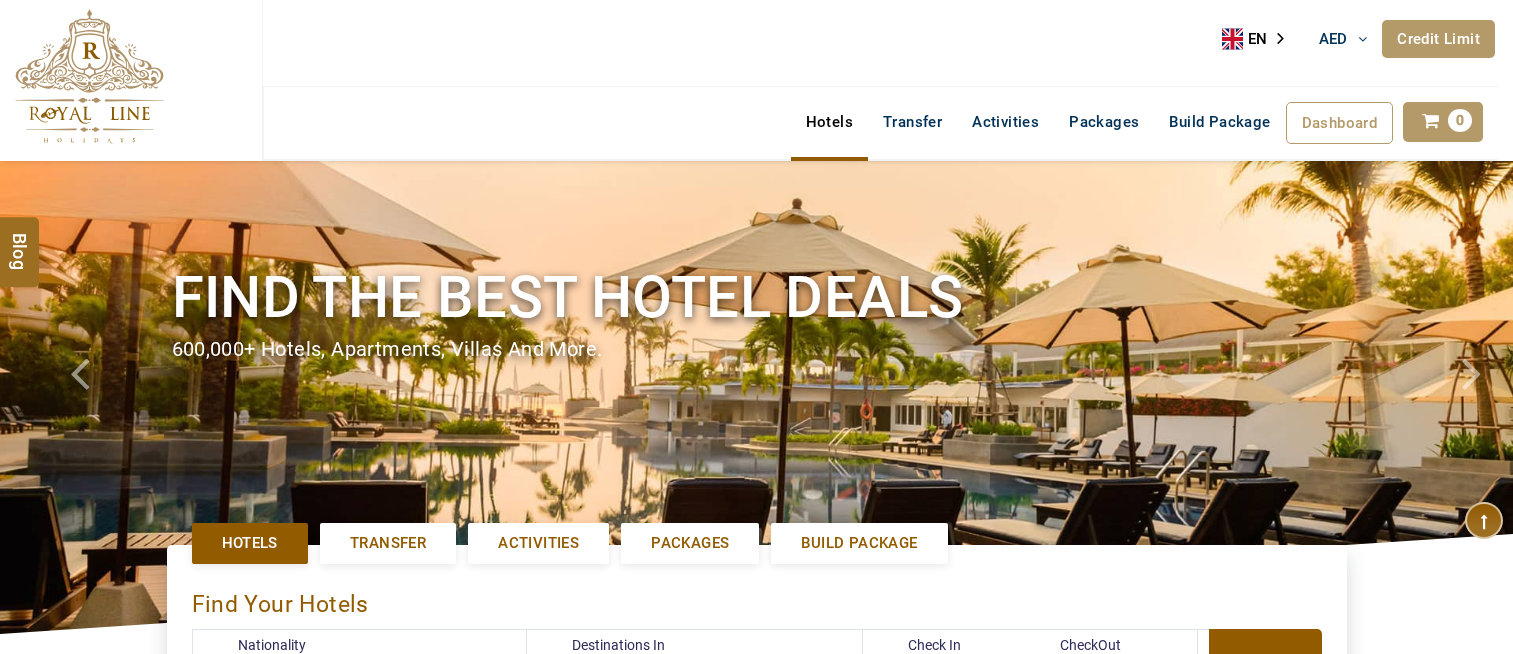 select on "******" 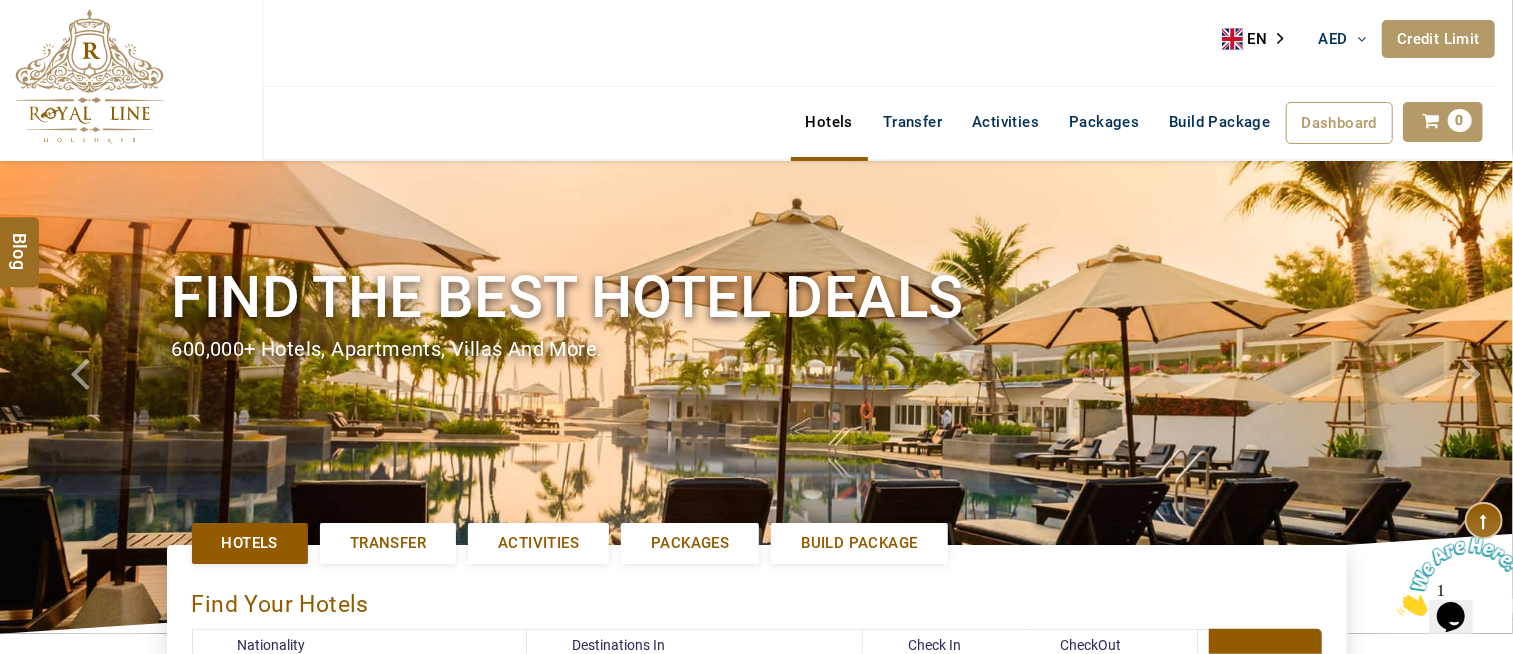 scroll, scrollTop: 0, scrollLeft: 0, axis: both 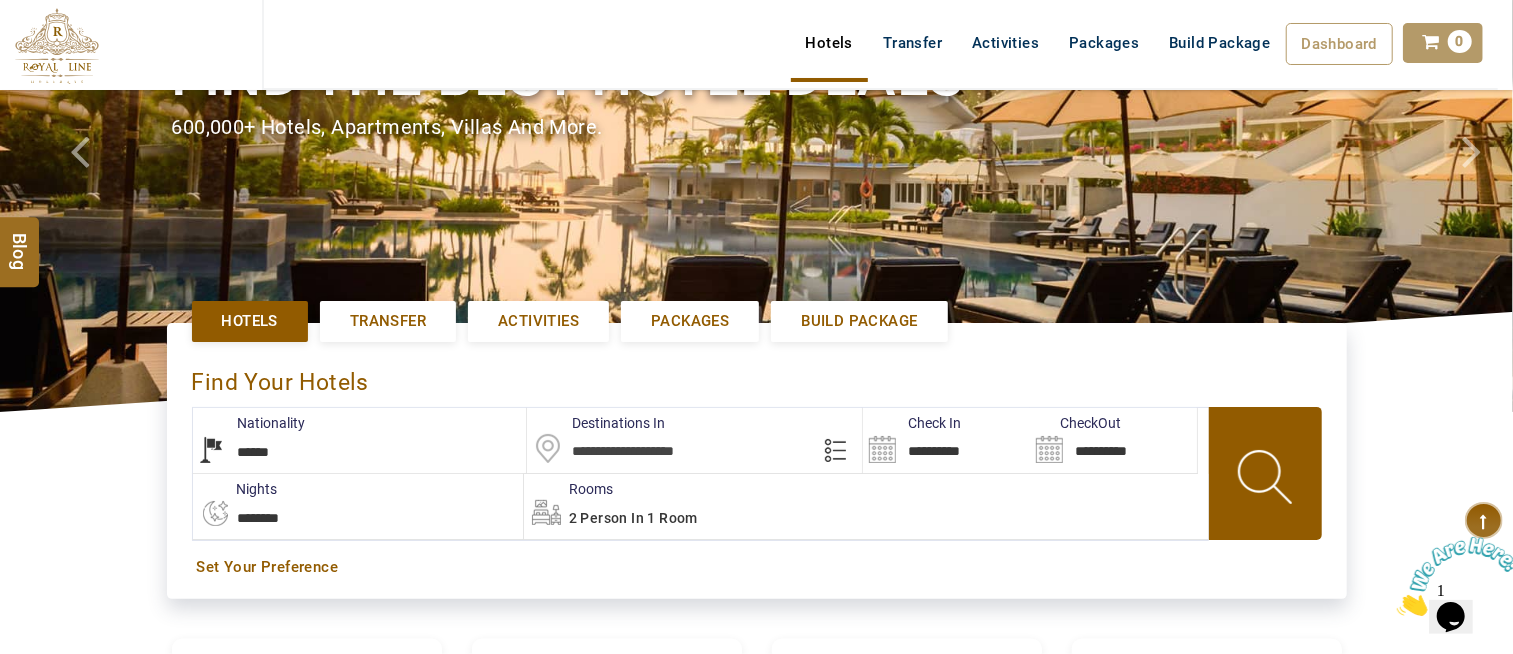 click at bounding box center [694, 440] 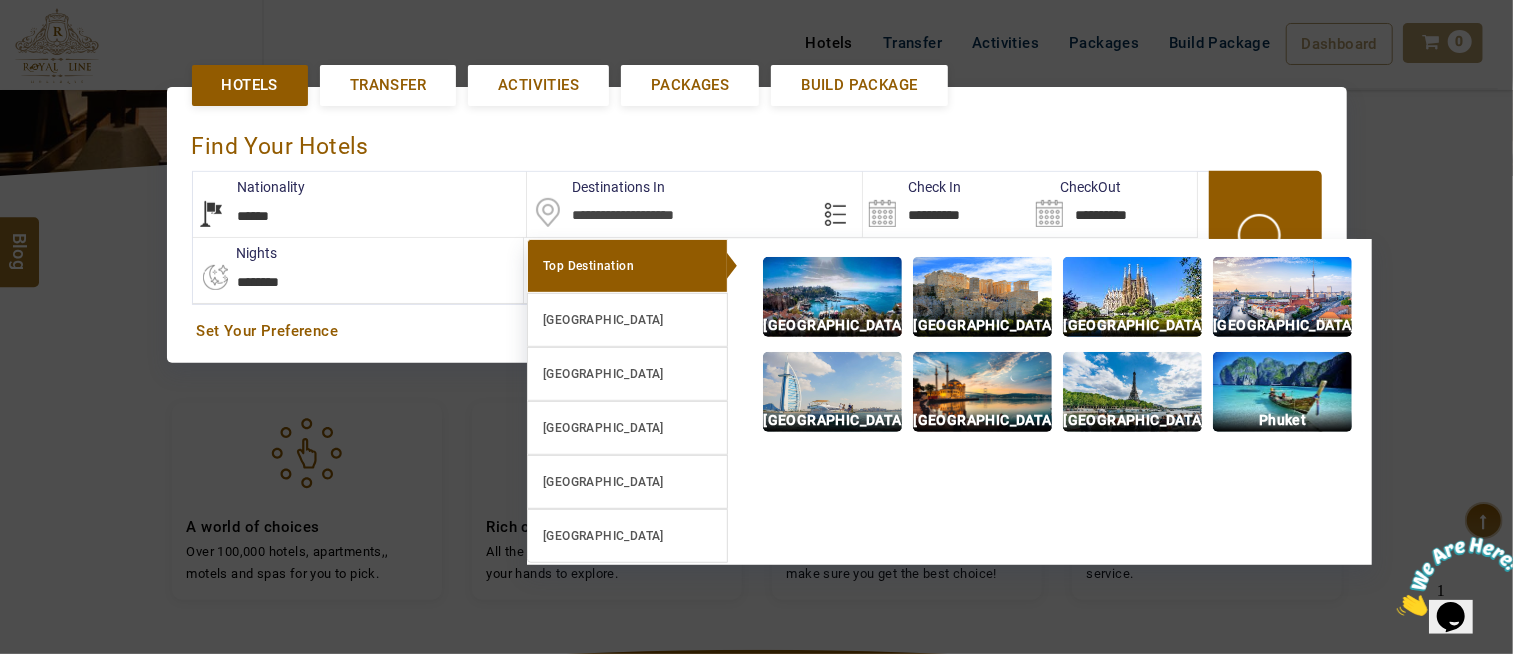 scroll, scrollTop: 461, scrollLeft: 0, axis: vertical 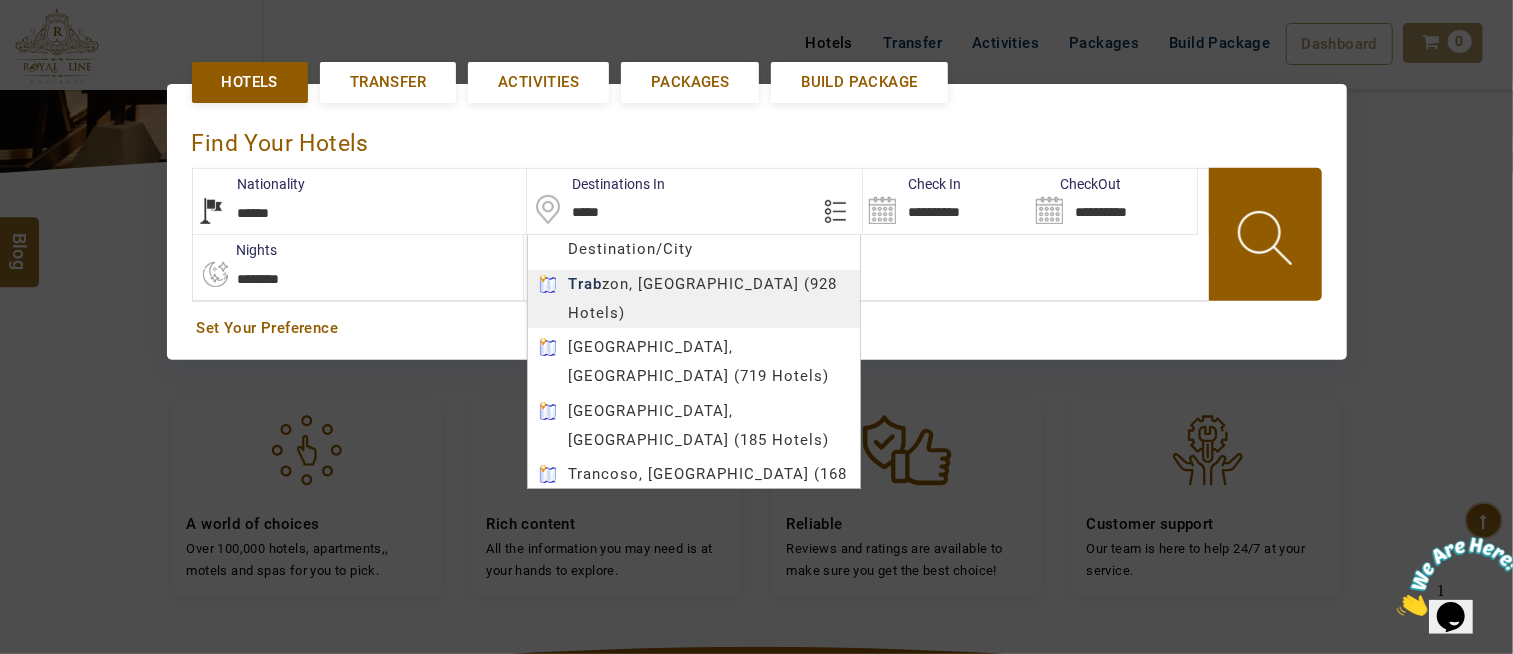 type on "*******" 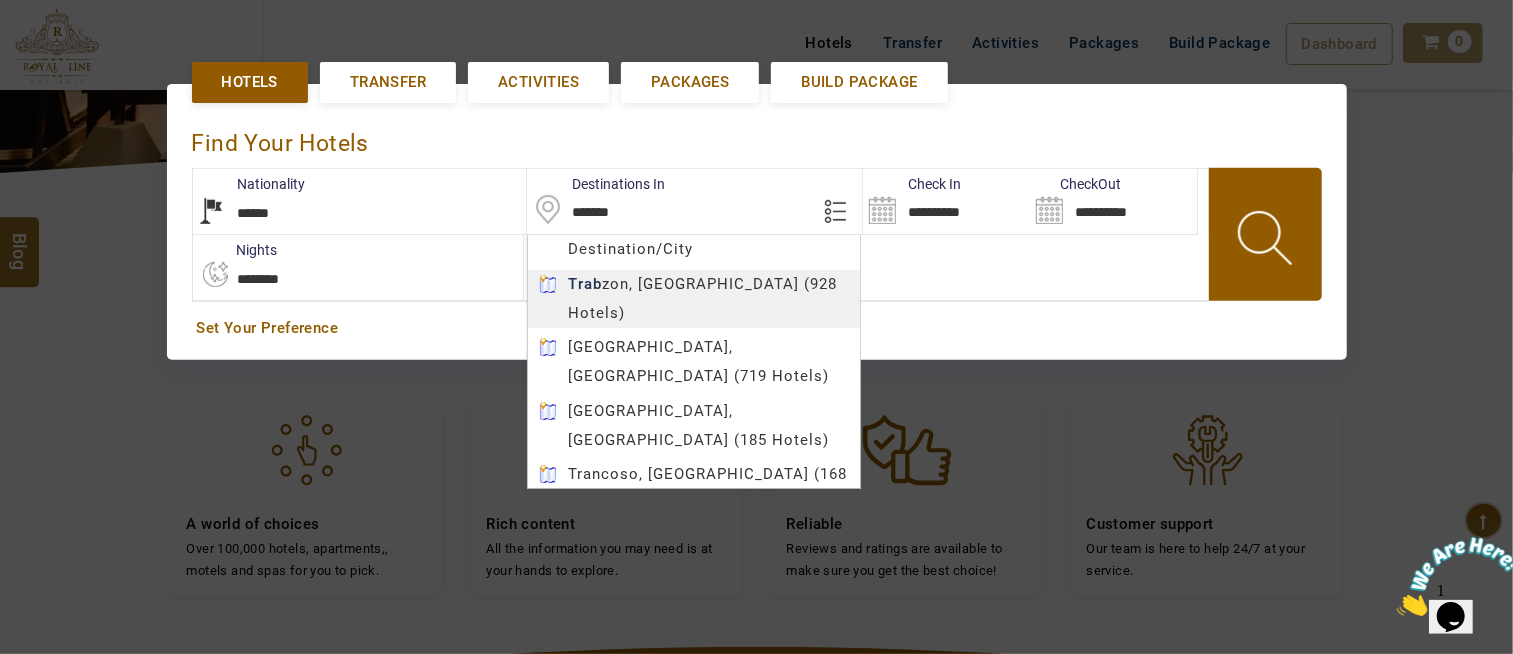 click on "HIJAZI TRAVEL AED AED  AED EUR  € USD  $ INR  ₹ THB  ฿ IDR  Rp BHD  BHD TRY  ₺ Credit Limit EN HE AR ES PT ZH Helpline
[PHONE_NUMBER] Register Now [PHONE_NUMBER] [EMAIL_ADDRESS][DOMAIN_NAME] About Us What we Offer Blog Why Us Contact Hotels  Transfer Activities Packages Build Package Dashboard My Profile My Booking My Reports My Quotation Sign Out 0 Points Redeem Now To Redeem 6207 Points Future Points  671   Points Credit Limit Credit Limit USD 12000.00 70% Complete Used USD 3165.22 Available USD 8834.78 Setting  Looks like you haven't added anything to your cart yet Countinue Shopping ****** ****** Please Wait.. Blog demo
Remember me Forgot
password? LOG IN Don't have an account?   Register Now My Booking View/ Print/Cancel Your Booking without Signing in Submit demo
In A Few Moment, You Will Be Celebrating Best Hotel options galore ! Check In   CheckOut Rooms Rooms Please Wait Find the best hotel deals 600,000+ hotels, apartments, villas and more. Hotels  1" at bounding box center [756, 355] 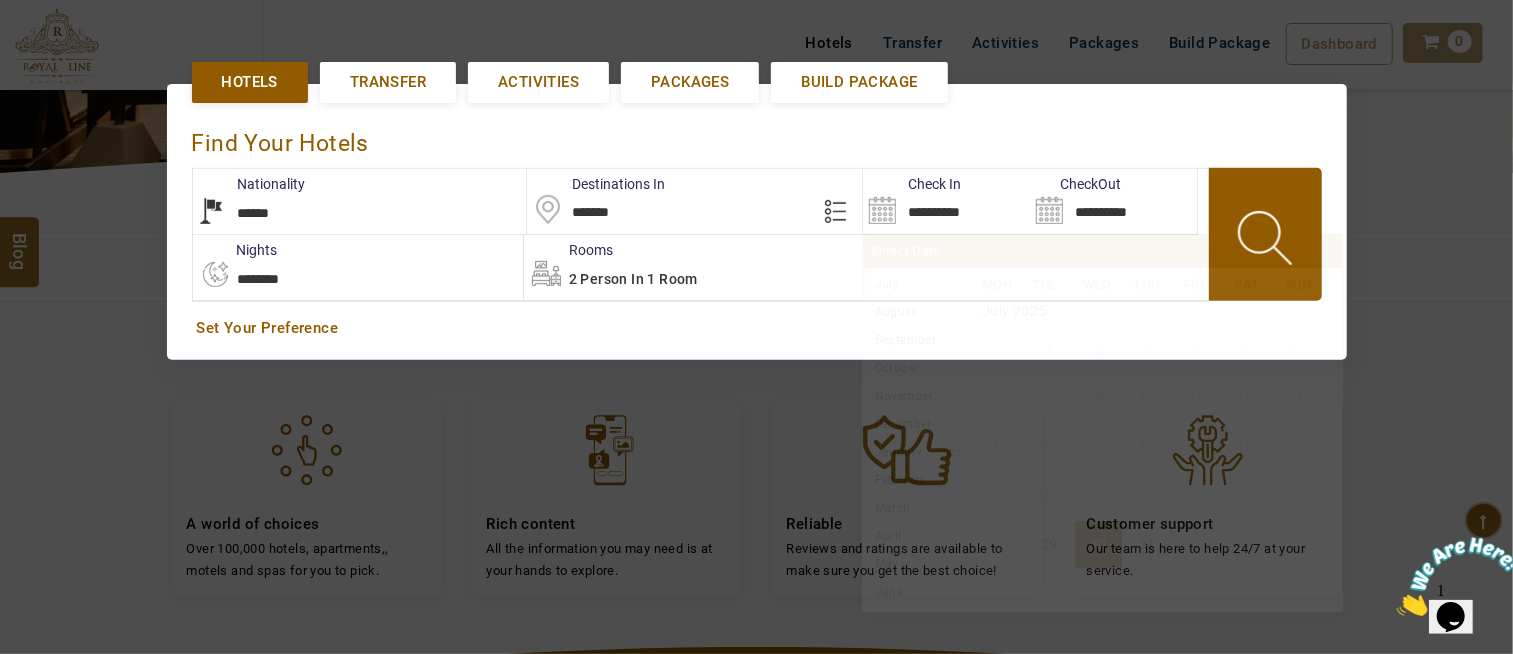 click on "**********" at bounding box center (946, 201) 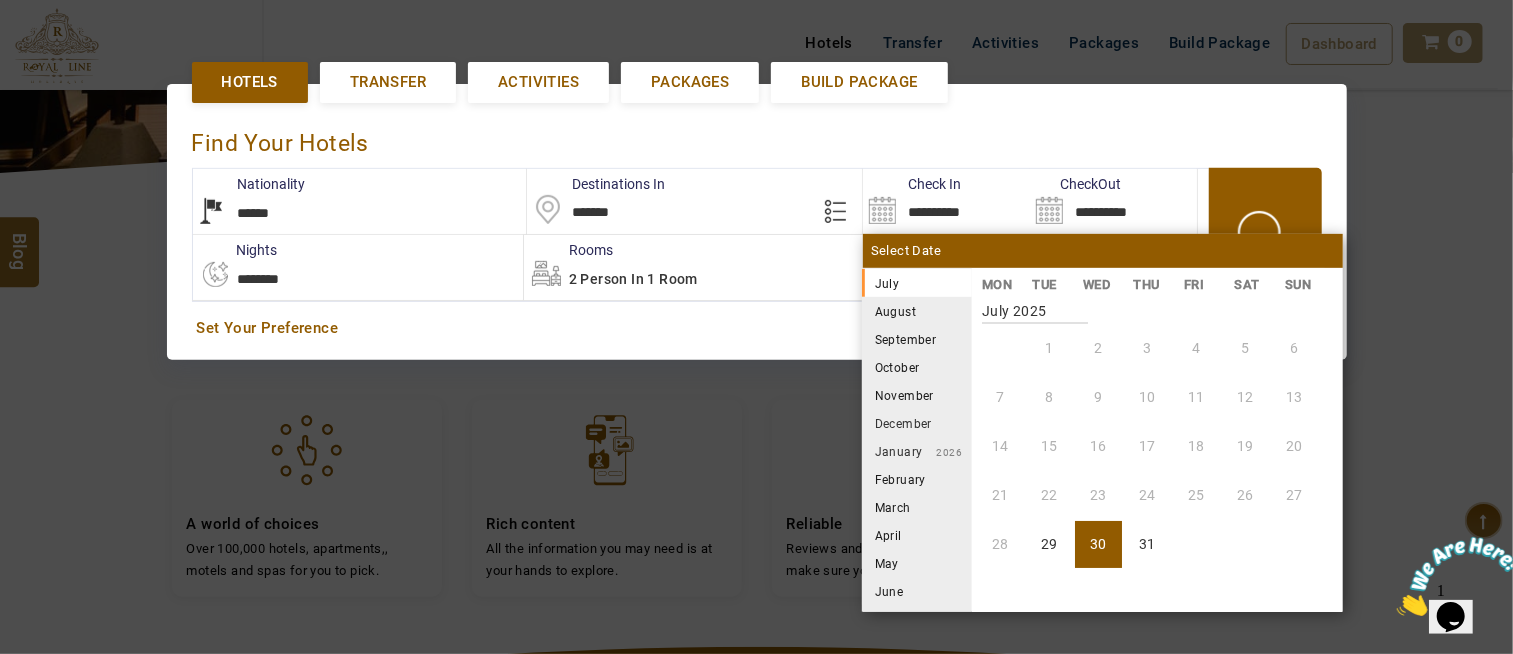 click on "August" at bounding box center (917, 311) 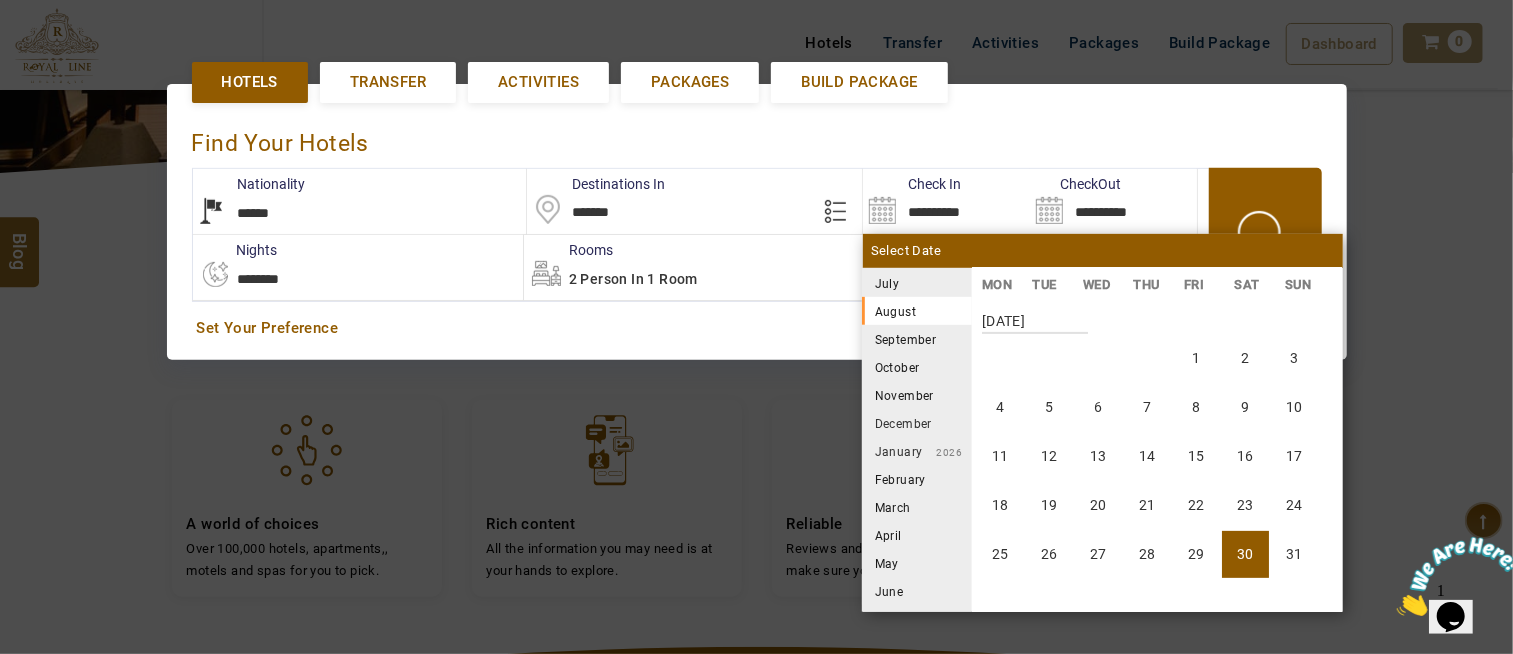 scroll, scrollTop: 370, scrollLeft: 0, axis: vertical 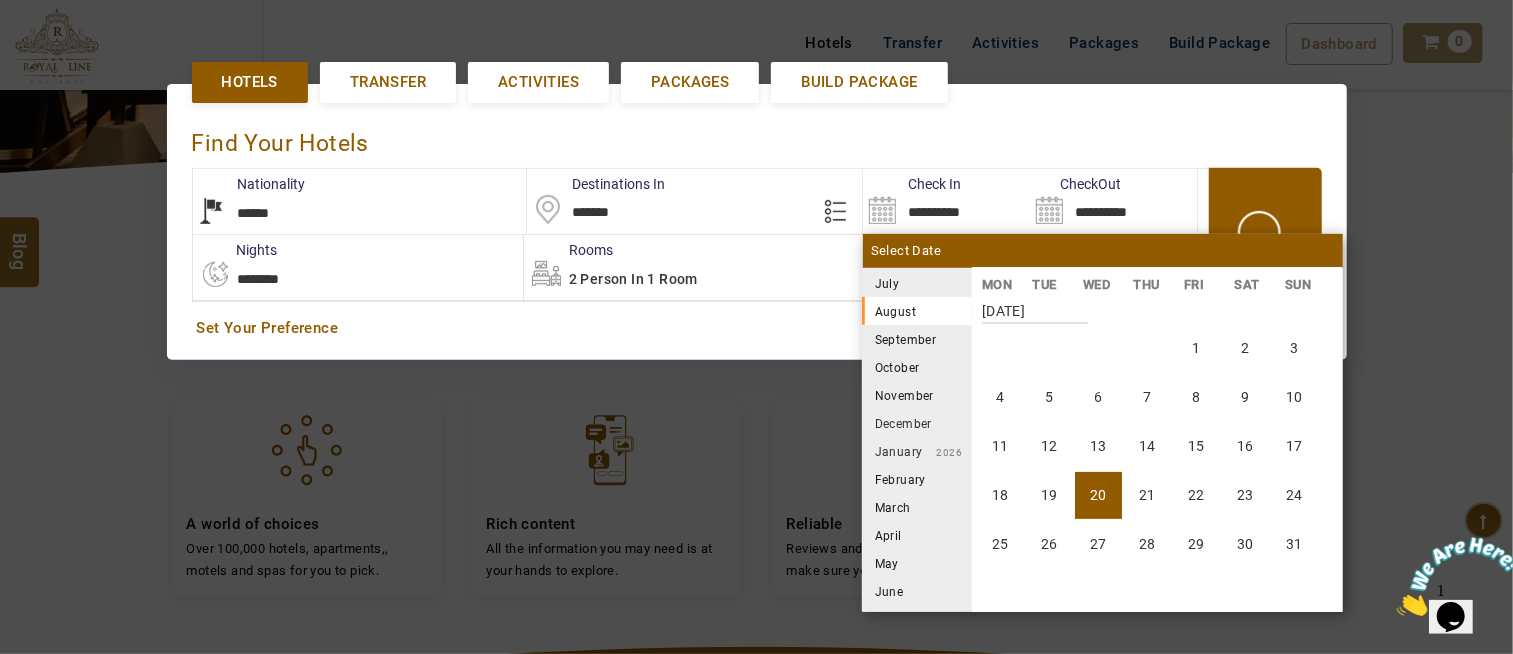 click on "20" at bounding box center (1098, 495) 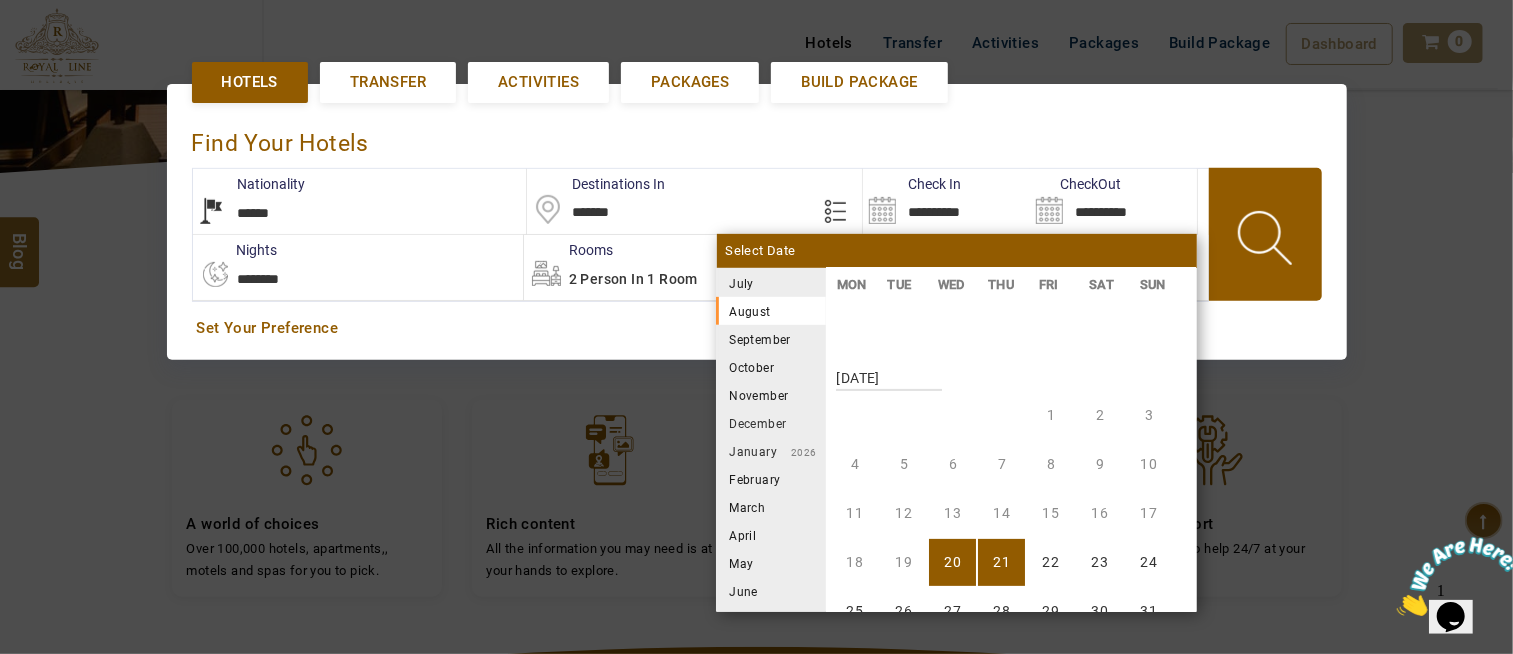 scroll, scrollTop: 370, scrollLeft: 0, axis: vertical 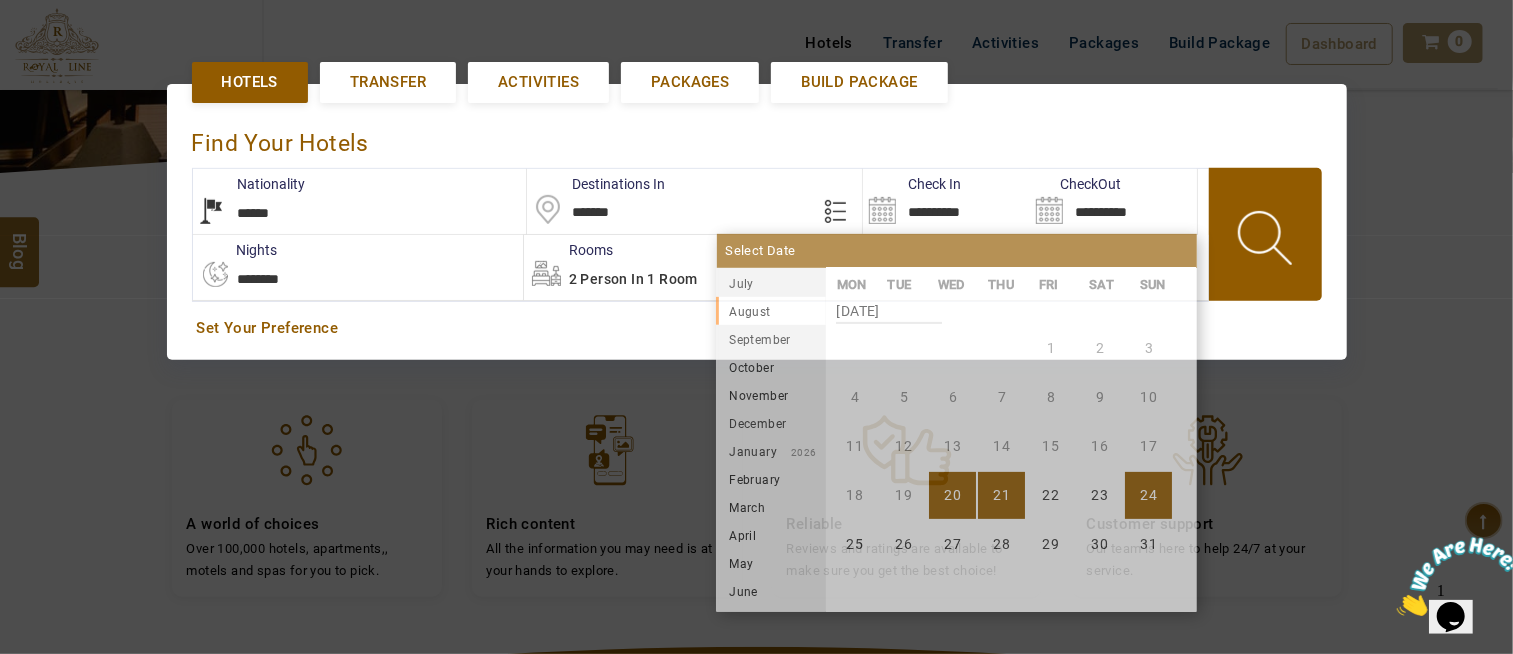 click on "24" at bounding box center [1148, 495] 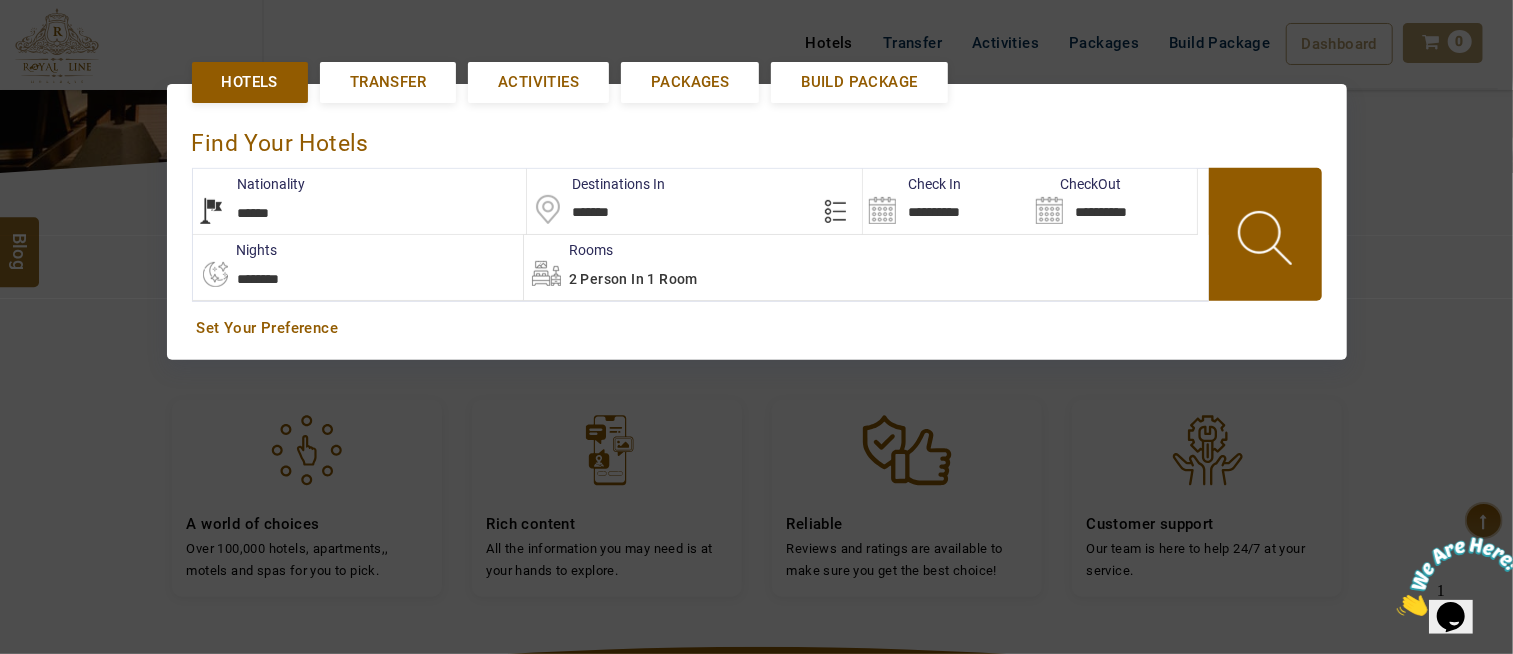 click on "2 Person in    1 Room" at bounding box center [633, 279] 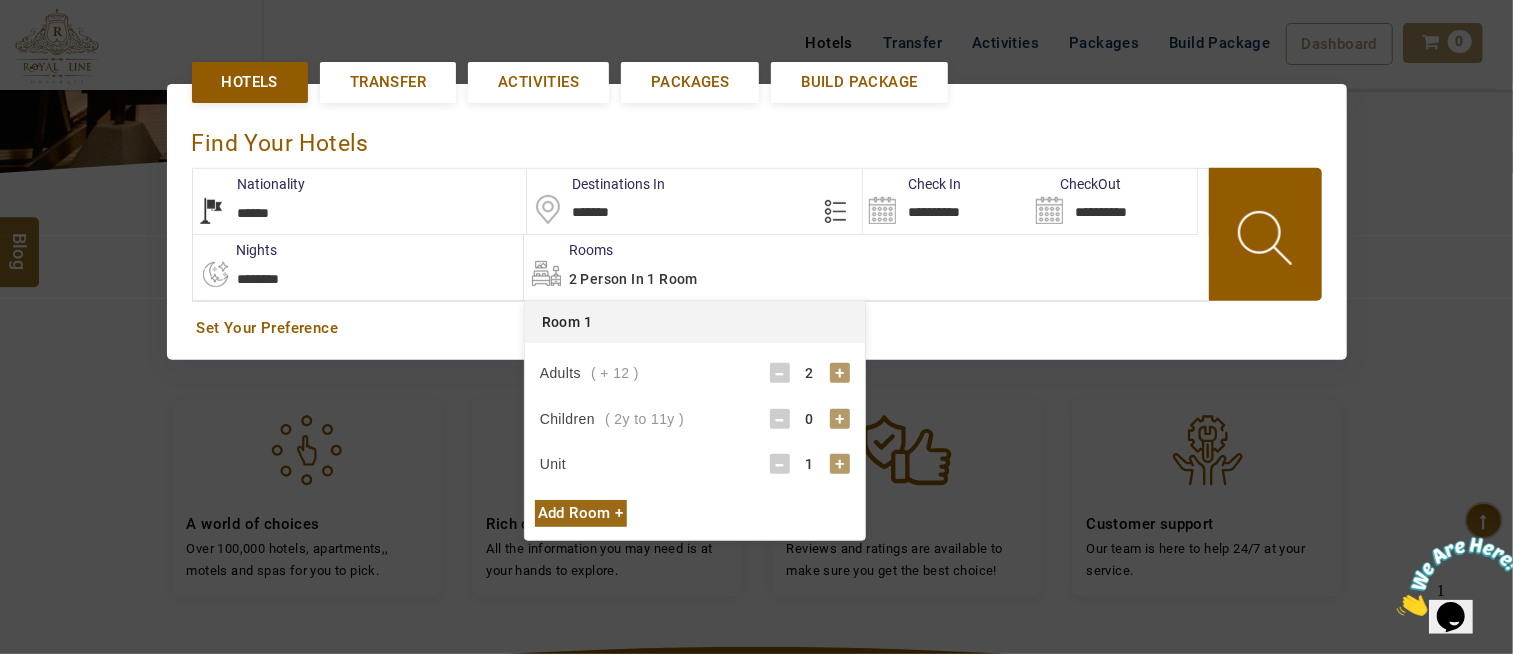 click on "+" at bounding box center (840, 373) 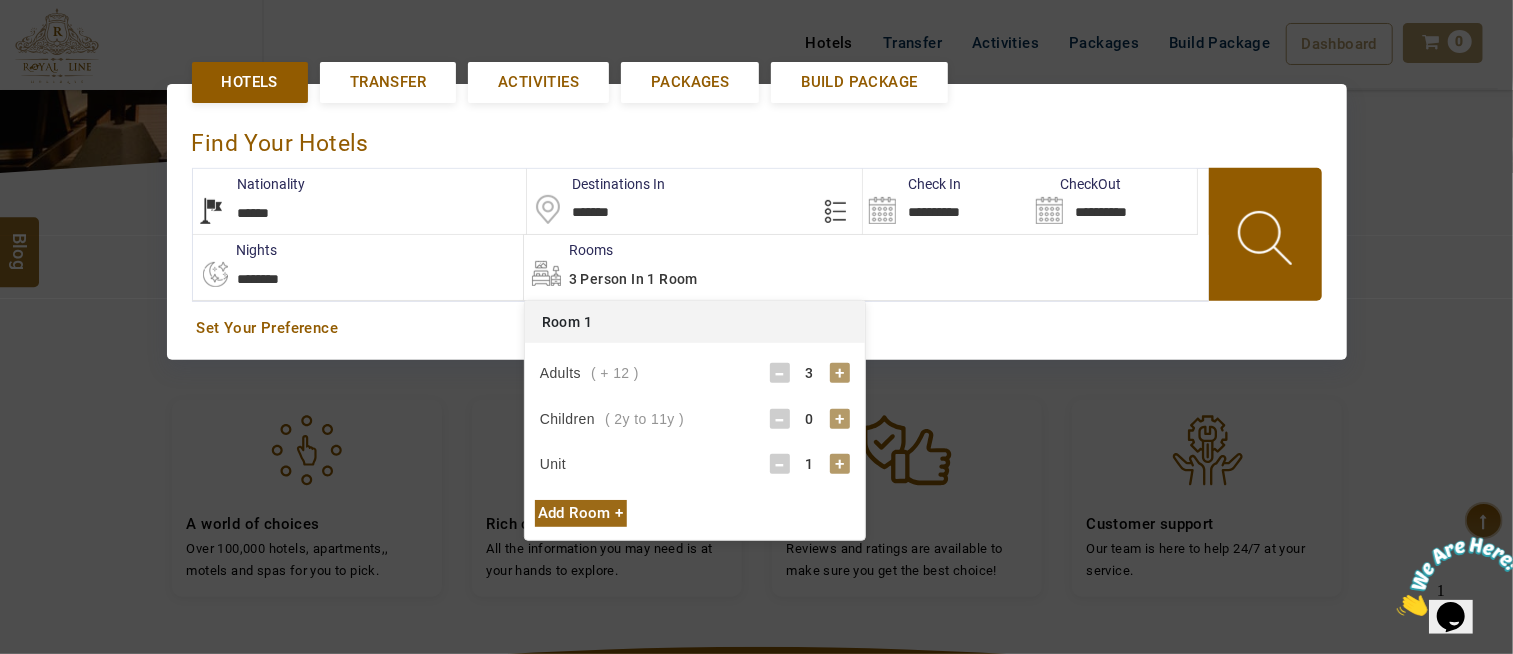 click on "Add Room +" at bounding box center [581, 513] 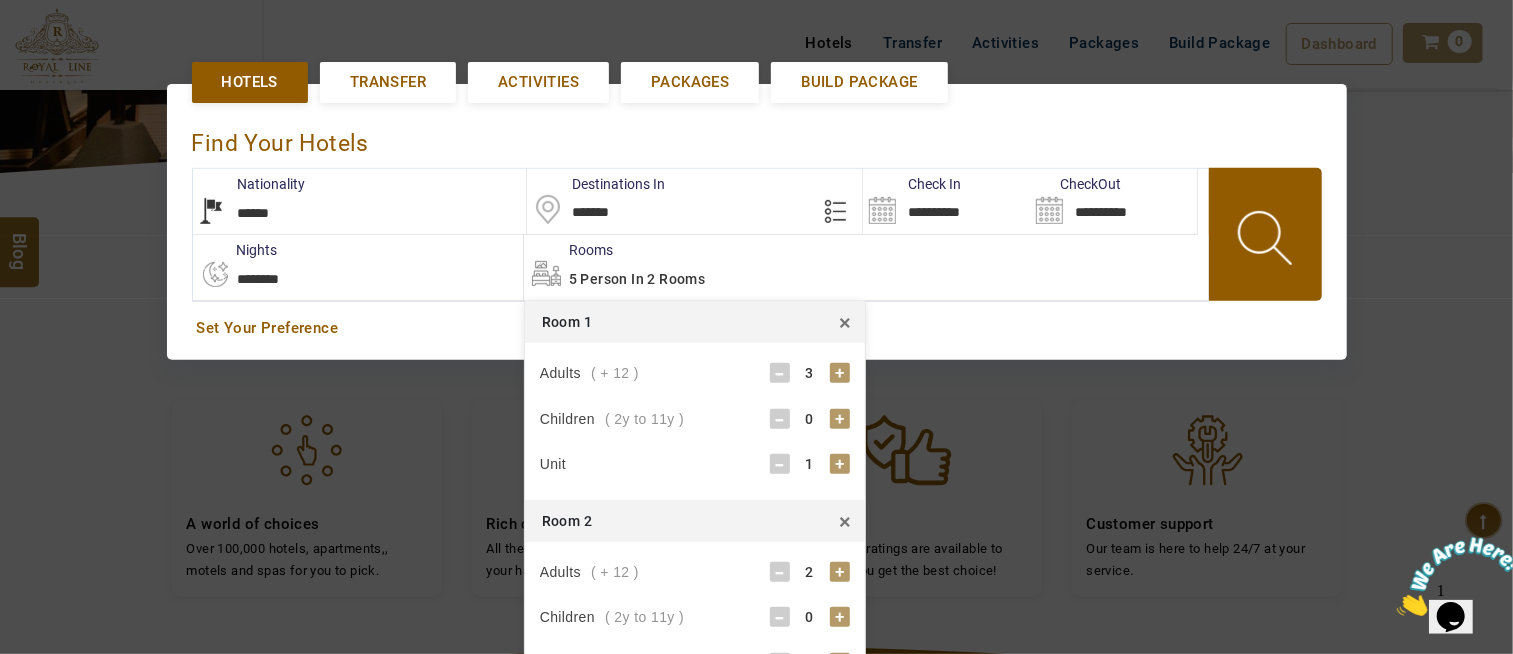 click on "+" at bounding box center [840, 572] 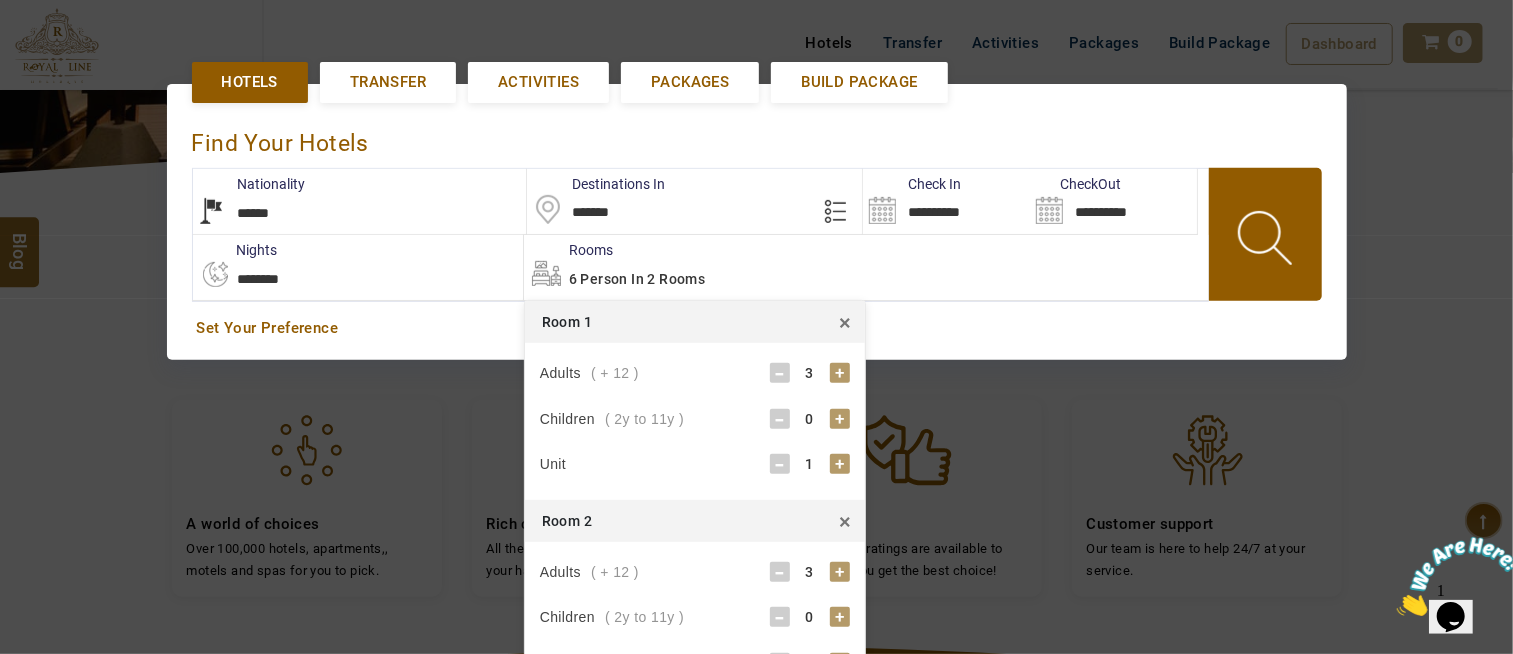 click at bounding box center [1267, 241] 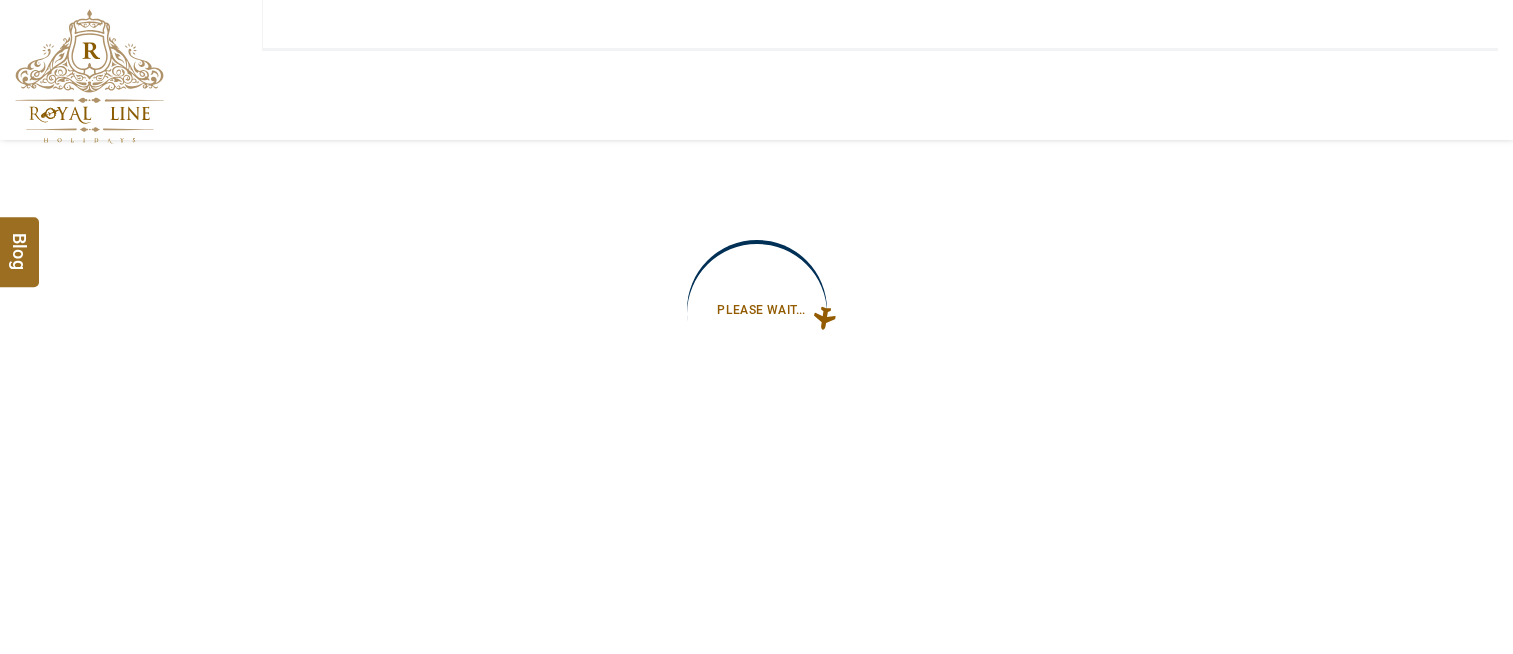 scroll, scrollTop: 0, scrollLeft: 0, axis: both 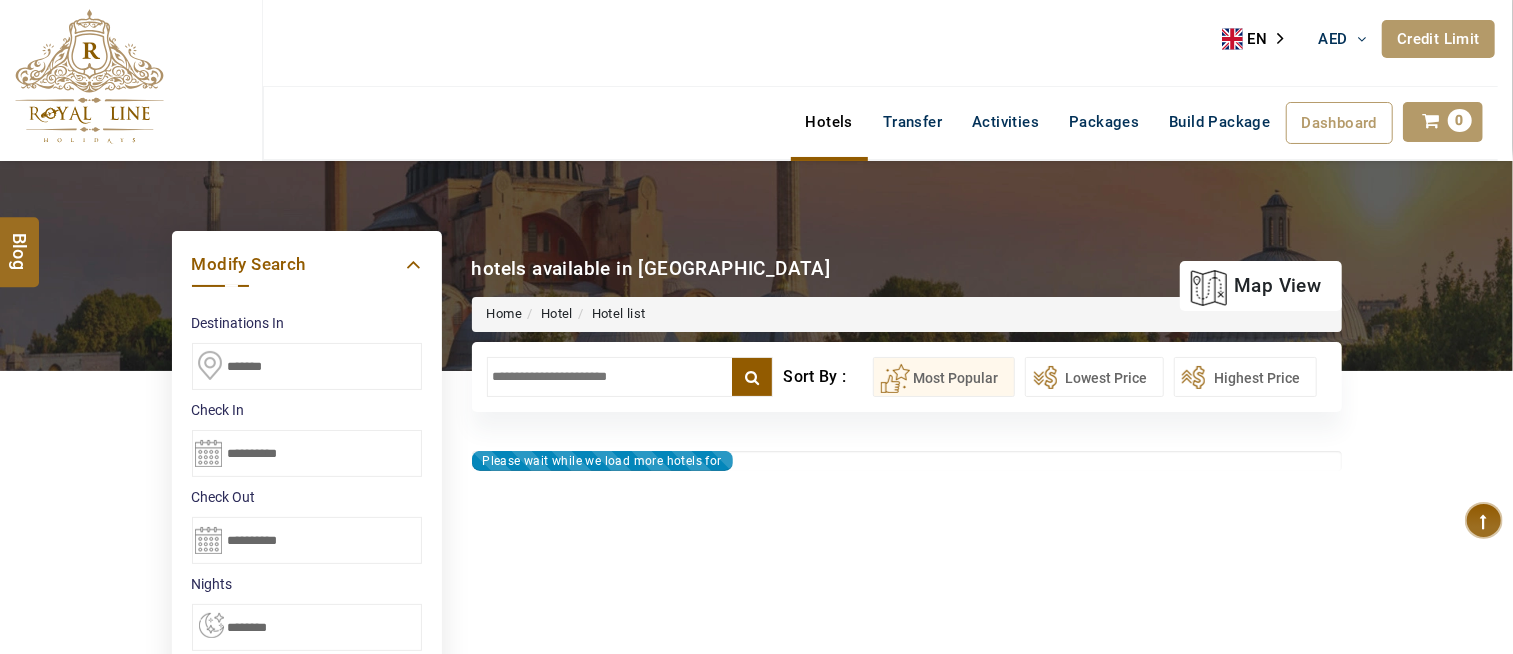 select on "*" 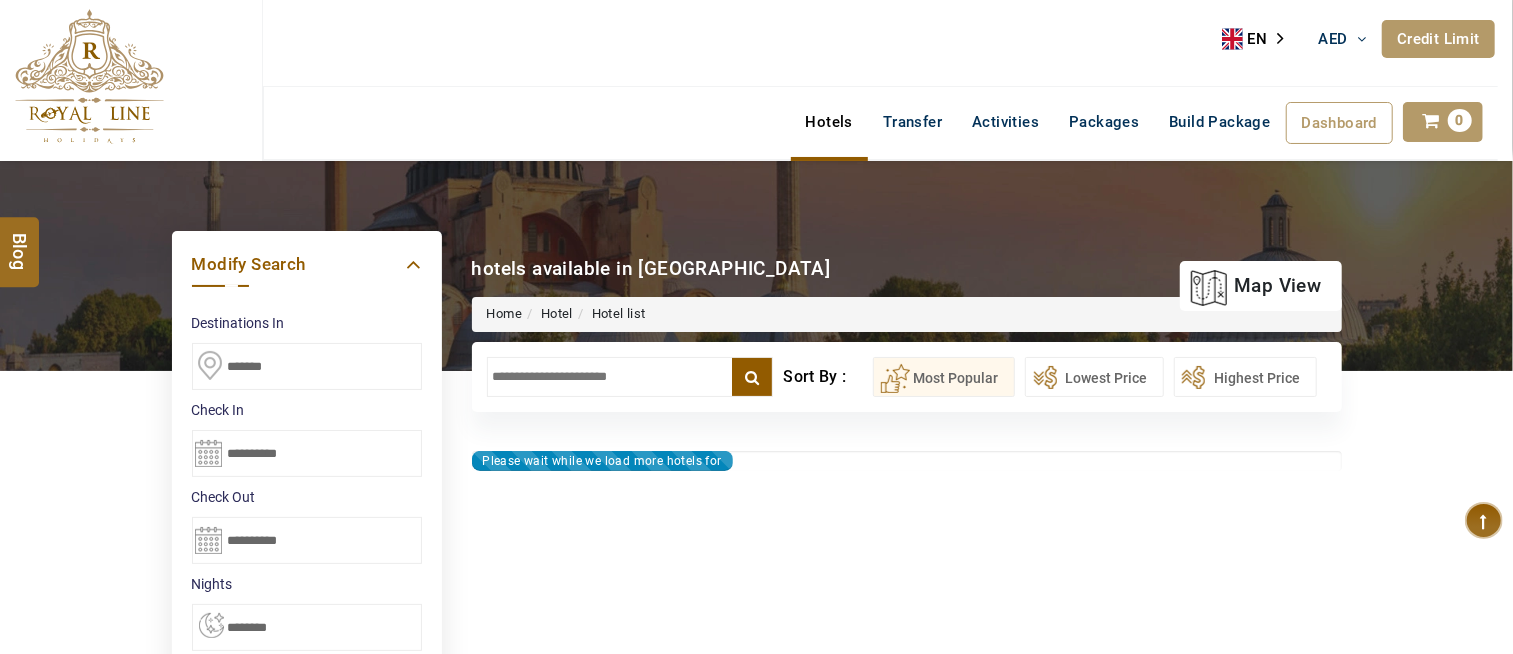 type on "**********" 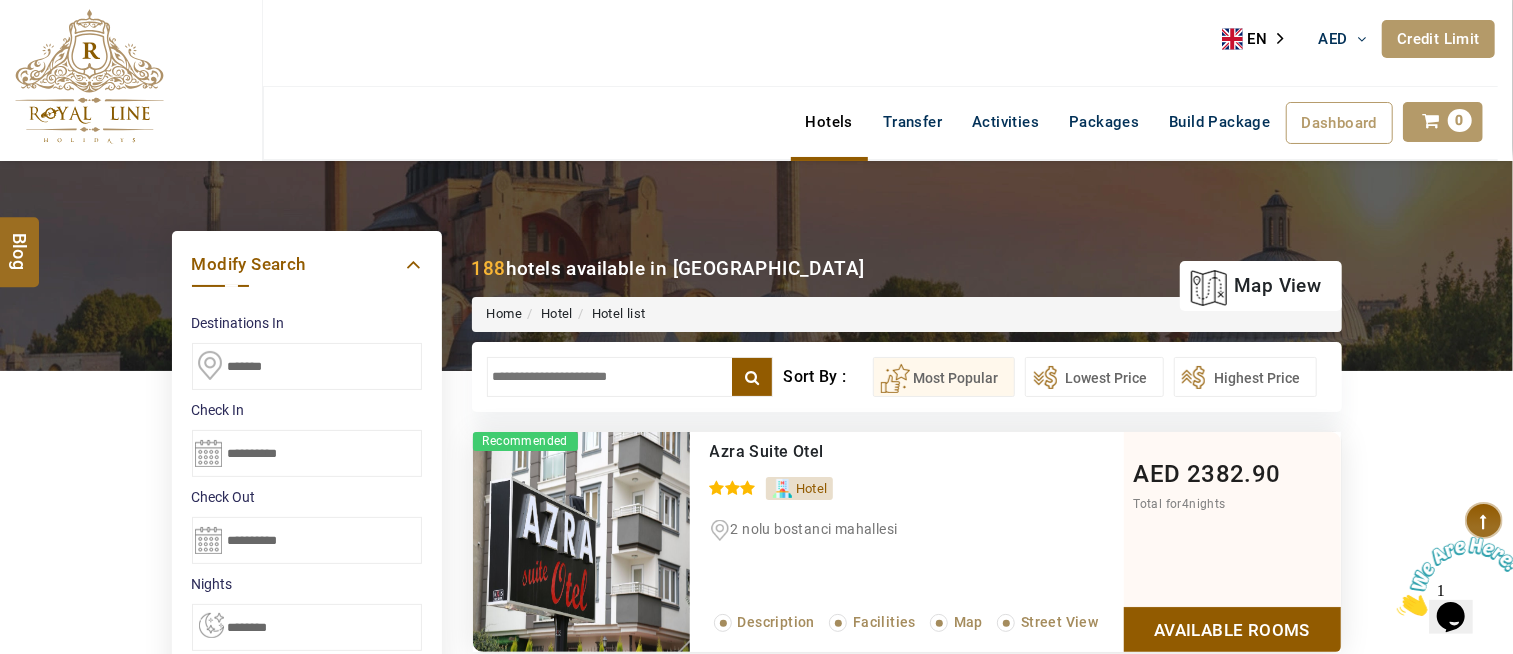scroll, scrollTop: 0, scrollLeft: 0, axis: both 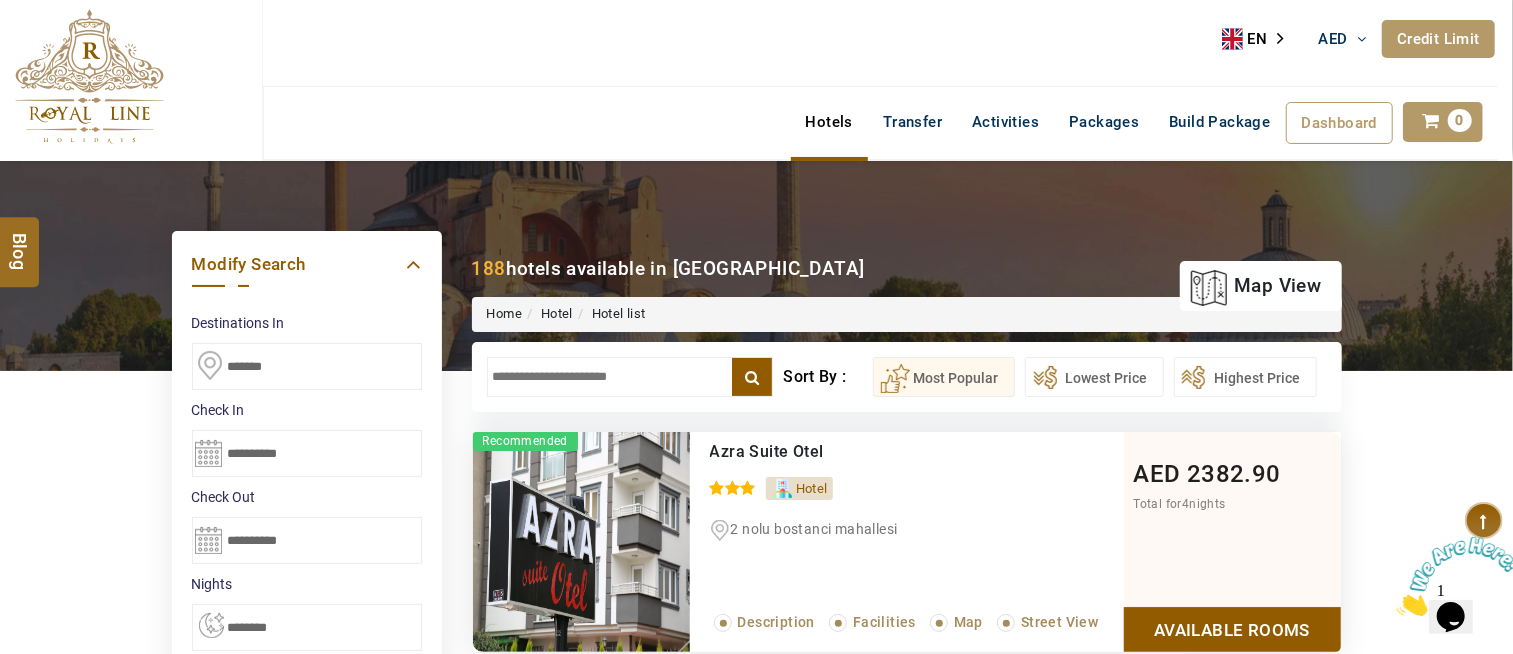 click at bounding box center [630, 377] 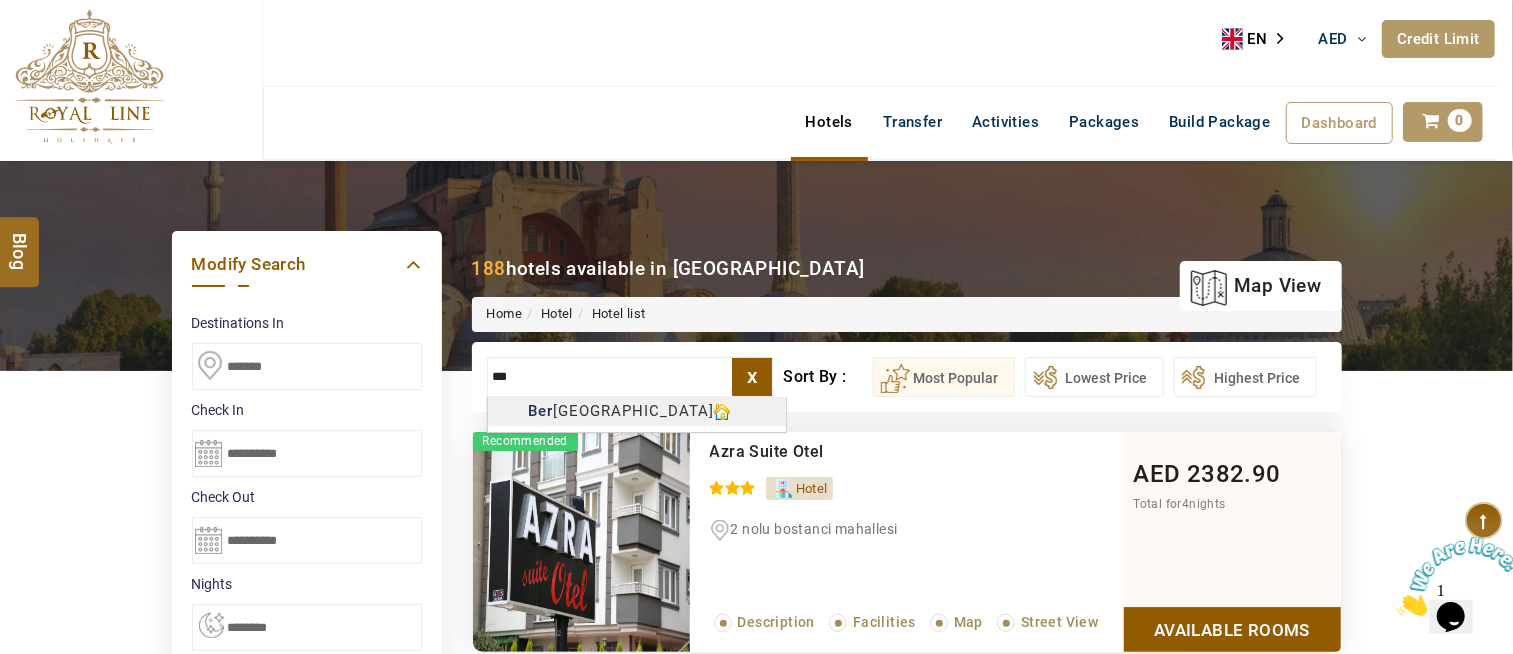 click on "HIJAZI TRAVEL AED AED  AED EUR  € USD  $ INR  ₹ THB  ฿ IDR  Rp BHD  BHD TRY  ₺ Credit Limit EN HE AR ES PT ZH Helpline
+971 55 344 0168 Register Now +971 55 344 0168 info@royallineholidays.com About Us What we Offer Blog Why Us Contact Hotels  Transfer Activities Packages Build Package Dashboard My Profile My Booking My Reports My Quotation Sign Out 0 Points Redeem Now To Redeem 6207  Points Future Points  671   Points Credit Limit Credit Limit USD 12000.00 70% Complete Used USD 3165.22 Available USD 8834.78 Setting  Looks like you haven't added anything to your cart yet Countinue Shopping ****** ****** Please Wait.. Blog demo
Remember me Forgot
password? LOG IN Don't have an account?   Register Now My Booking View/ Print/Cancel Your Booking without Signing in Submit Applying Filters...... Hotels For You Will Be Loading Soon demo
In A Few Moment, You Will Be Celebrating Best Hotel options galore ! Check In   CheckOut Rooms Rooms Please Wait Please Wait ... X Map" at bounding box center [756, 1137] 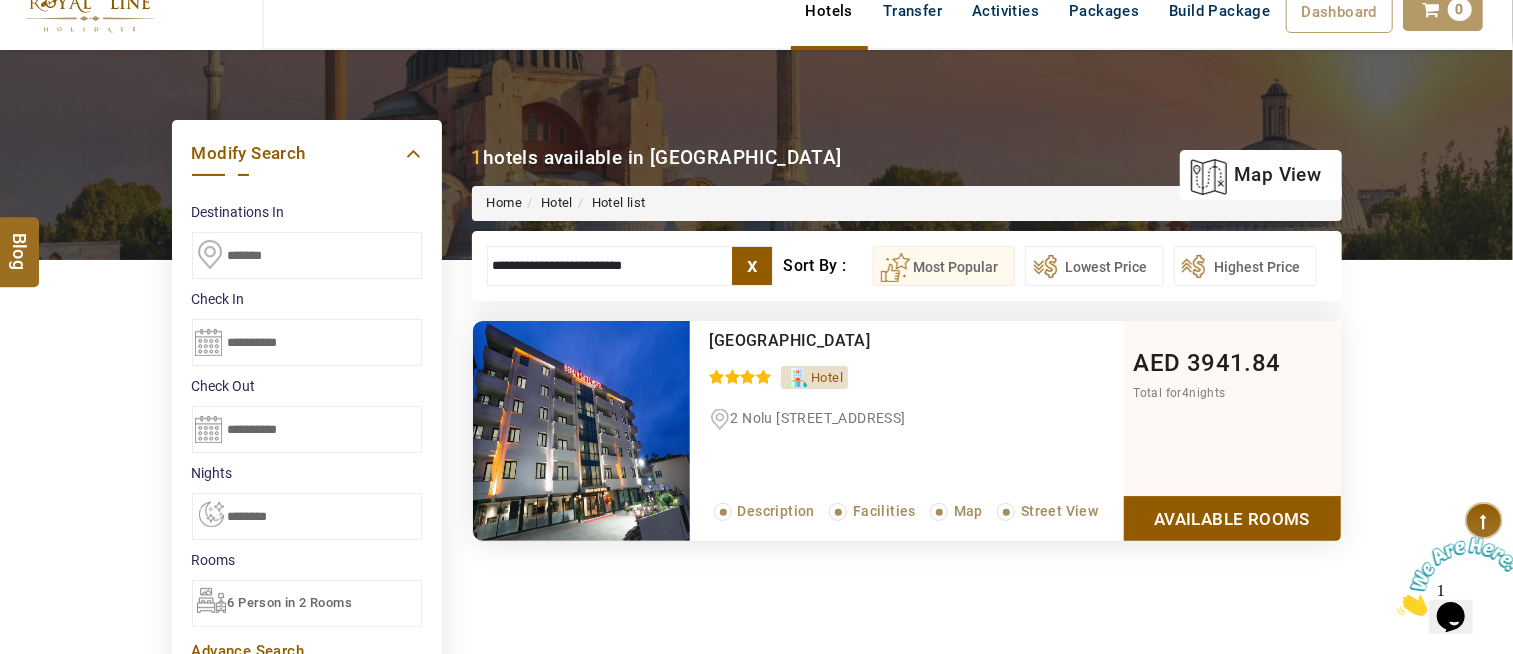 scroll, scrollTop: 0, scrollLeft: 0, axis: both 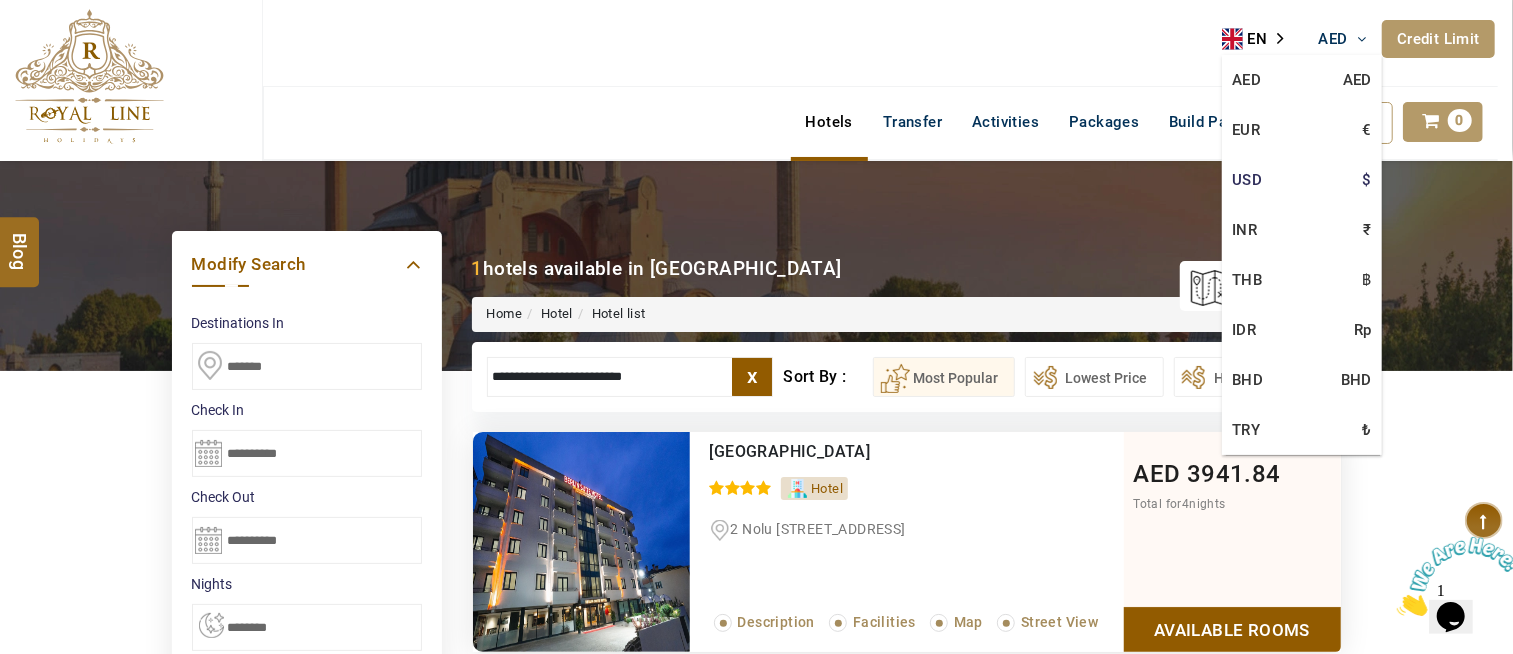 type on "**********" 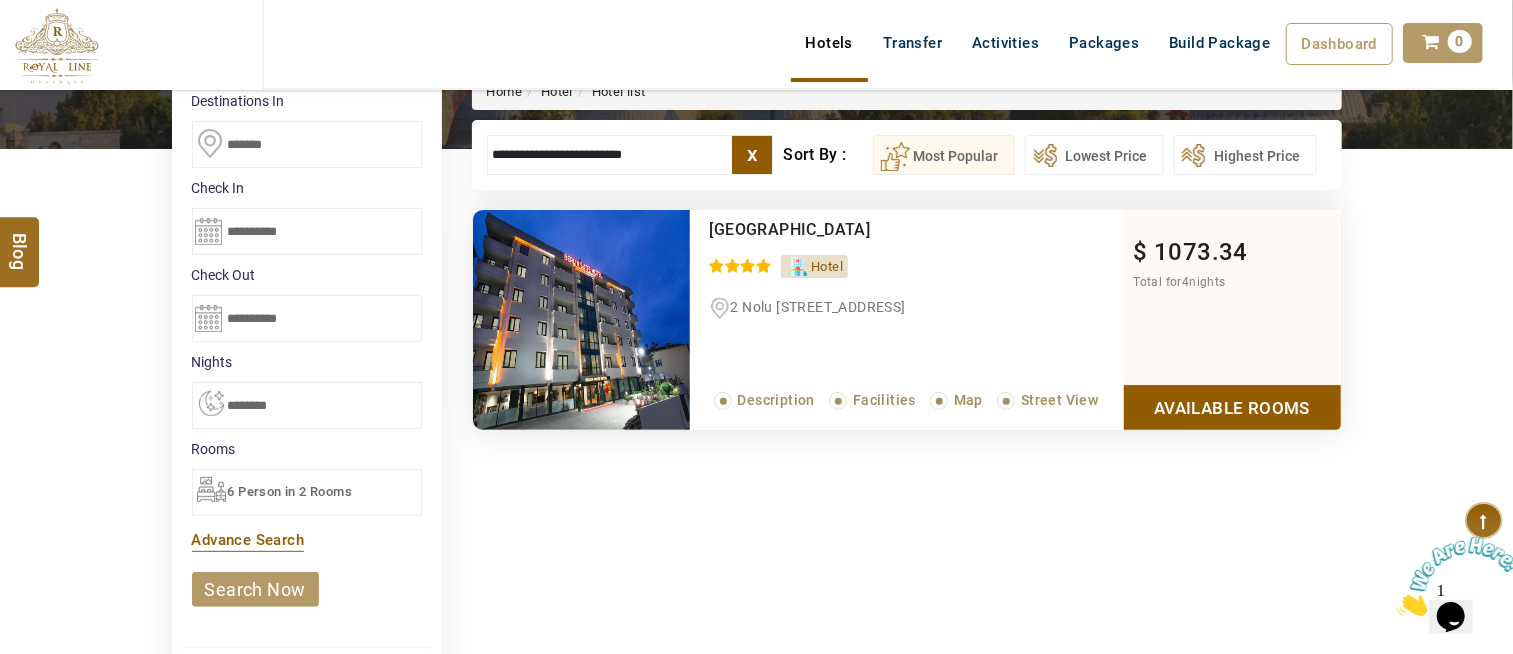 click on "Available Rooms" at bounding box center (1232, 407) 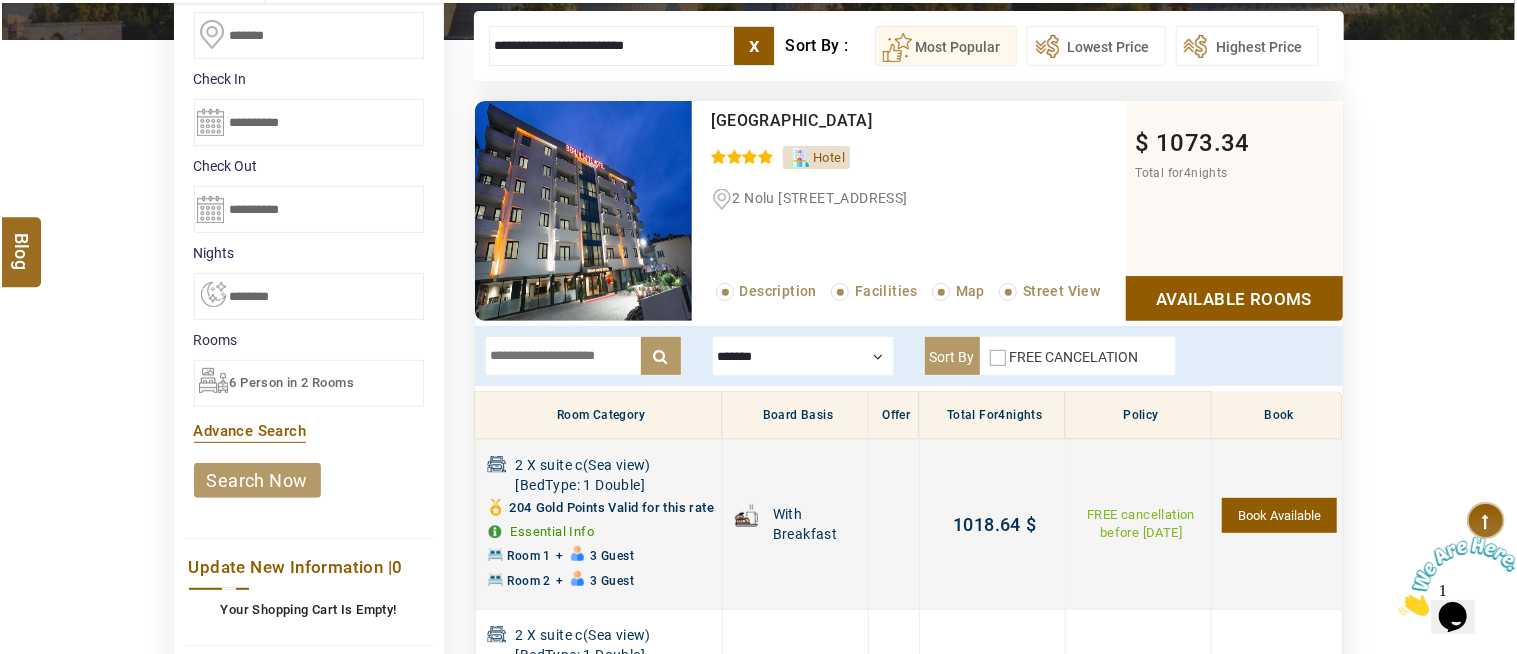 scroll, scrollTop: 382, scrollLeft: 0, axis: vertical 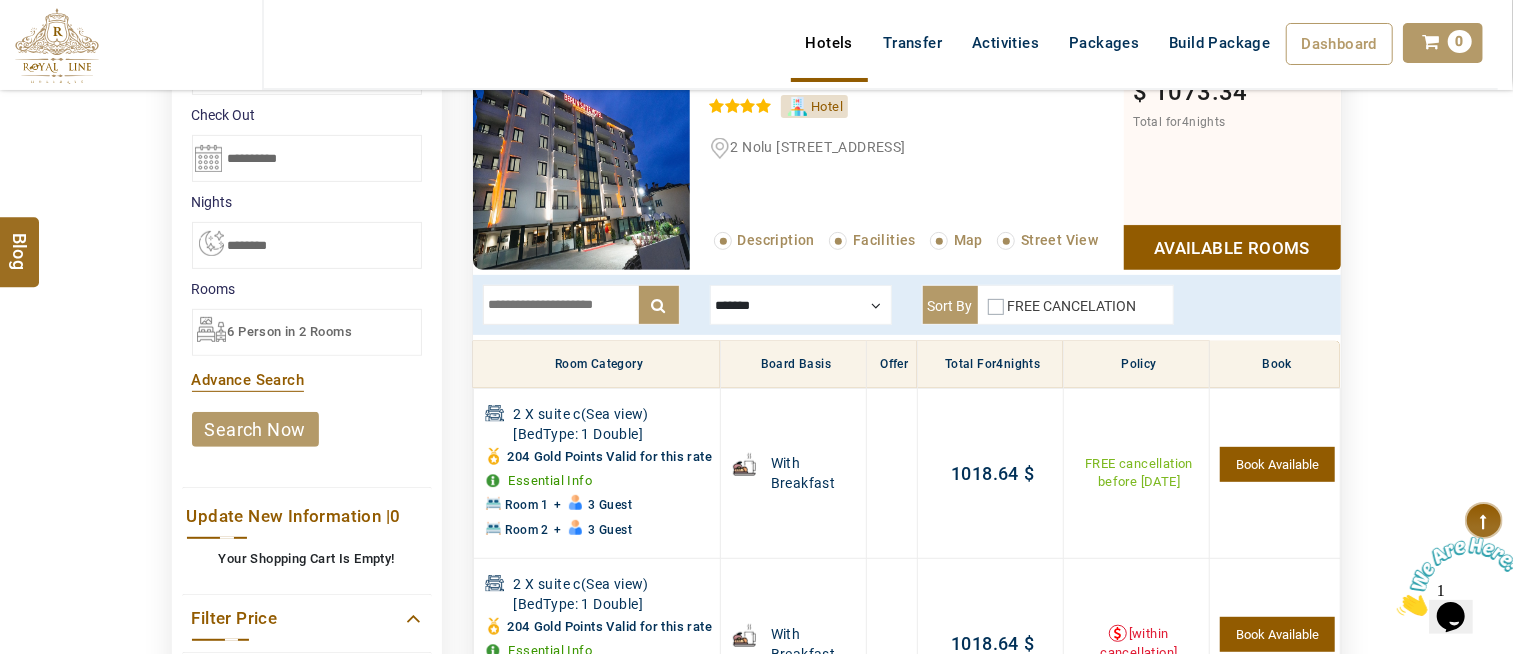 click on "Book Available" at bounding box center (1277, 464) 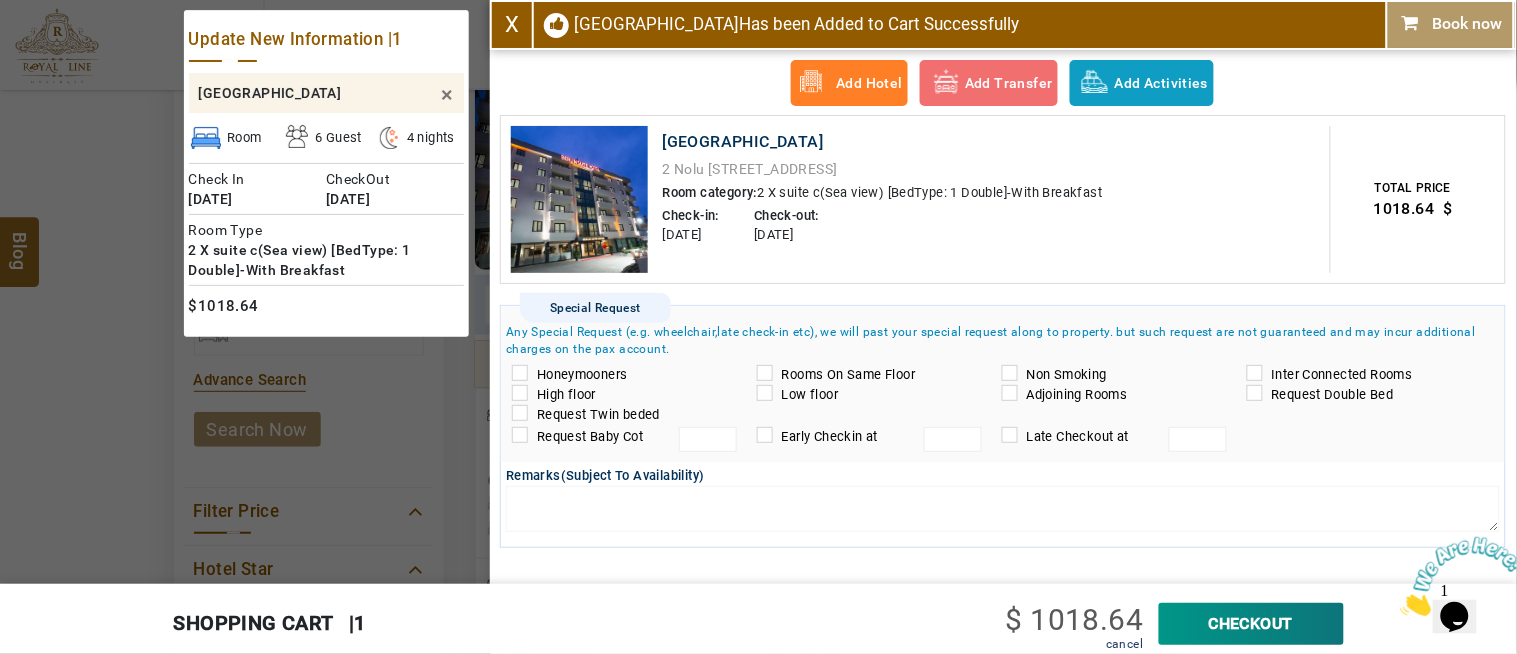 click on "CheckOut" at bounding box center (1251, 624) 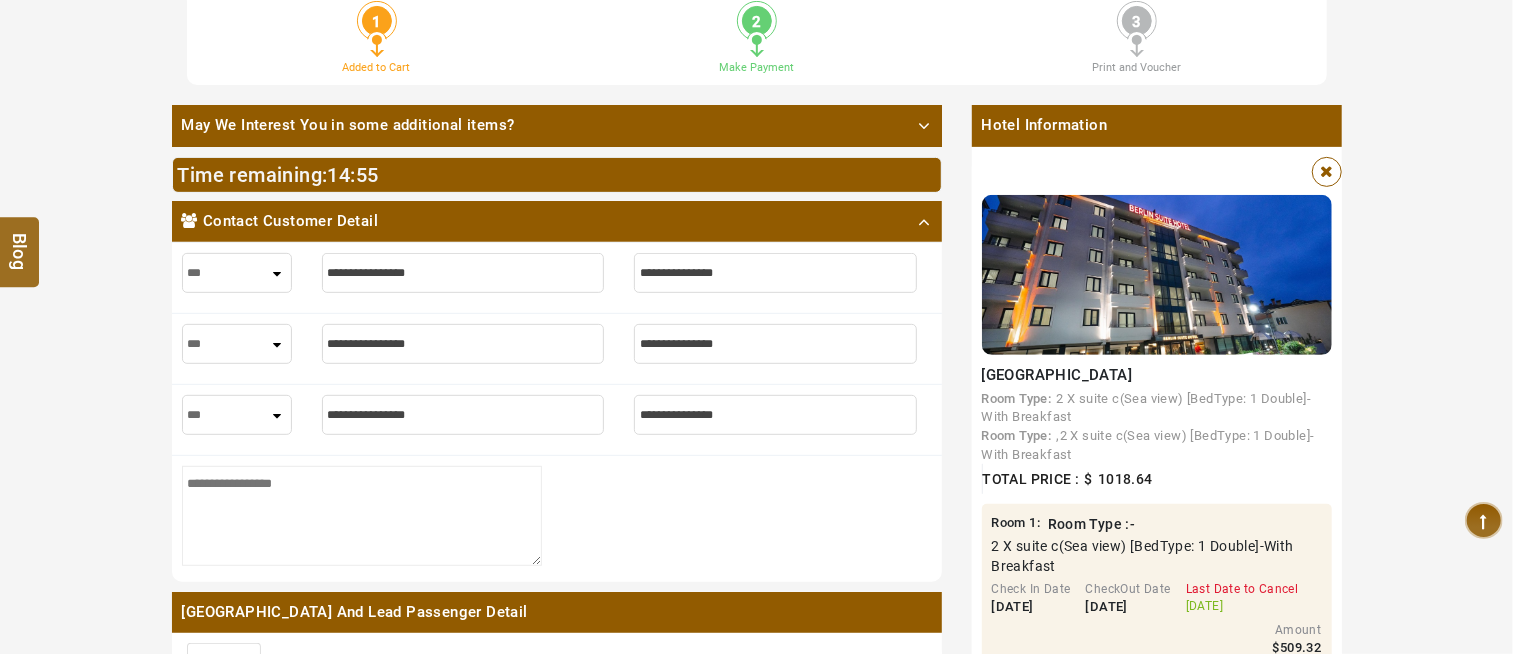 scroll, scrollTop: 445, scrollLeft: 0, axis: vertical 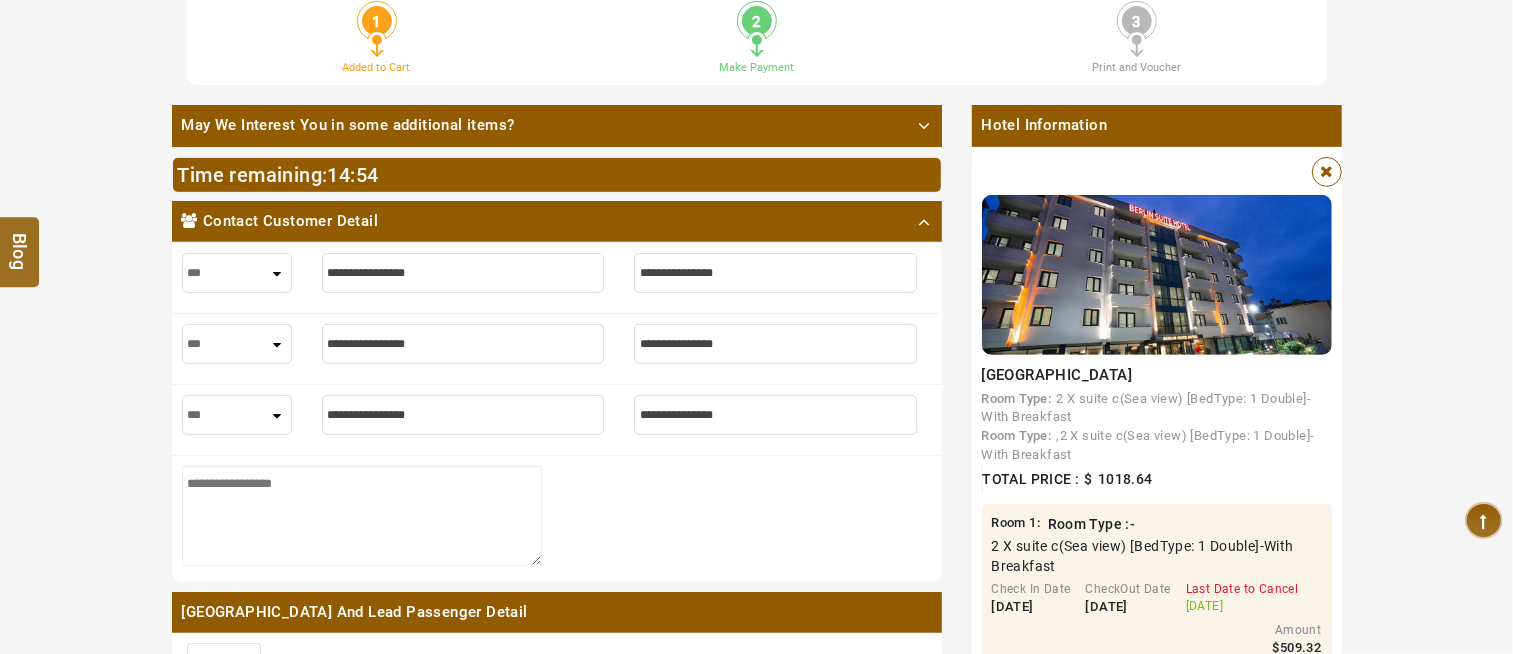 click at bounding box center [463, 273] 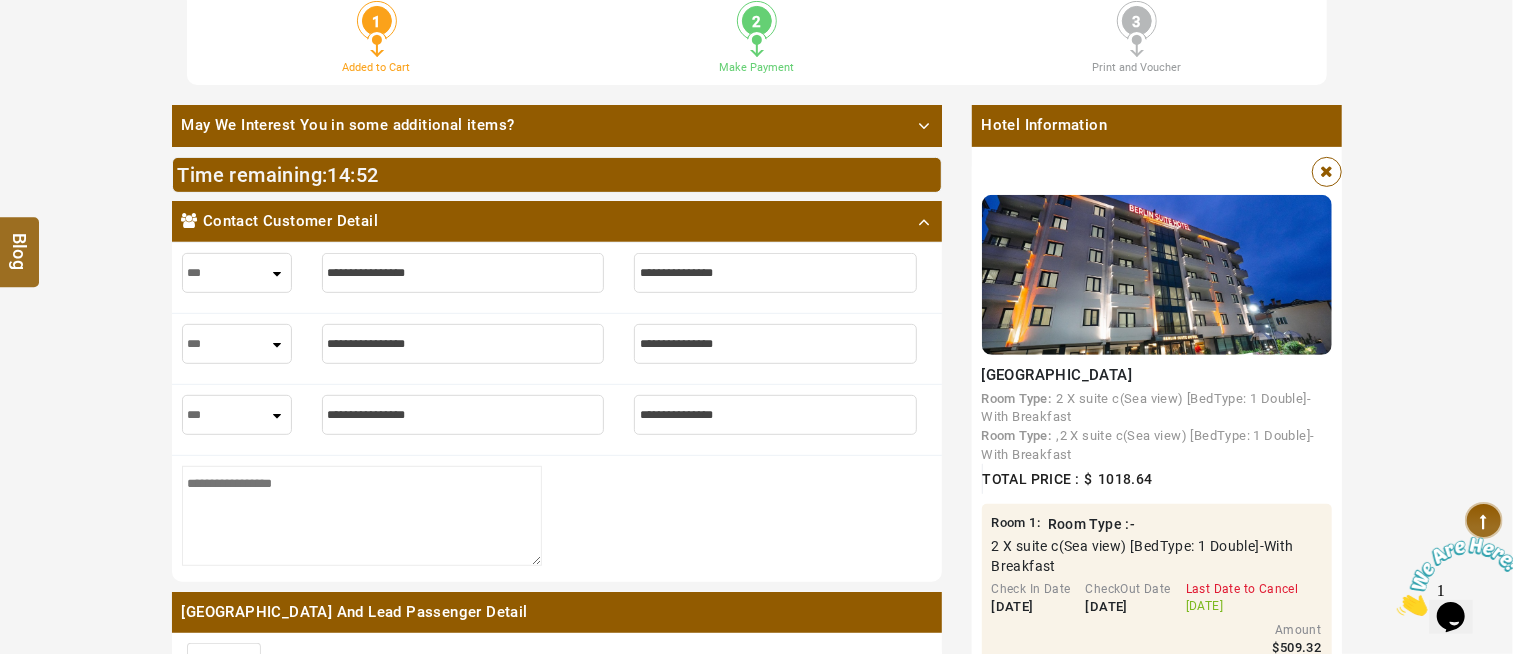 scroll, scrollTop: 0, scrollLeft: 0, axis: both 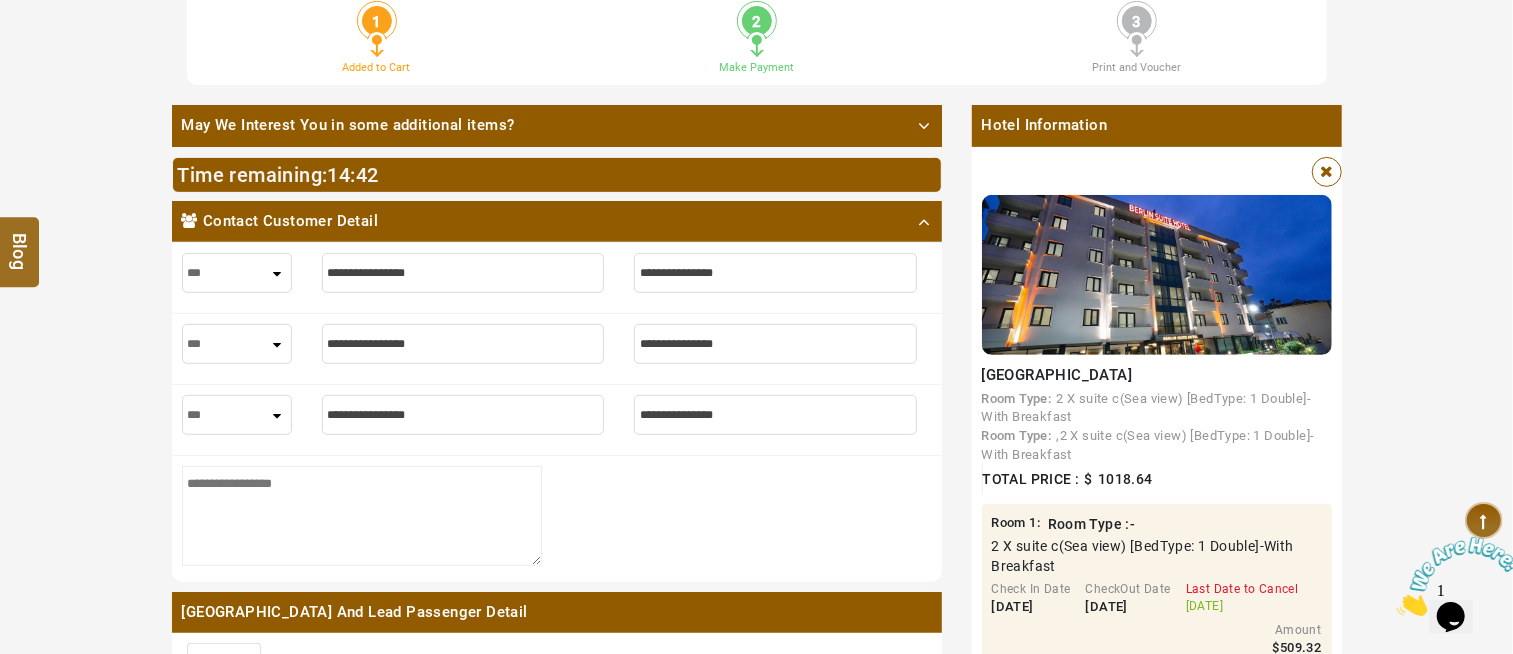 click on "*** **** ***" at bounding box center (237, 273) 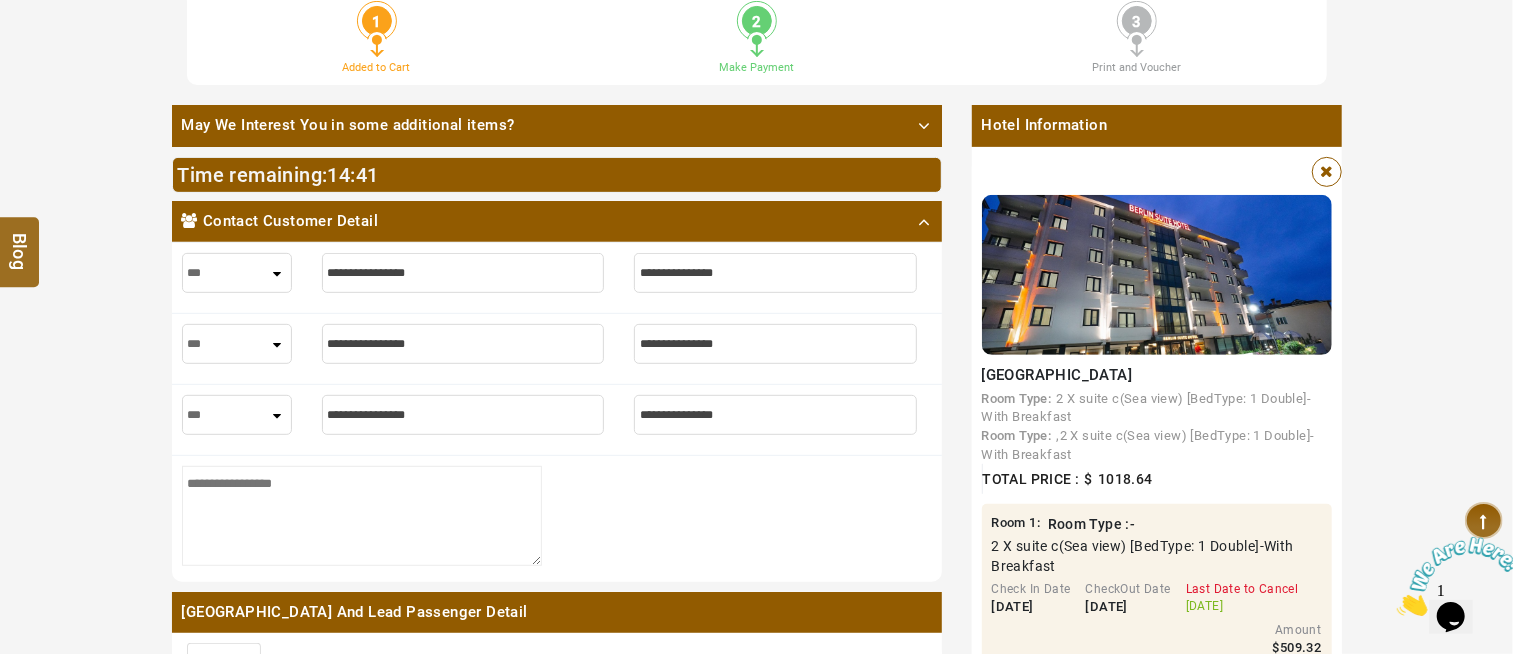 select on "****" 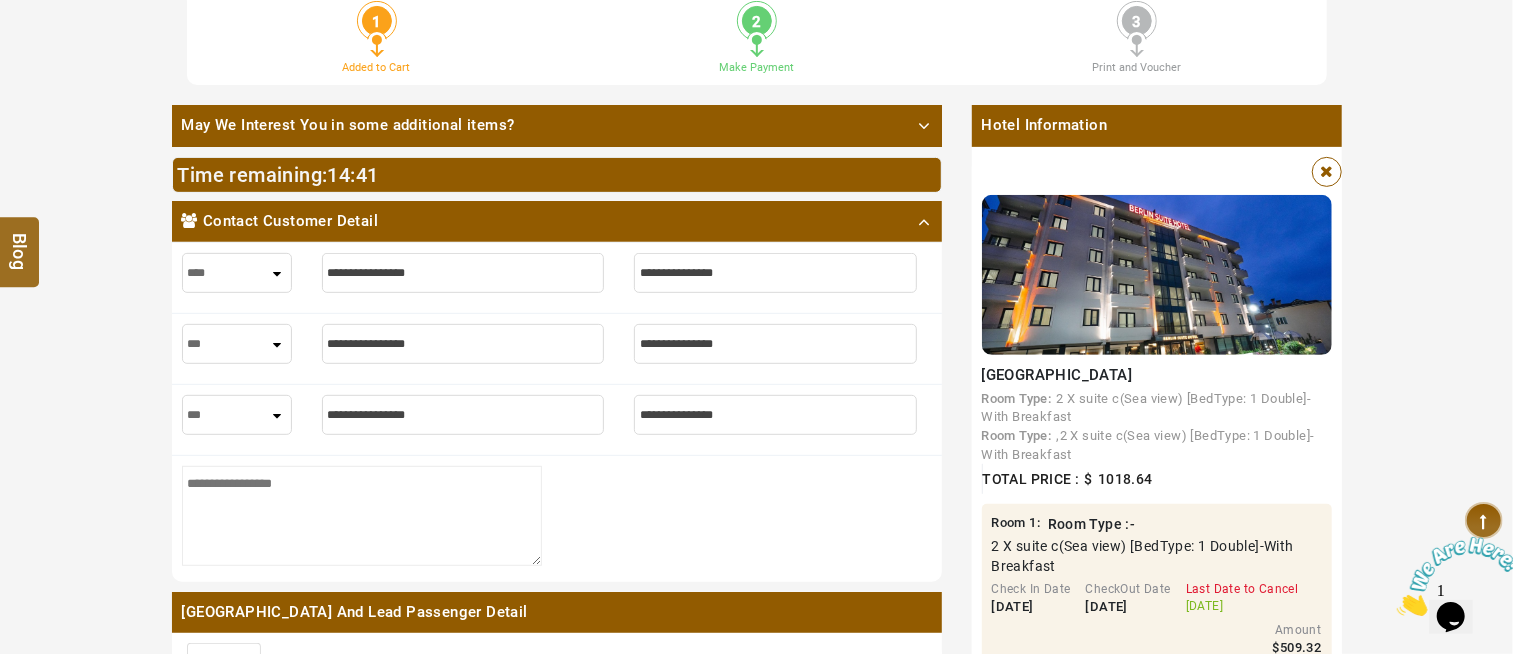click on "*** **** ***" at bounding box center [237, 273] 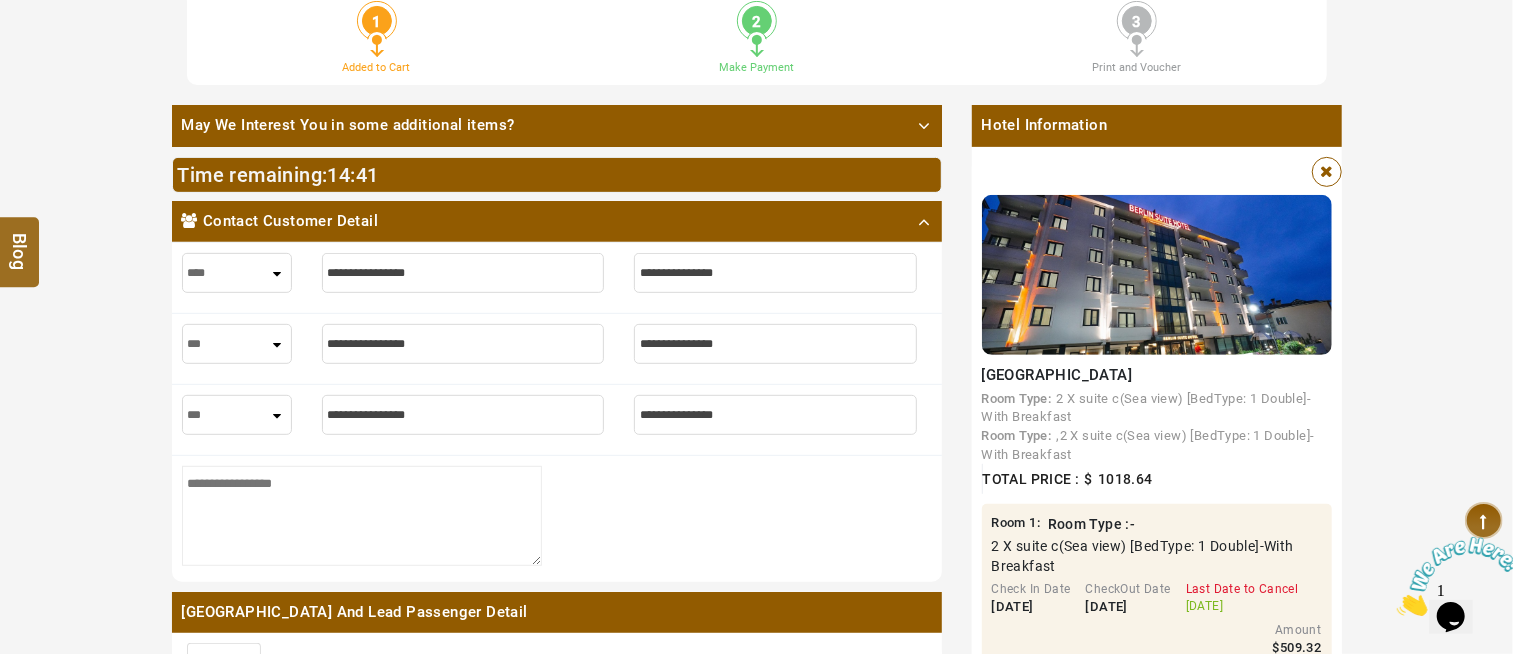 select on "****" 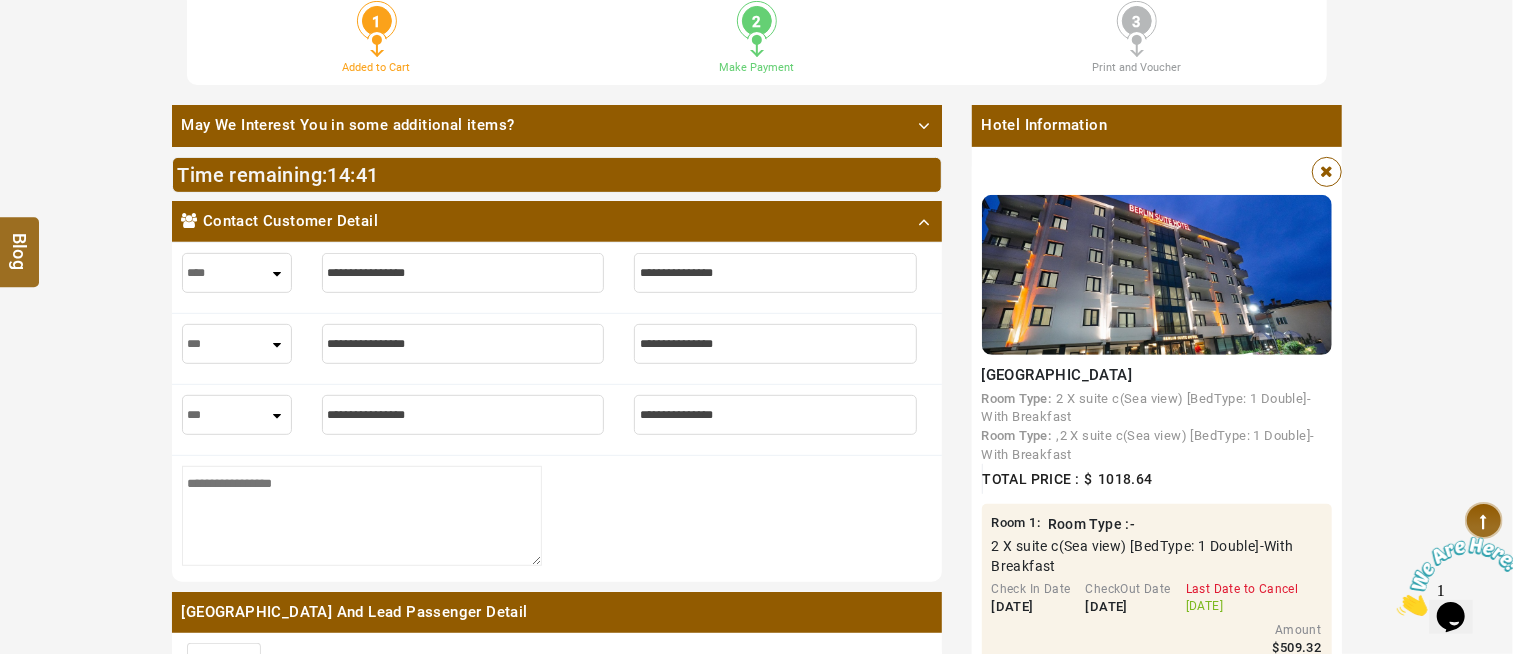 click on "*** **** ***" at bounding box center (237, 344) 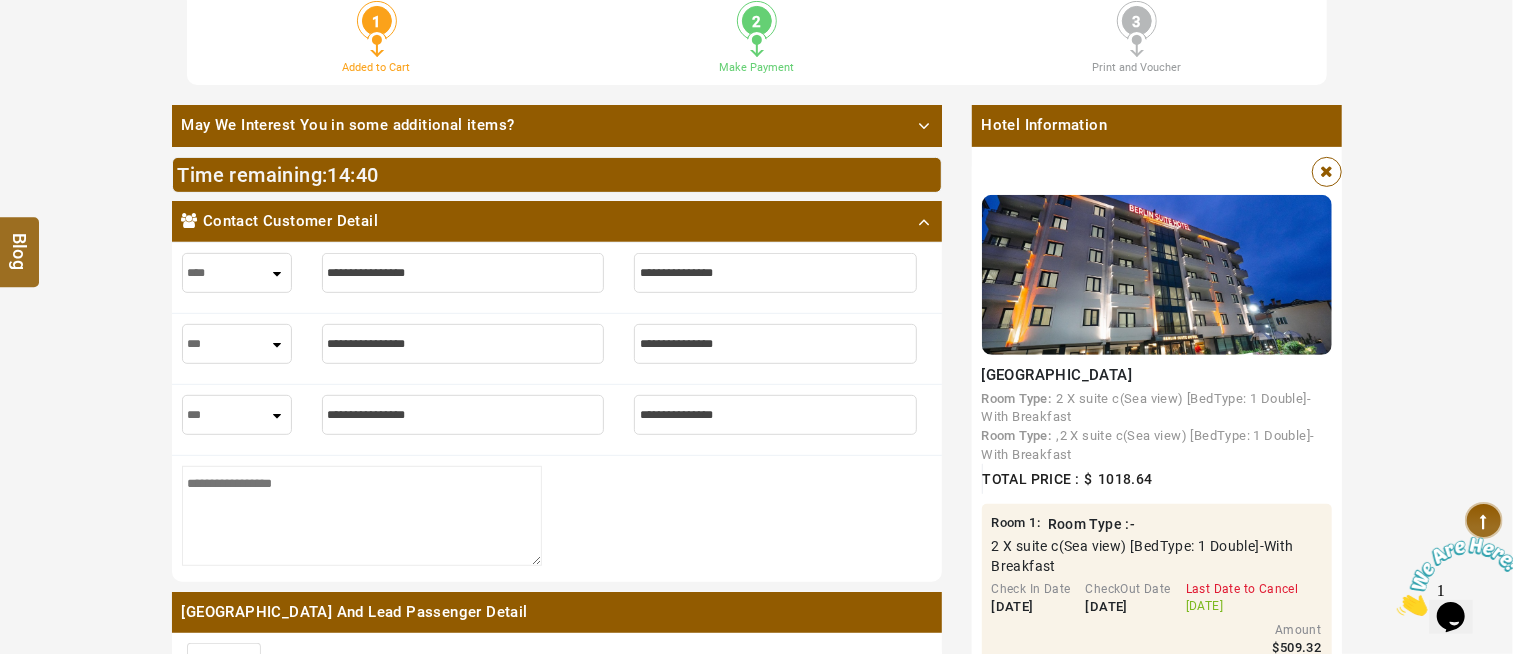 select on "****" 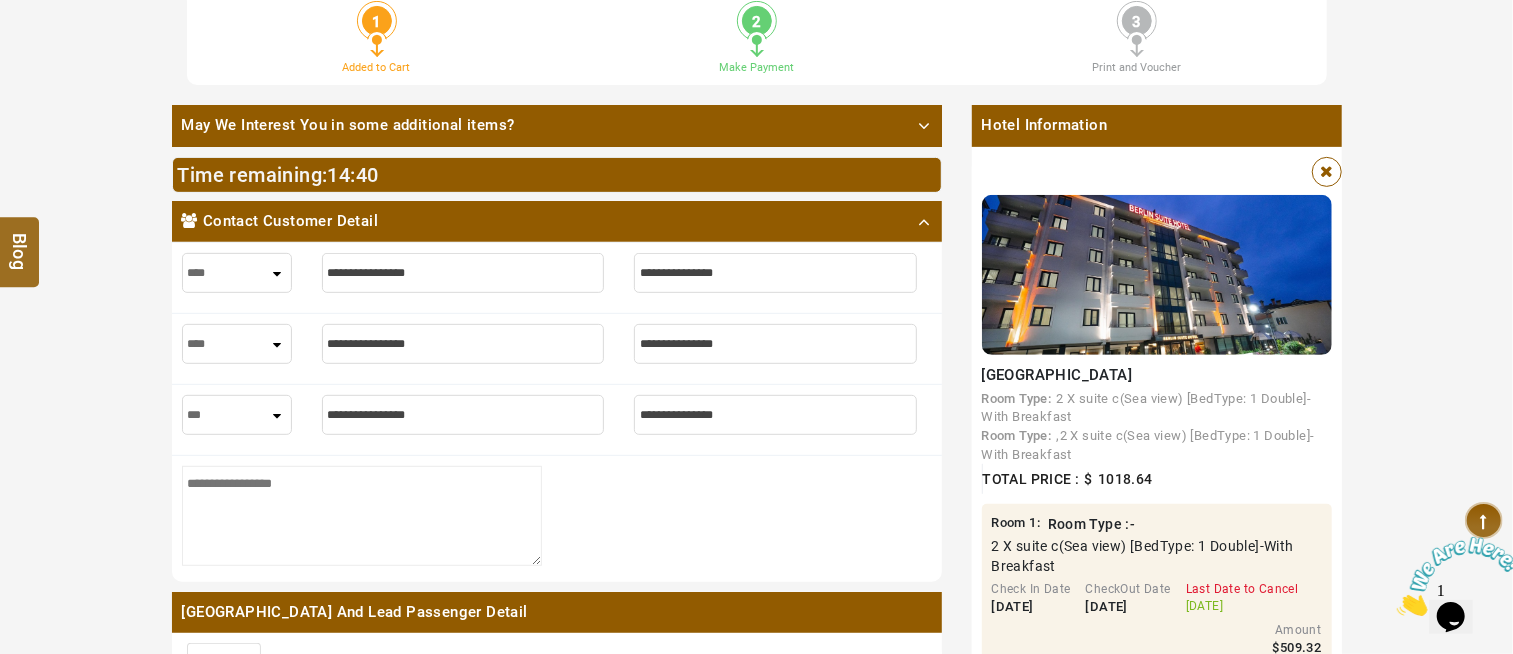 click on "*** **** ***" at bounding box center [237, 344] 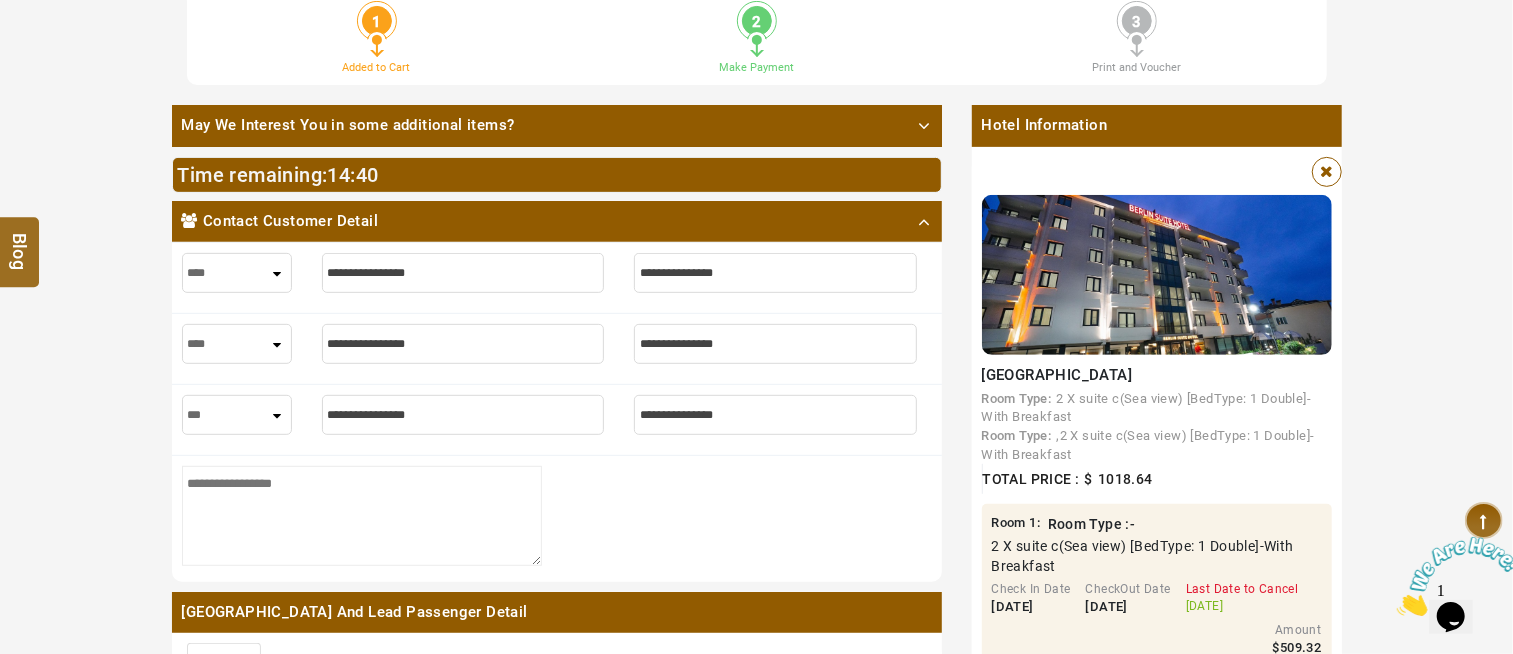 select on "****" 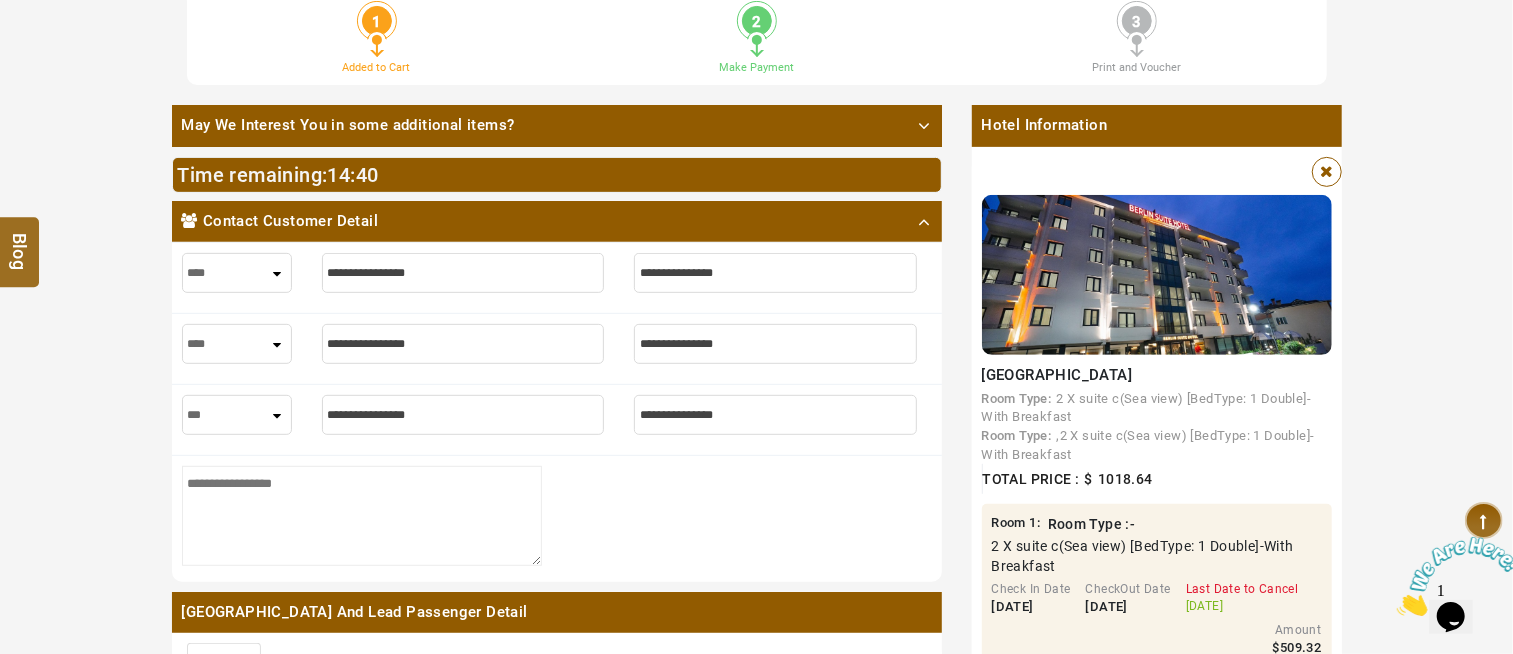 click on "*** **** ***" at bounding box center (237, 415) 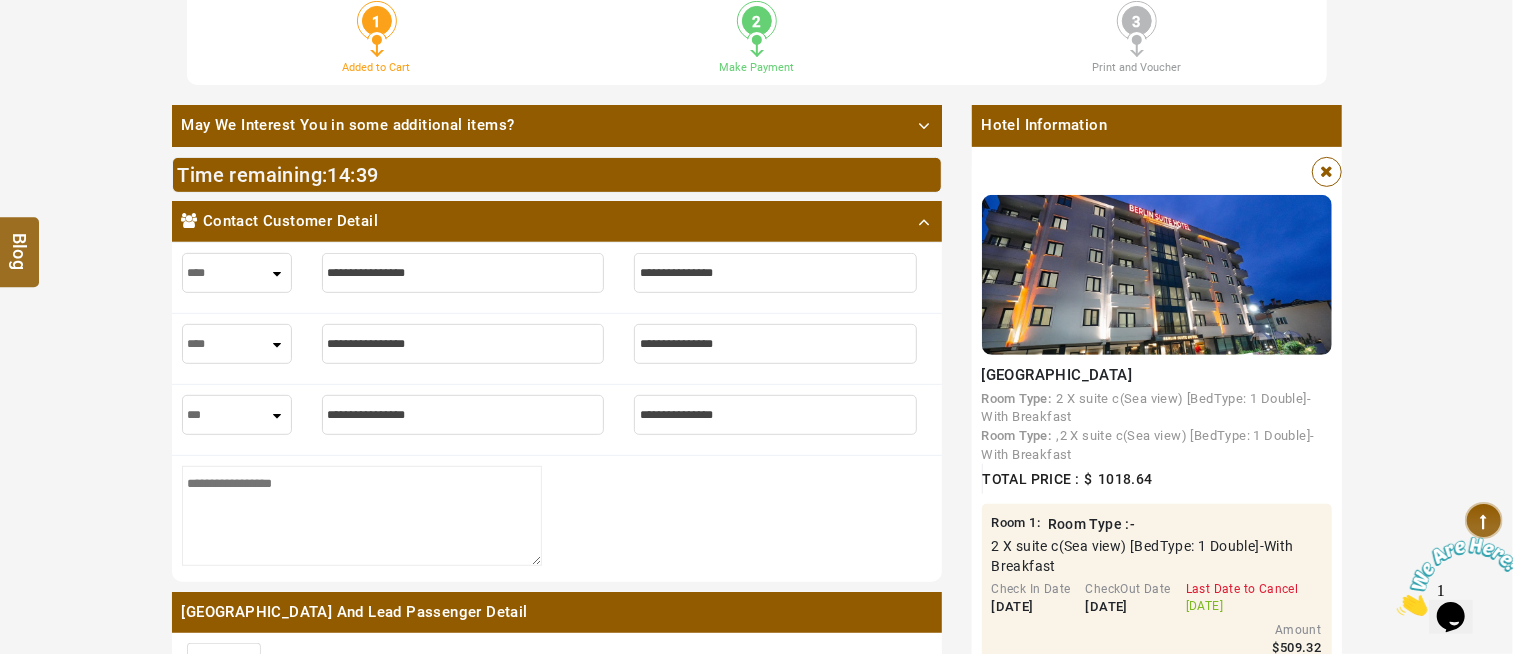 select on "****" 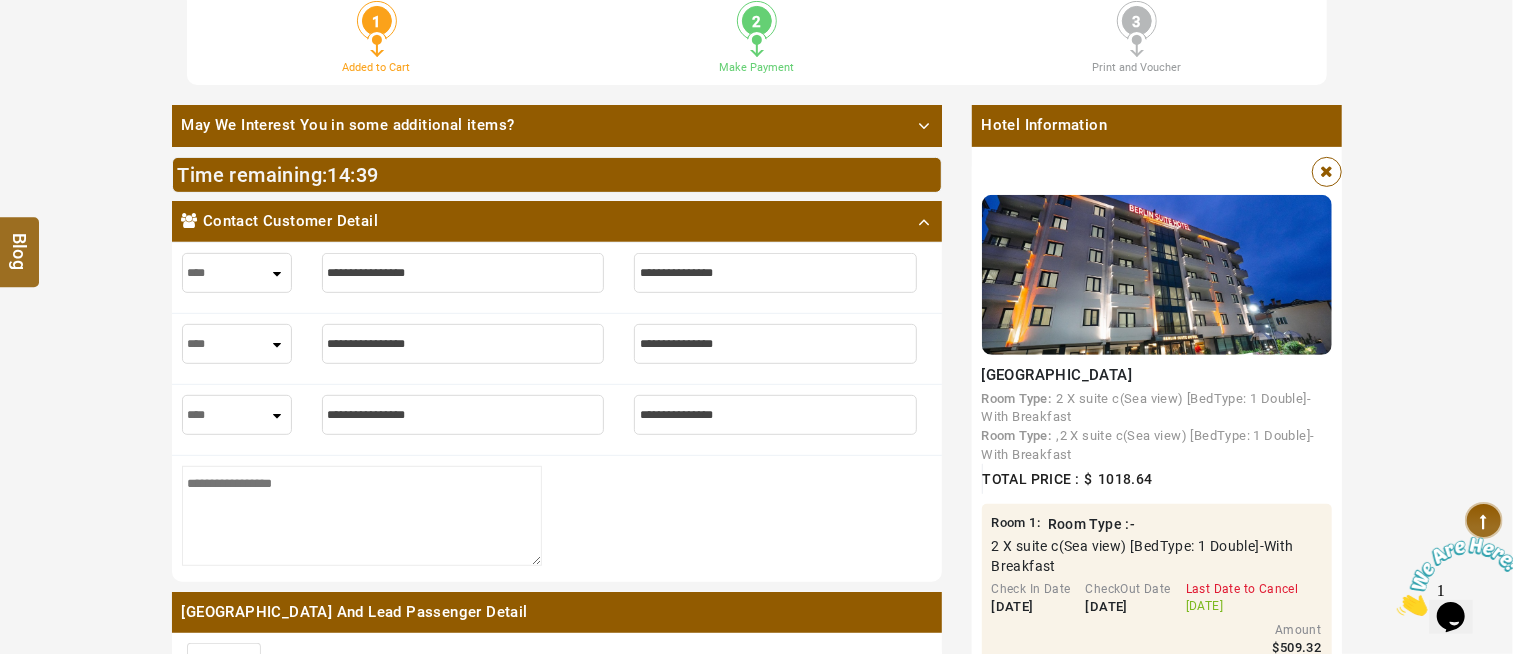 click on "*** **** ***" at bounding box center (237, 415) 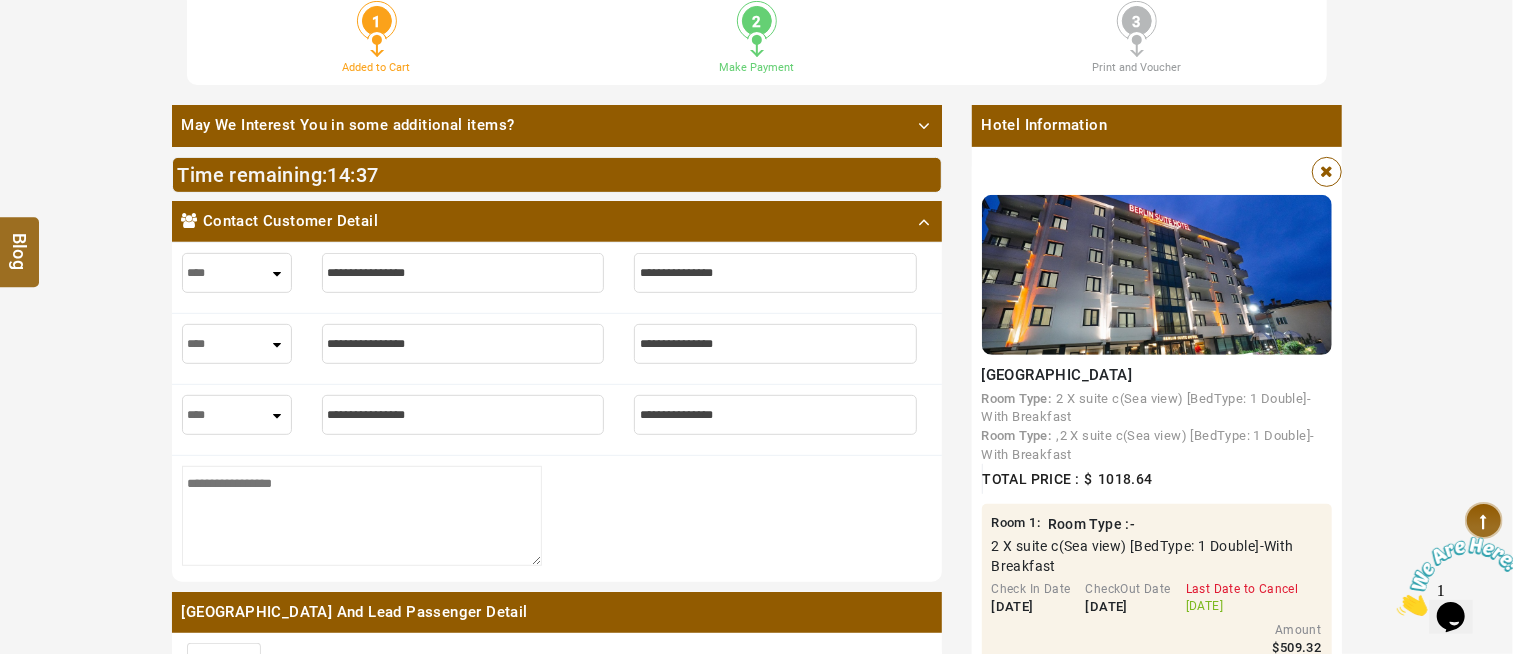 type on "*" 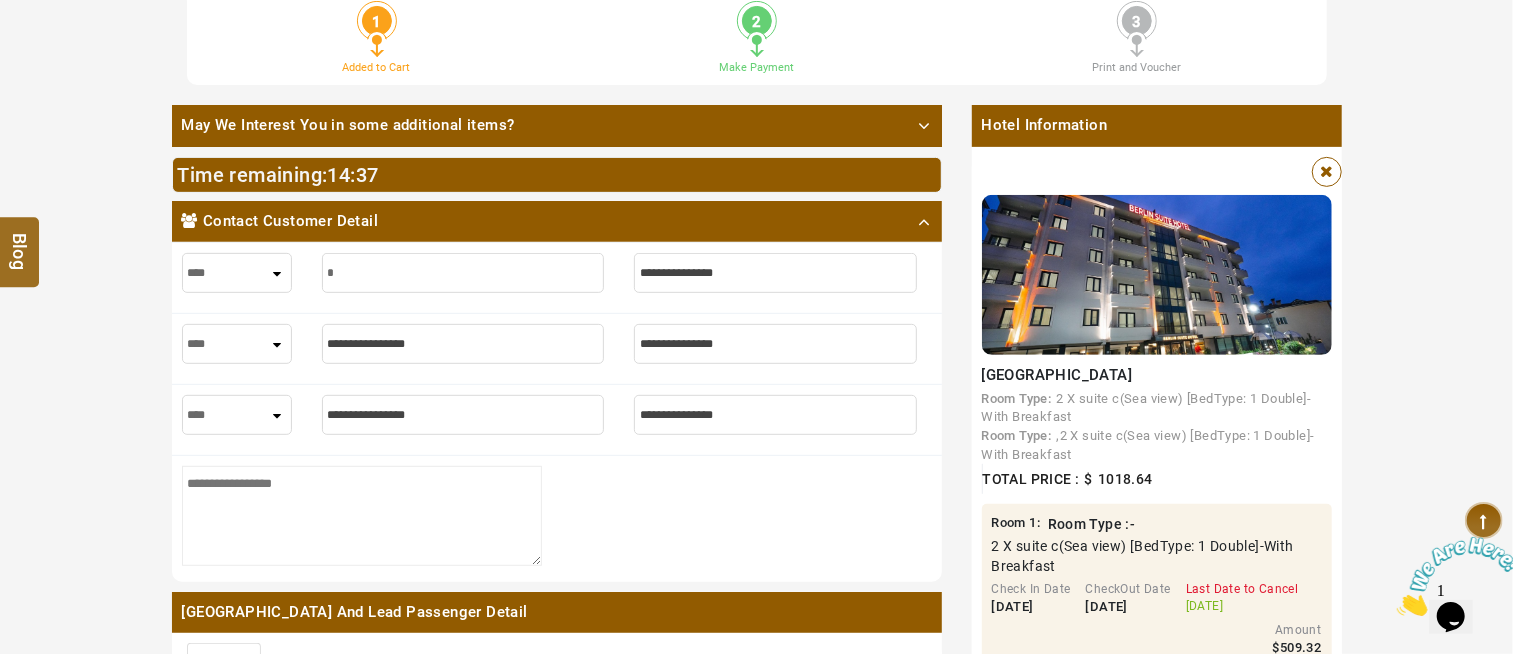 type on "*" 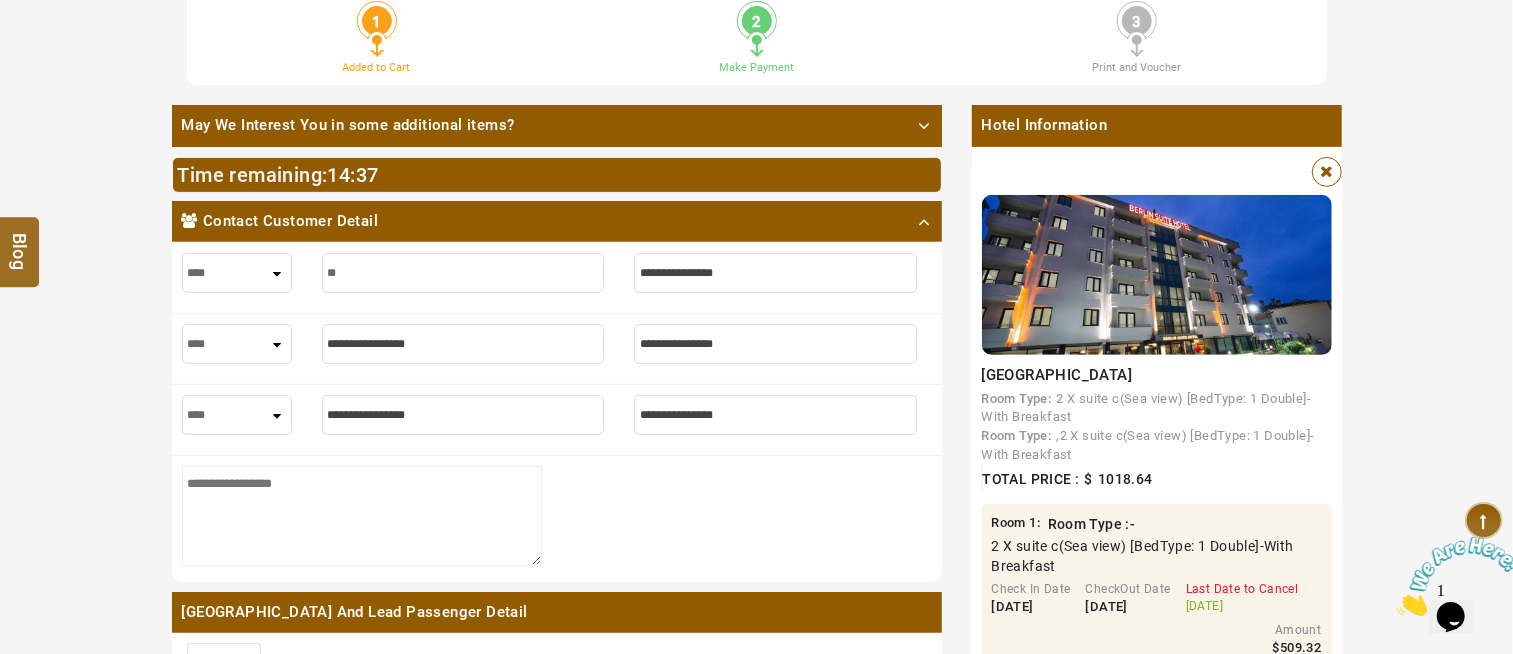 type on "**" 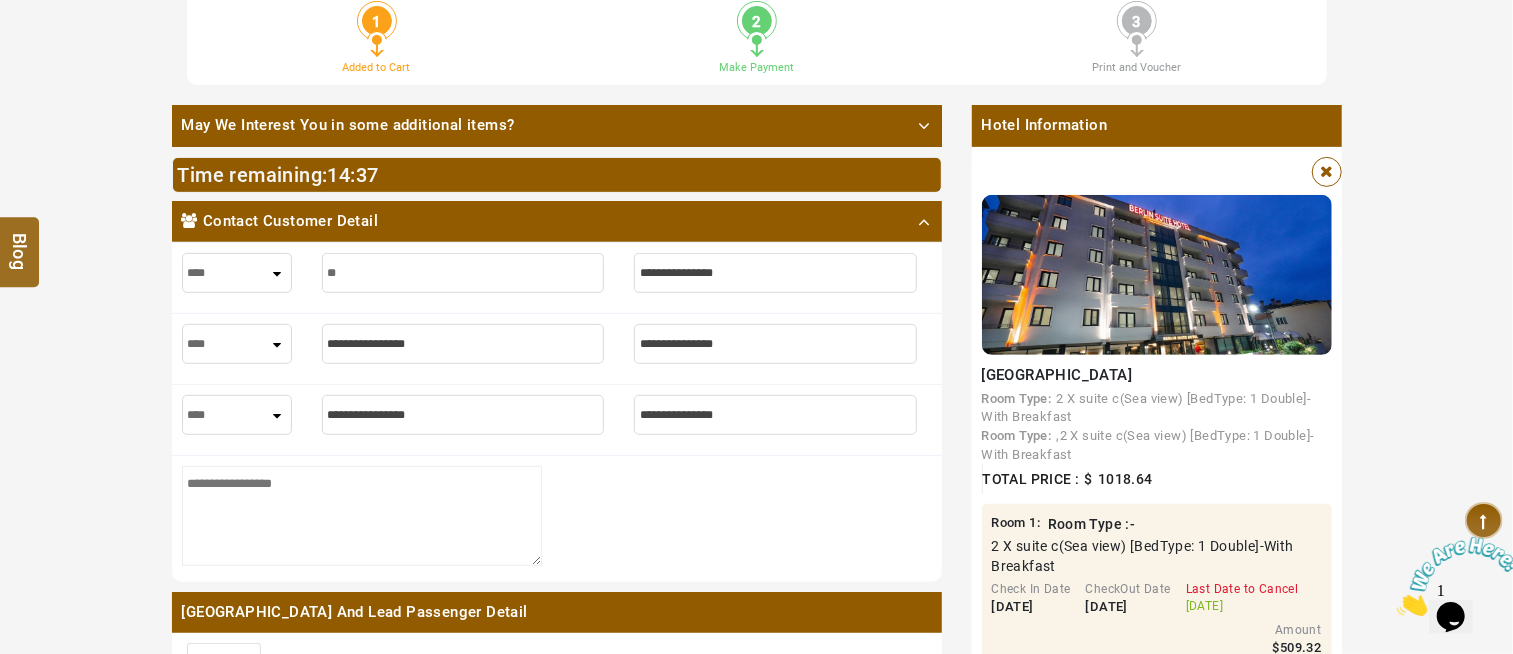 type on "***" 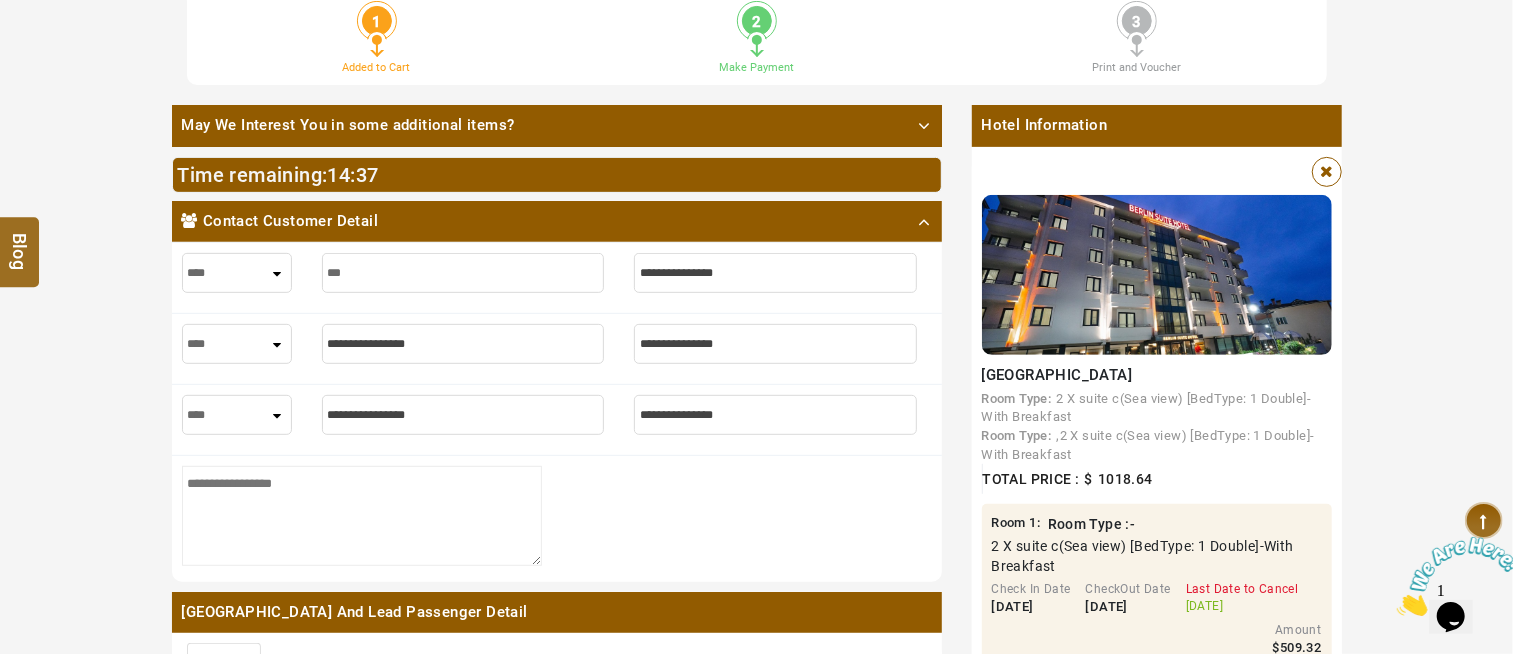 type on "***" 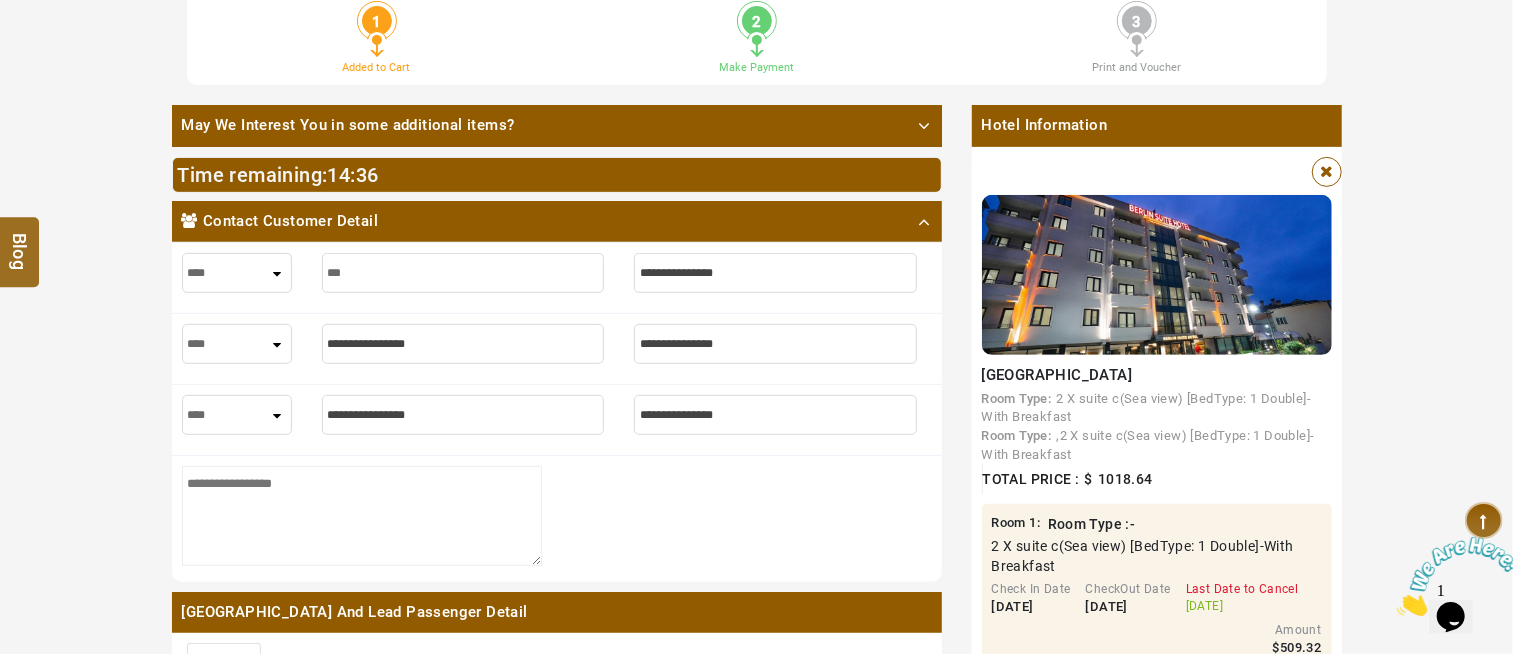 type on "**" 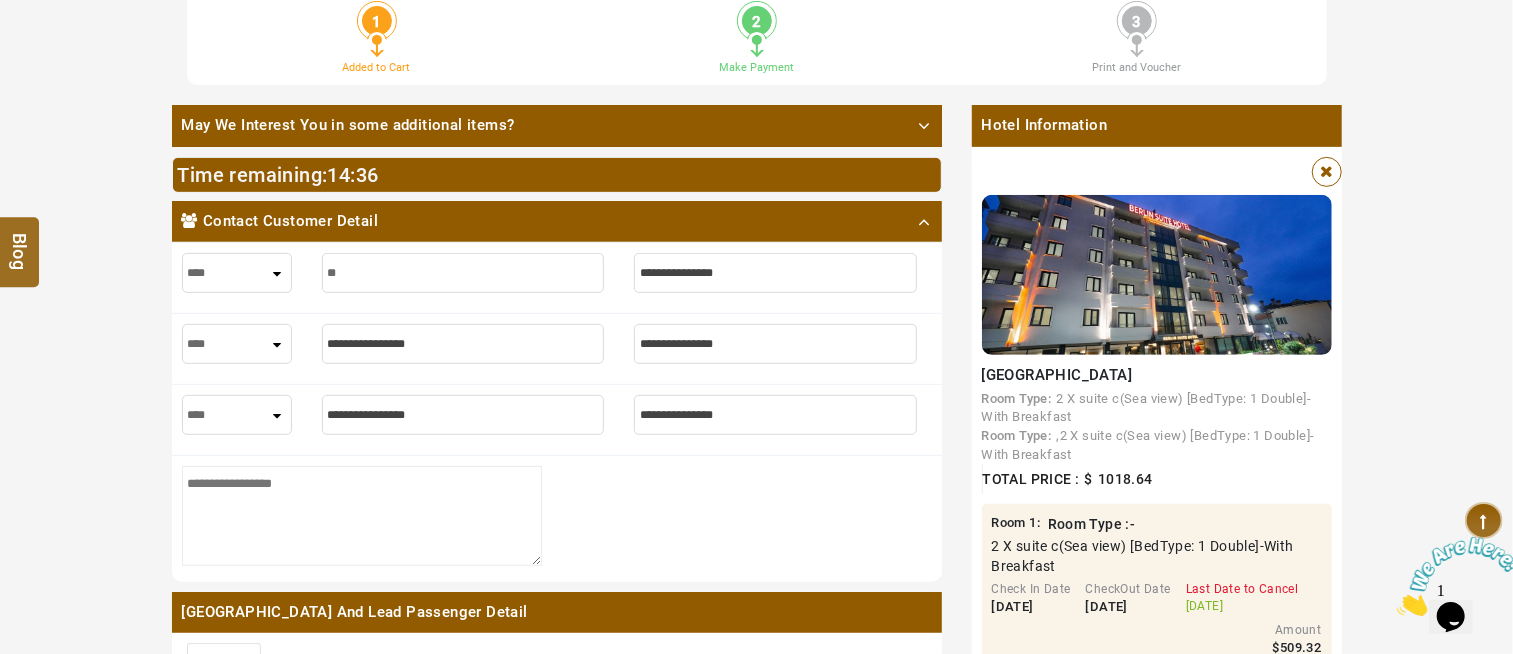 type on "**" 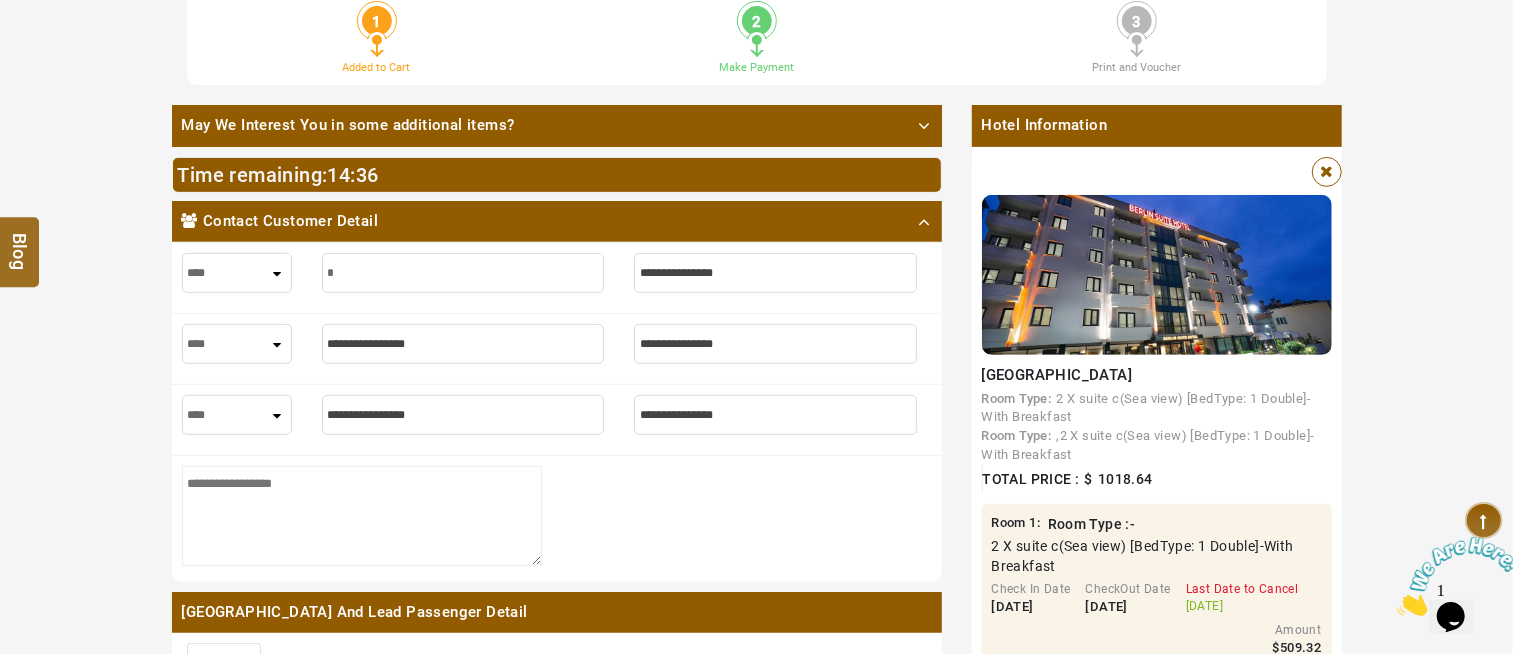 type on "*" 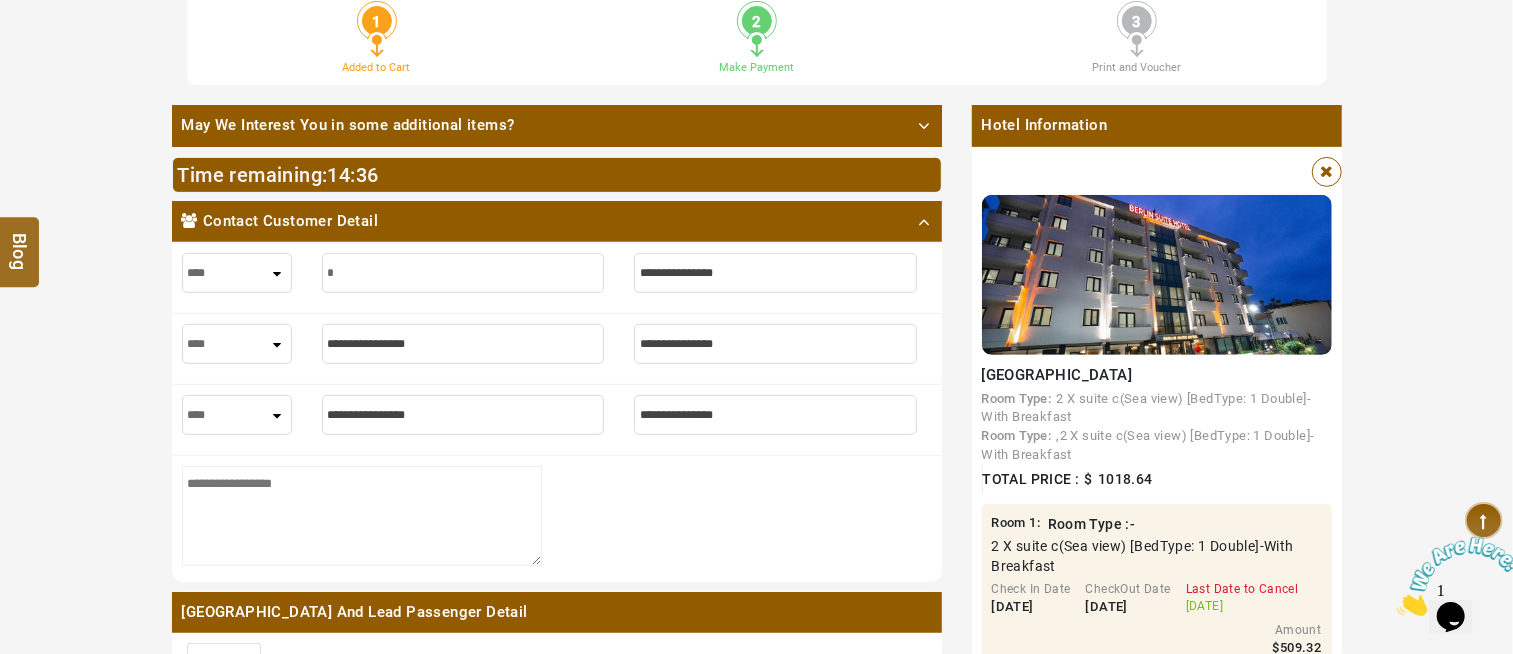 type 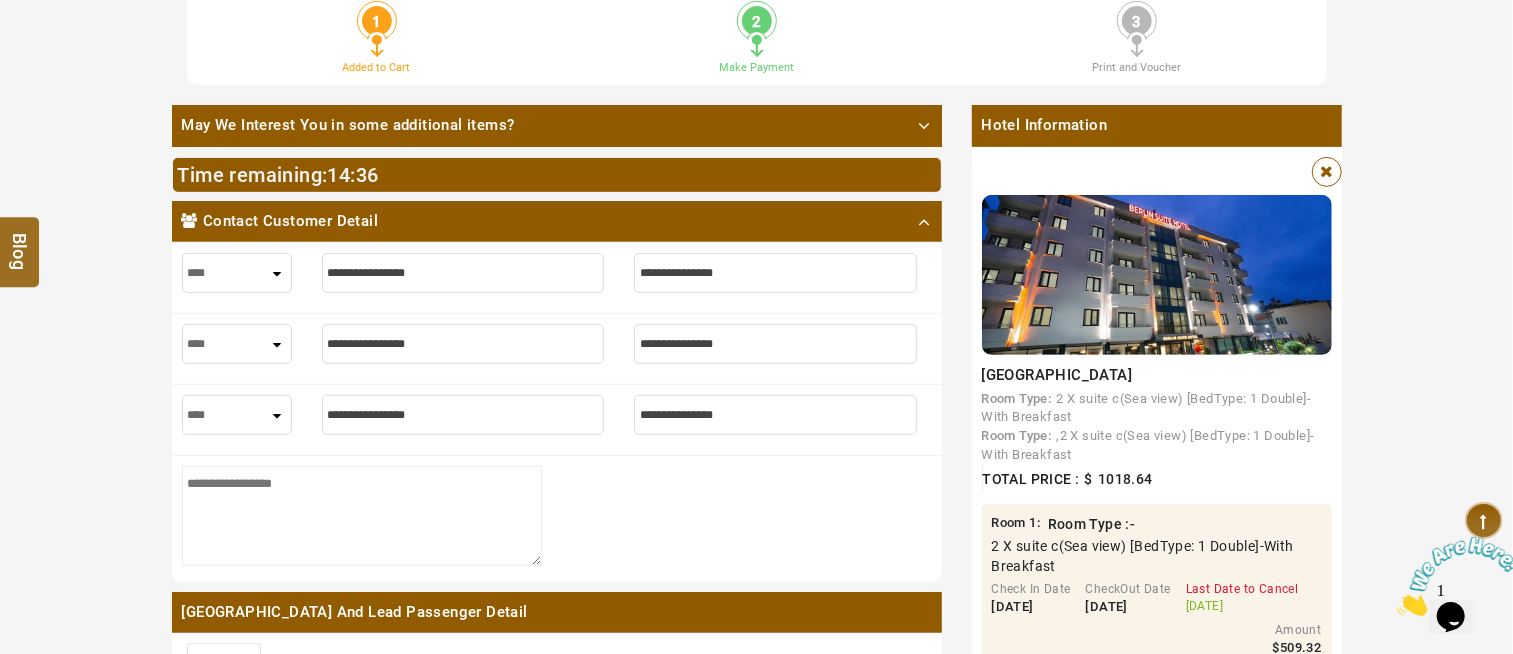 type 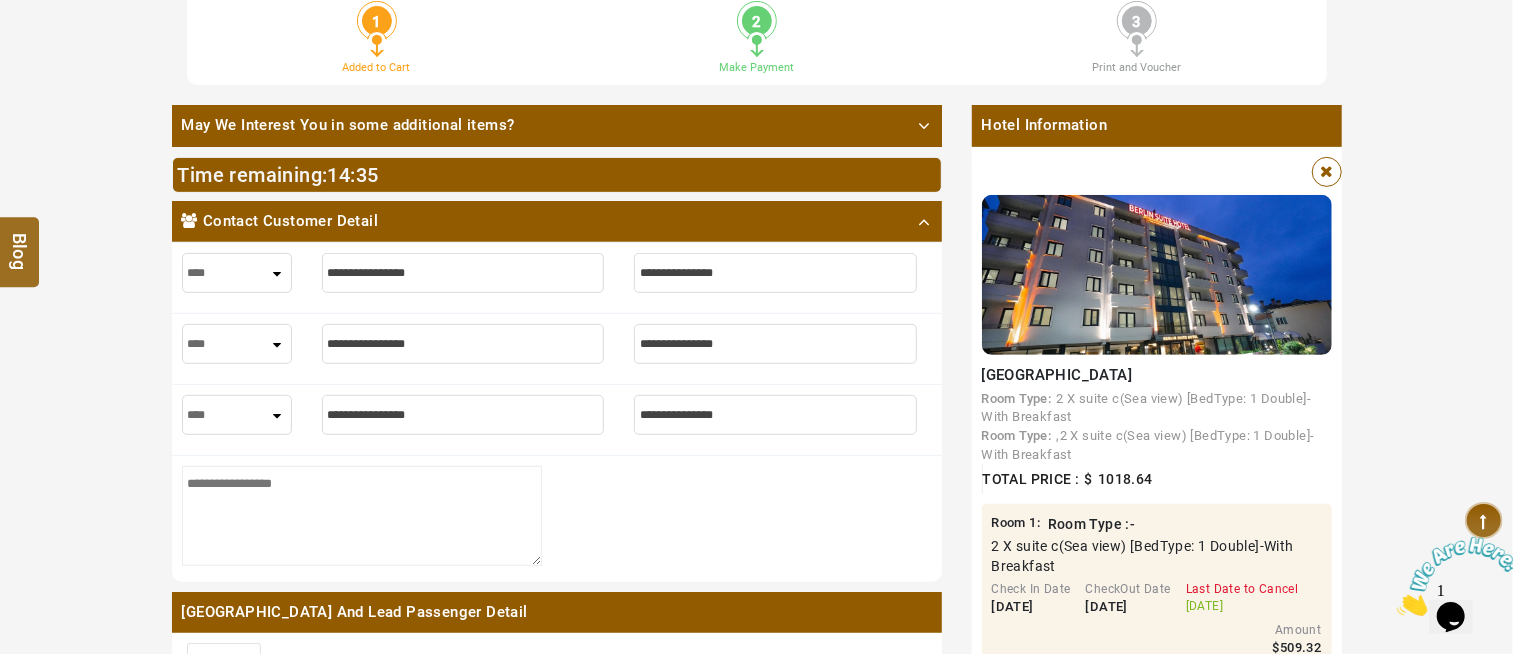 type on "*" 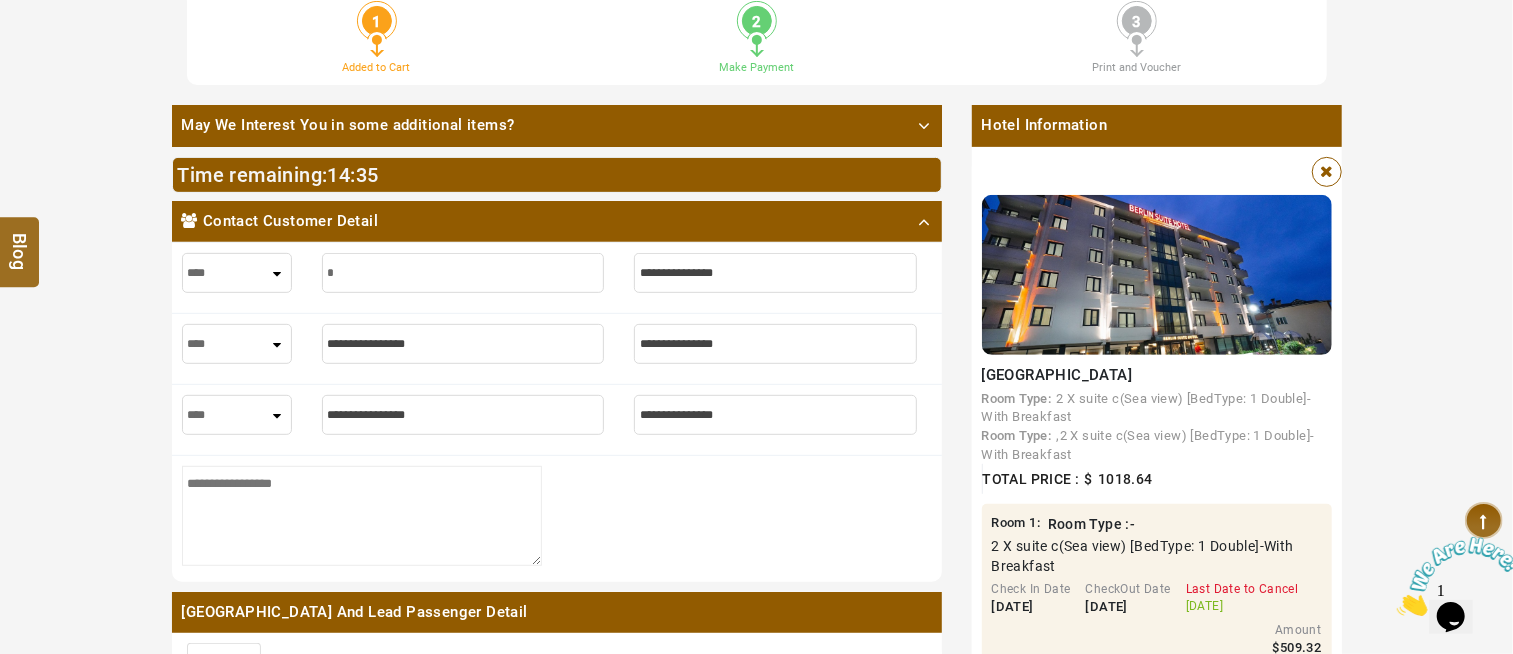 type on "*" 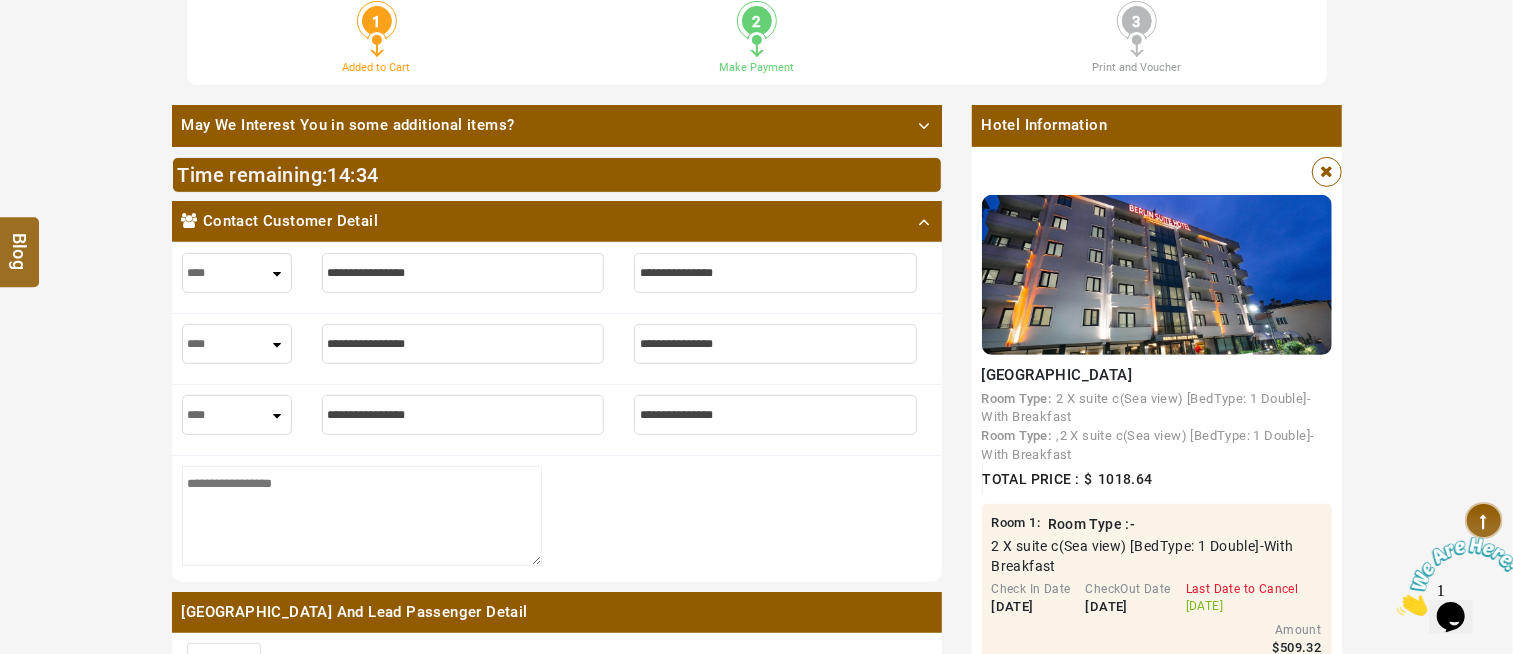 type 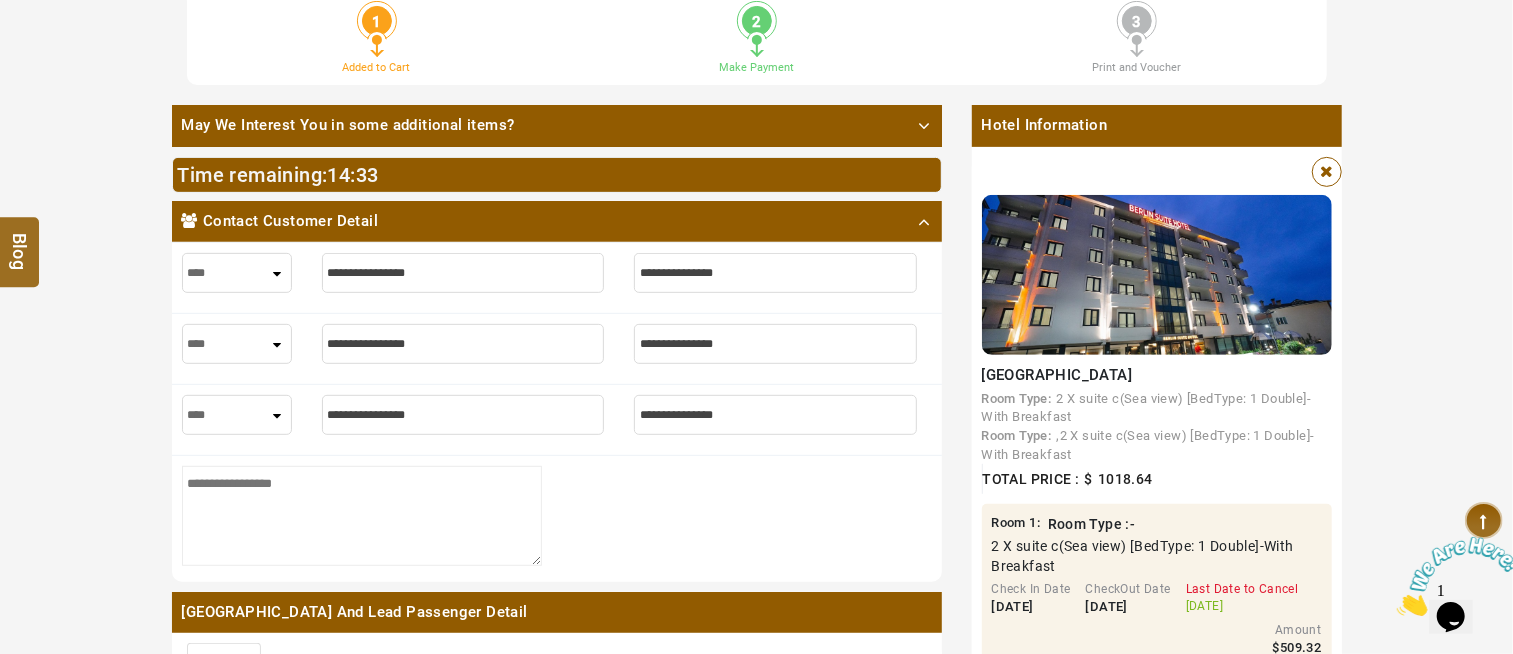 type on "*" 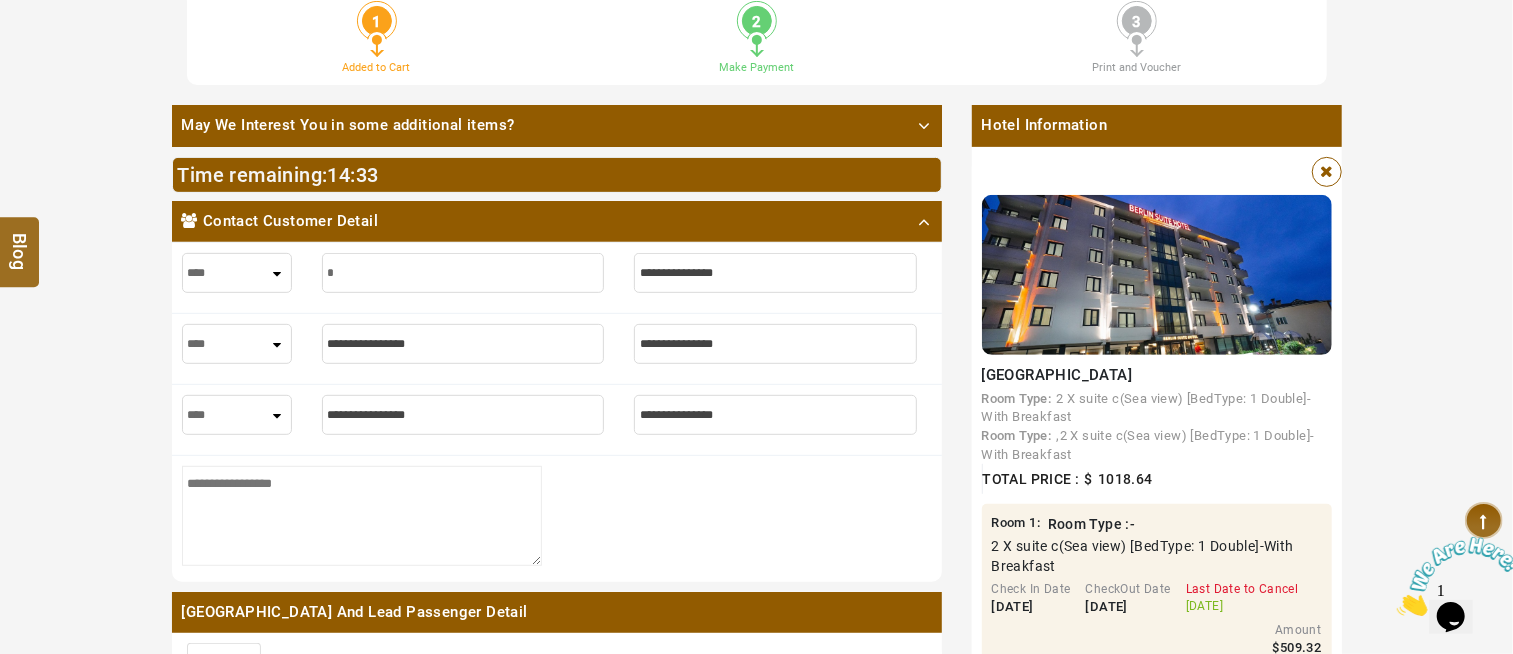 type on "*" 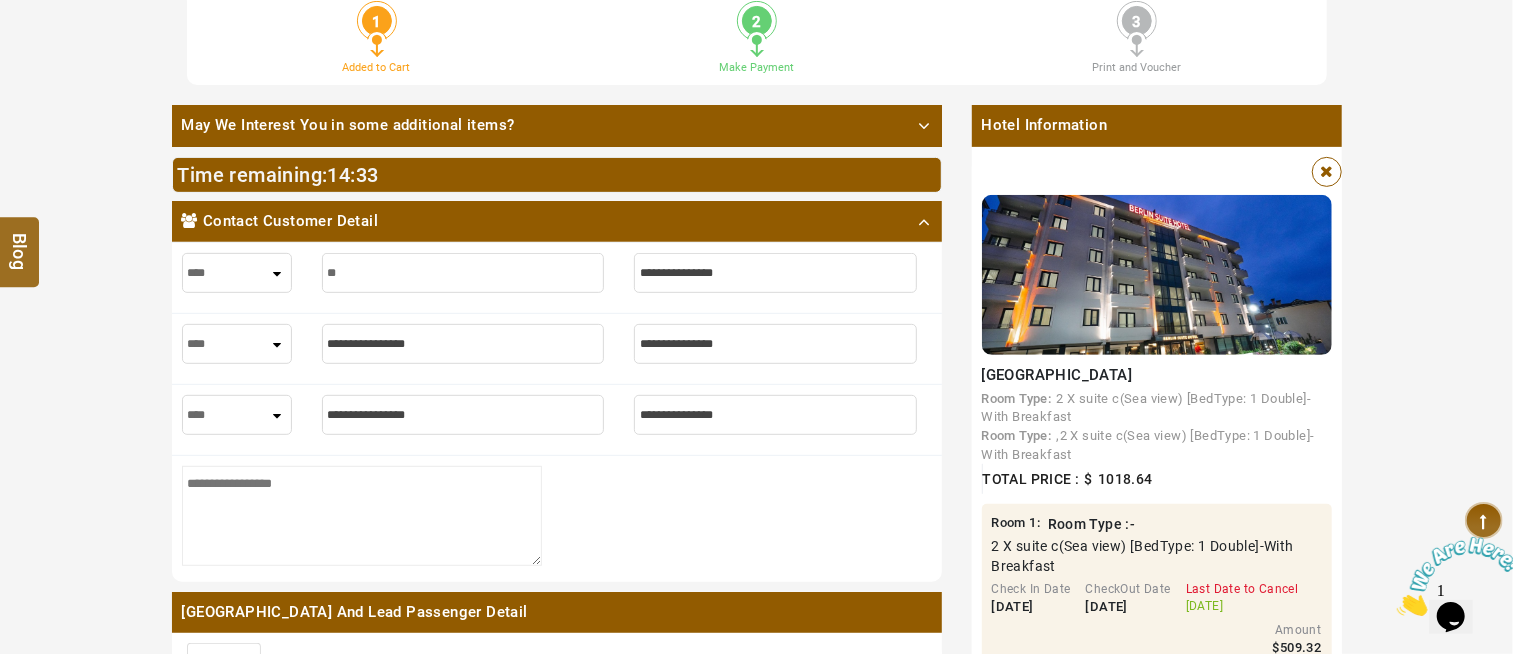 type on "**" 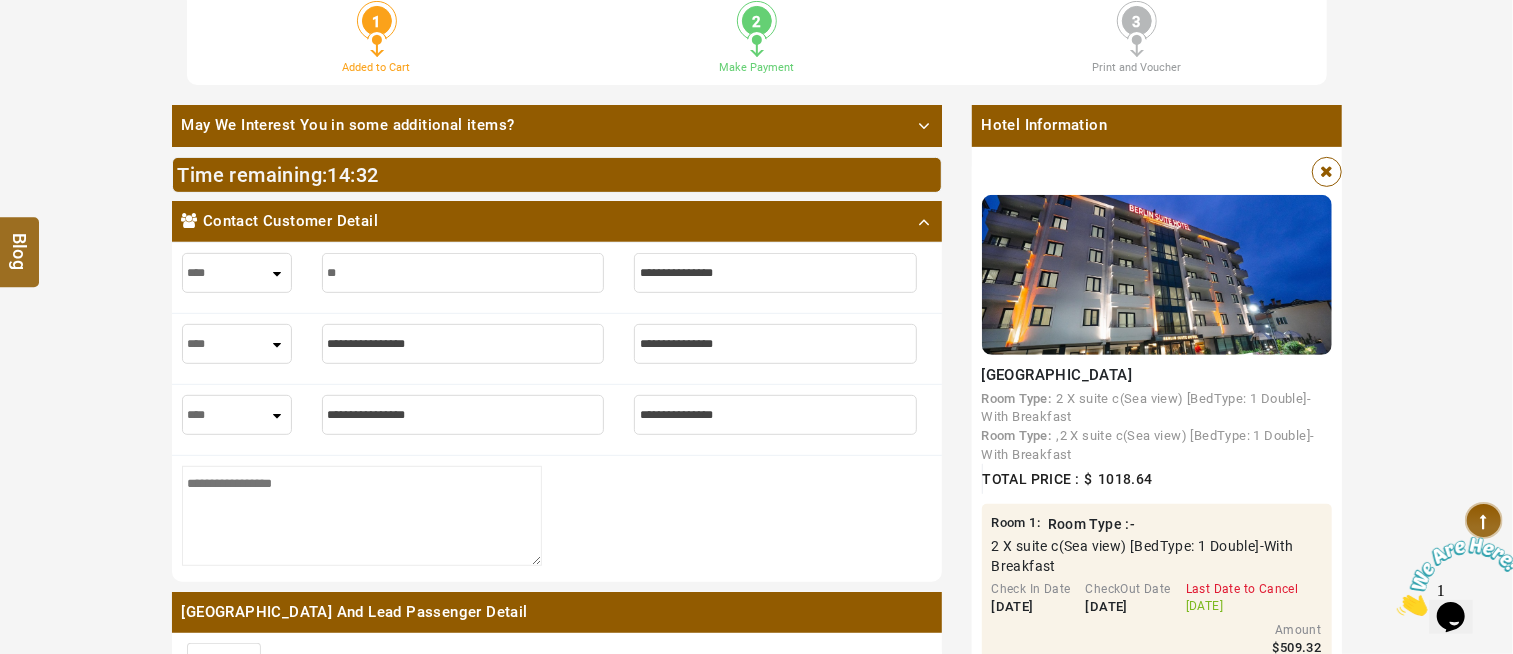 type on "***" 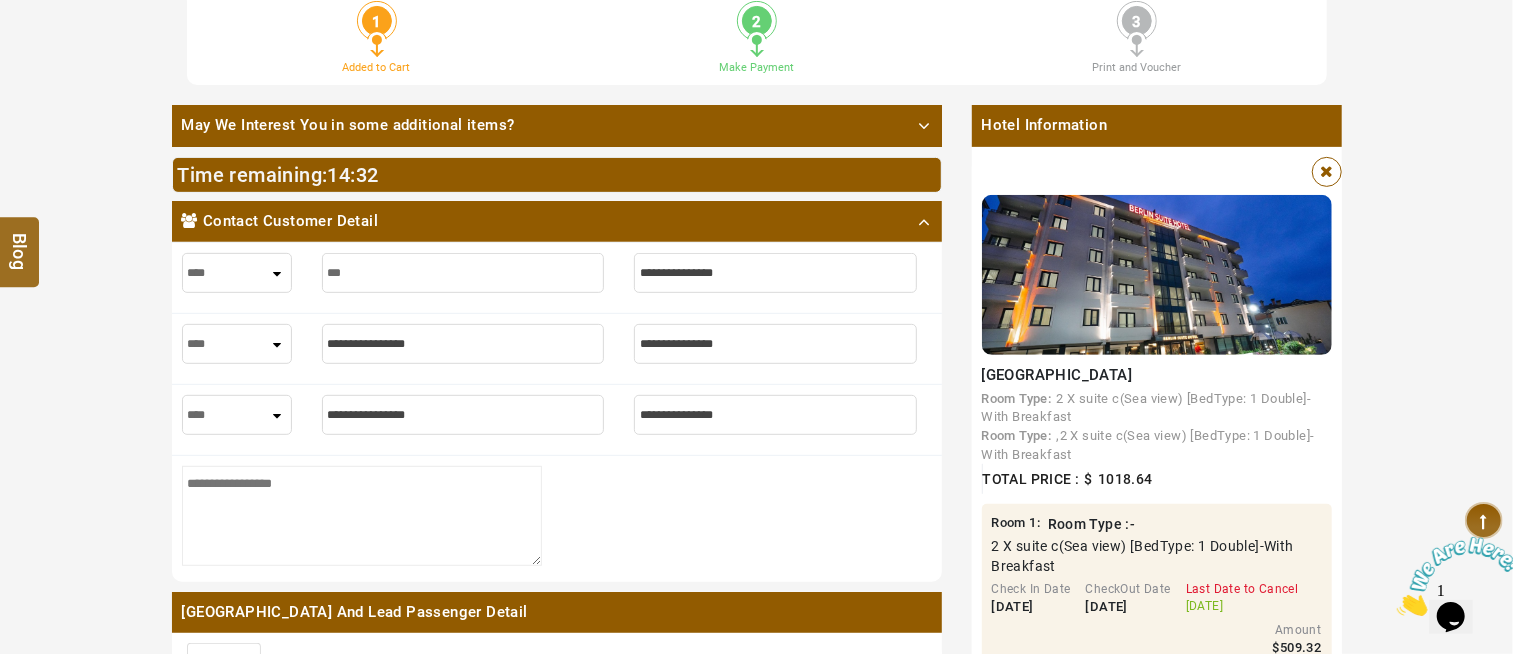 type on "***" 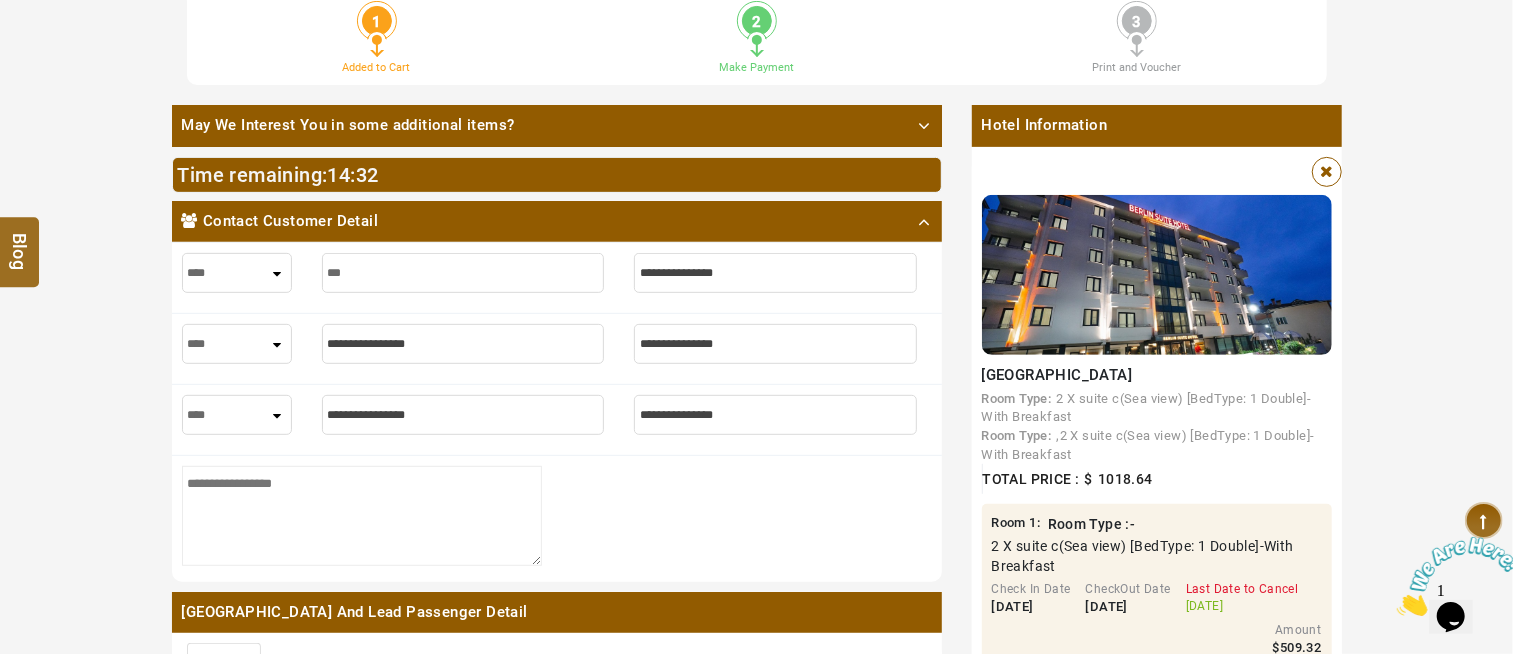 type on "****" 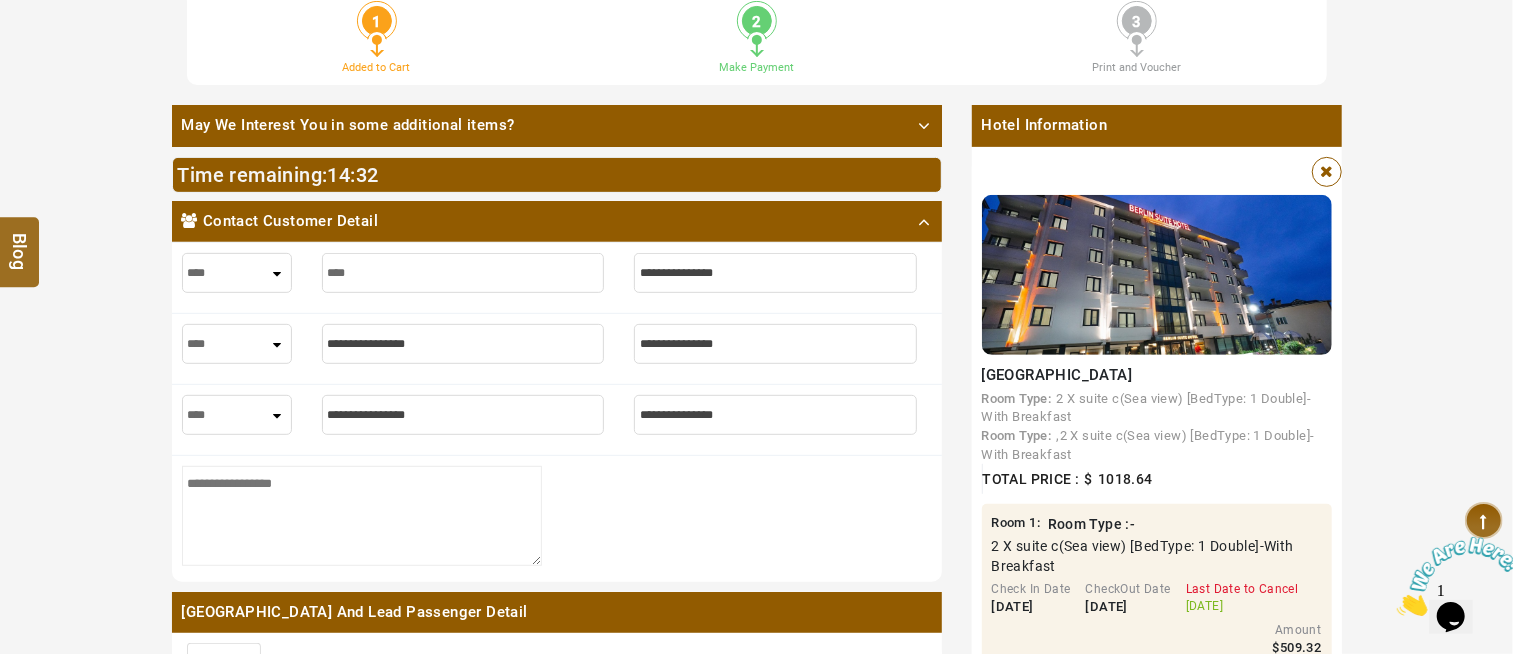 type on "****" 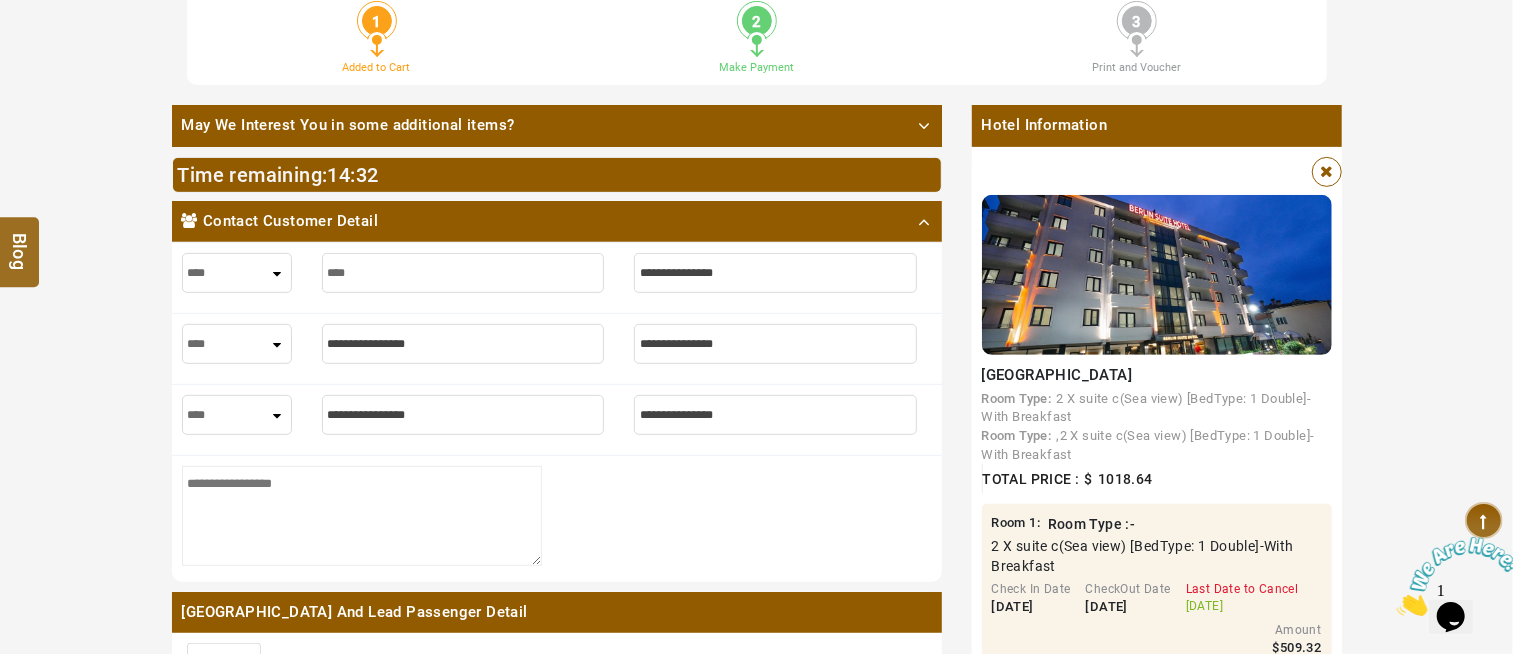 type on "*****" 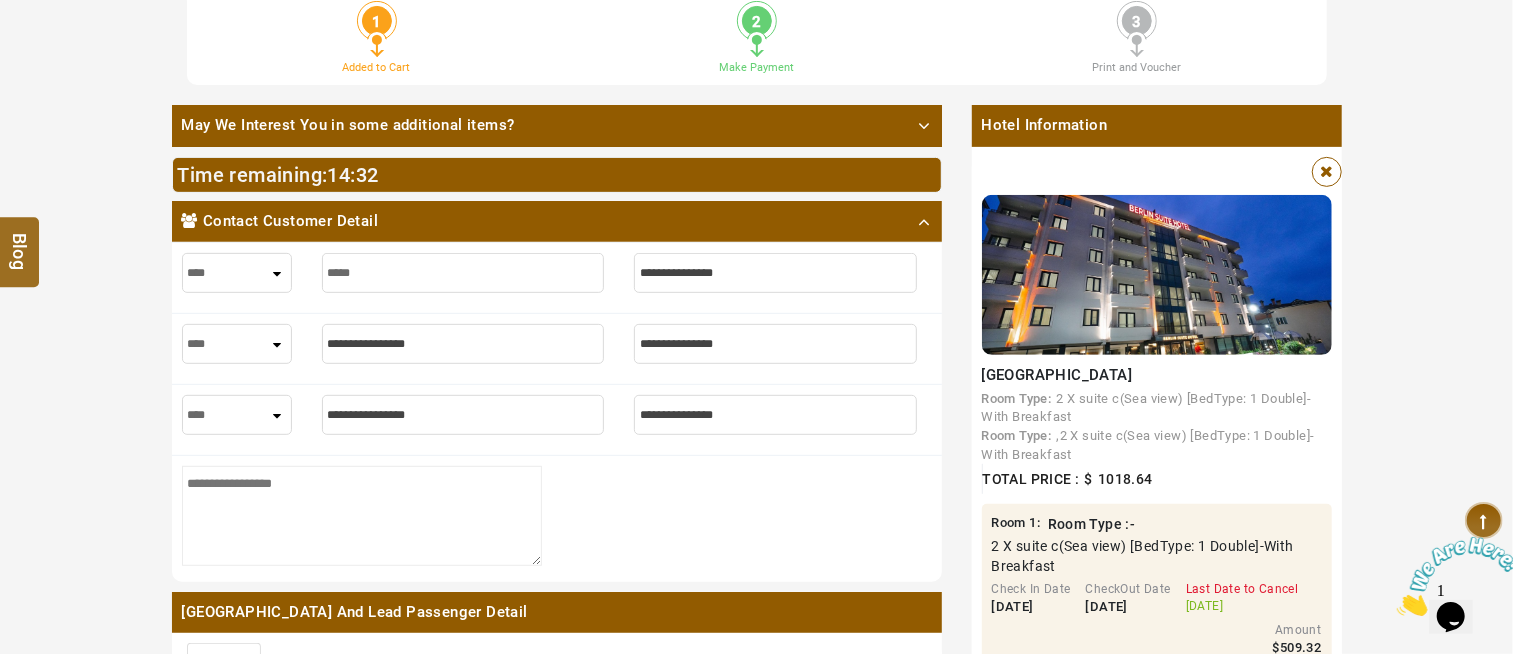 type on "*****" 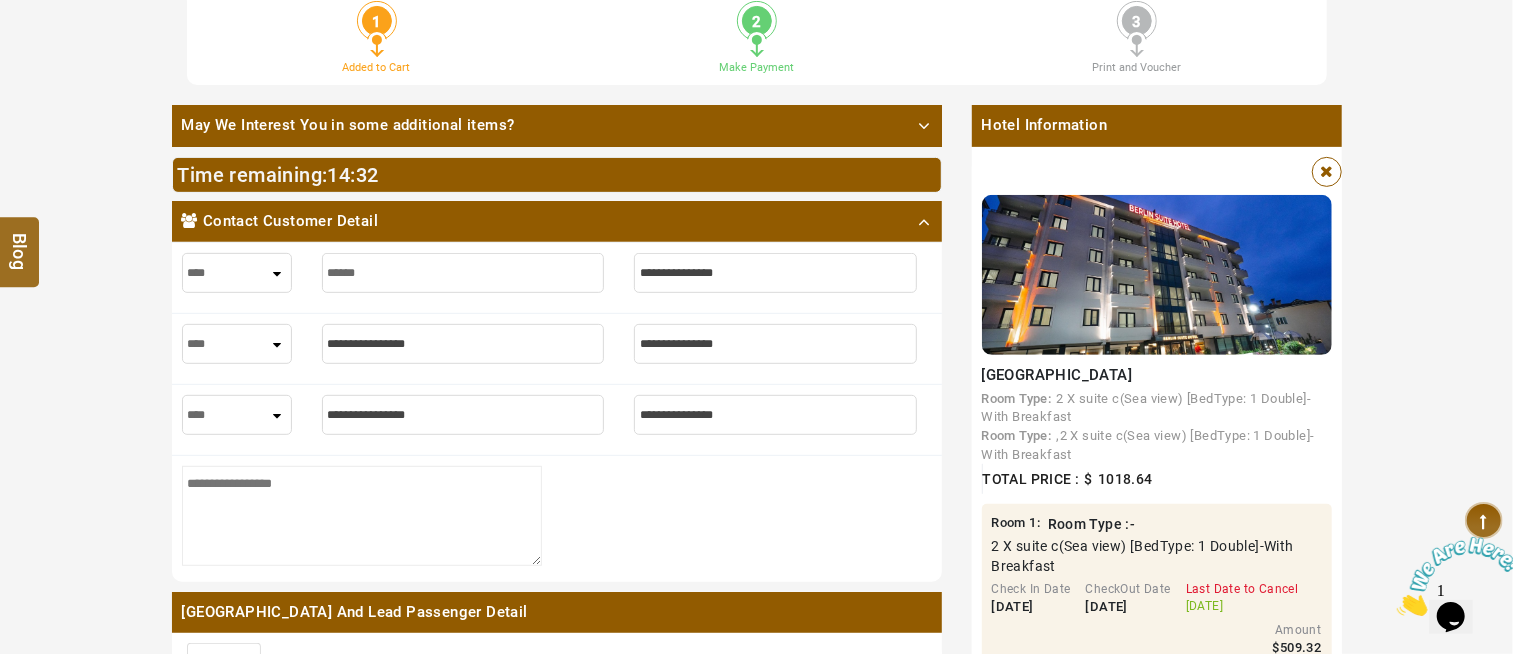 type on "******" 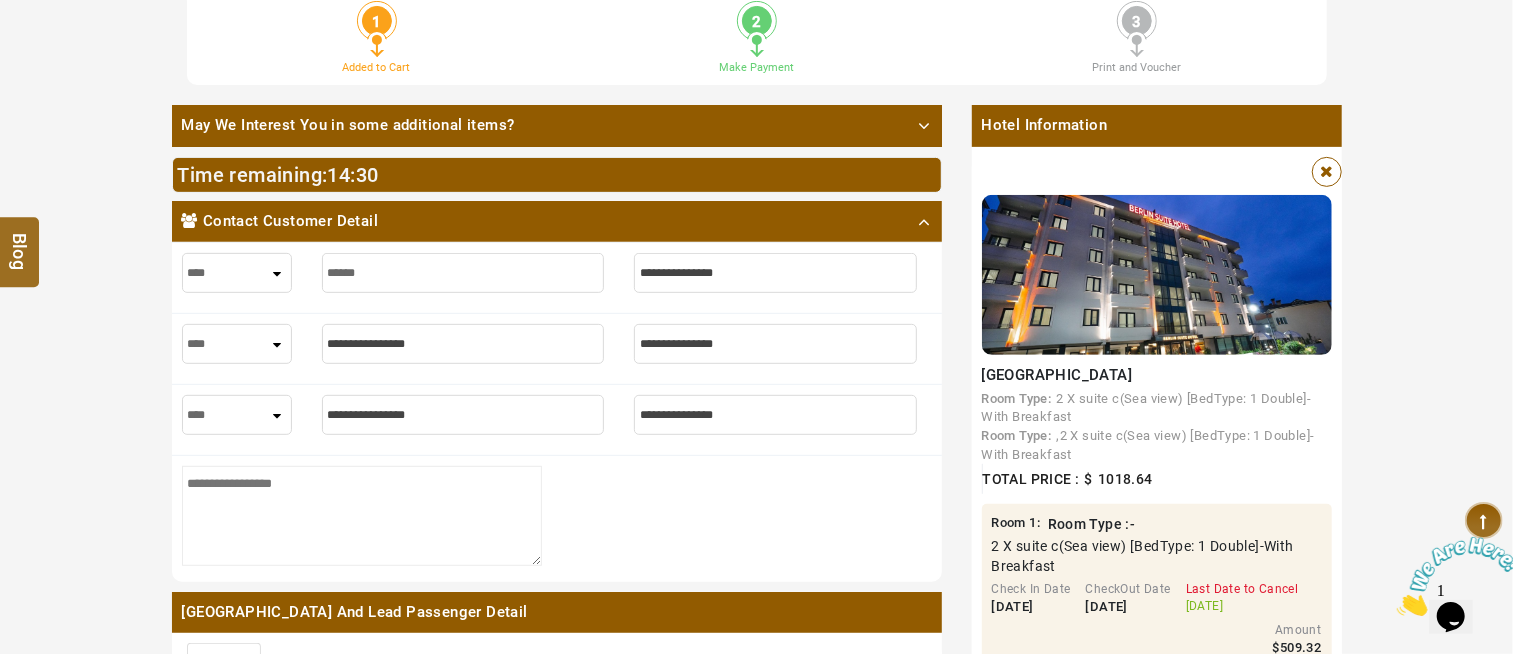 type on "******" 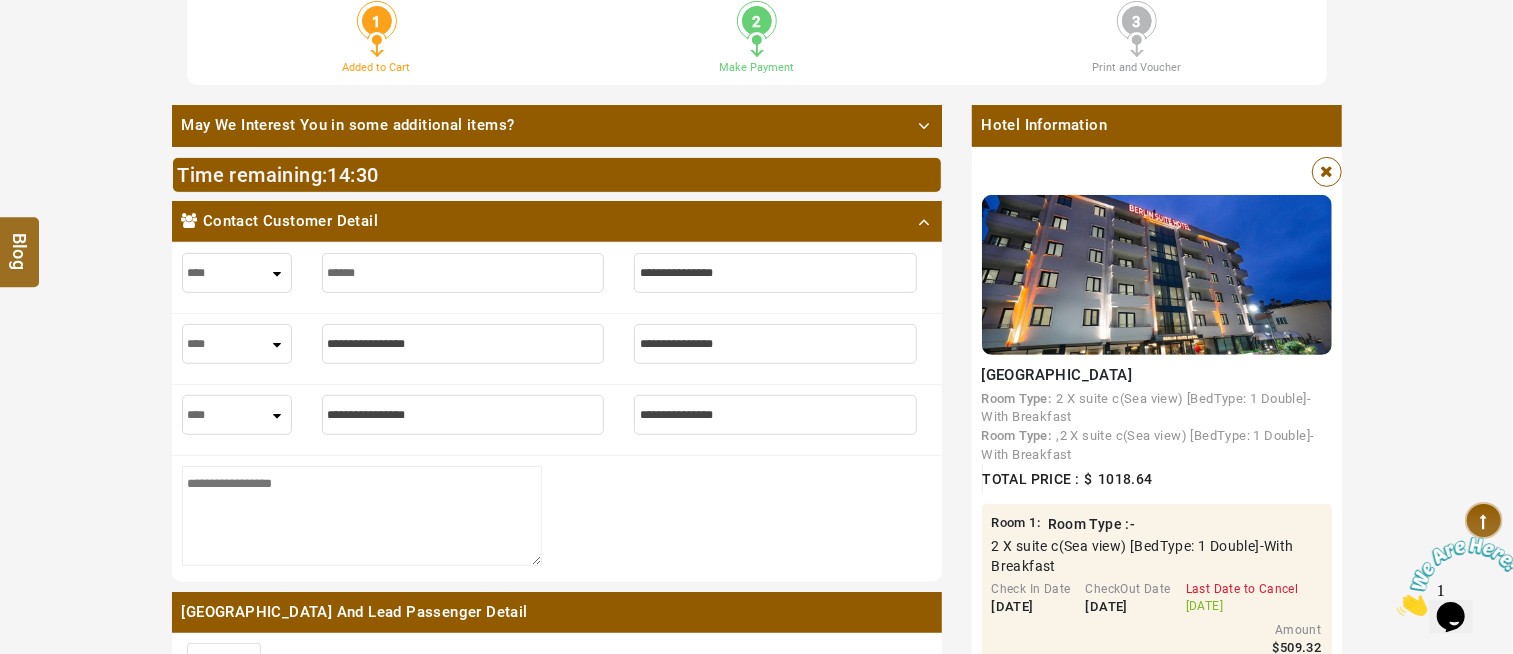 click at bounding box center [775, 273] 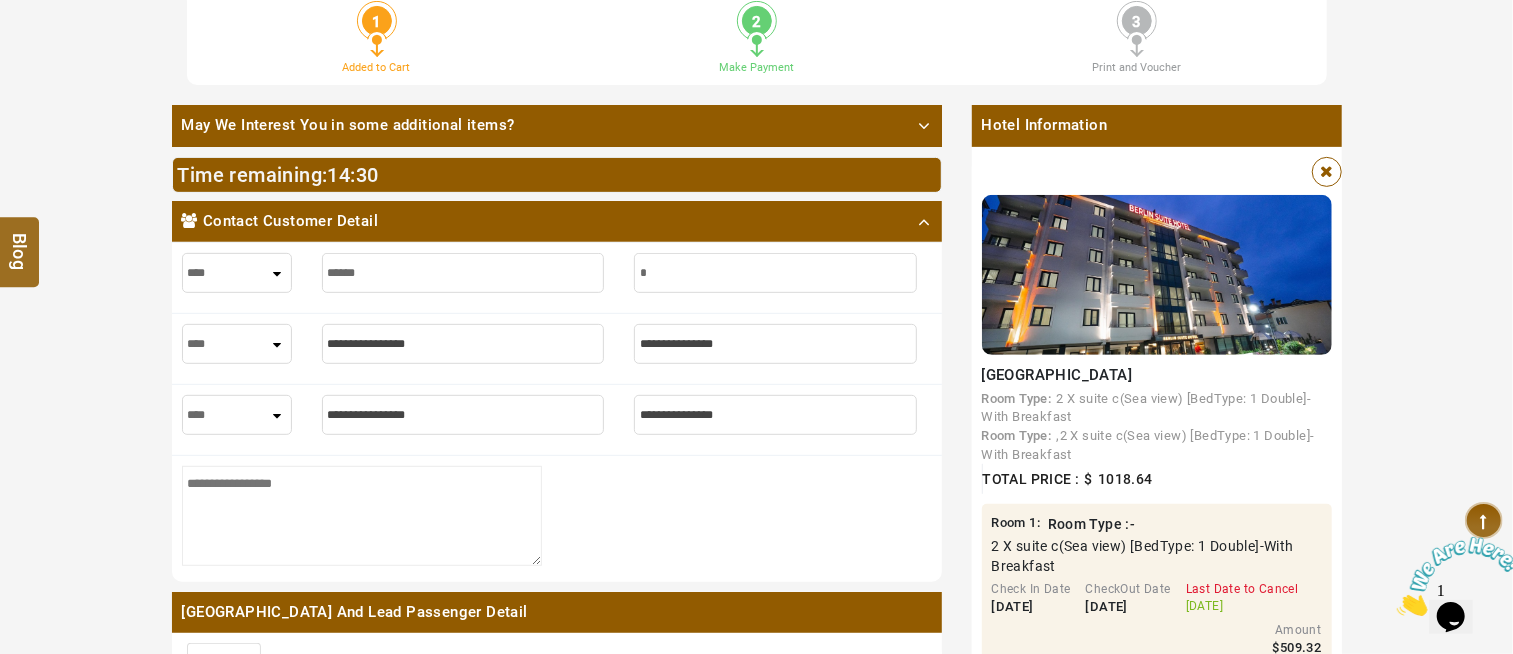 type on "*" 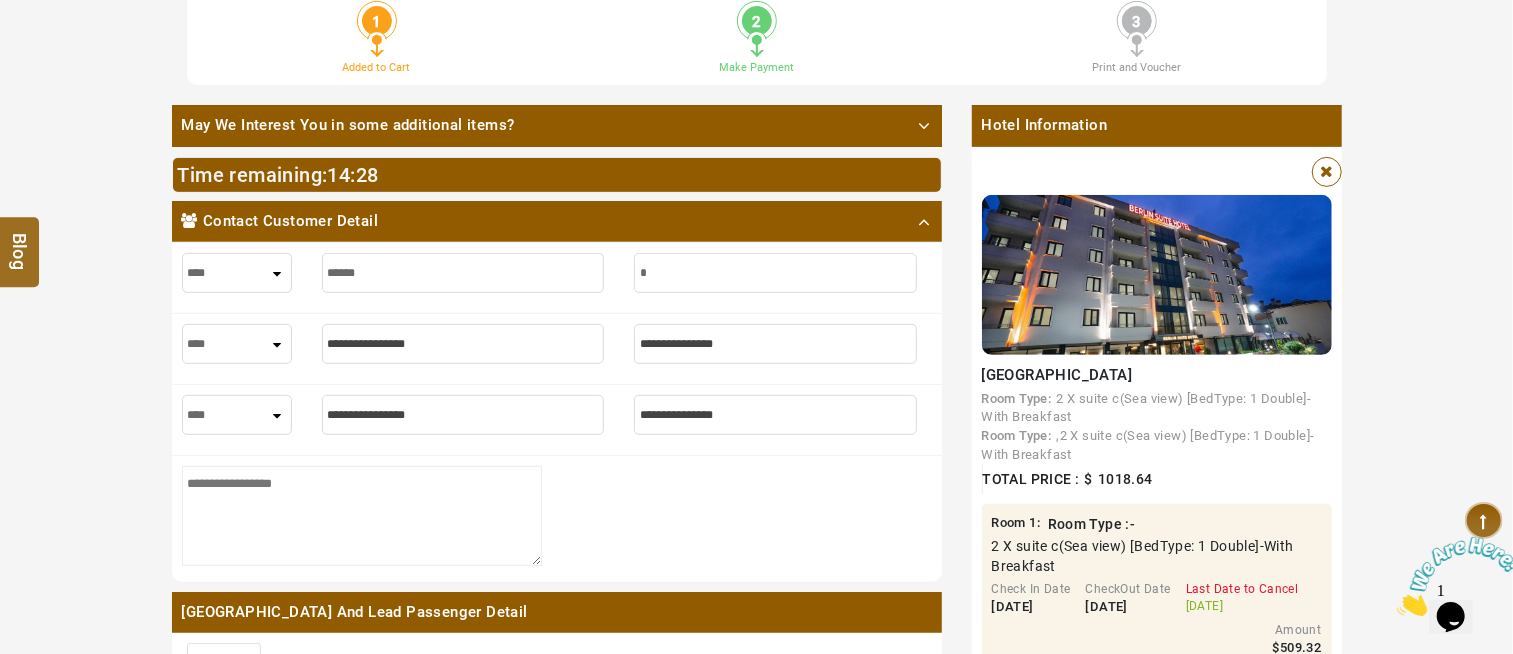 type on "**" 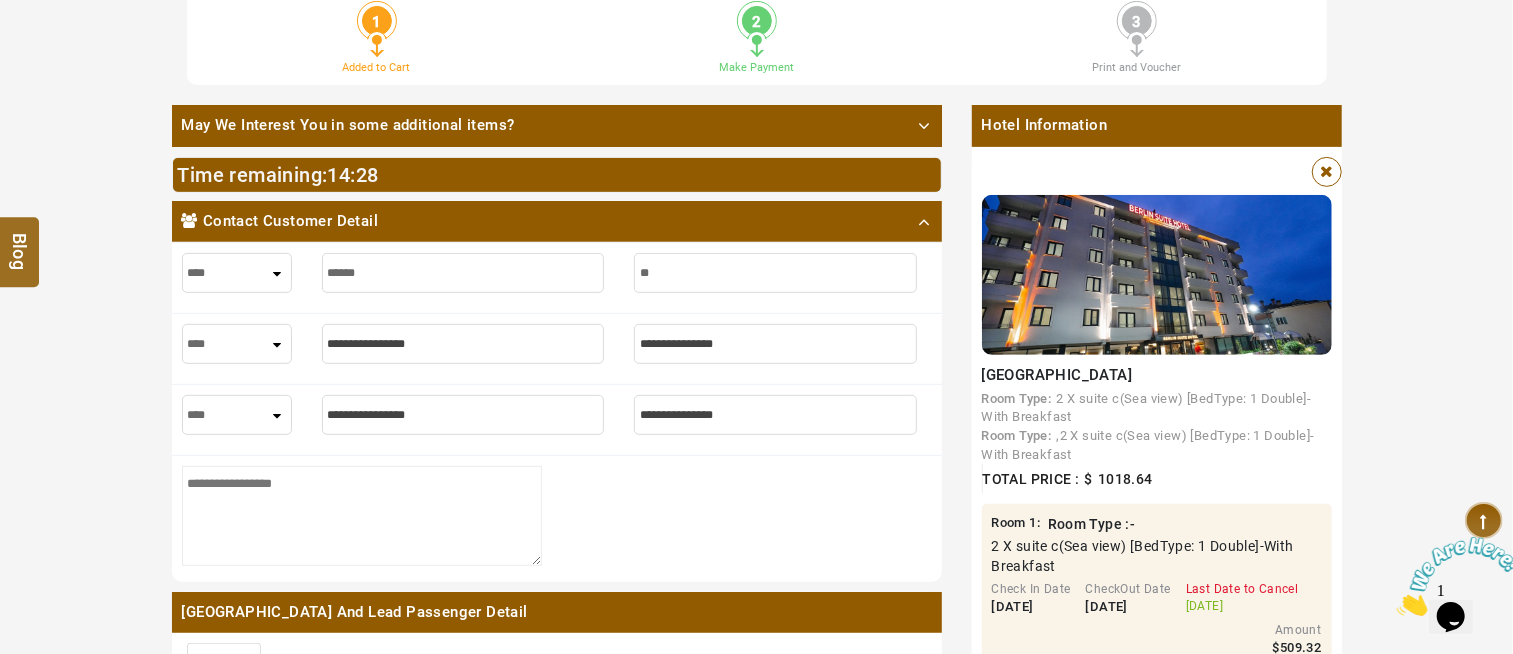 type on "**" 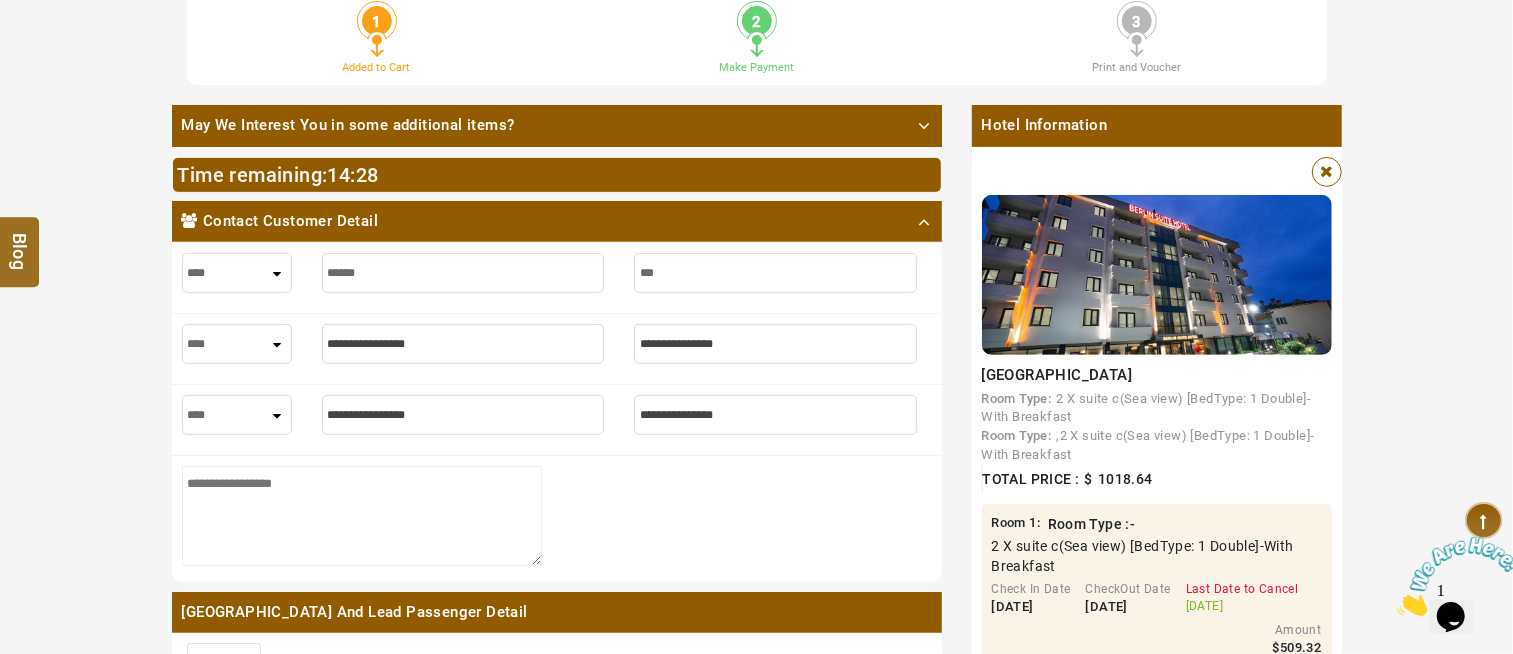type on "***" 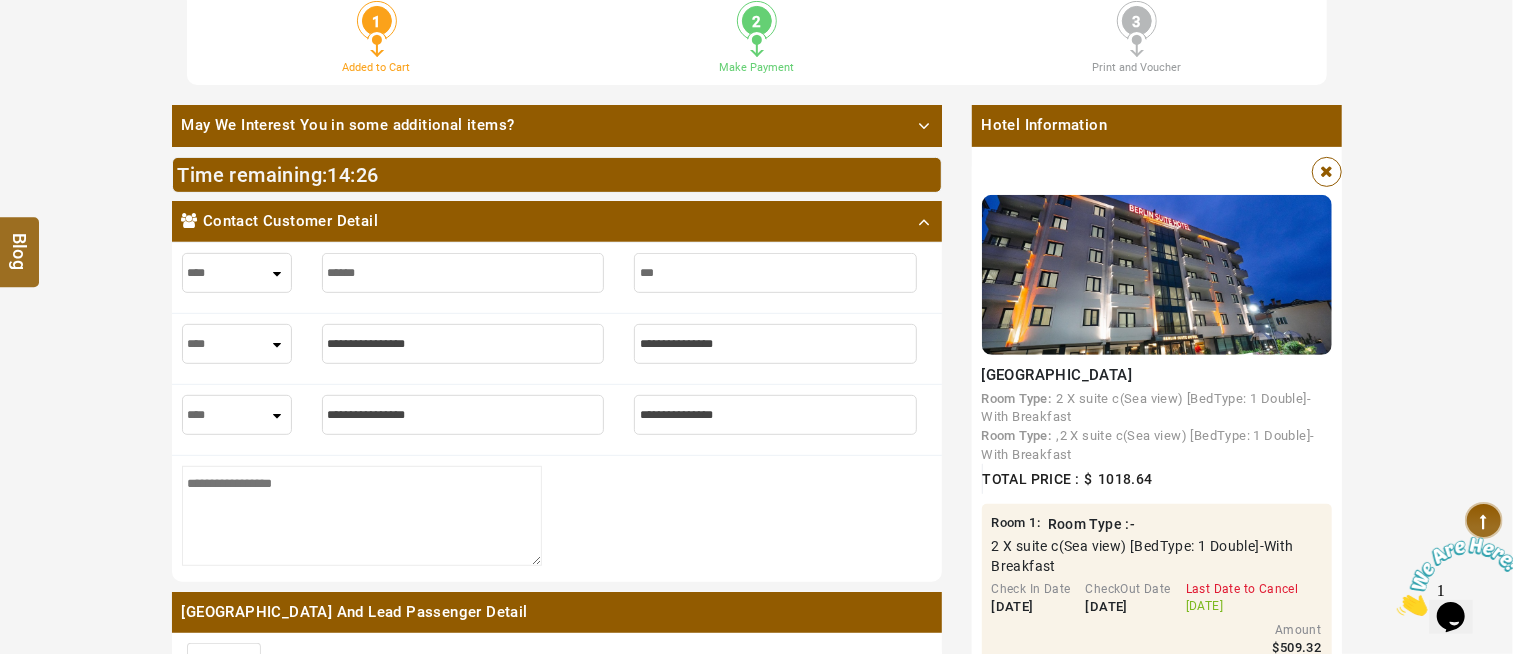 type on "****" 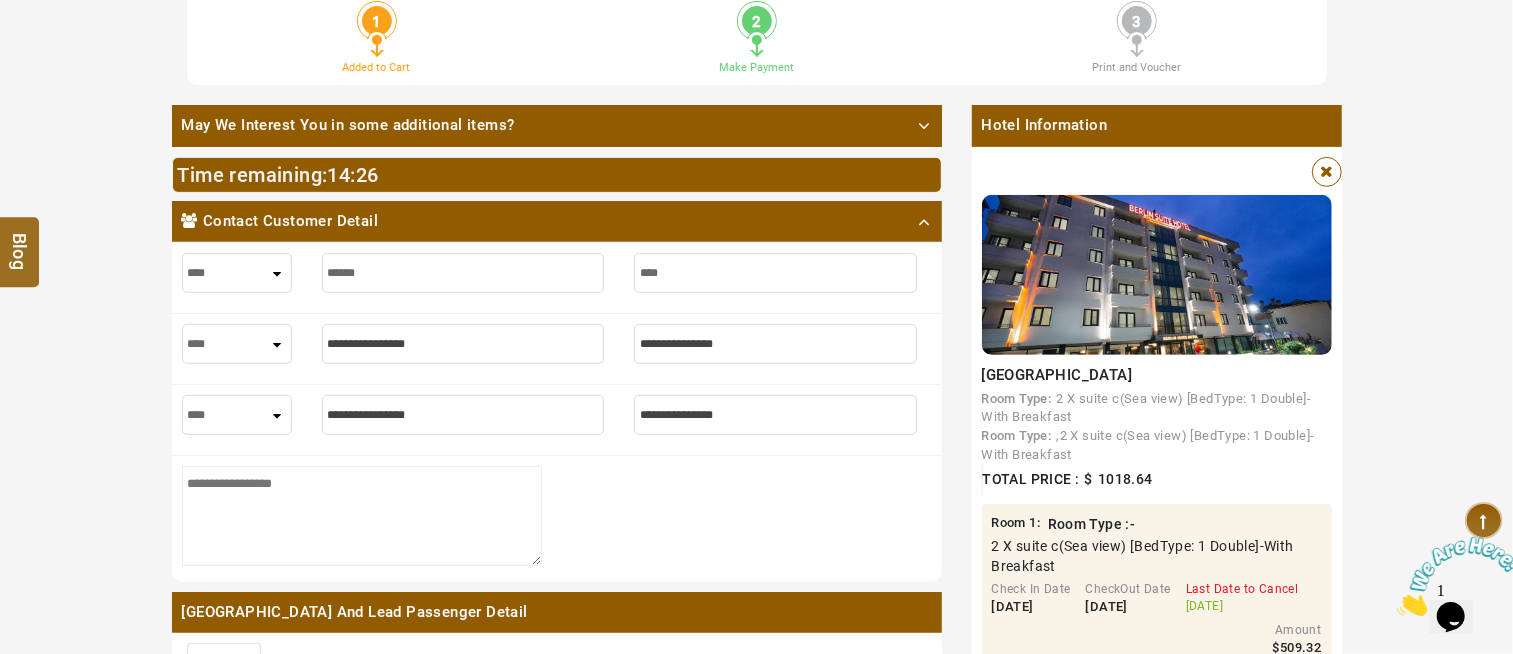 type on "****" 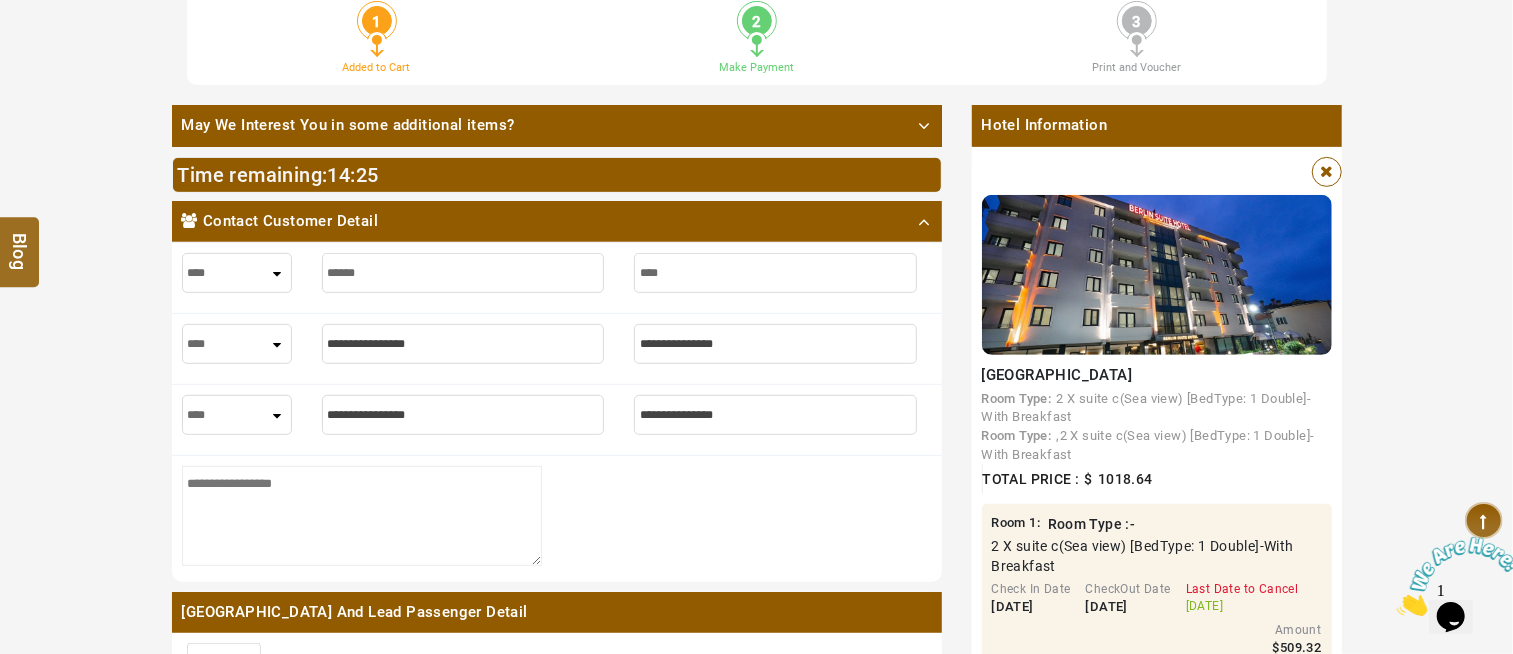 type on "*****" 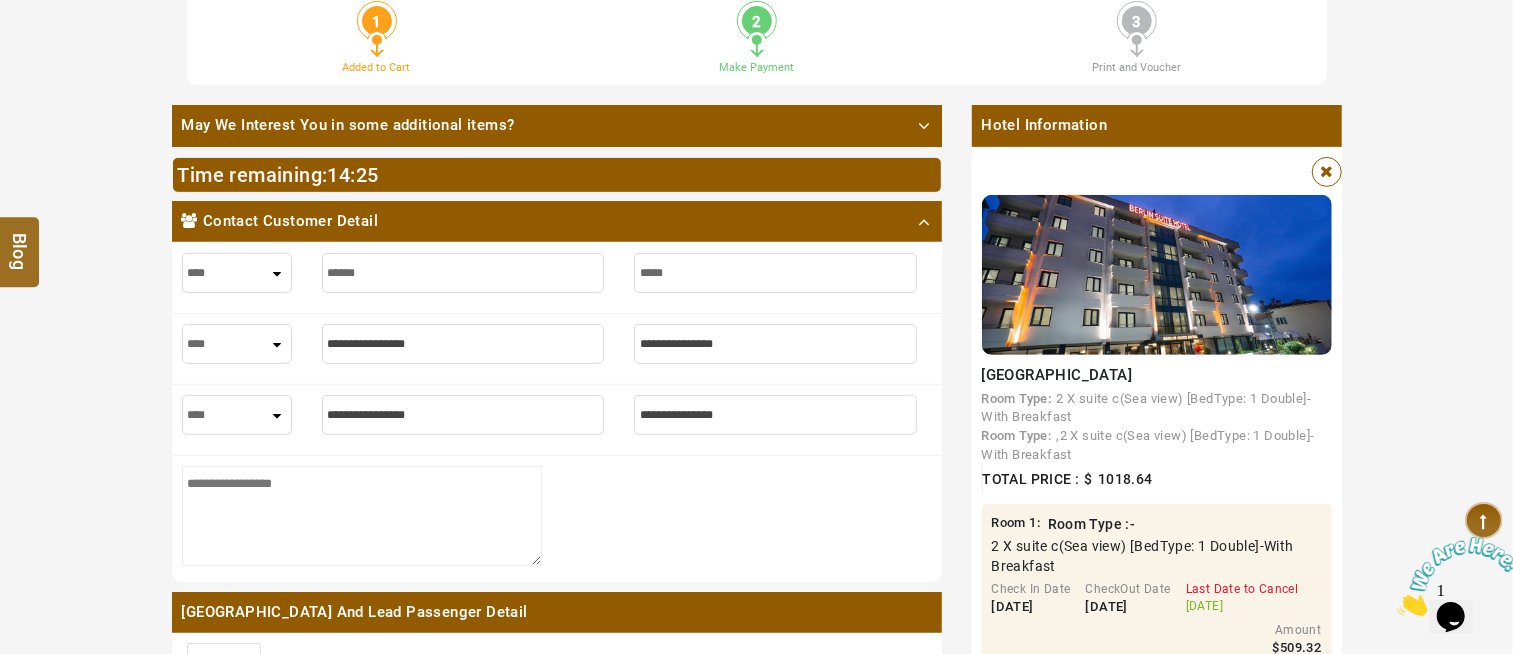 type on "*****" 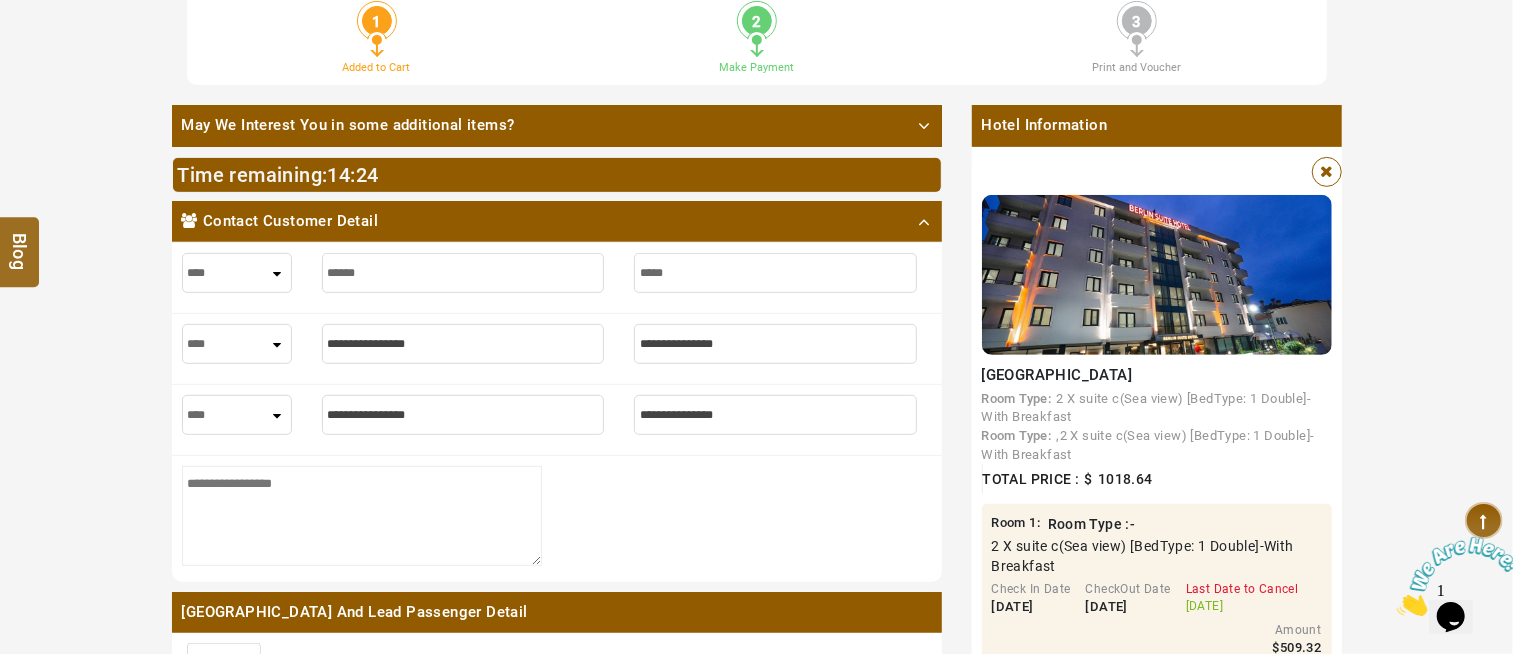 type on "******" 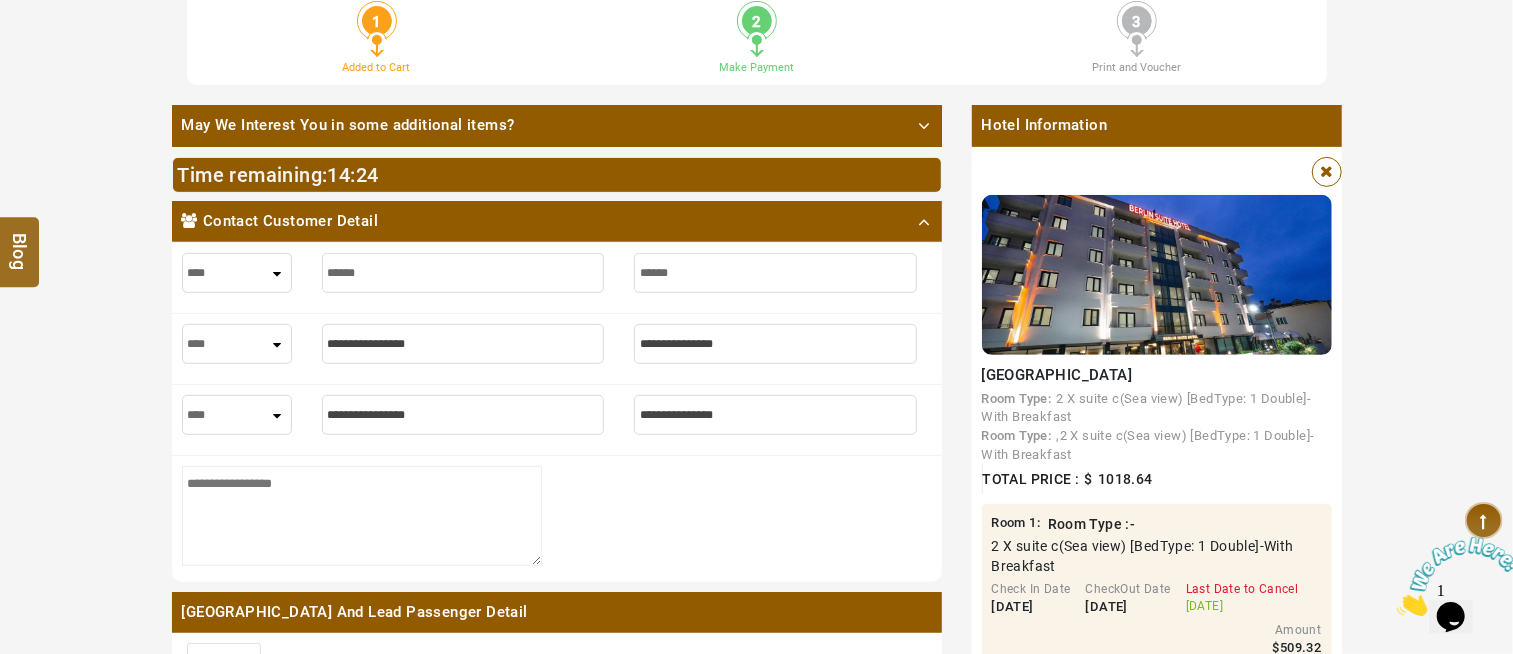 type on "******" 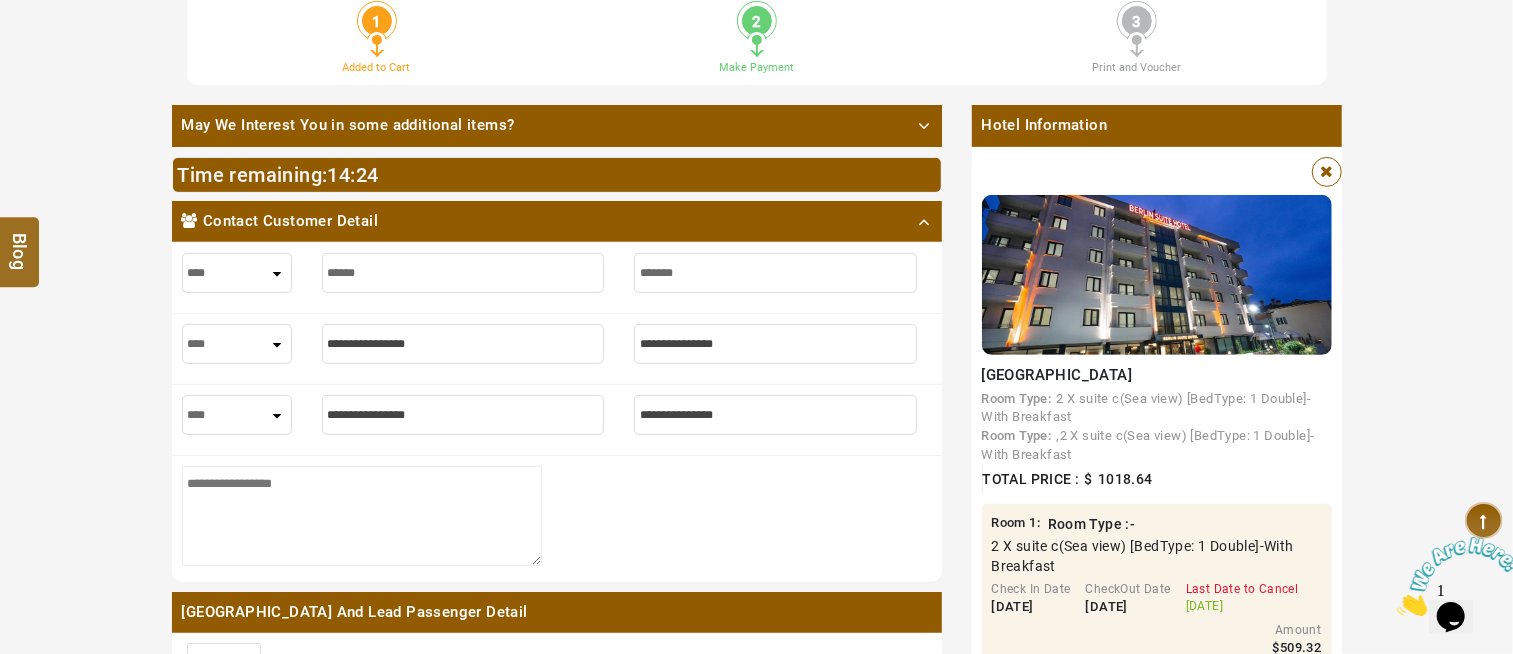 type on "*******" 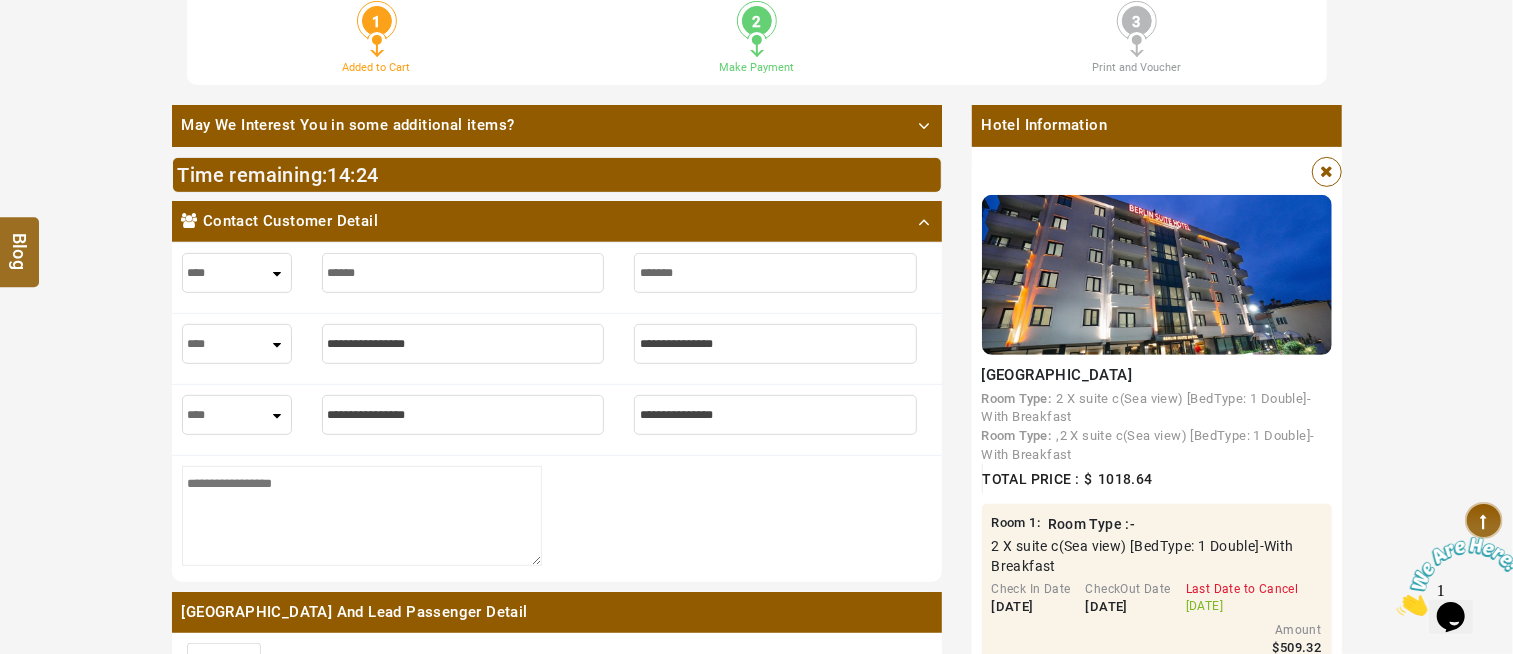 type on "********" 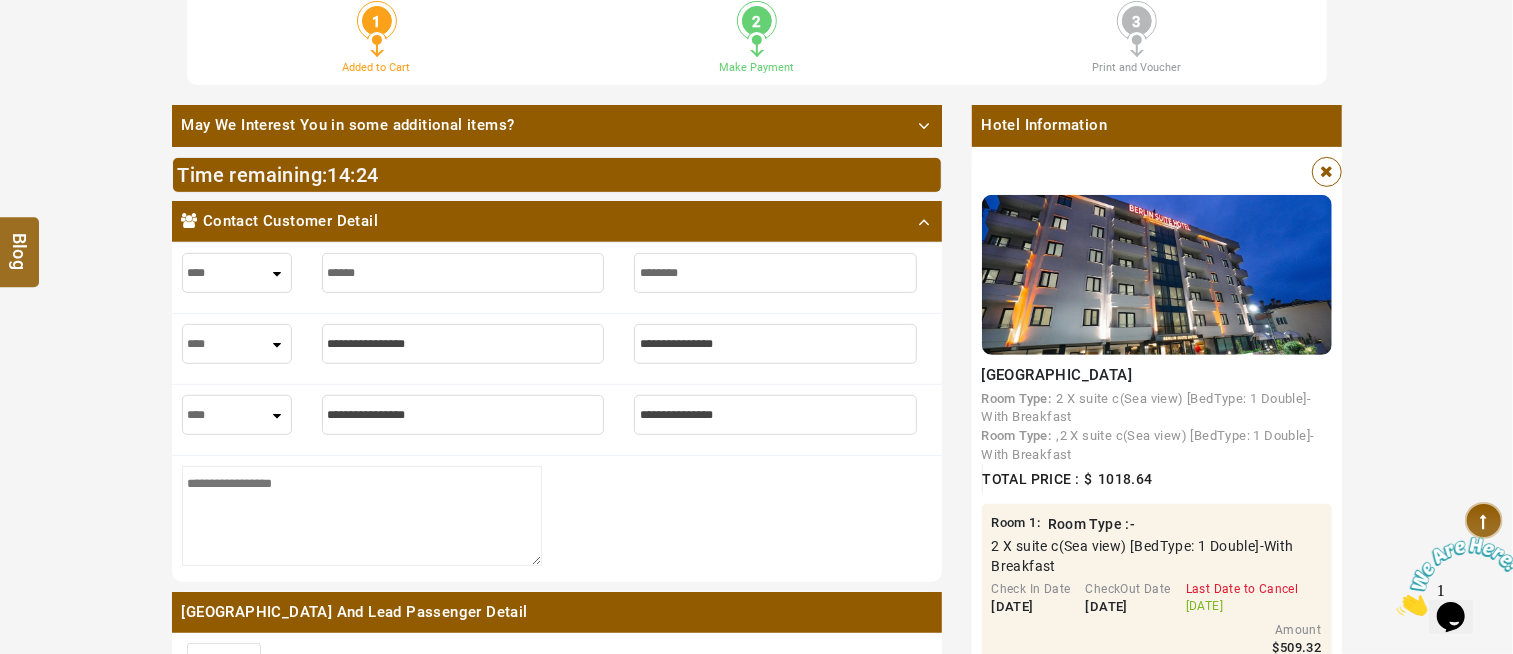 type on "********" 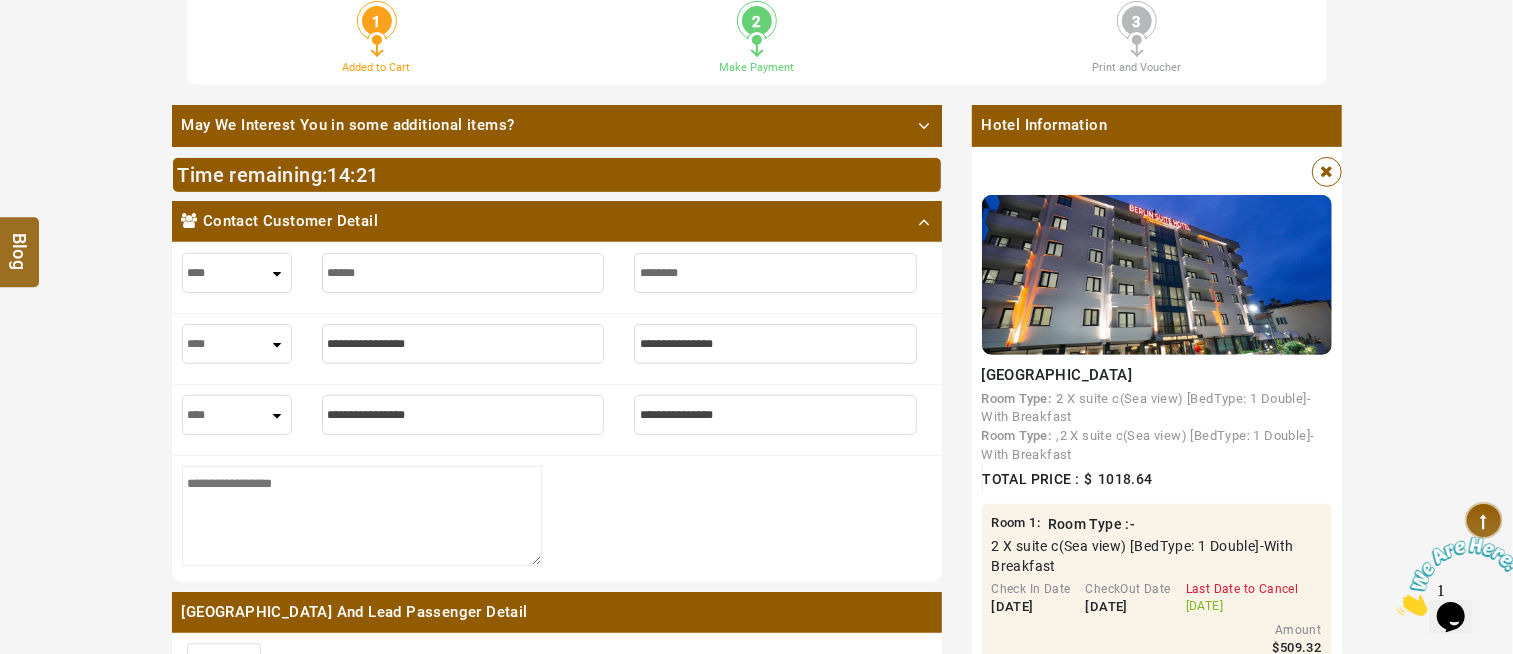 type on "********" 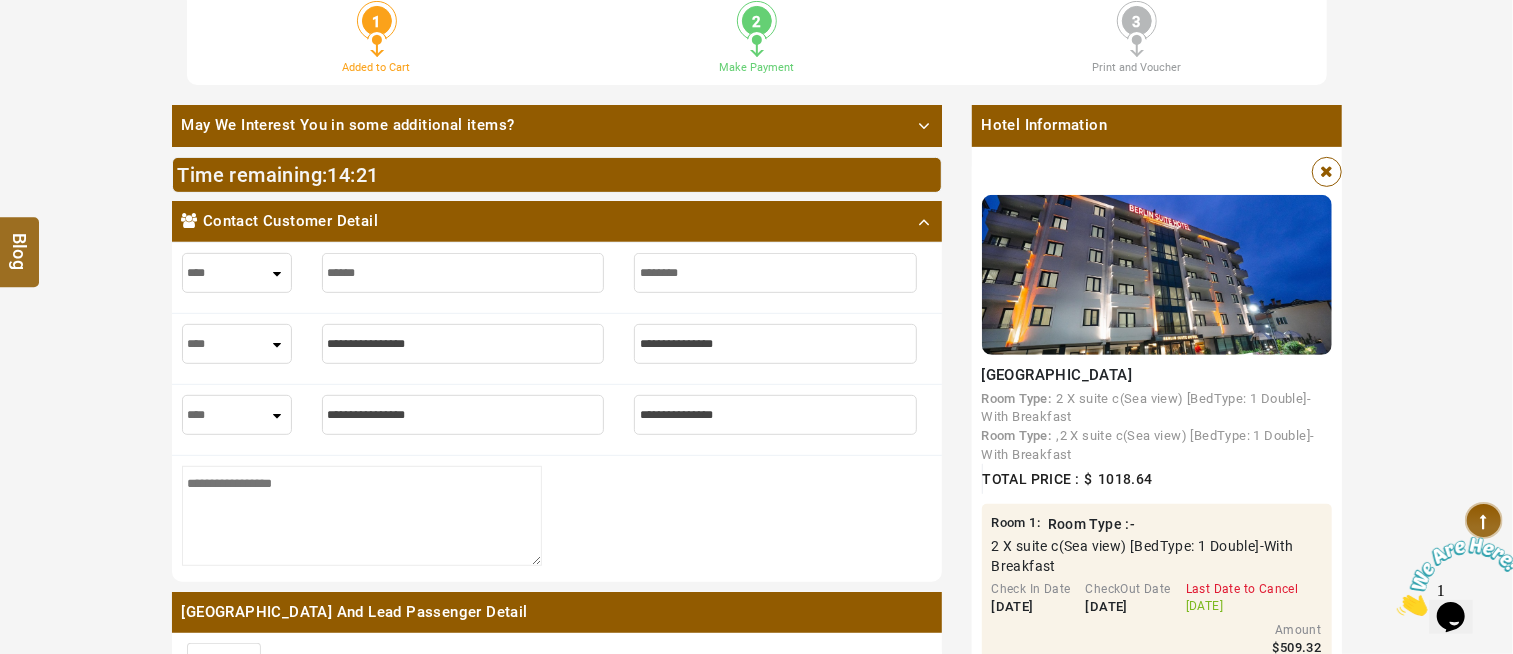 click at bounding box center [463, 344] 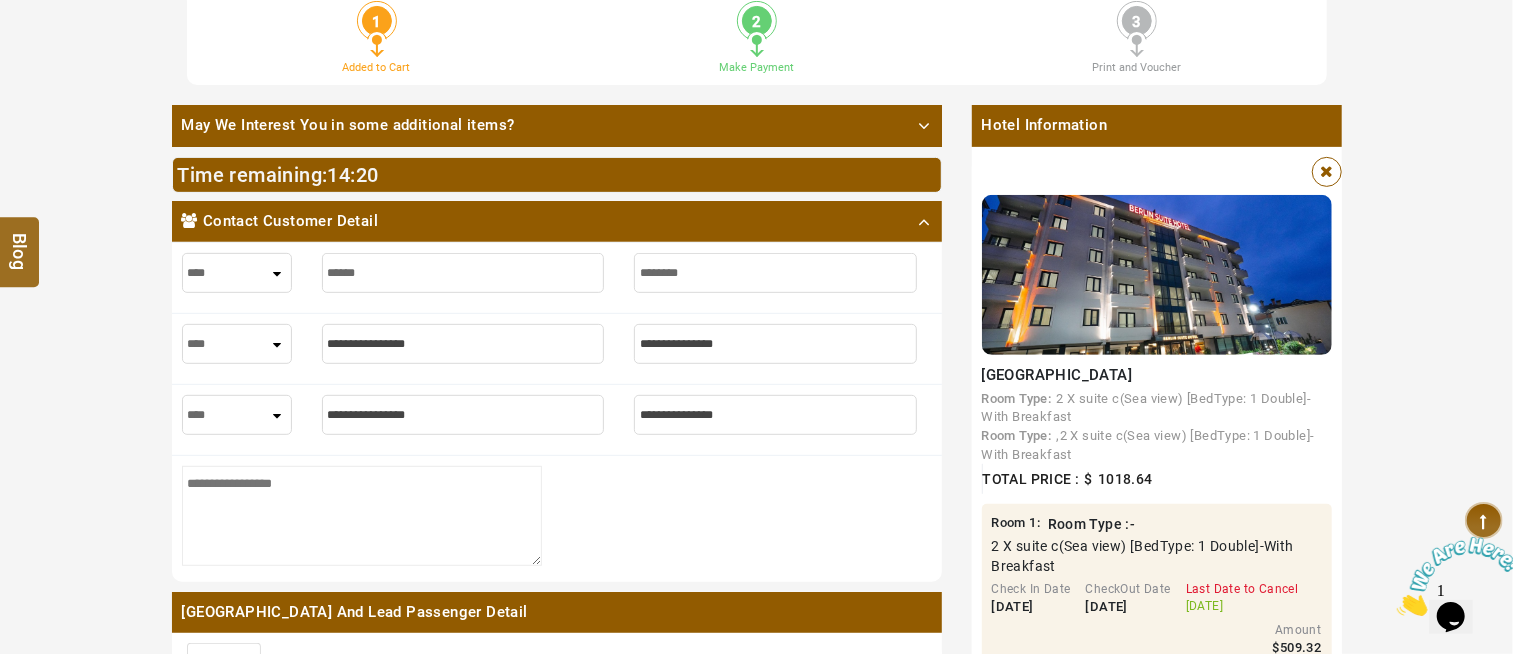 type on "*" 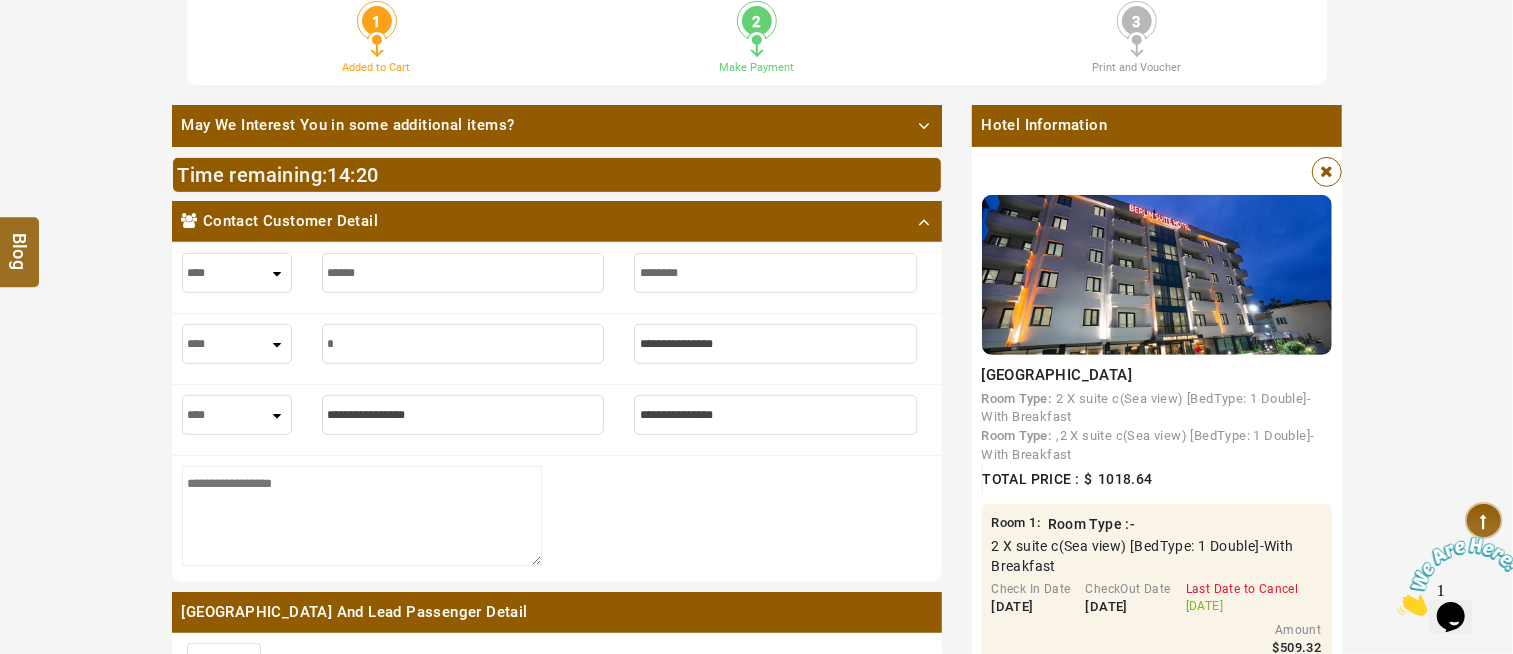 type on "*" 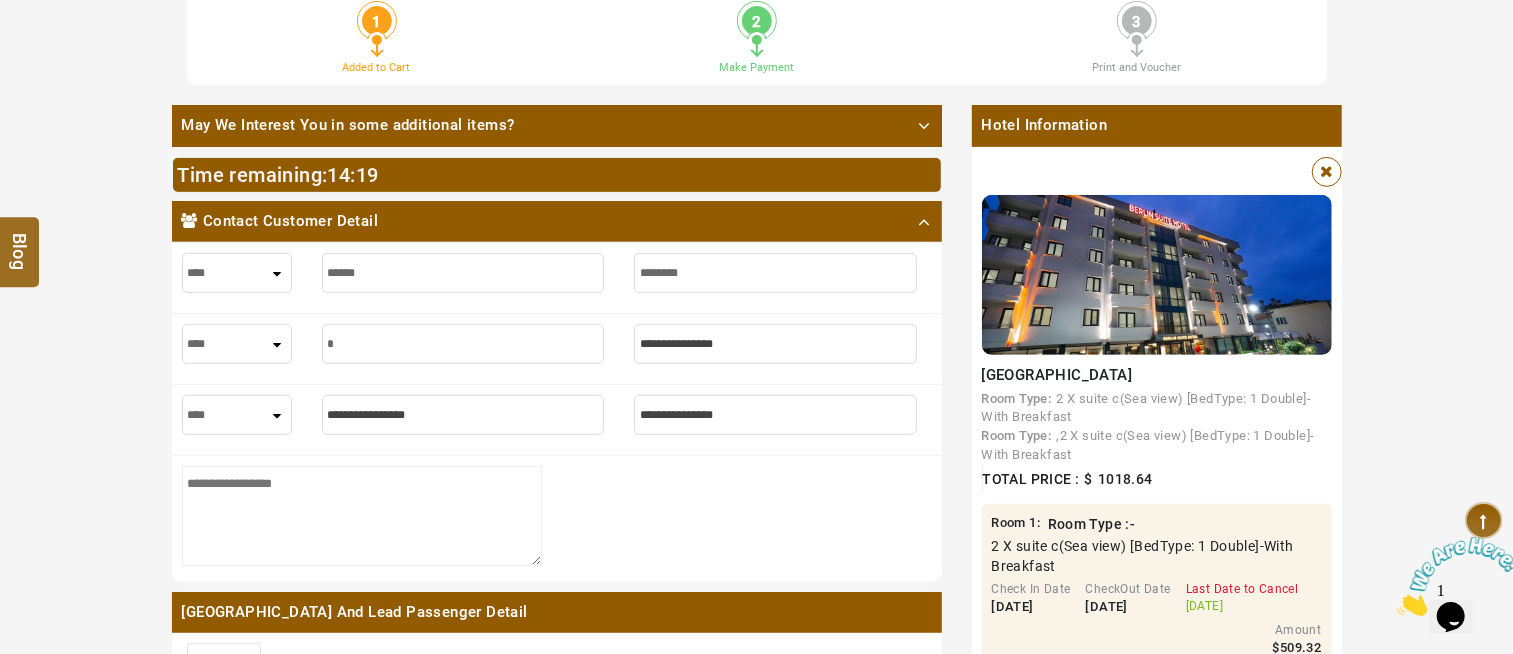 type on "**" 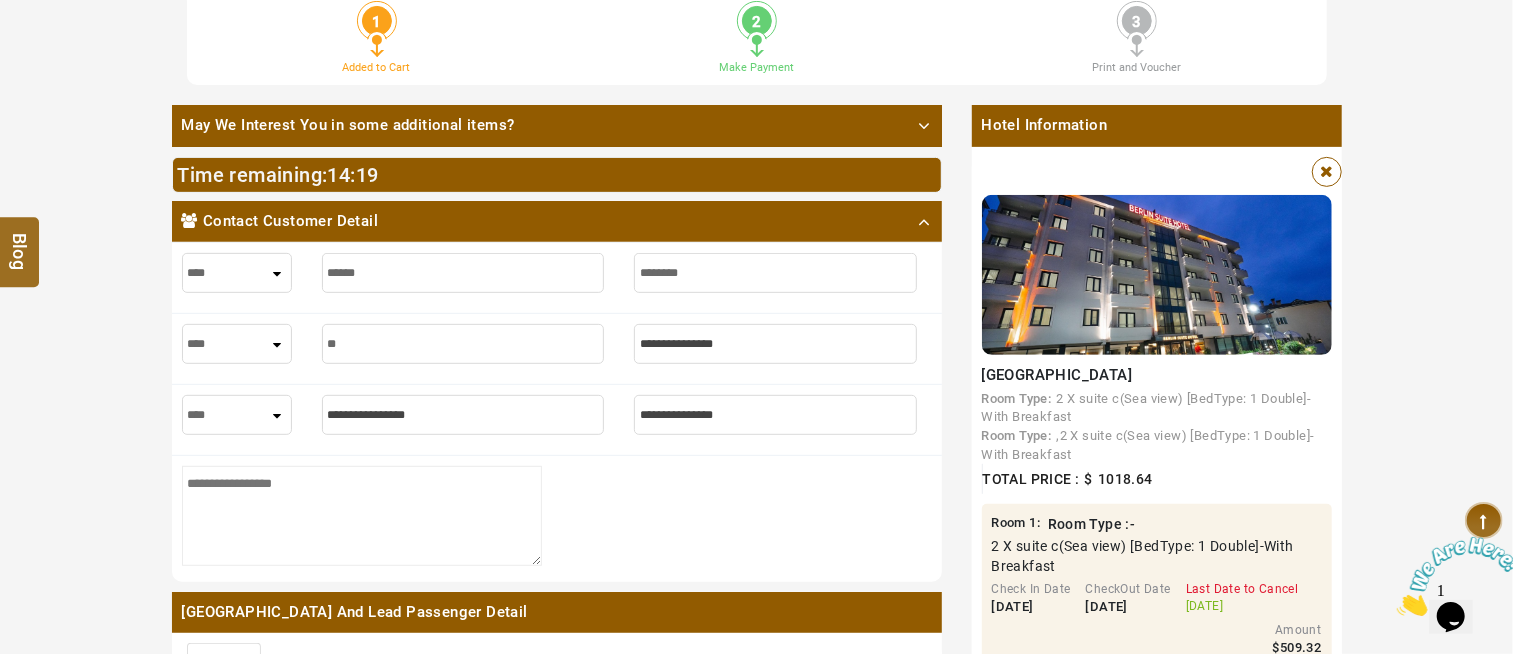 type on "**" 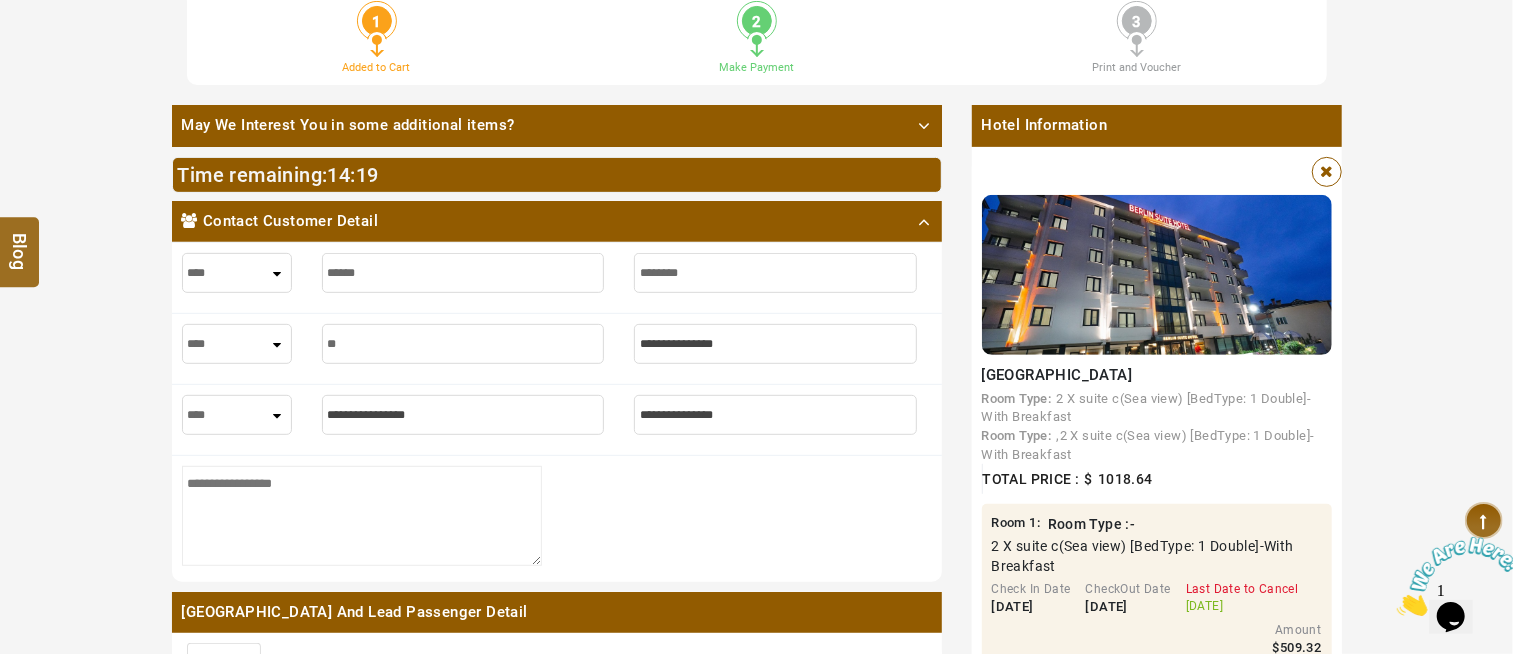 type on "***" 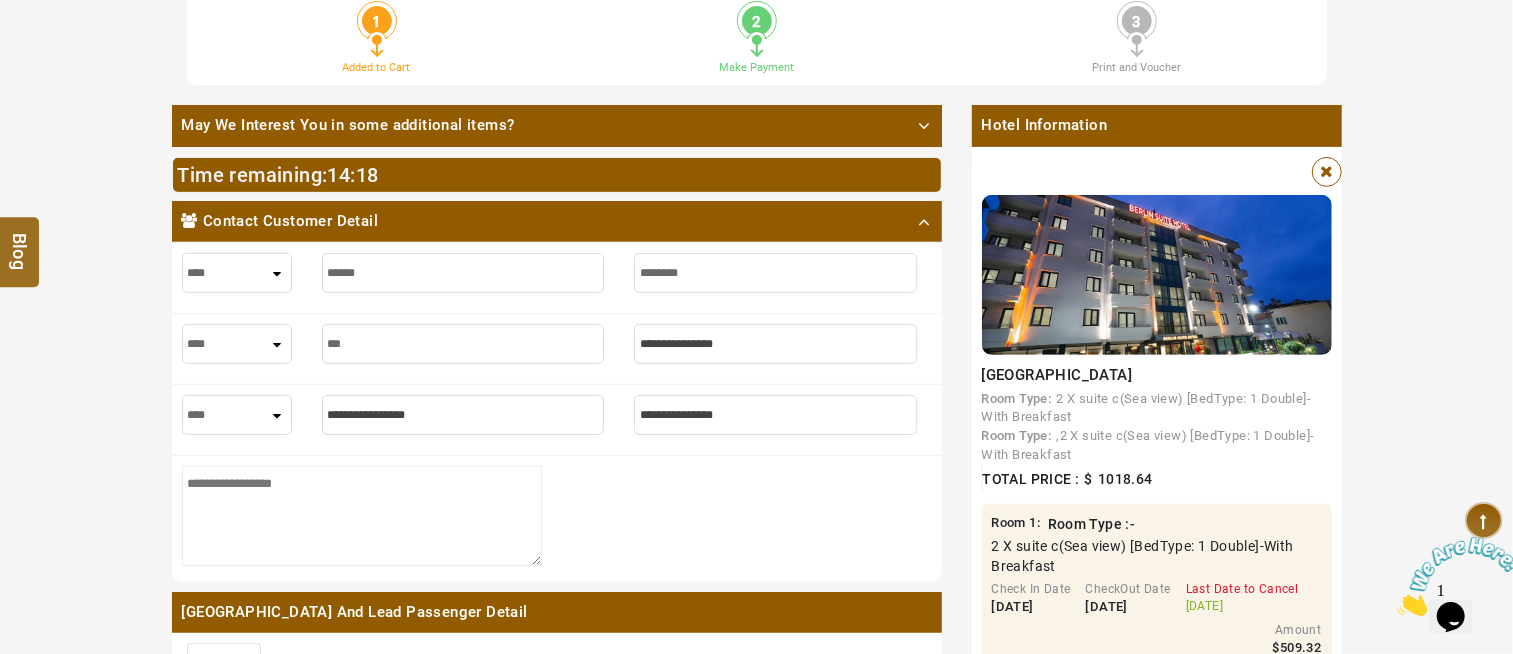 type on "***" 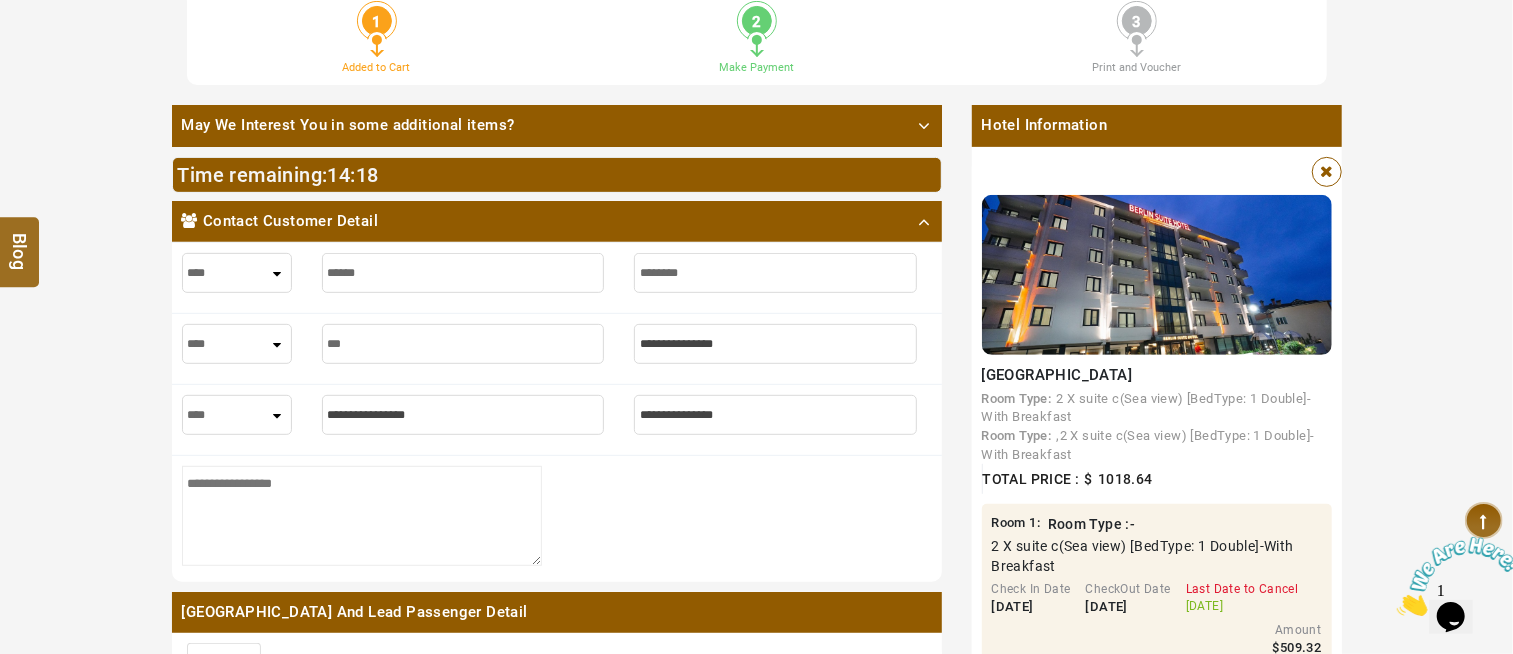 type on "****" 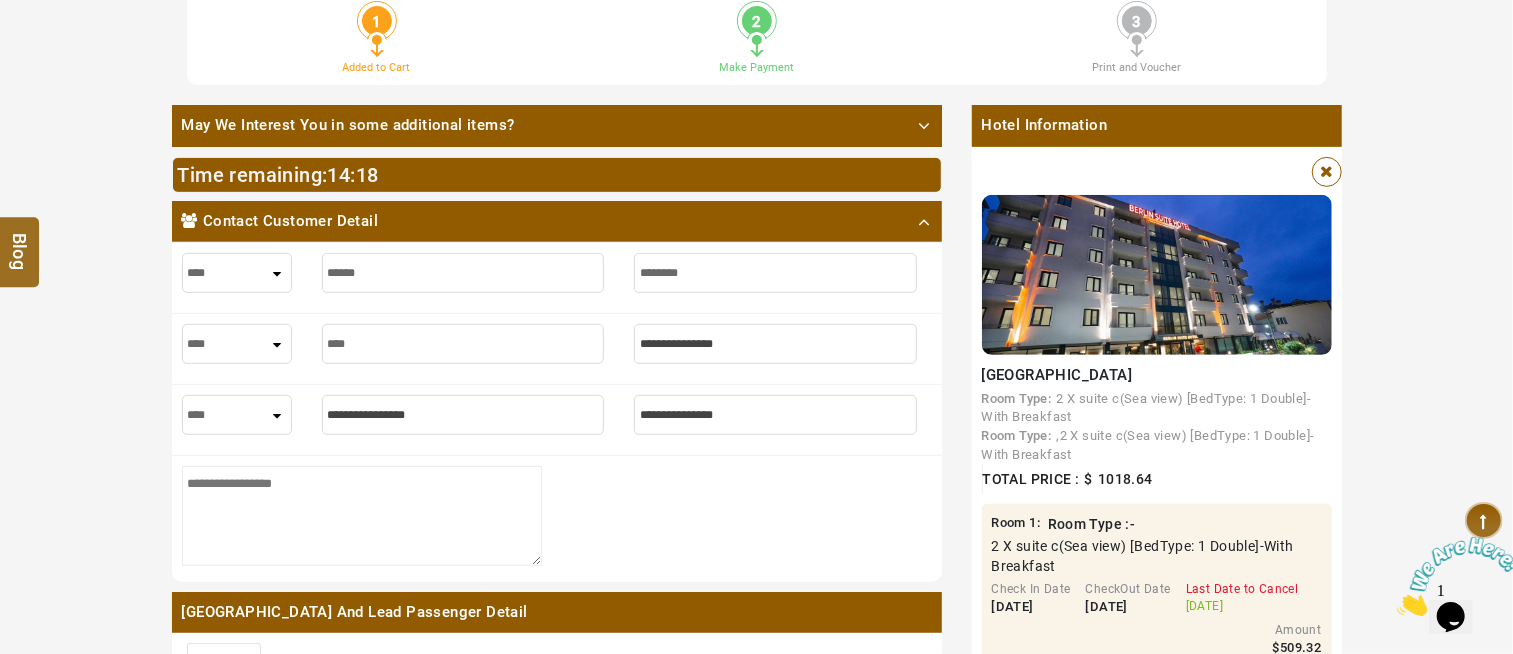 type on "****" 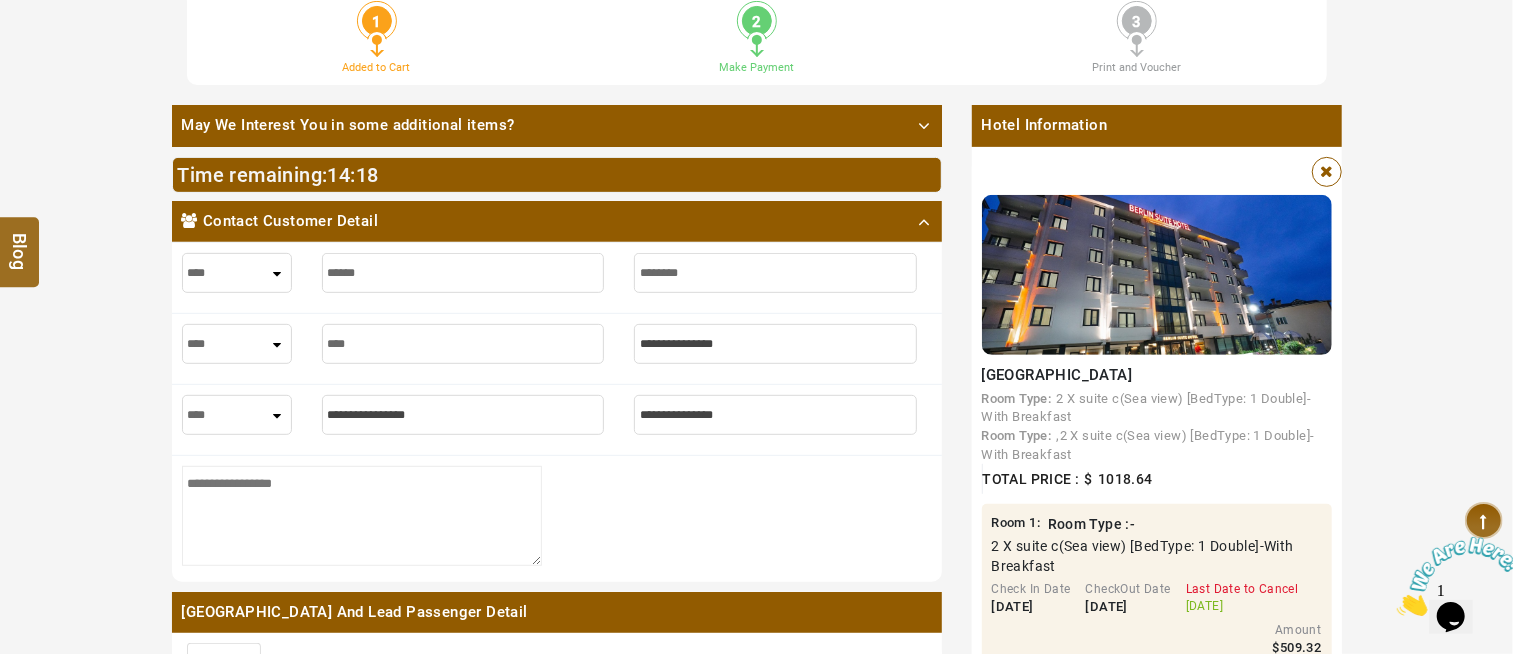 type on "****" 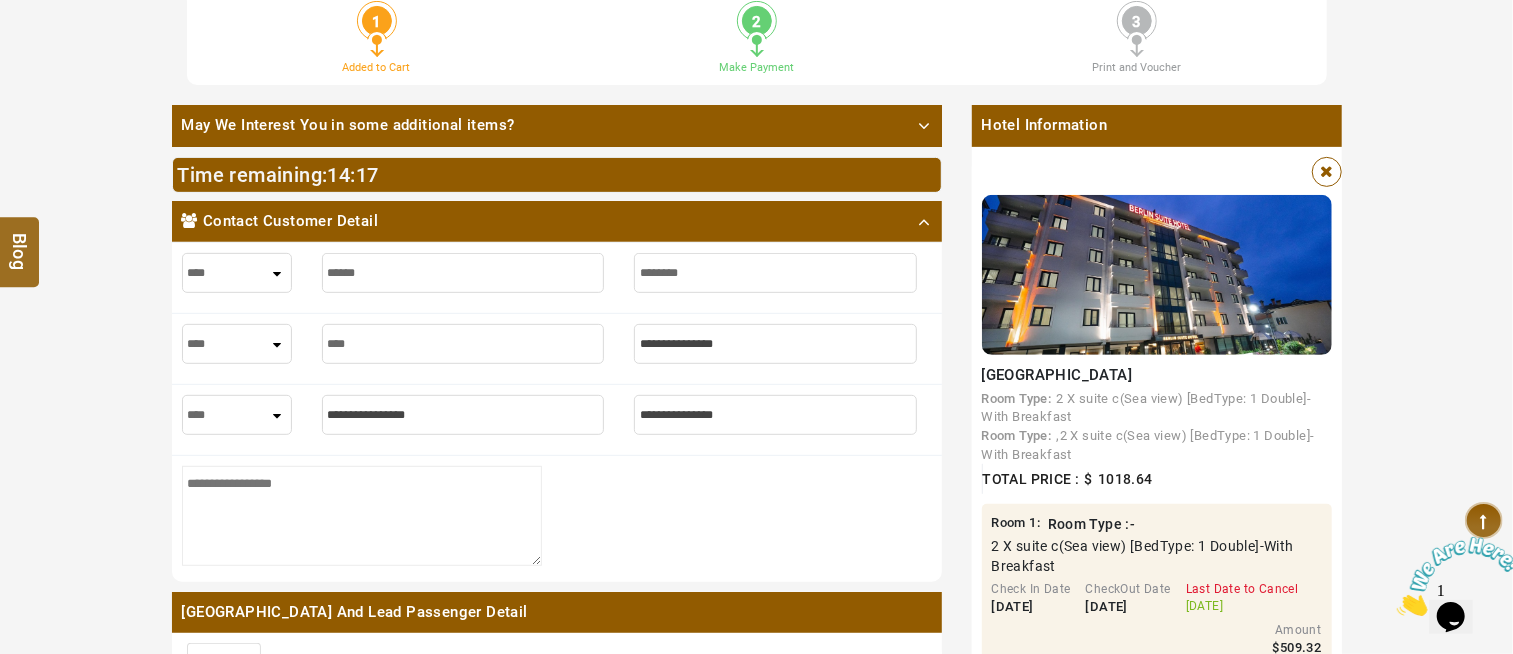 click at bounding box center (775, 344) 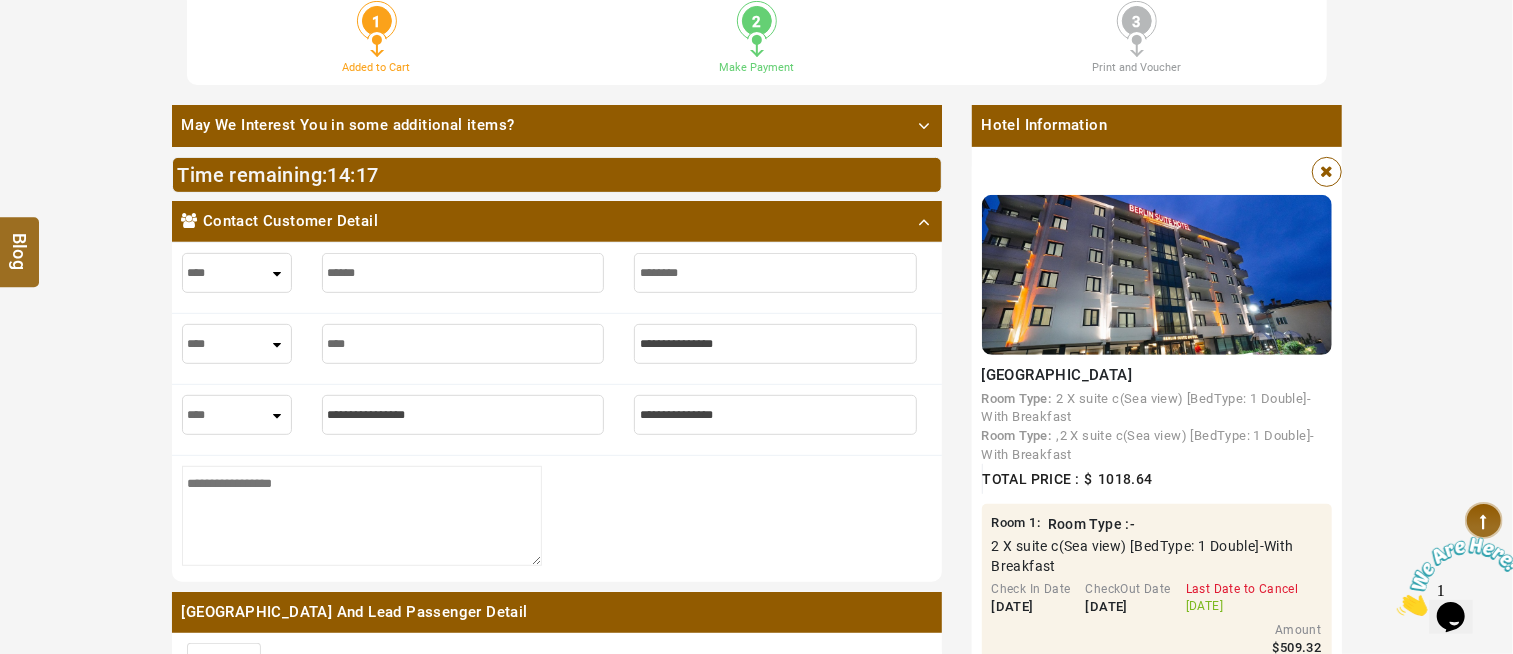type on "*" 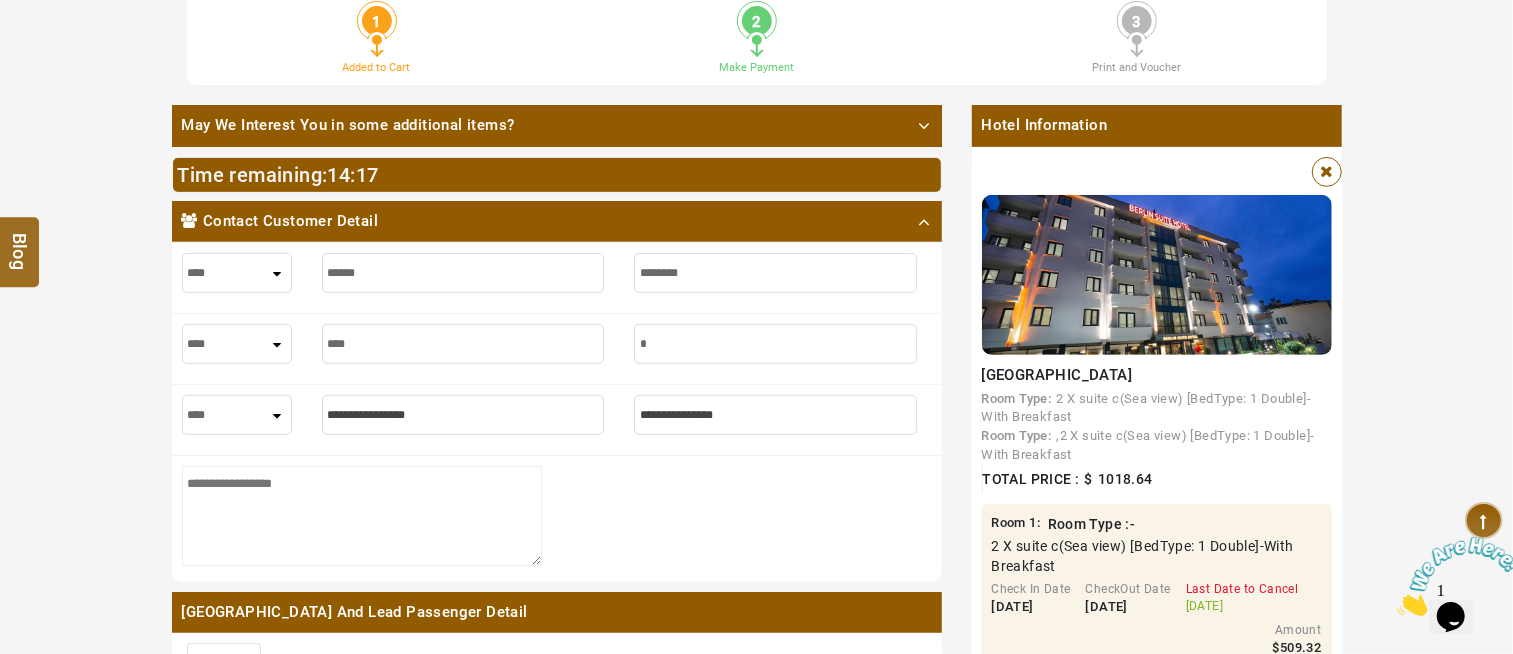 type on "*" 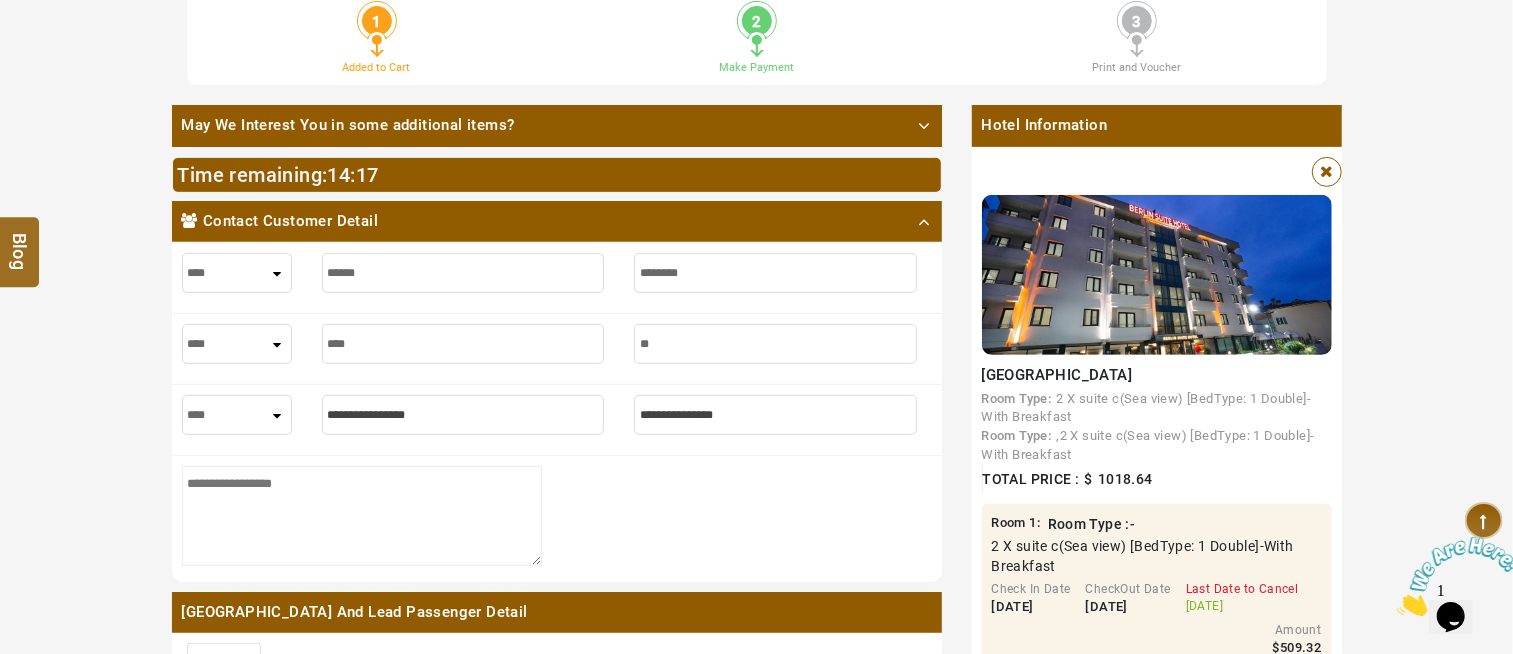 type on "**" 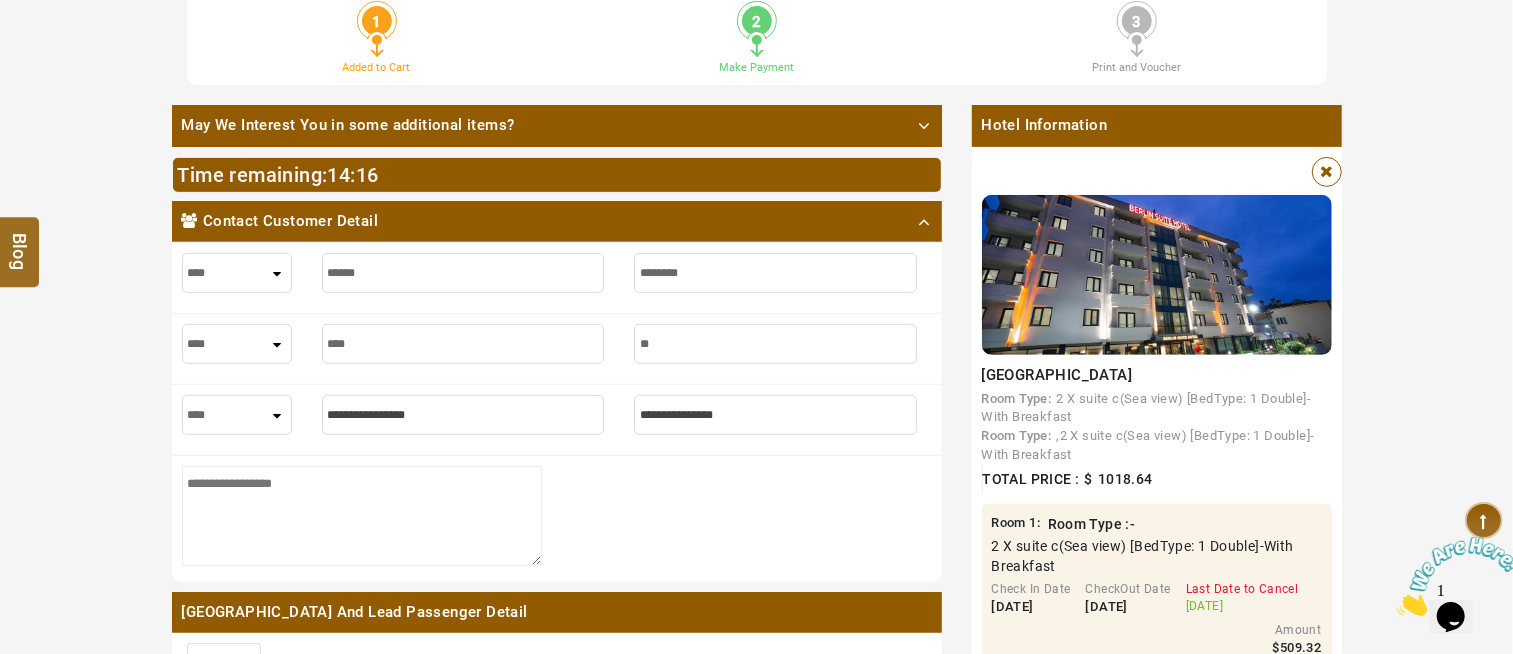 type on "***" 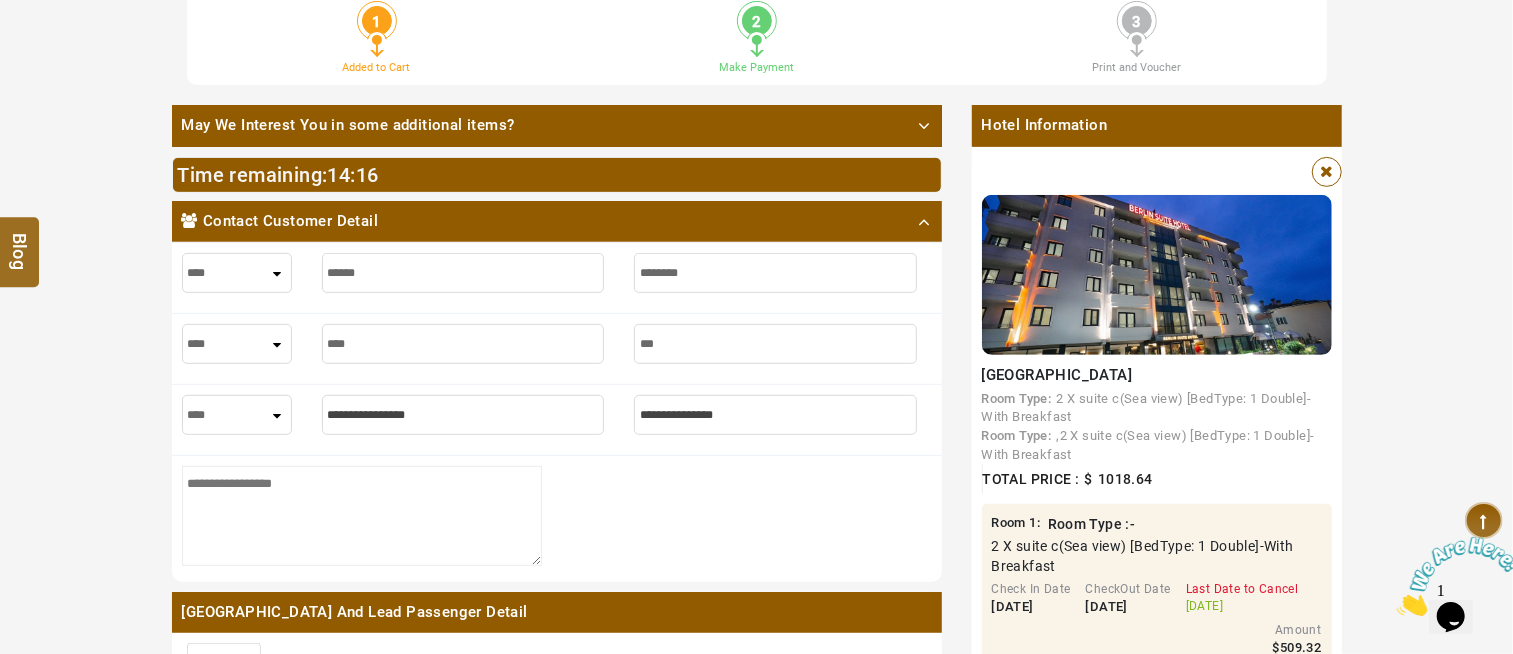type on "***" 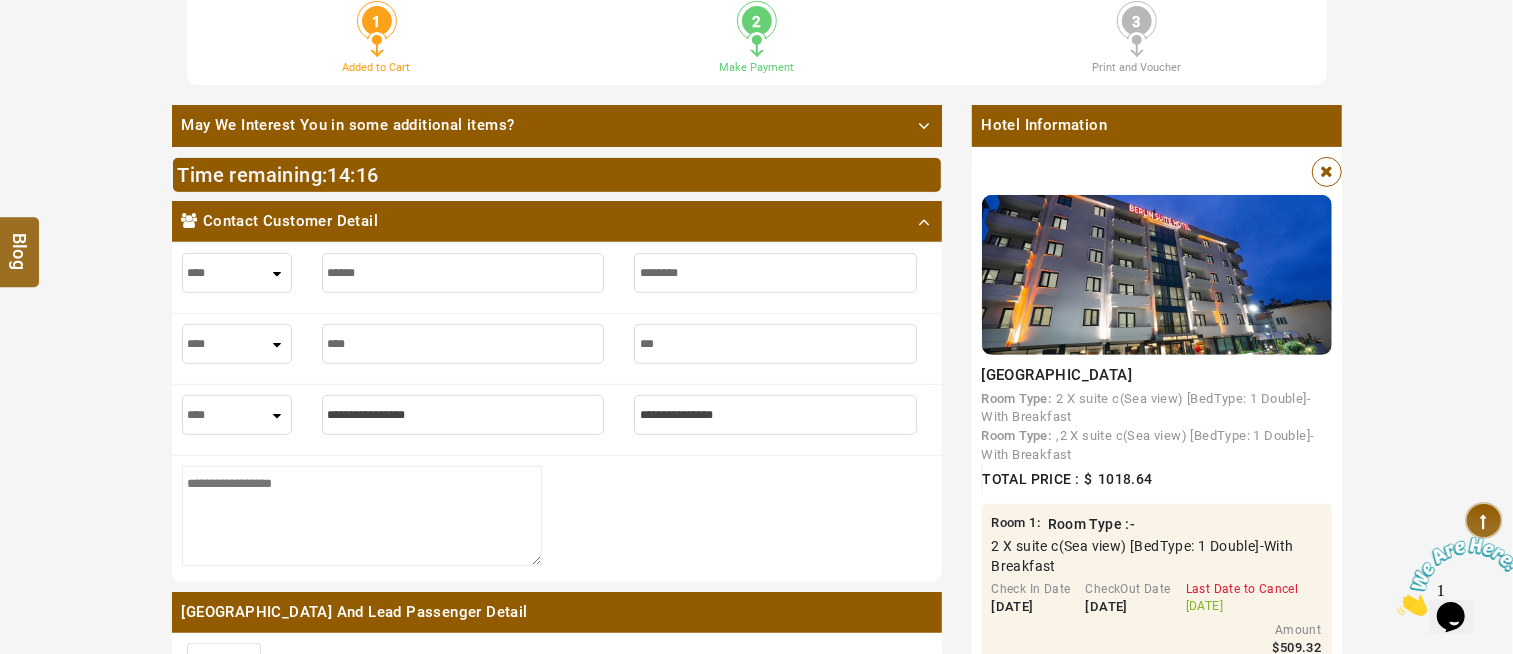 type on "****" 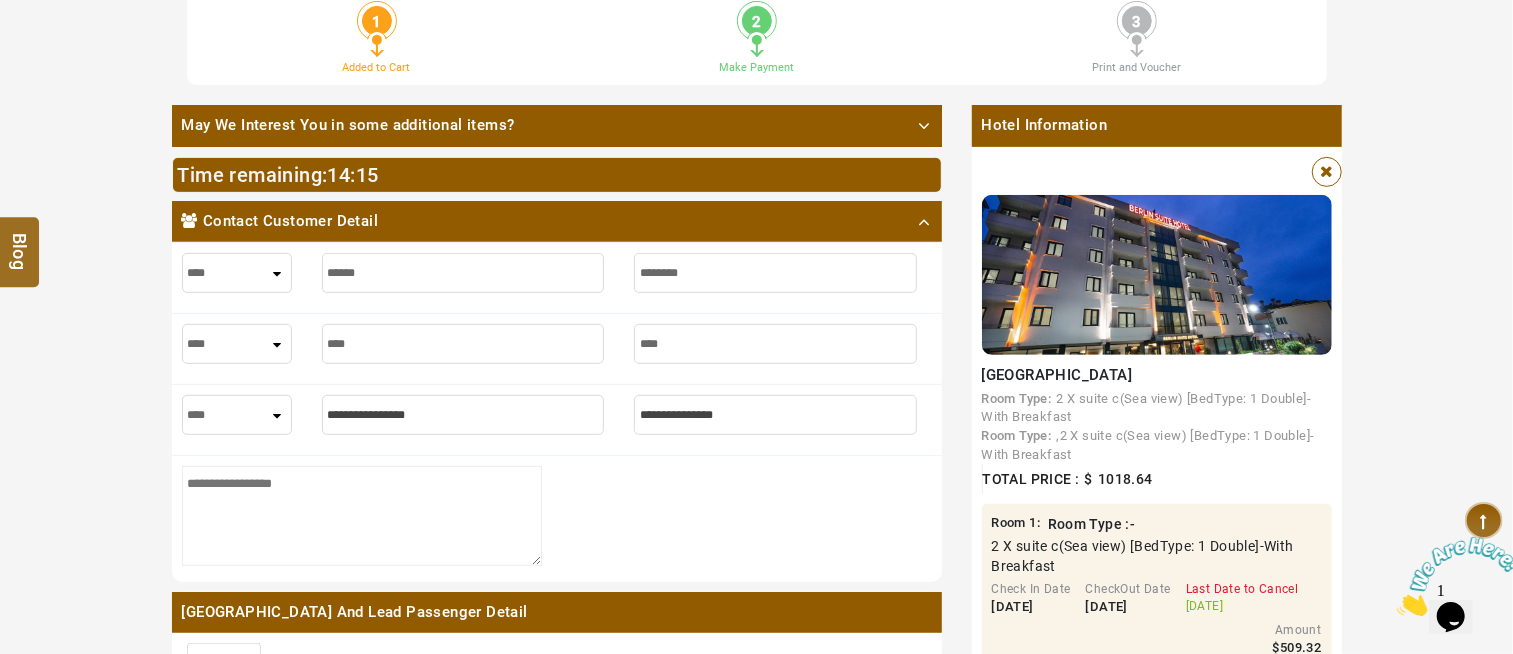 type on "****" 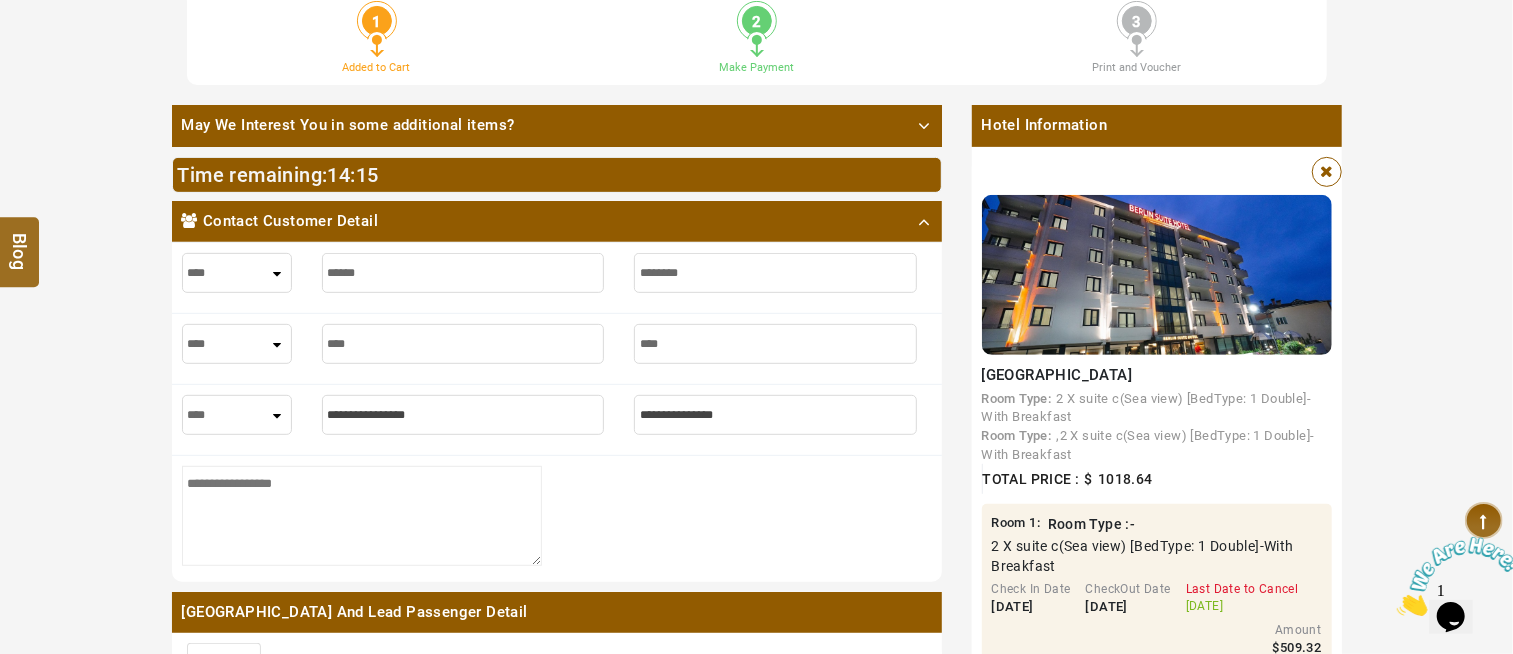 type on "*****" 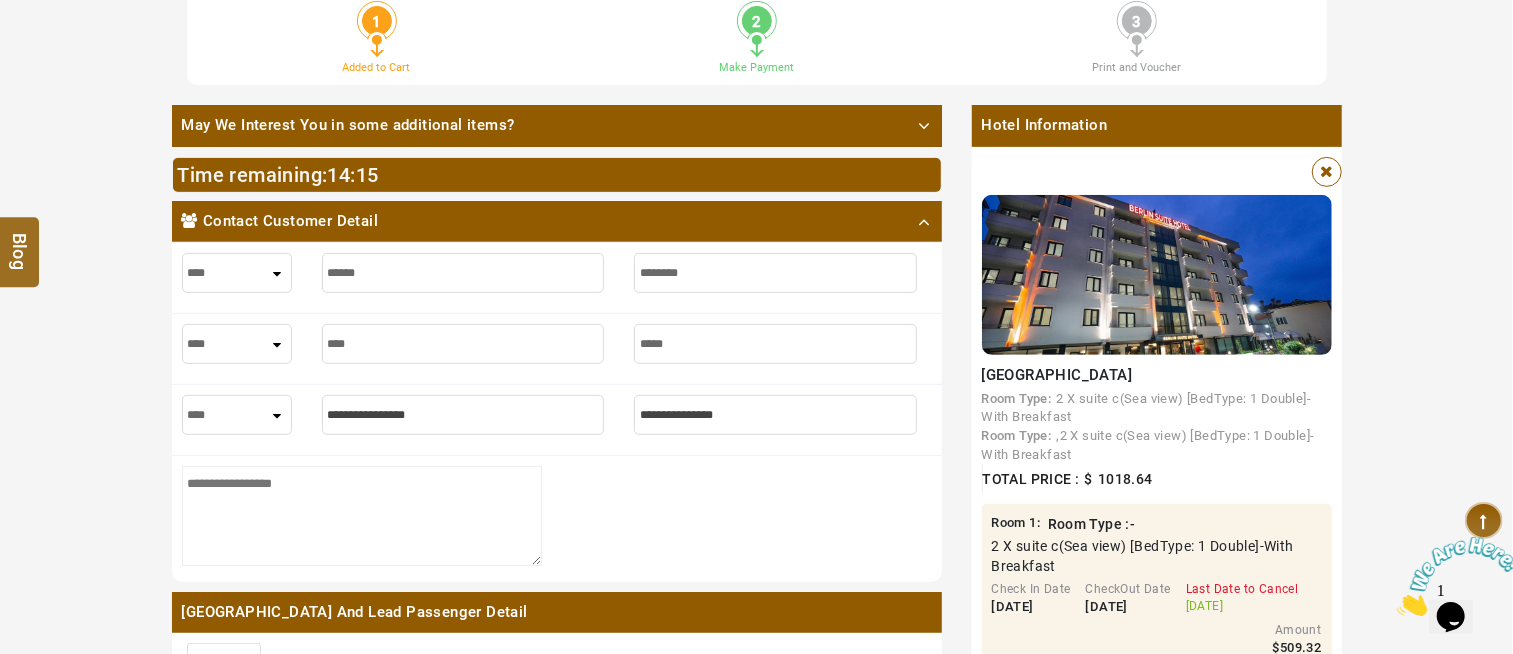 type on "*****" 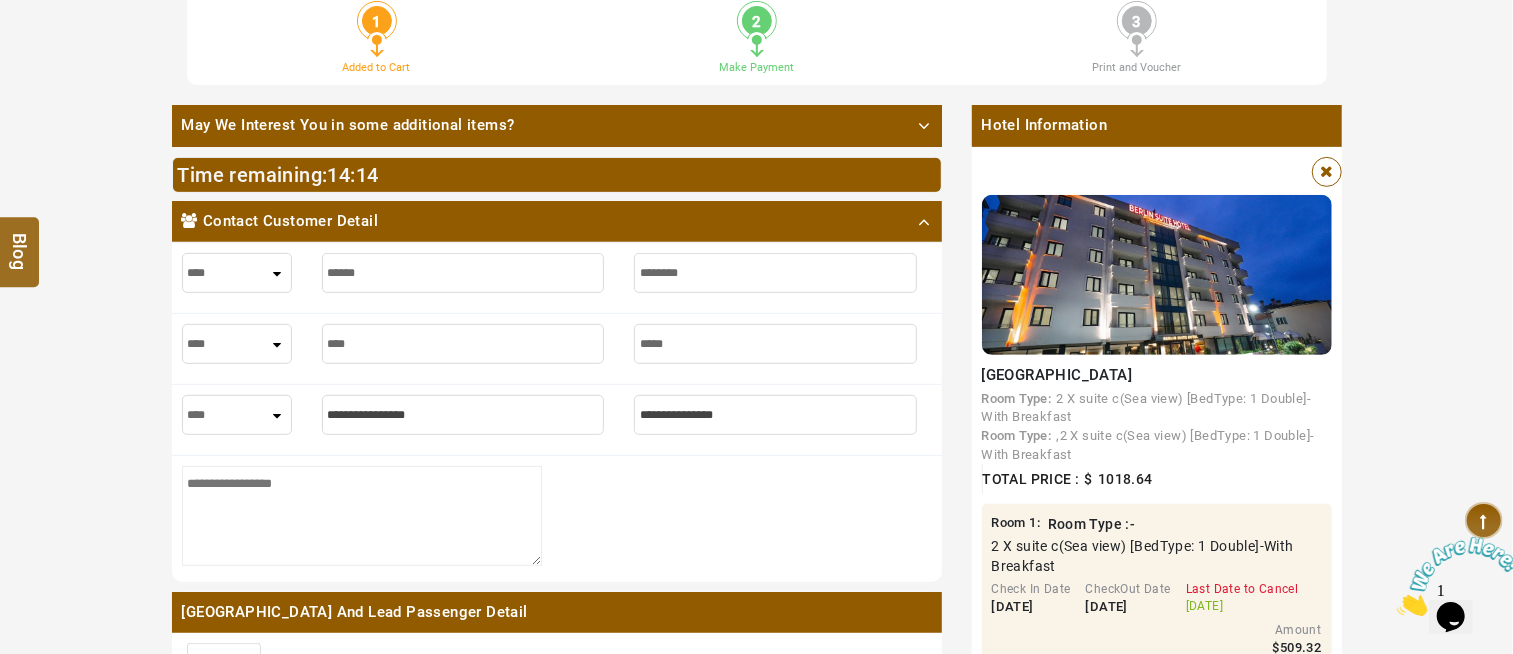 type on "******" 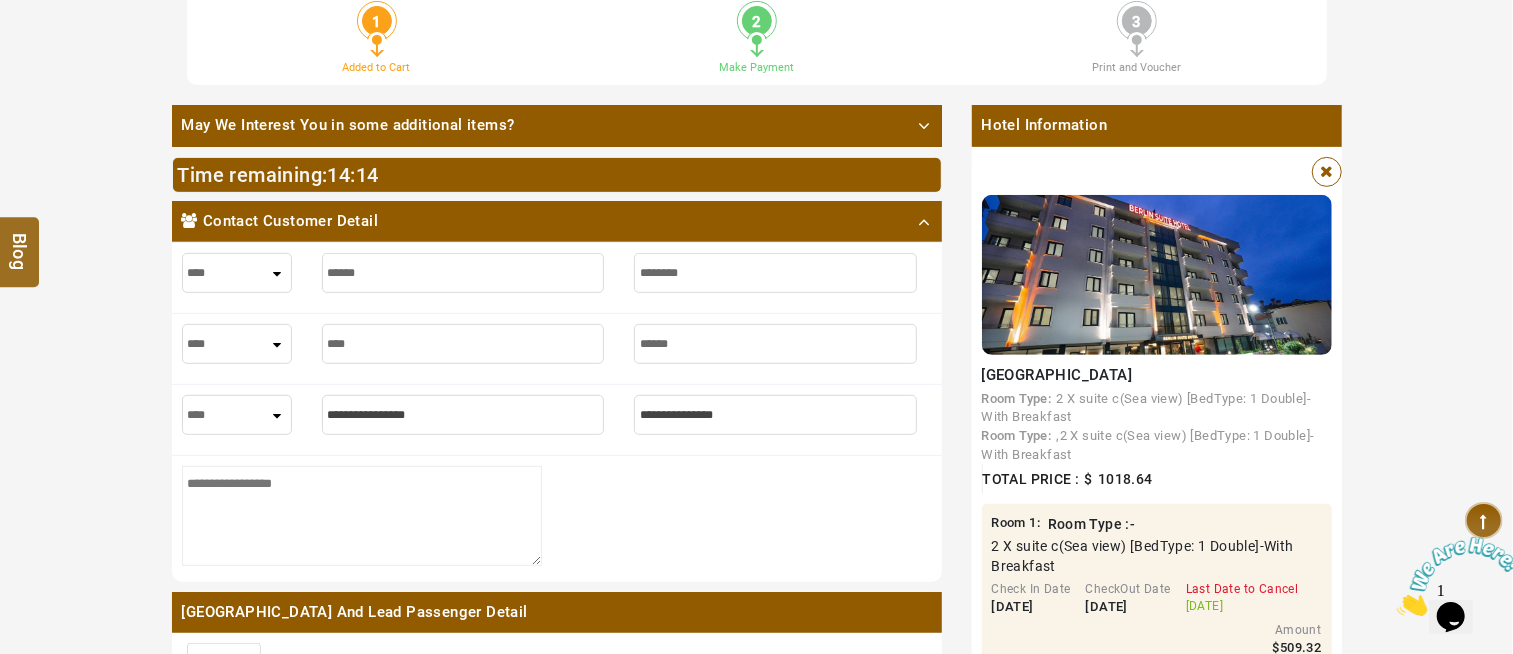 type on "******" 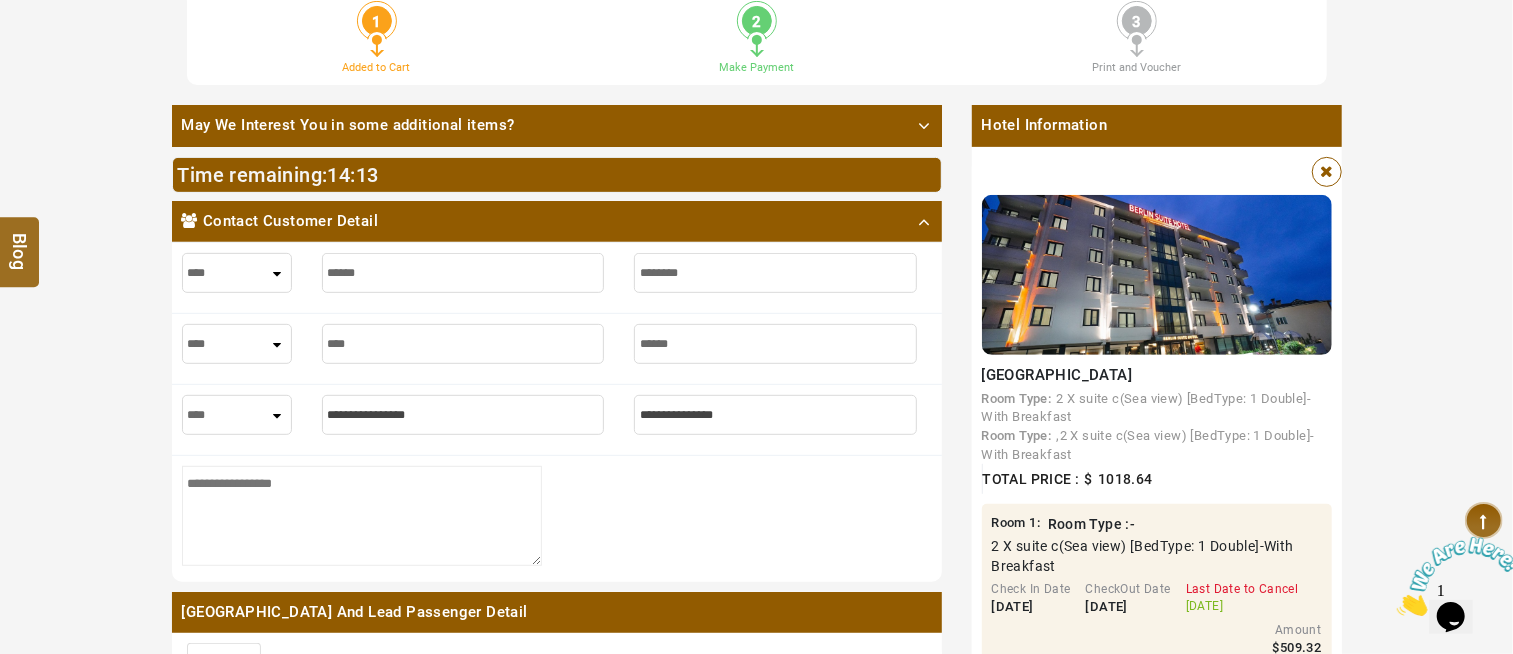 type on "*******" 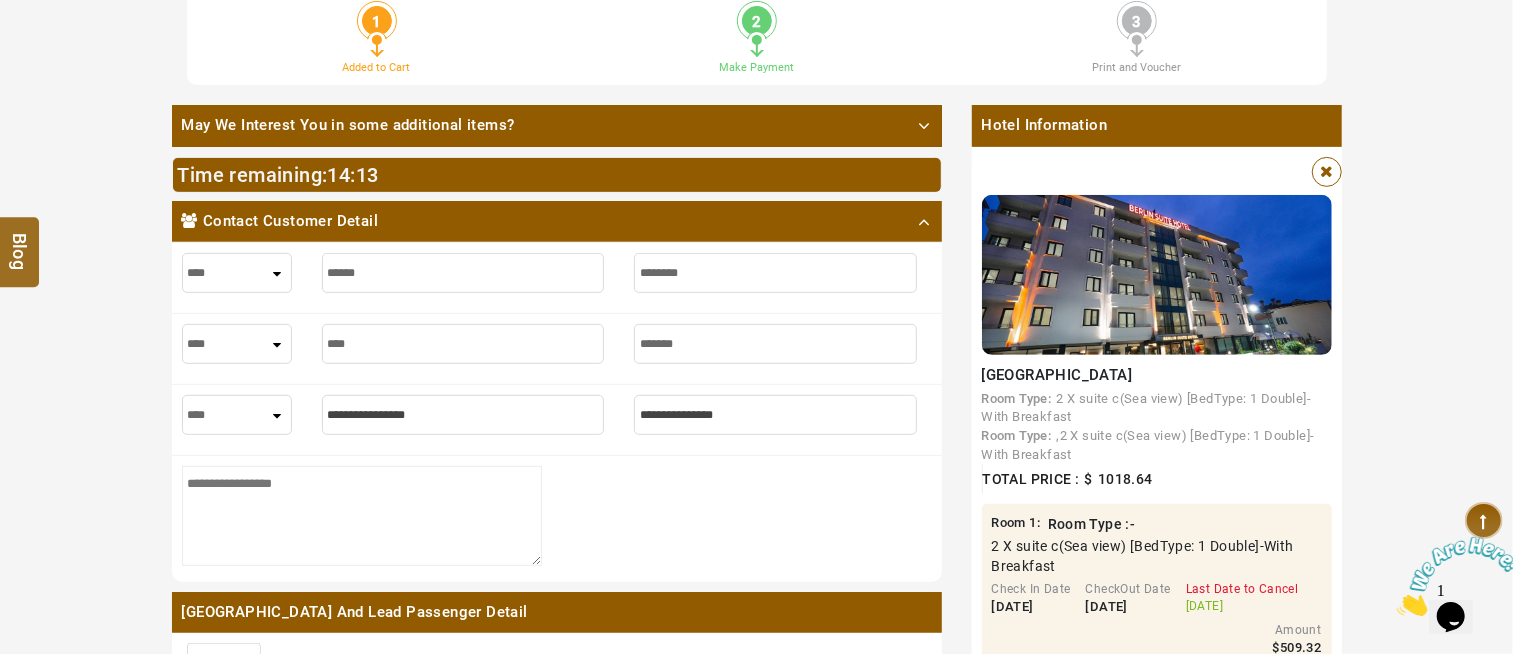 type on "*******" 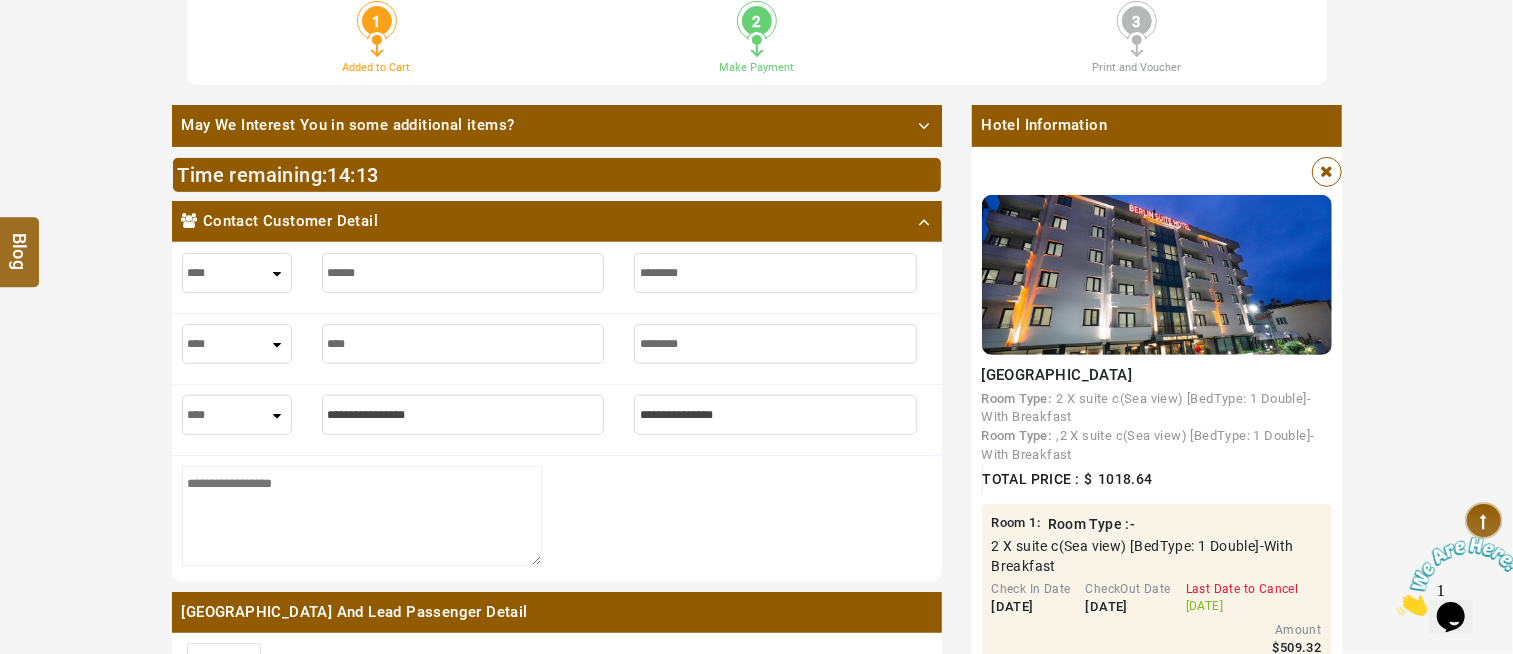 type on "********" 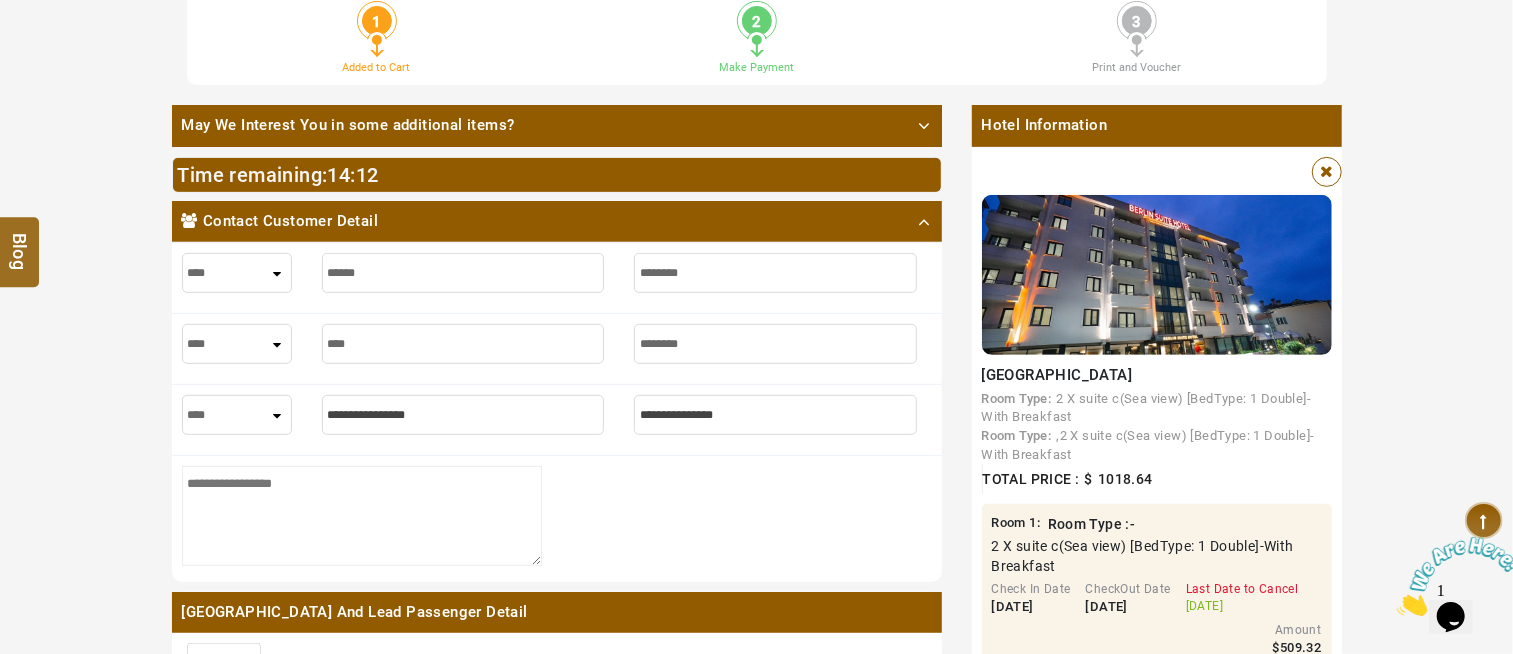type on "********" 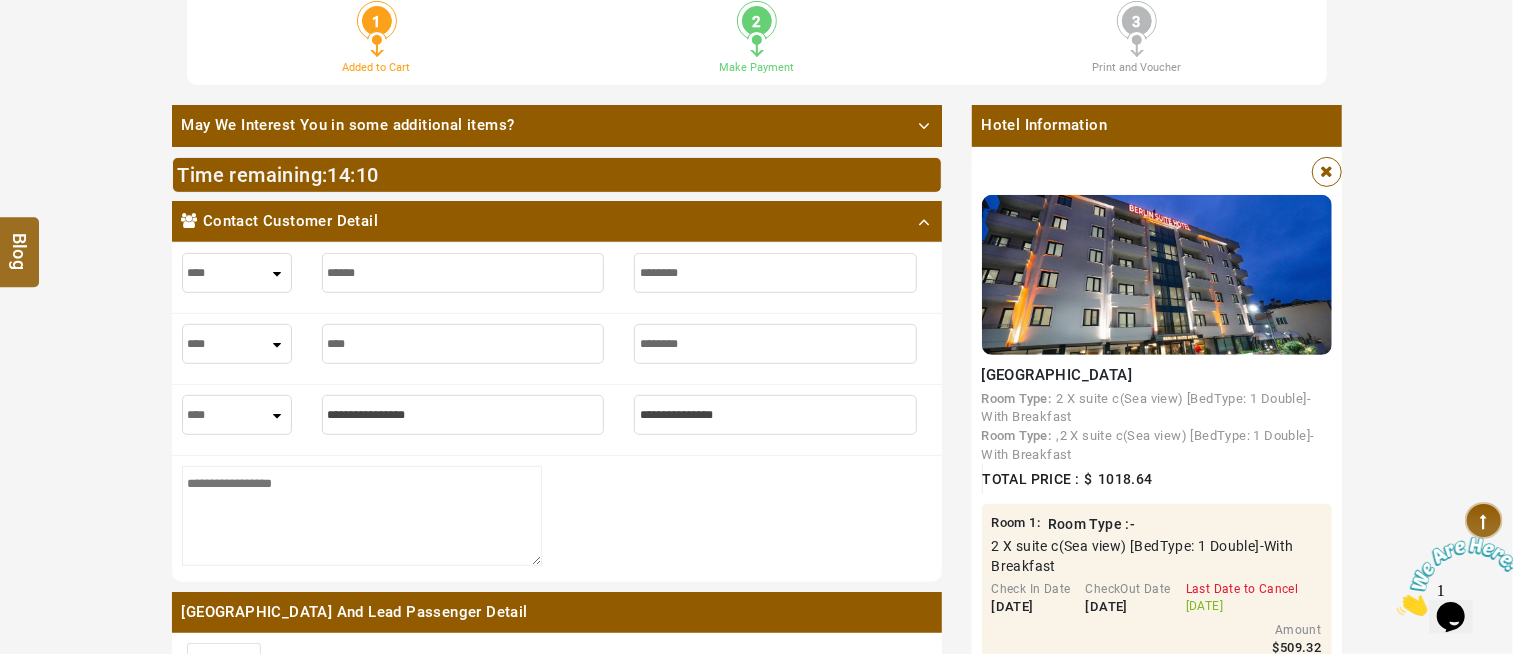 type on "*" 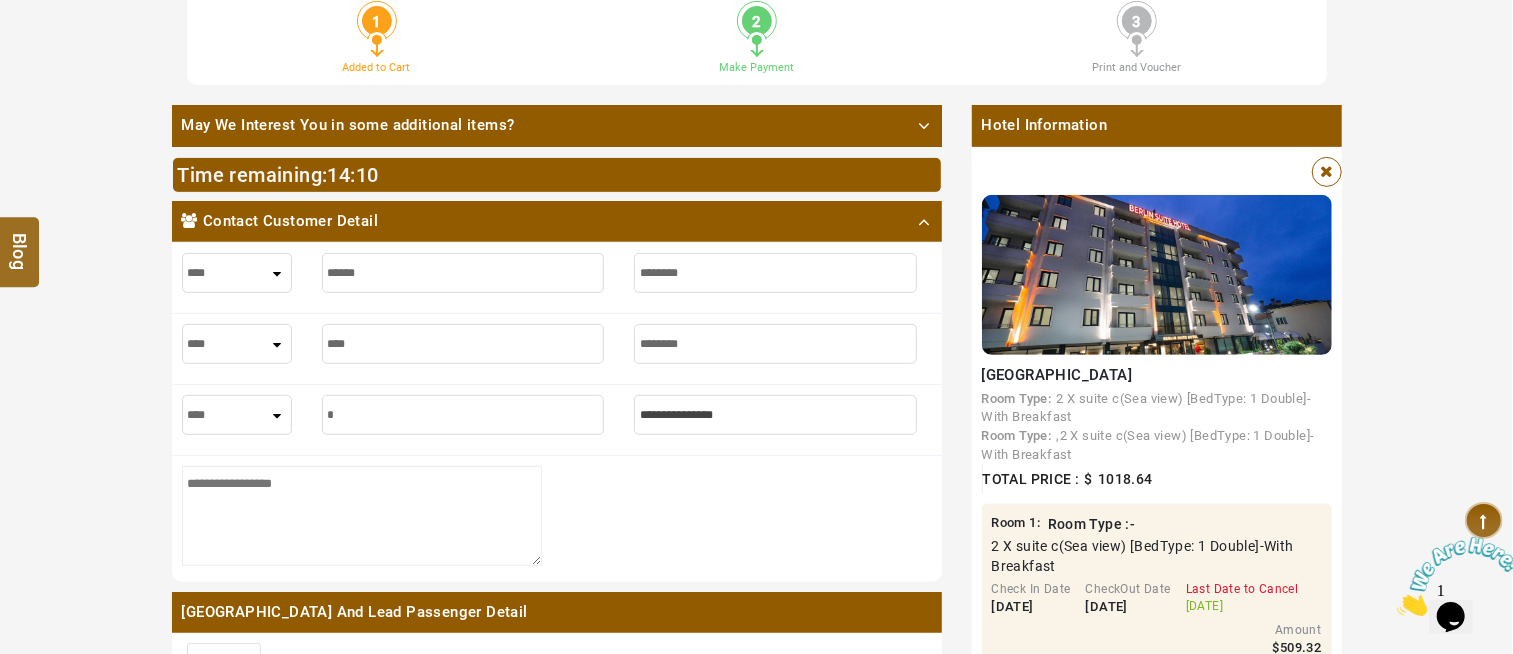 type on "*" 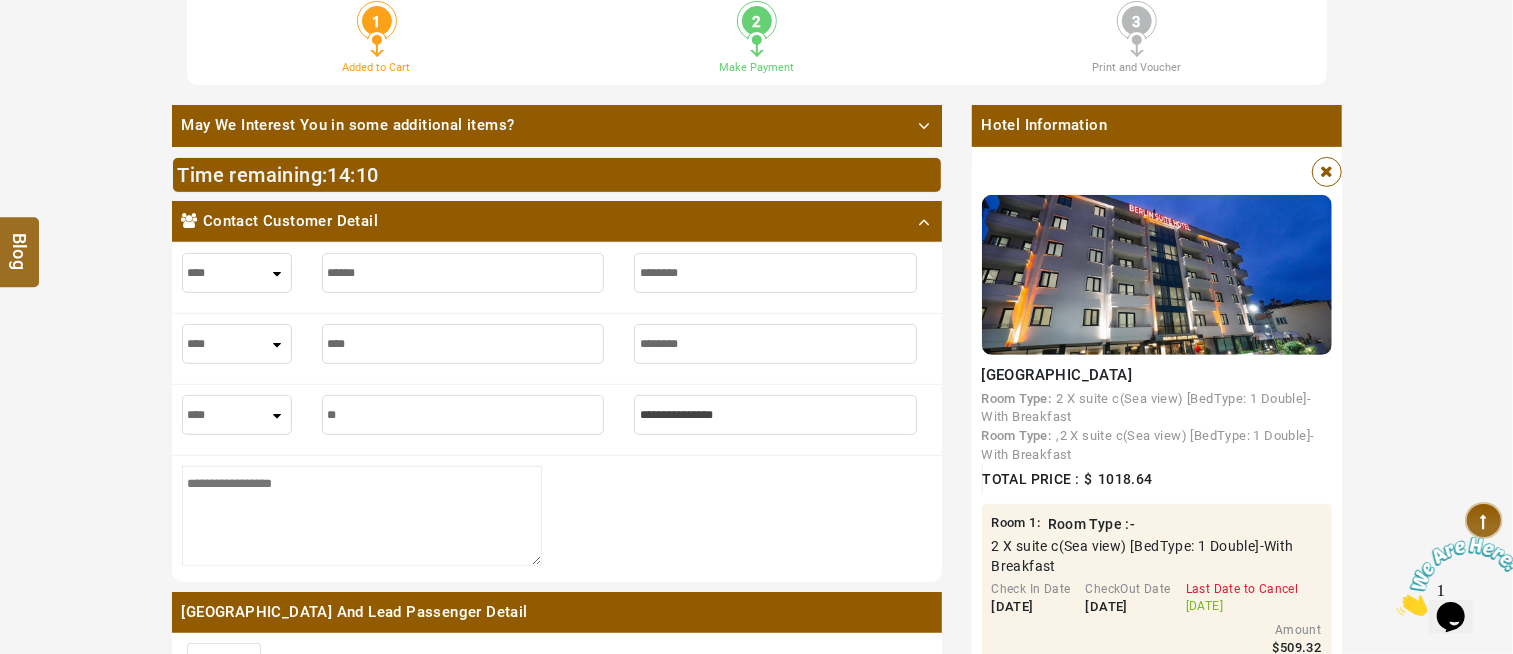 type on "**" 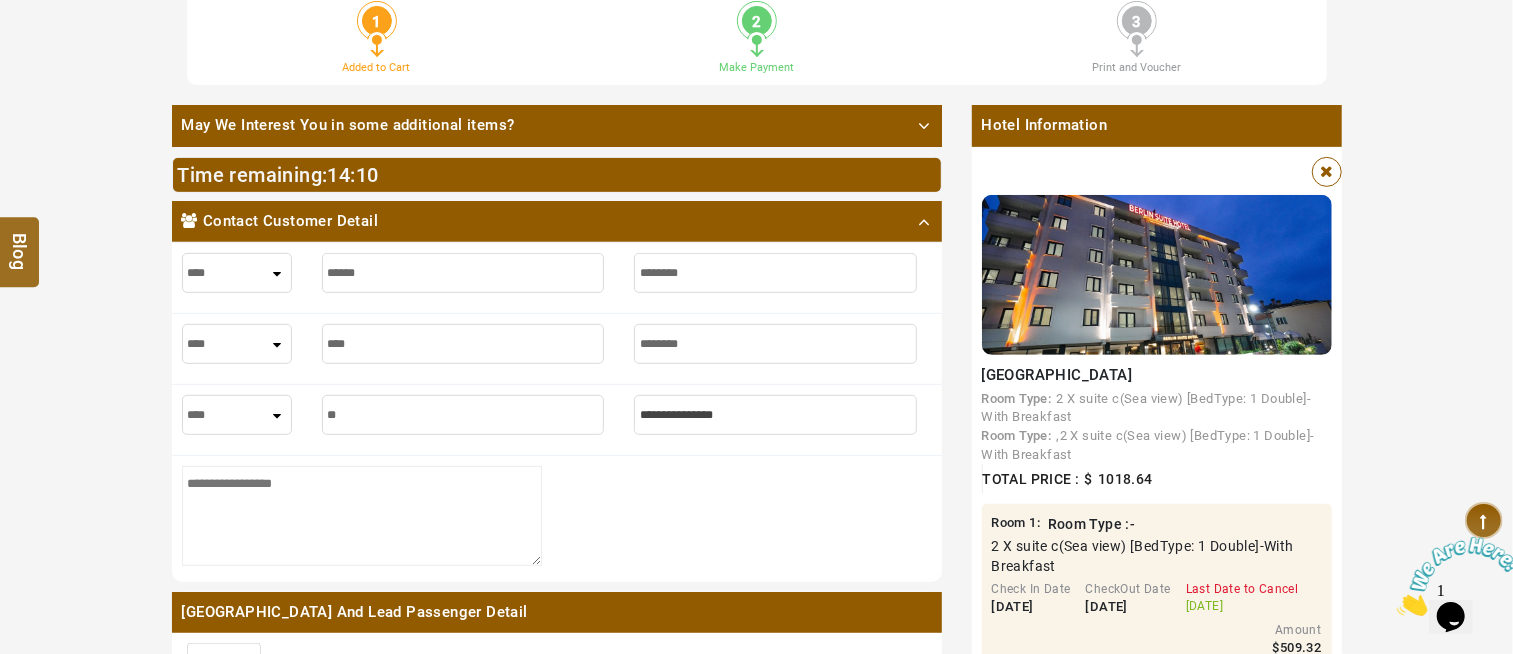 type on "***" 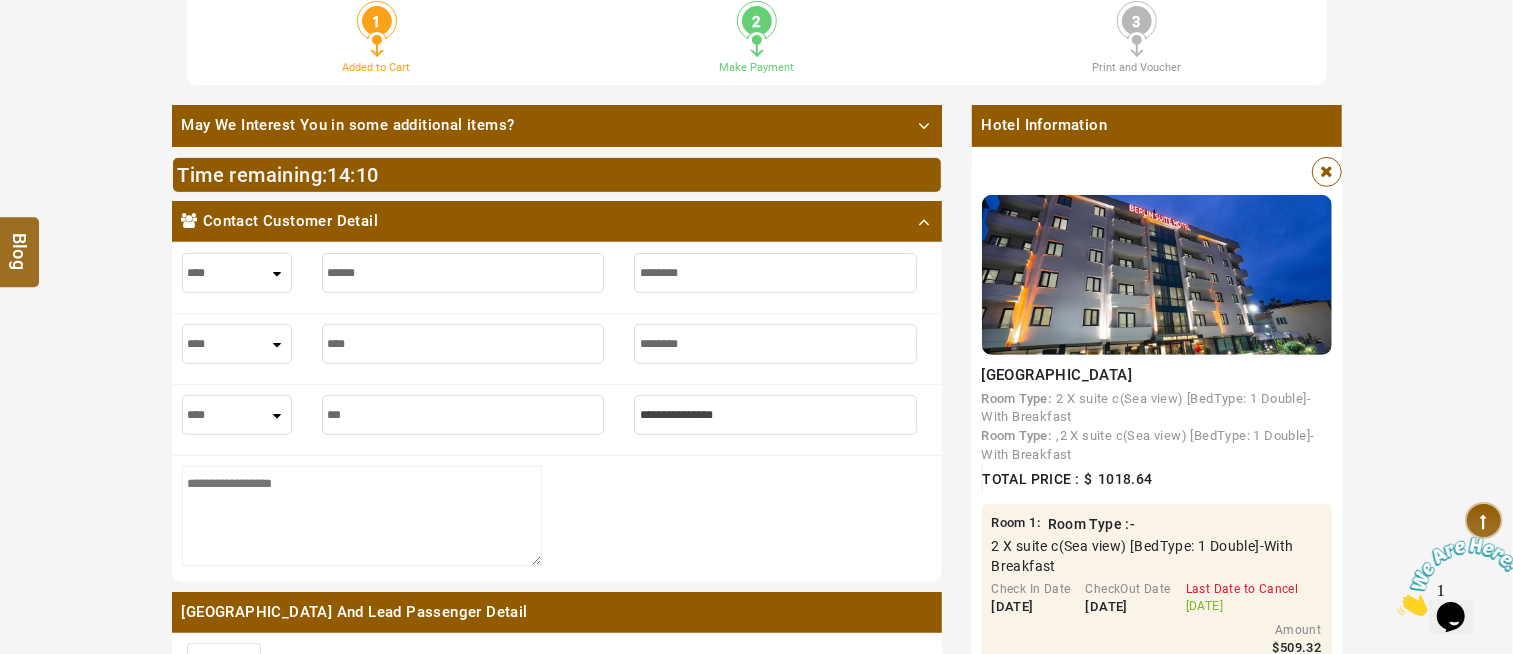 type on "***" 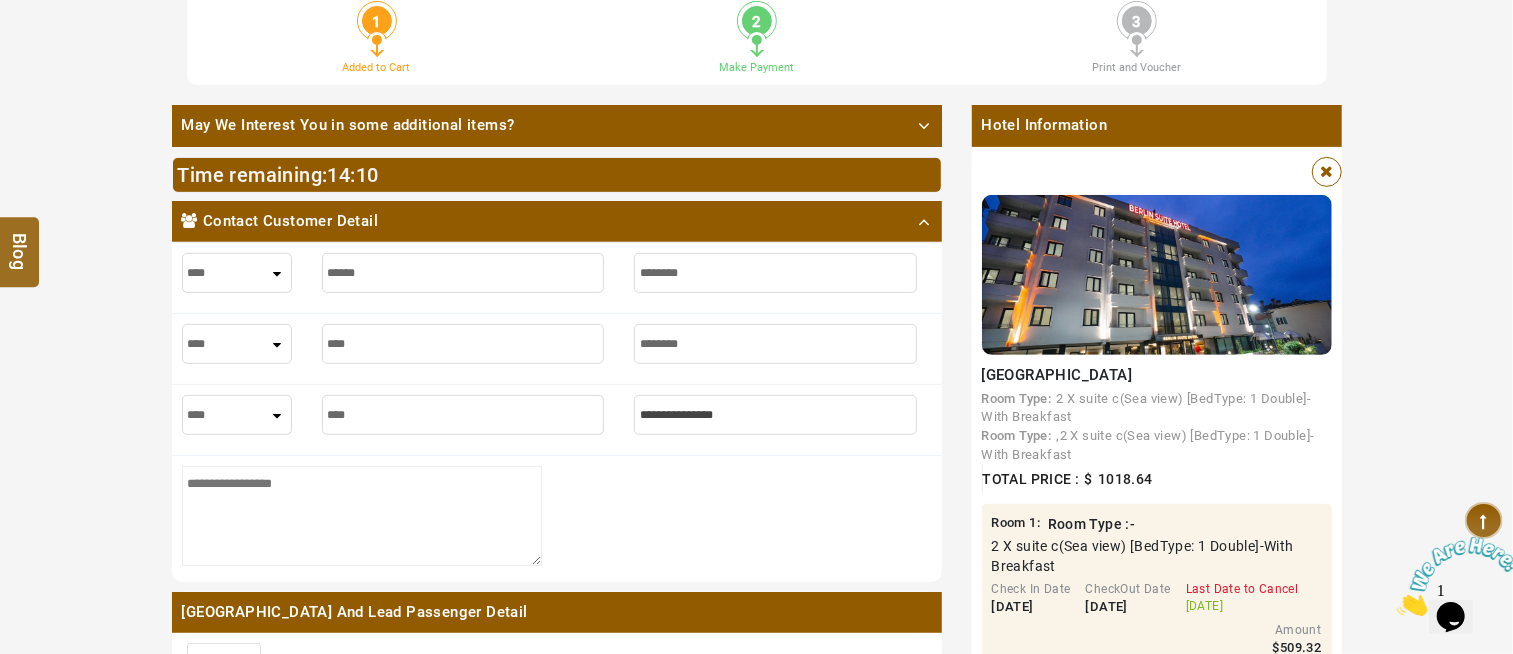 type on "****" 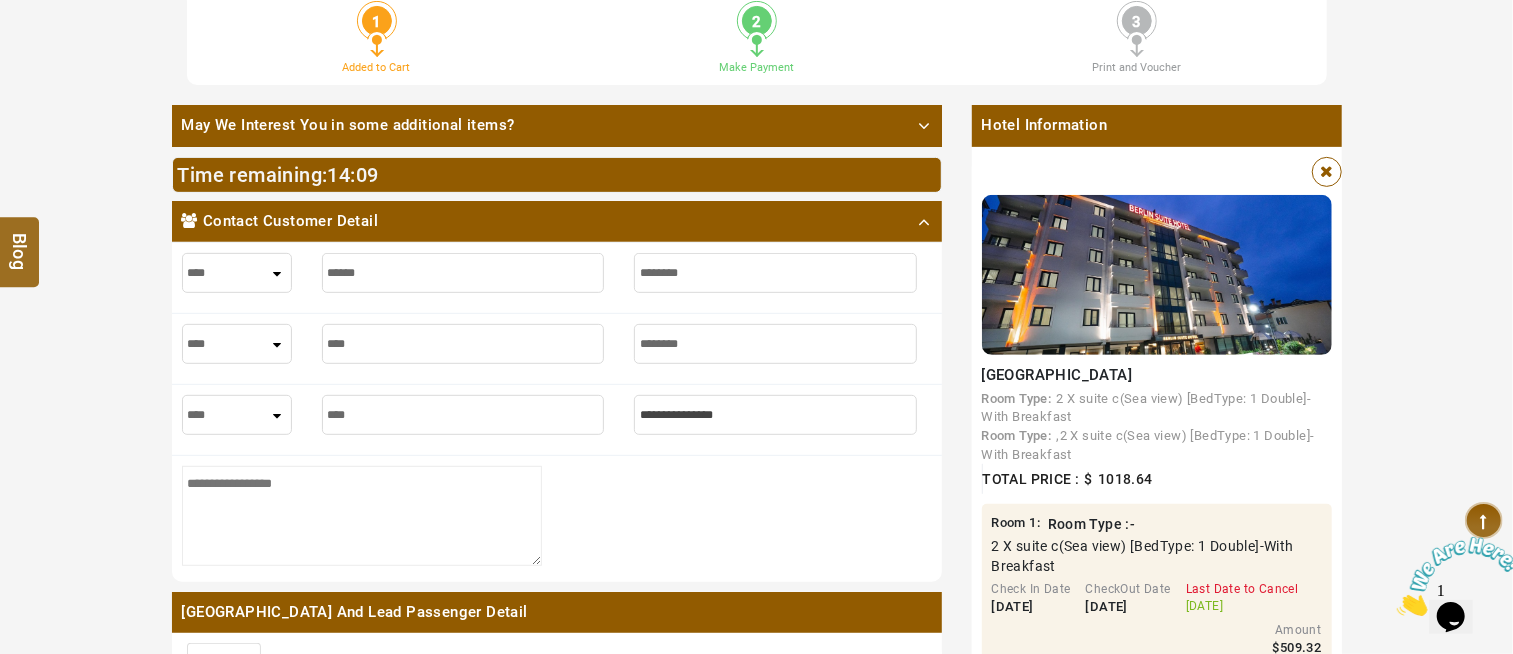 type on "***" 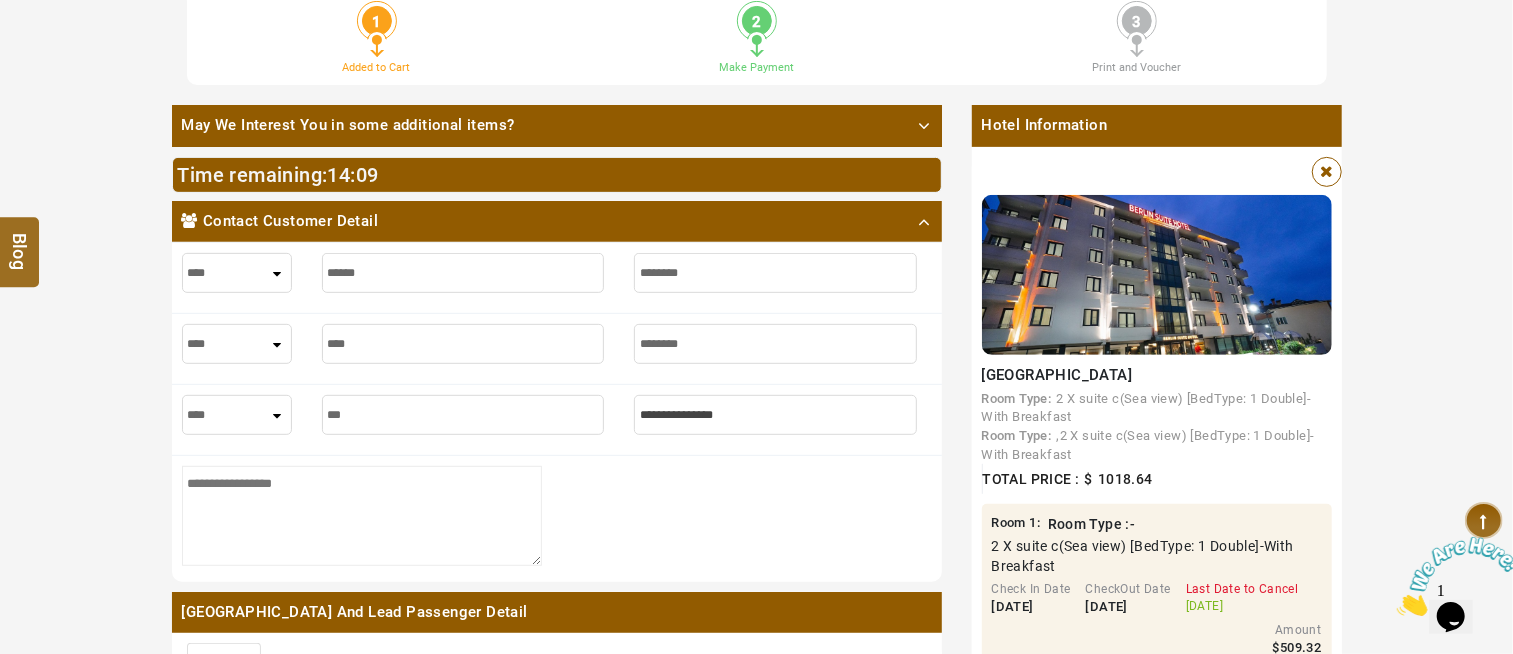 type on "***" 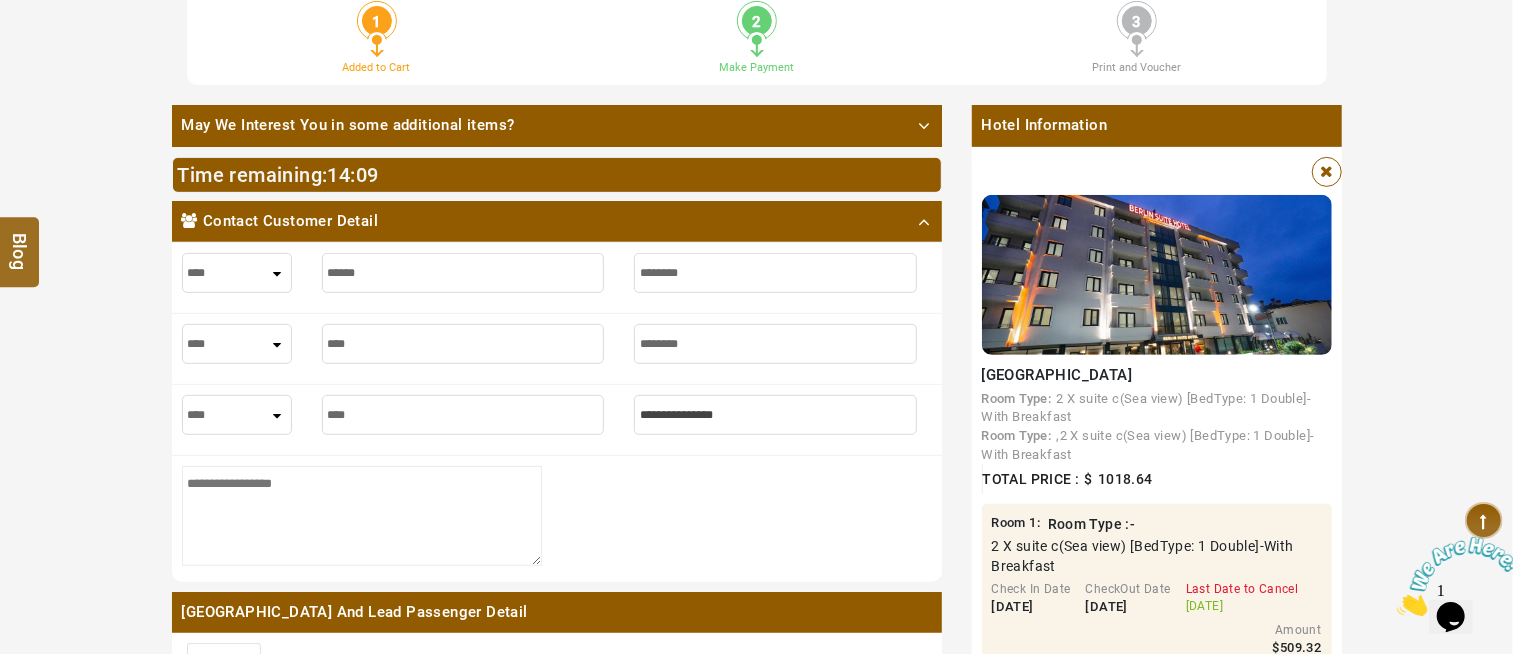 type on "****" 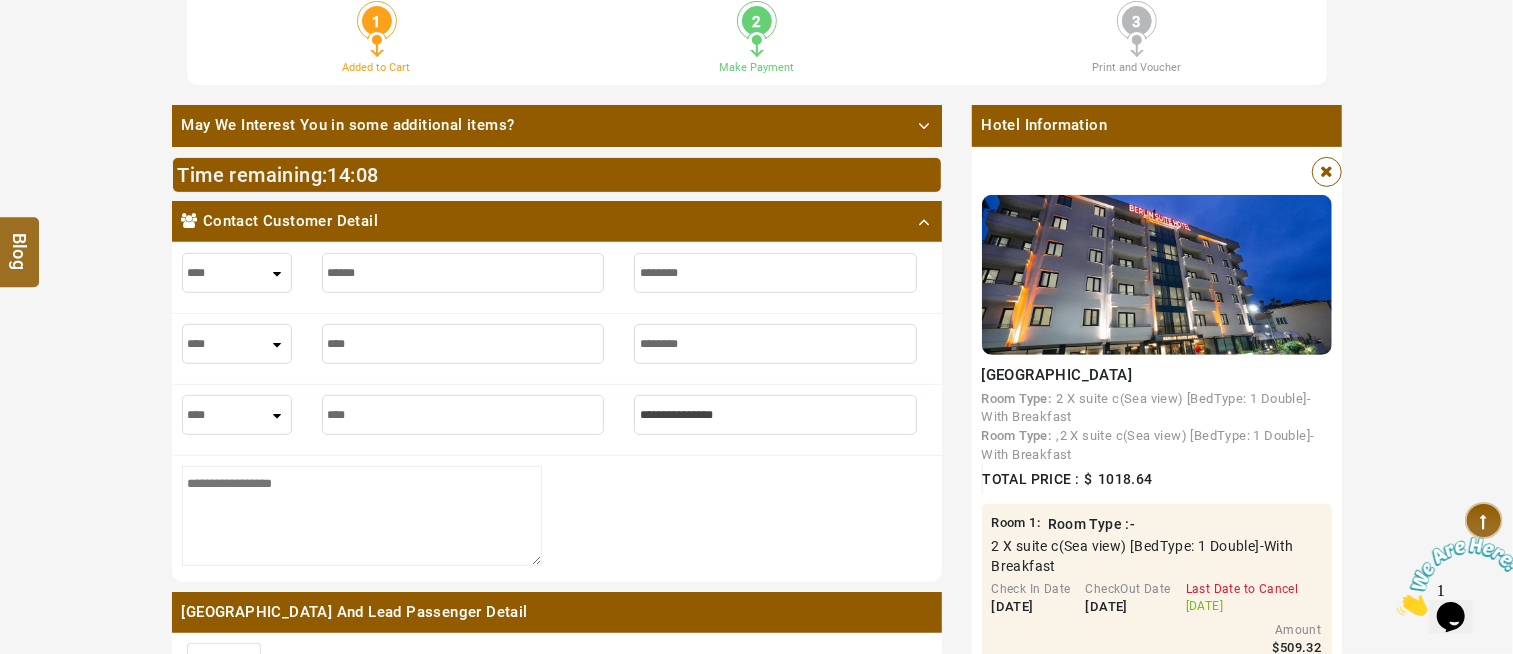 type on "****" 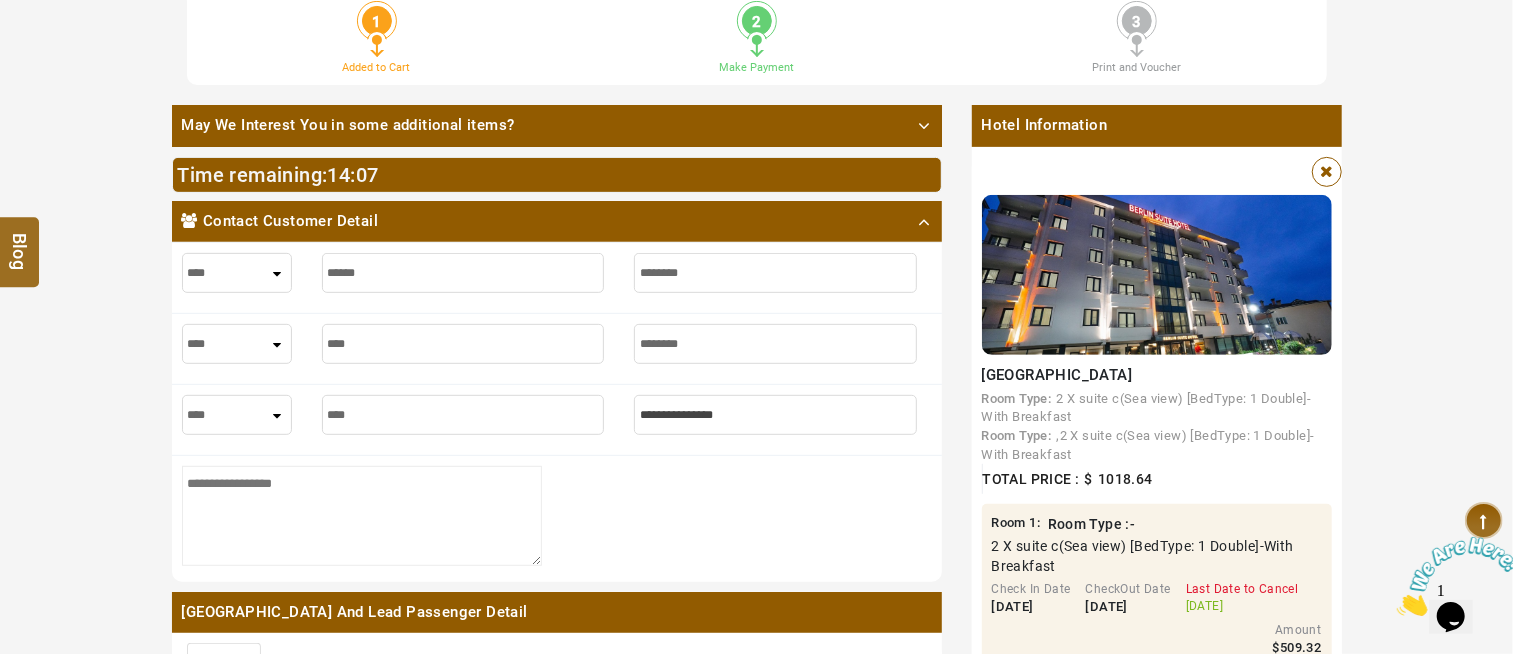 click at bounding box center [775, 415] 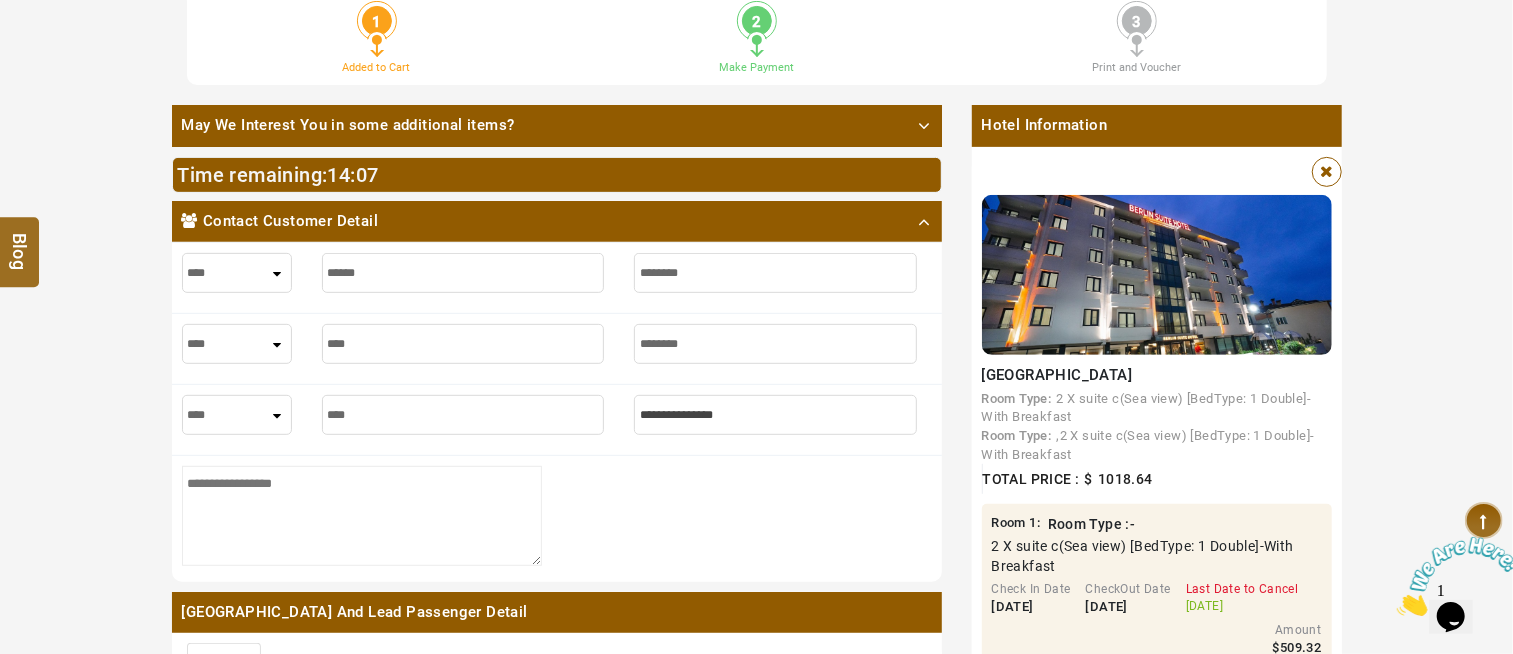 type on "*" 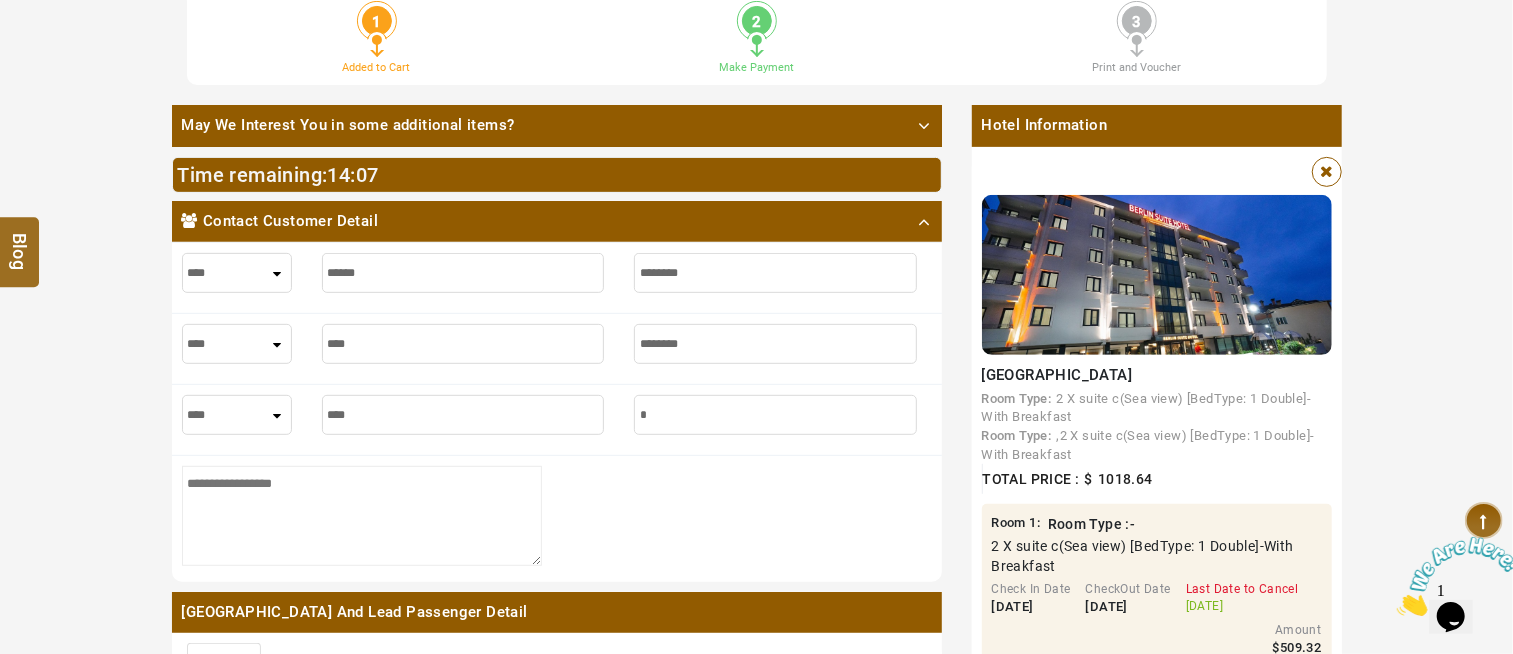 type on "*" 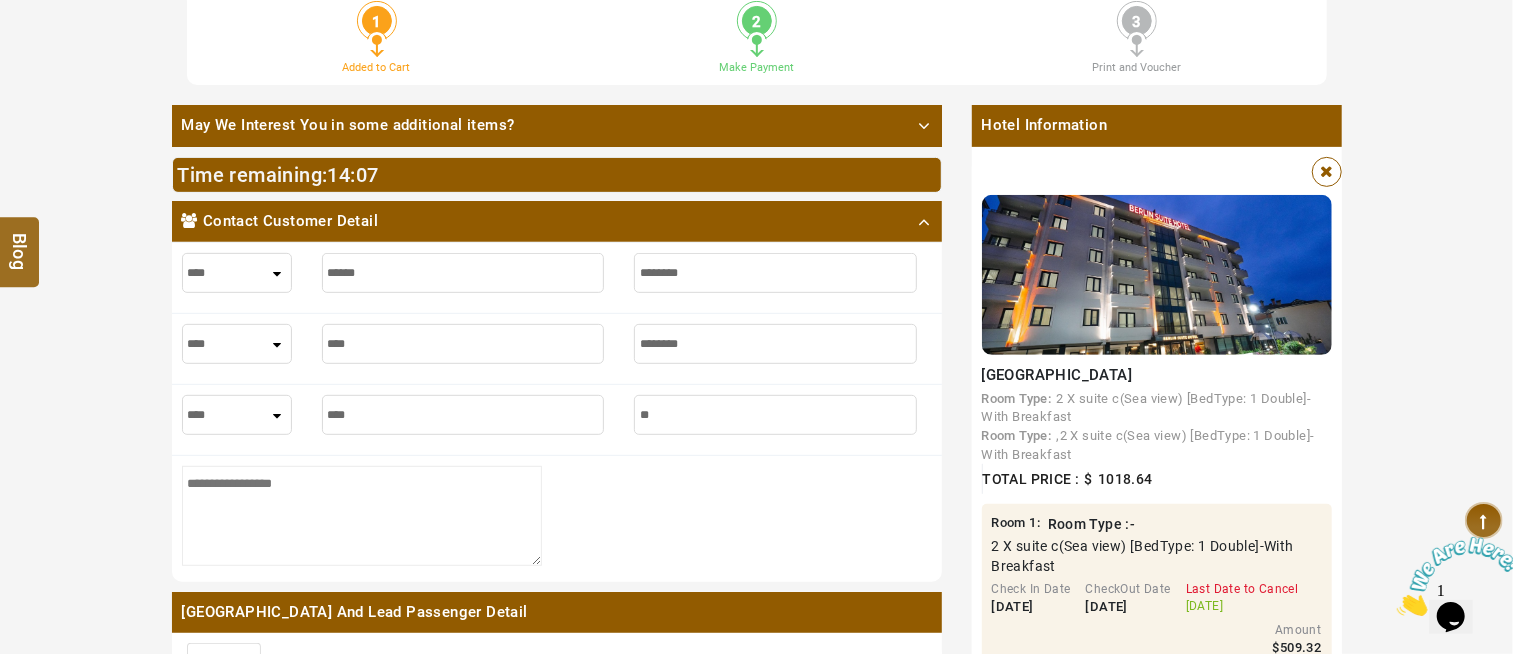 type on "**" 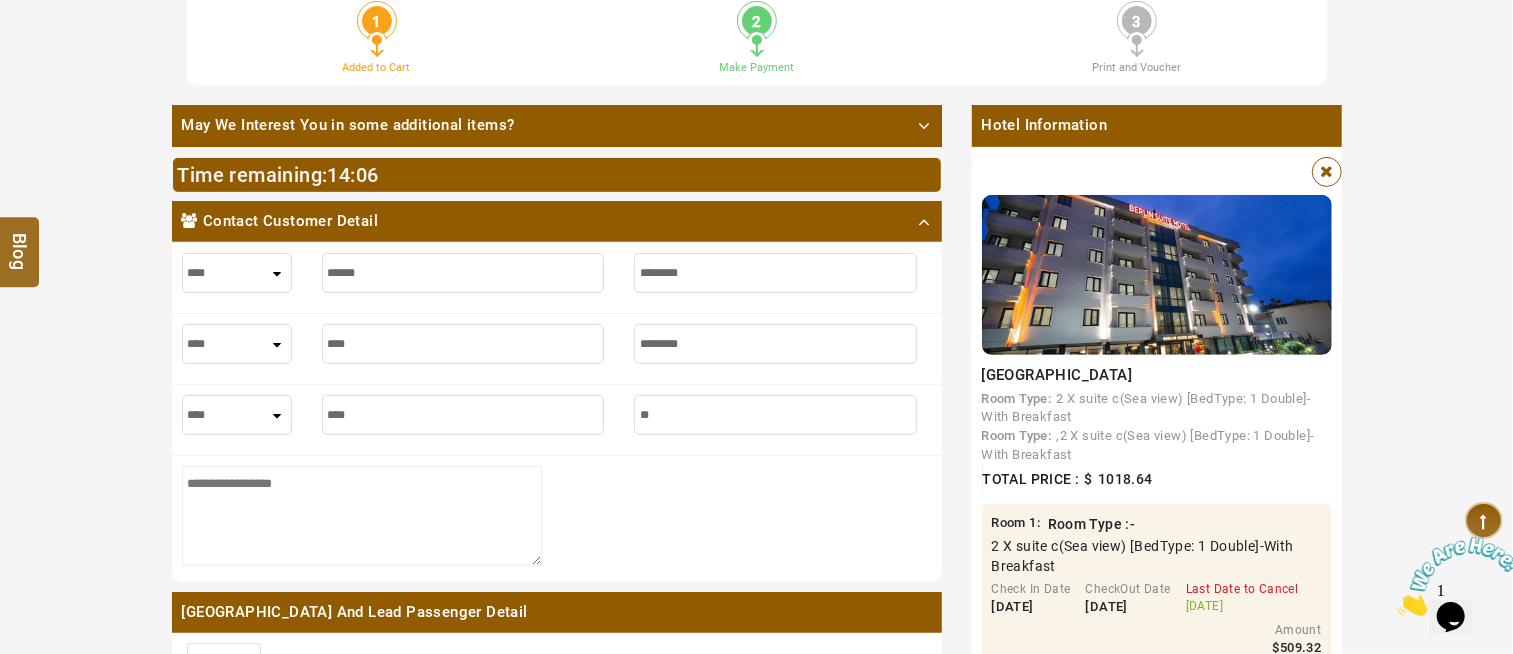 type on "***" 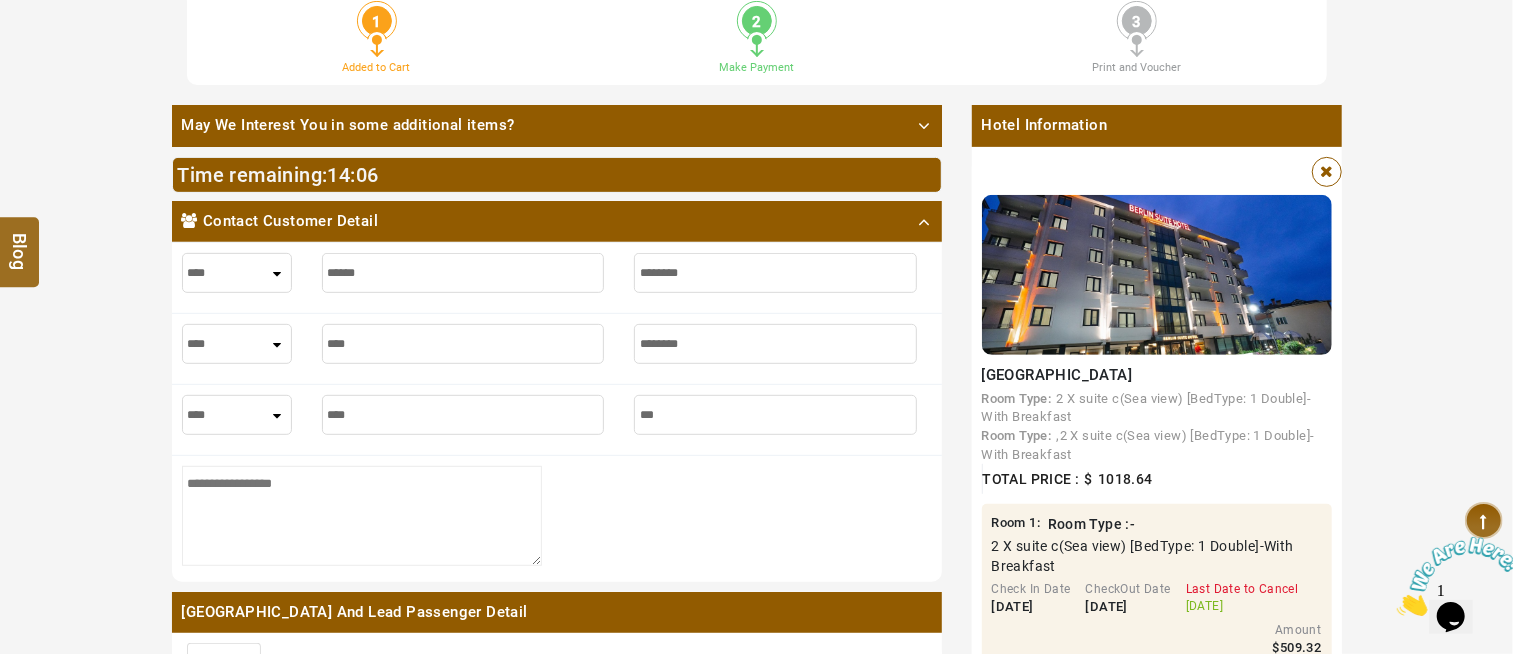 type on "***" 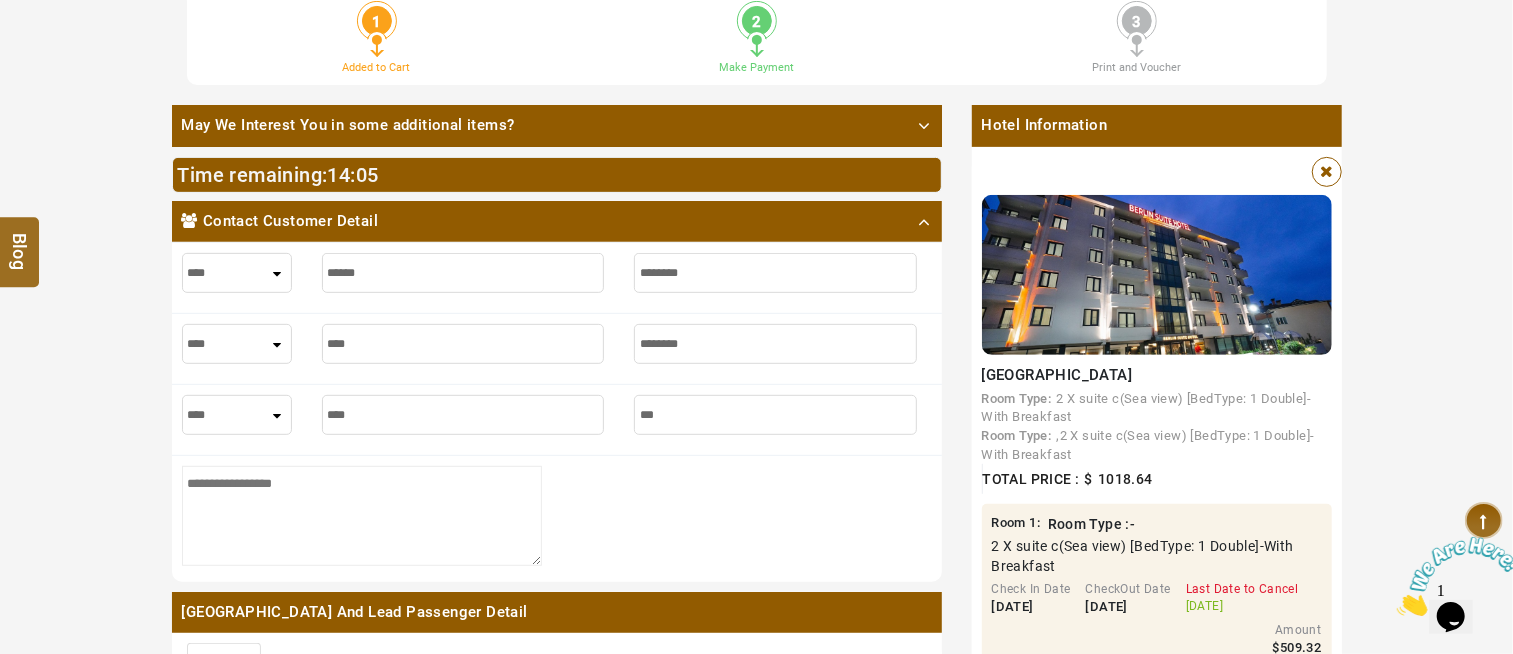 type on "****" 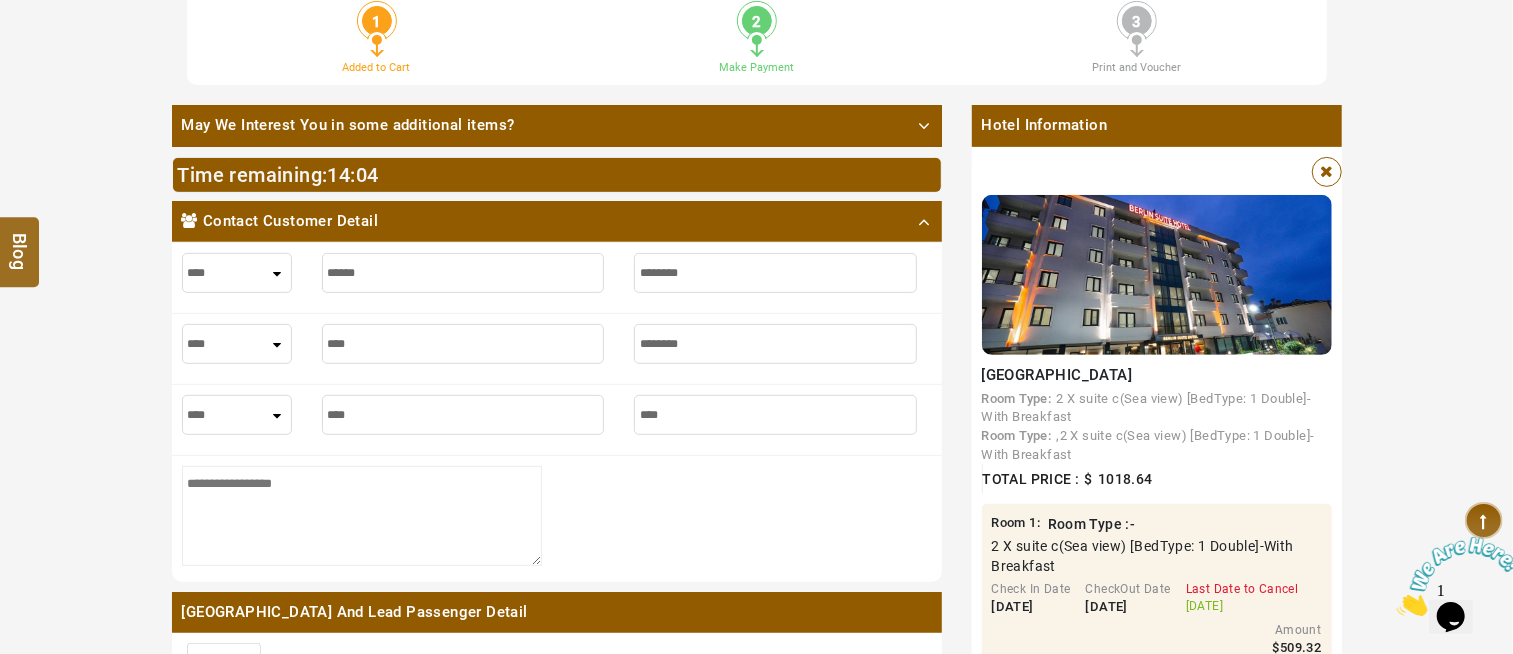 type on "****" 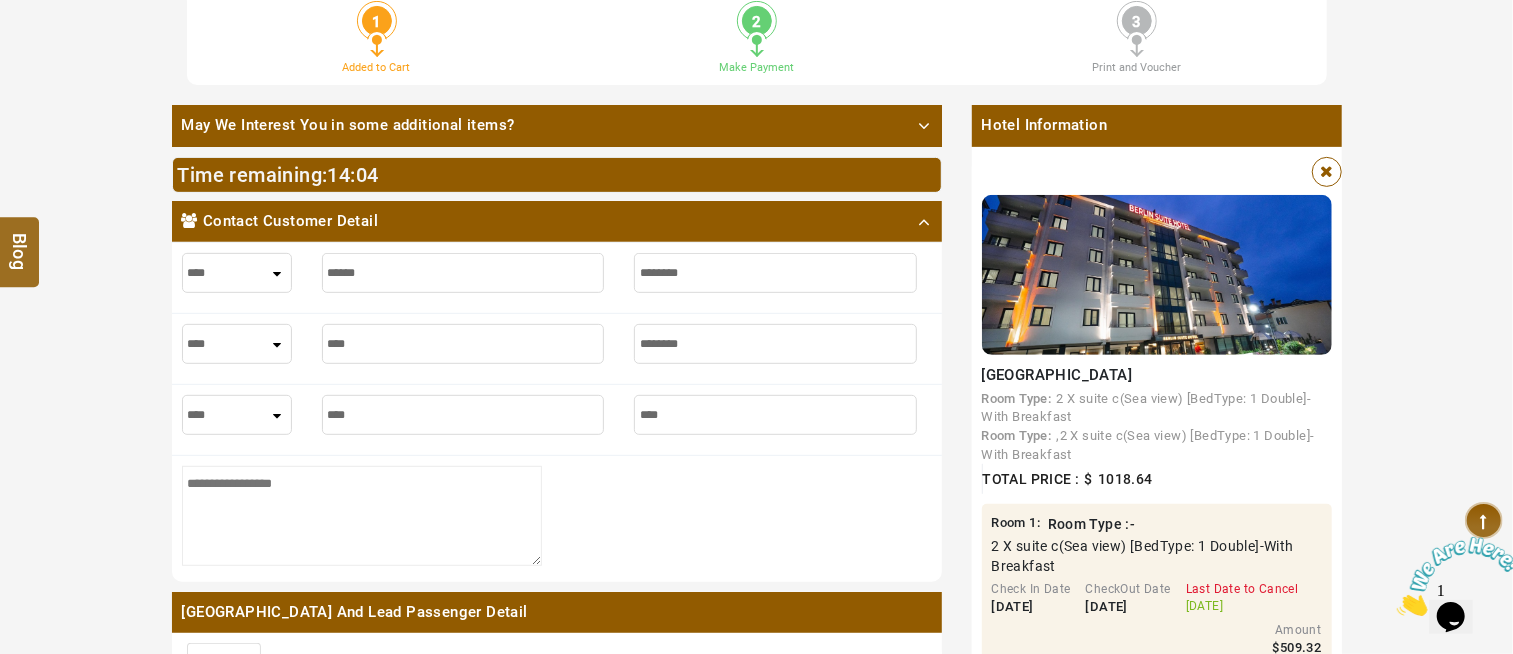 type on "*****" 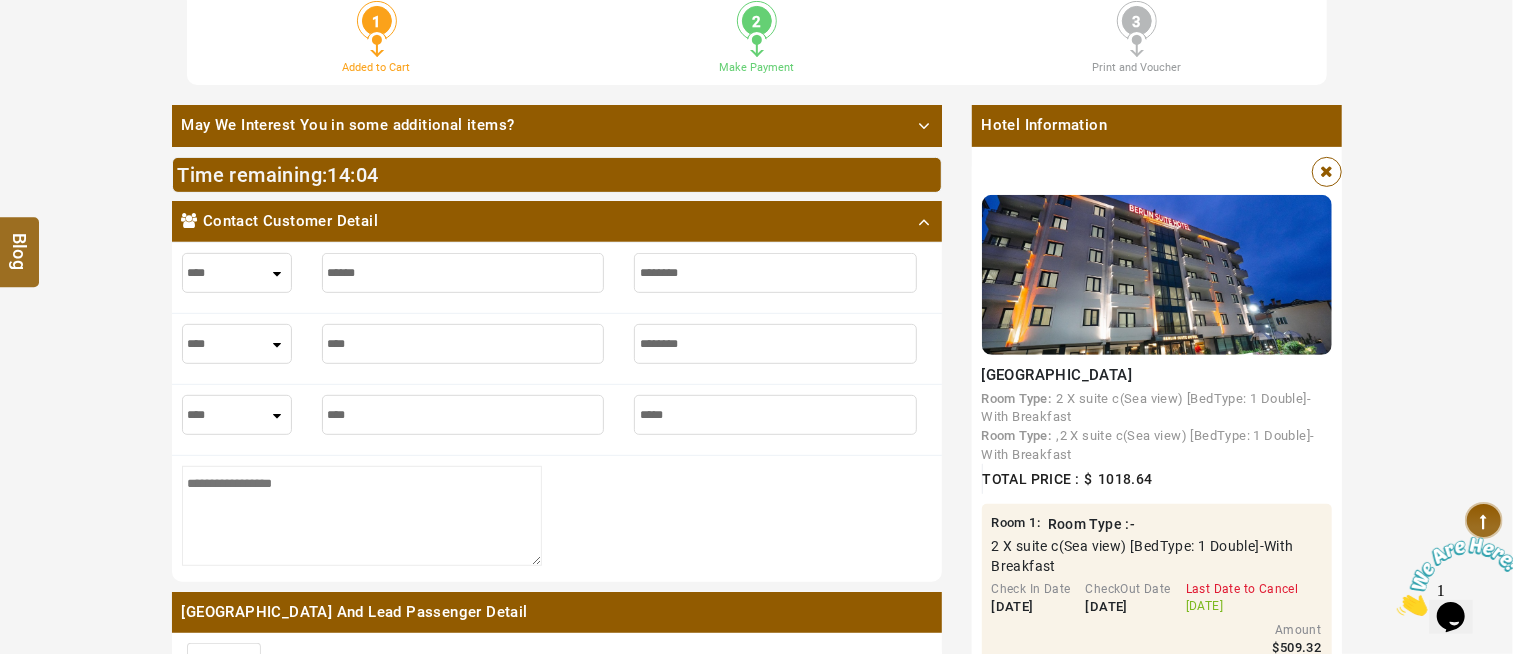 type on "*****" 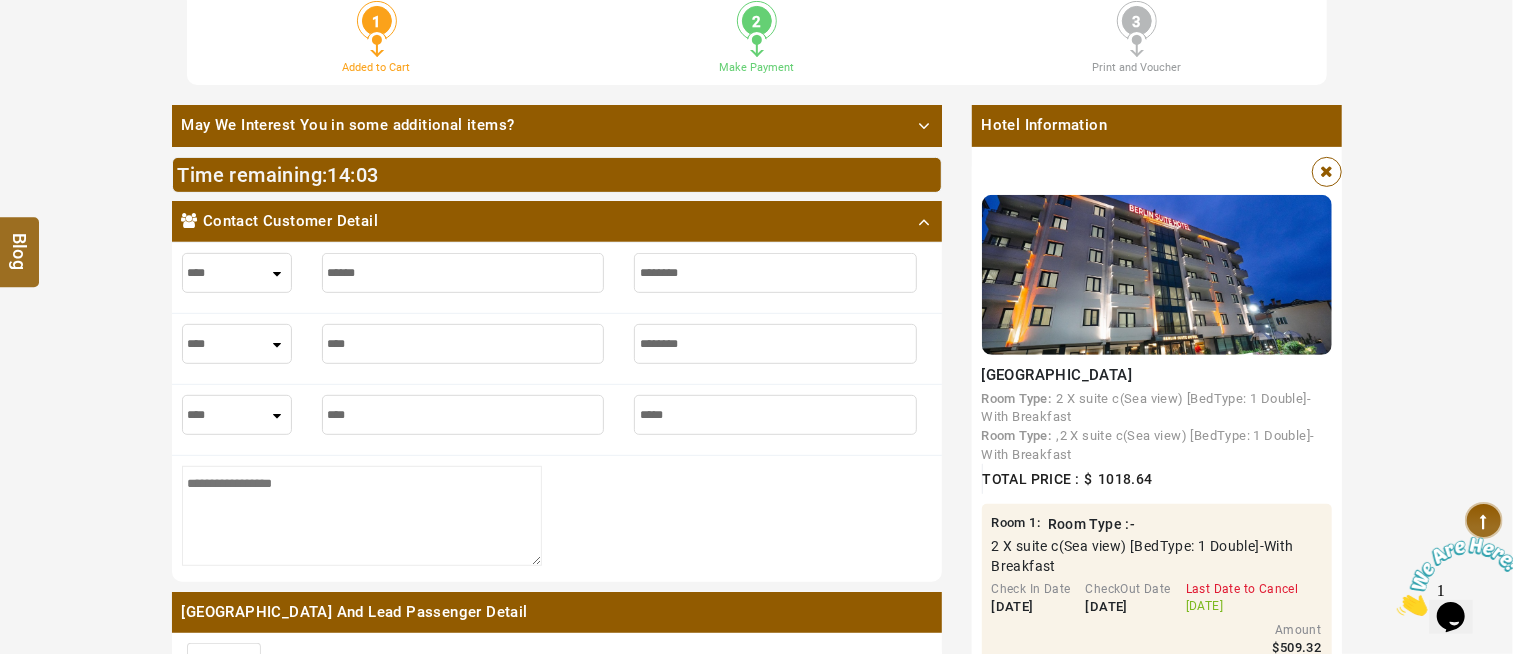 type on "******" 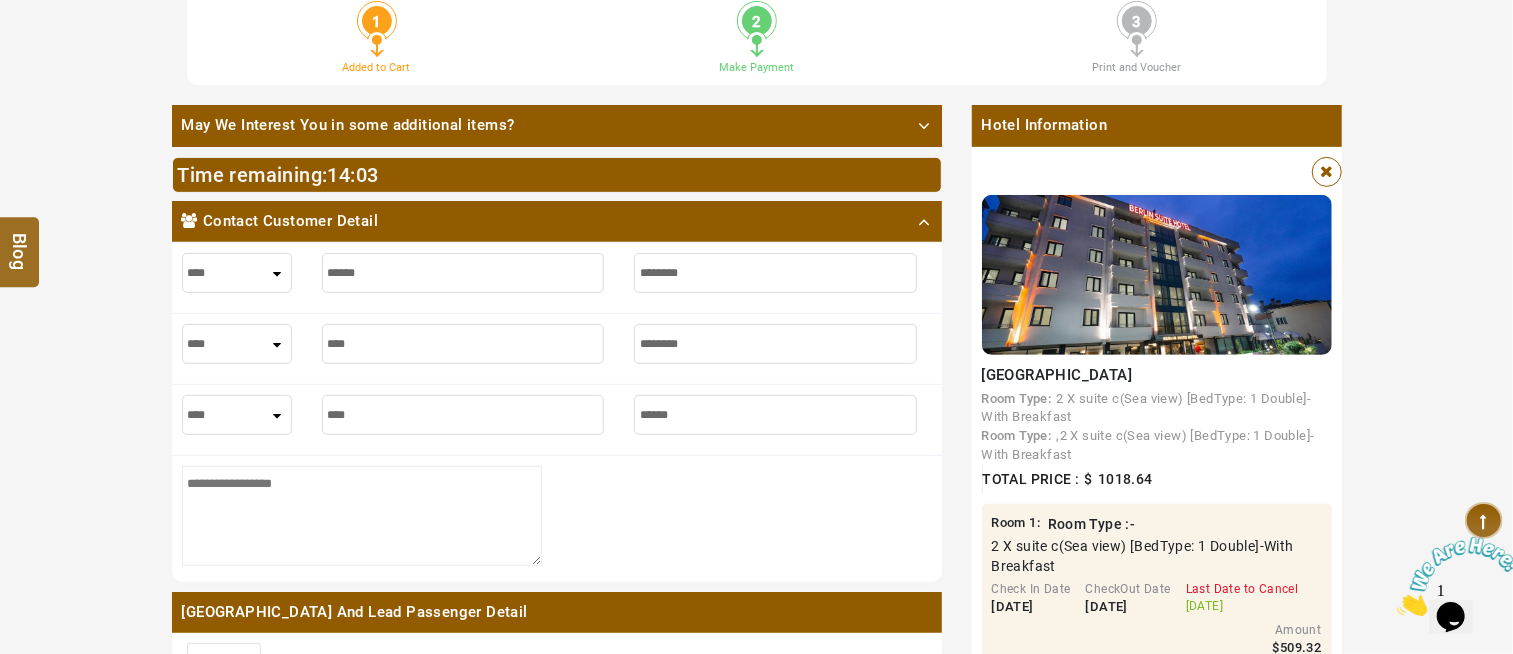 type on "******" 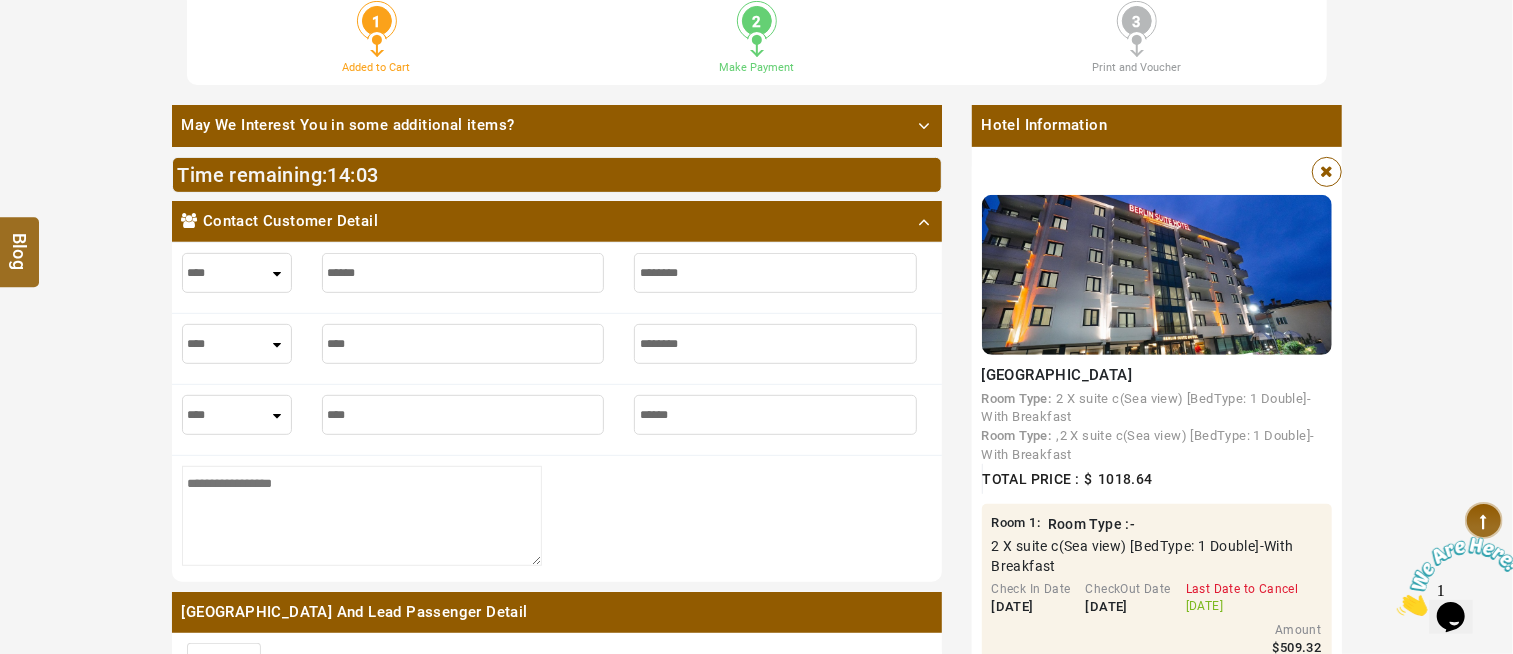 type on "*******" 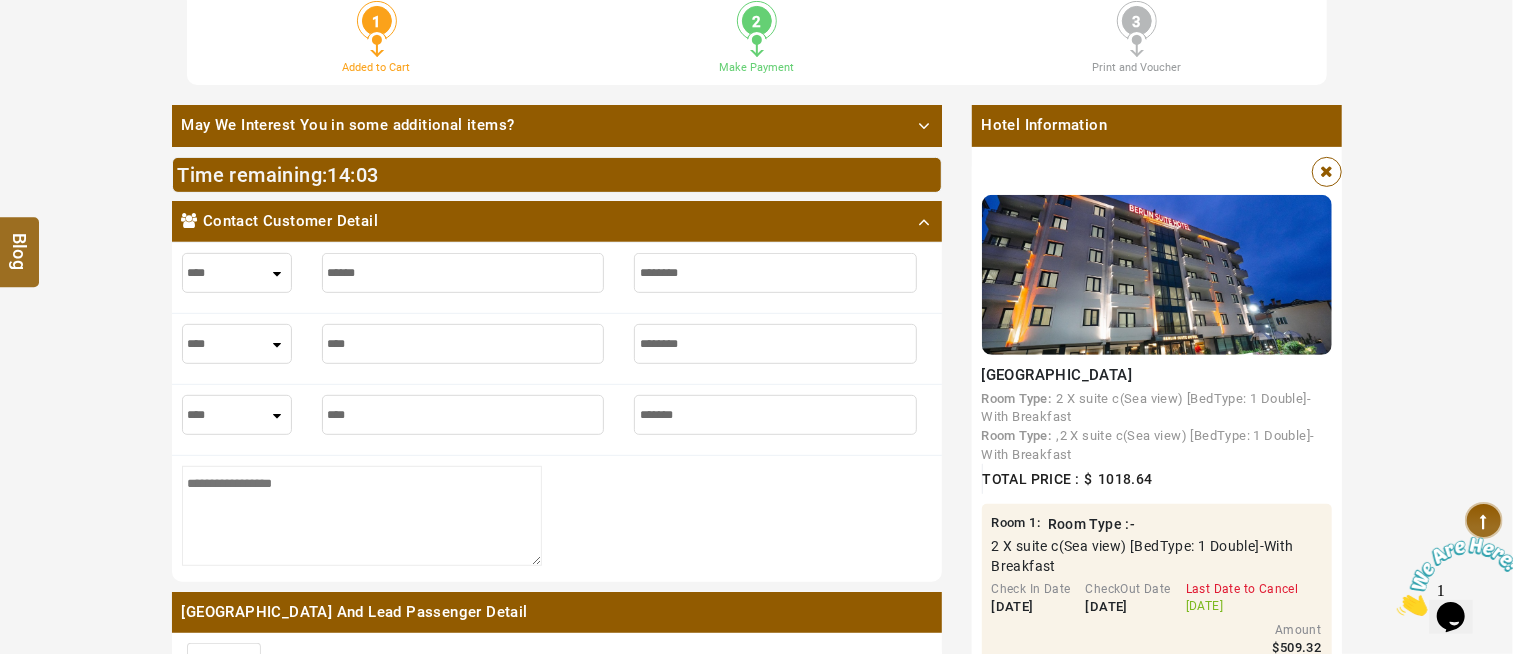 type on "*******" 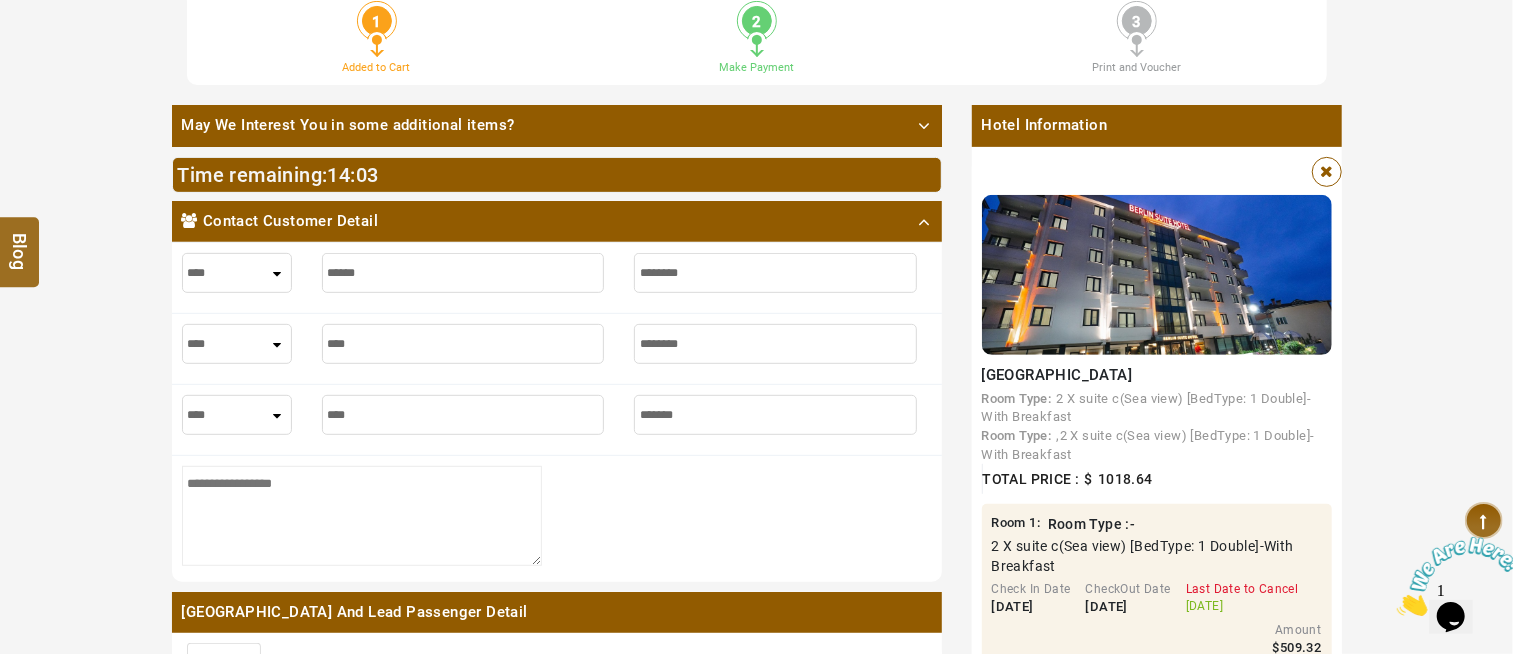 type on "********" 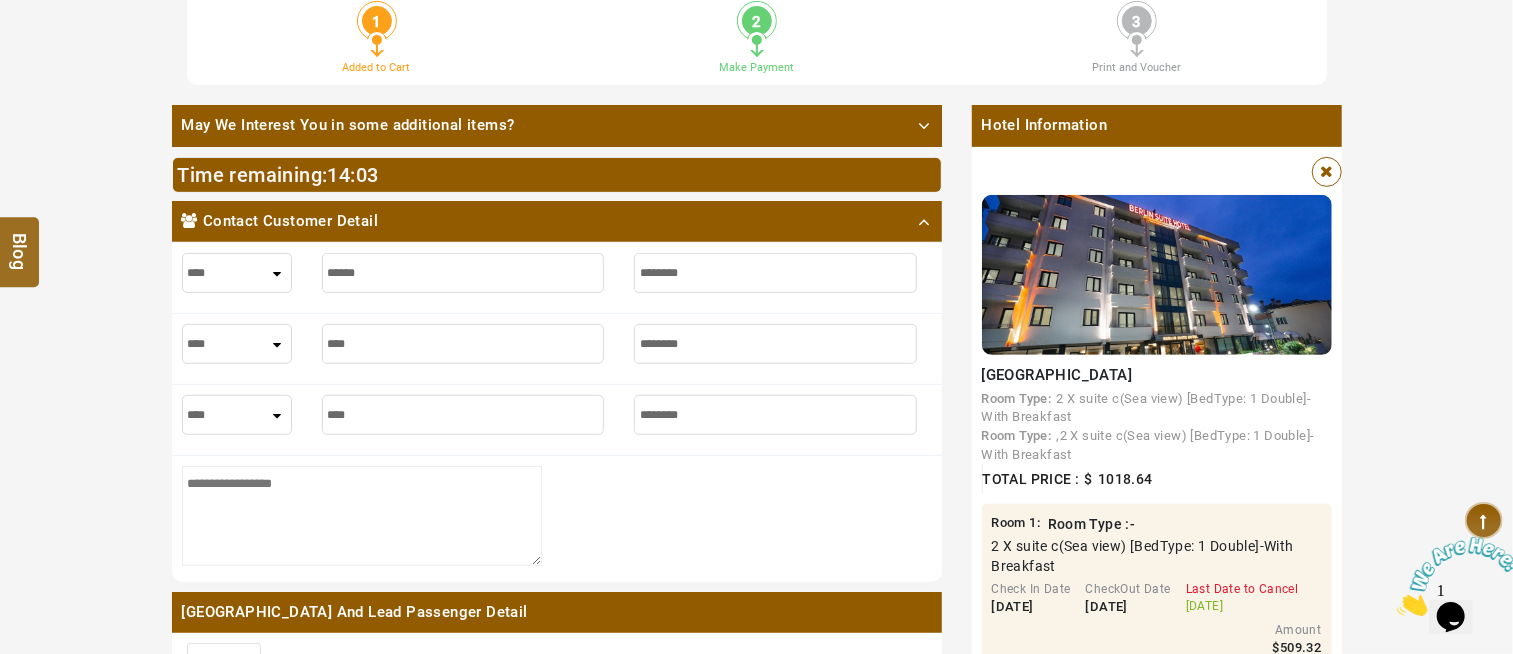 type on "********" 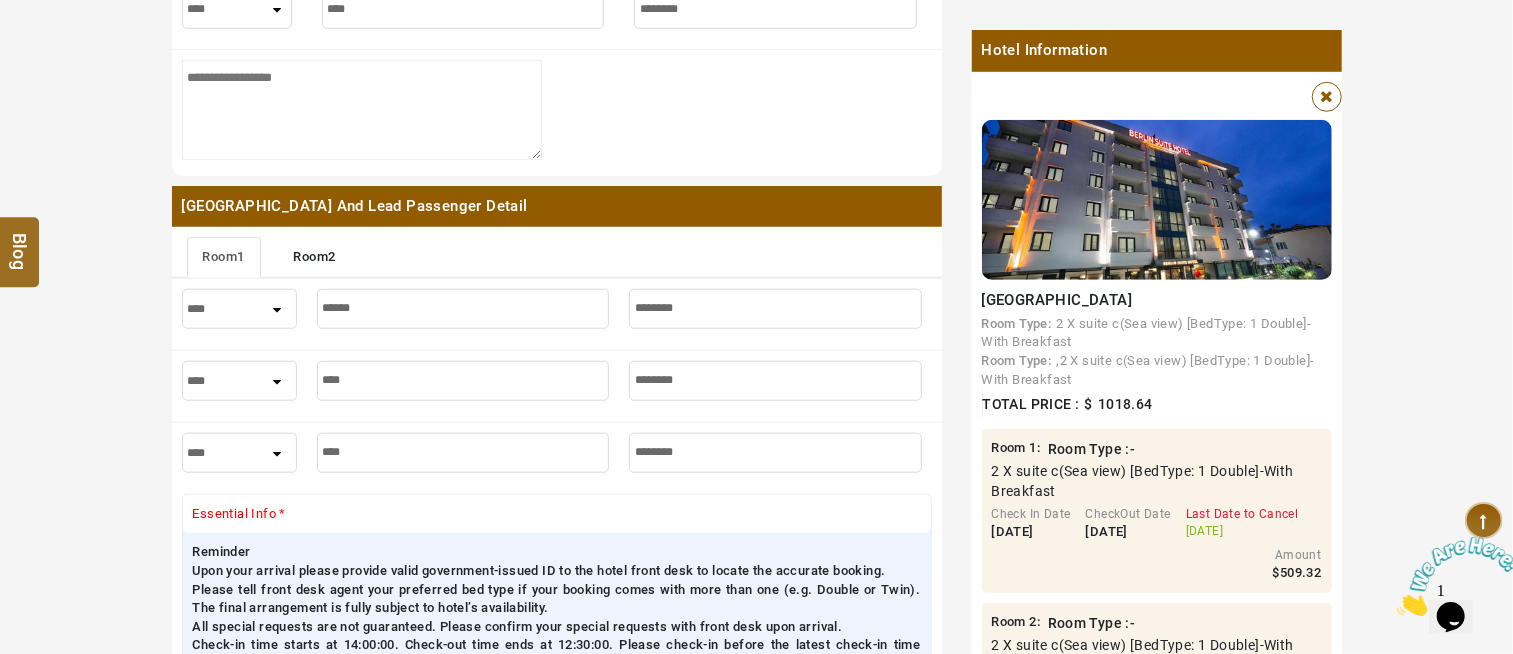 scroll, scrollTop: 890, scrollLeft: 0, axis: vertical 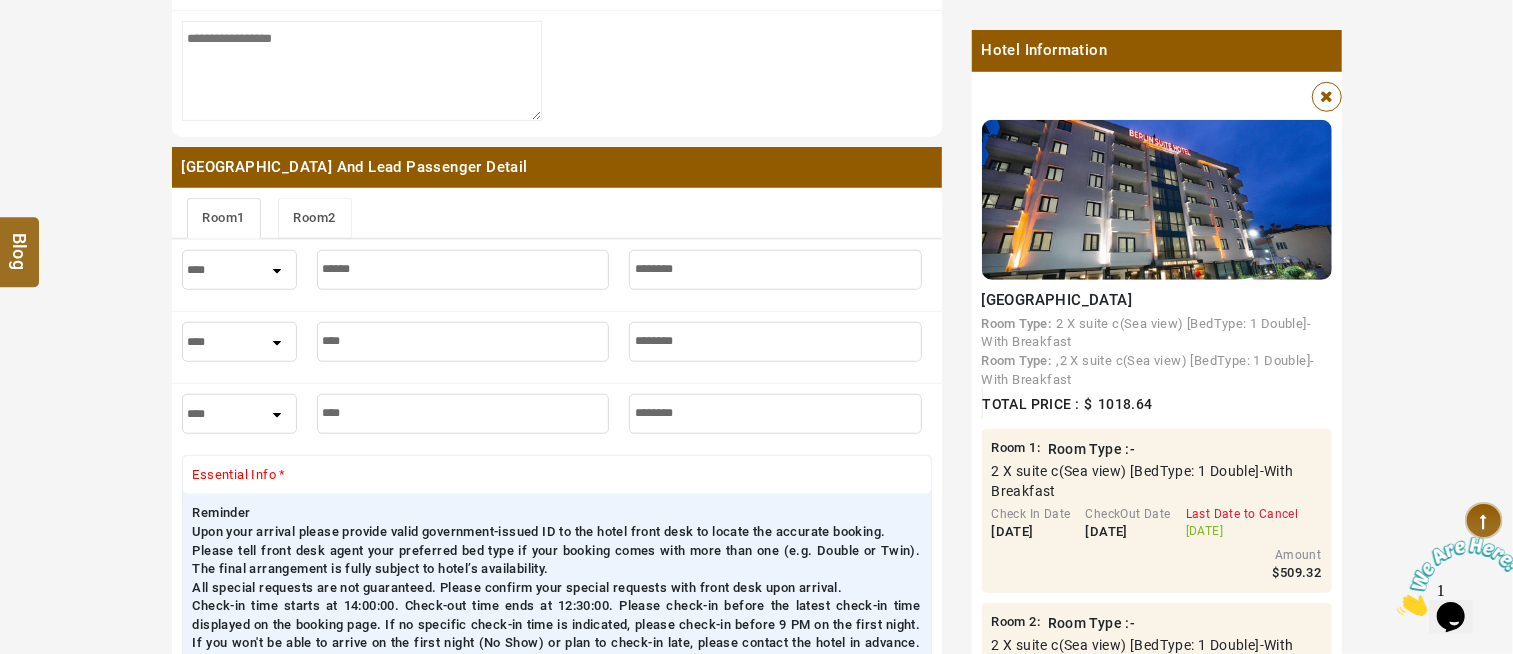 type on "********" 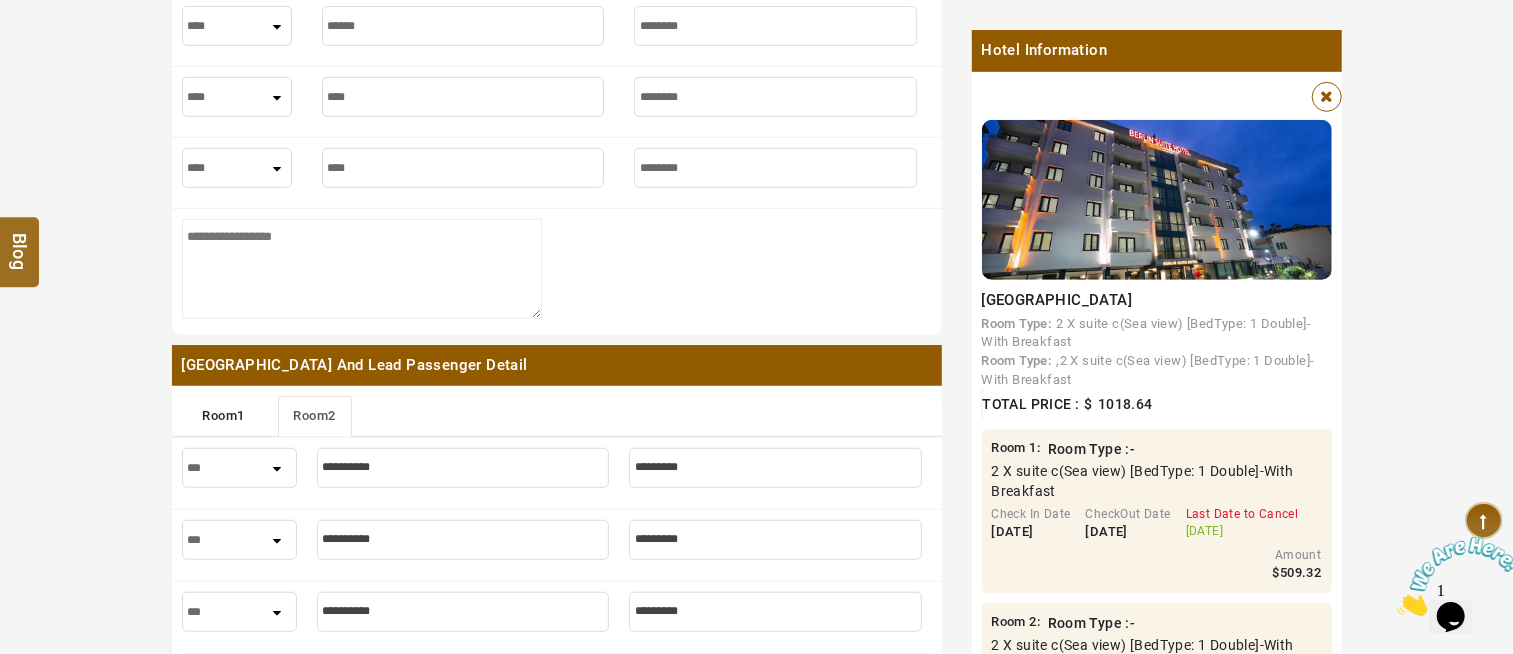 scroll, scrollTop: 778, scrollLeft: 0, axis: vertical 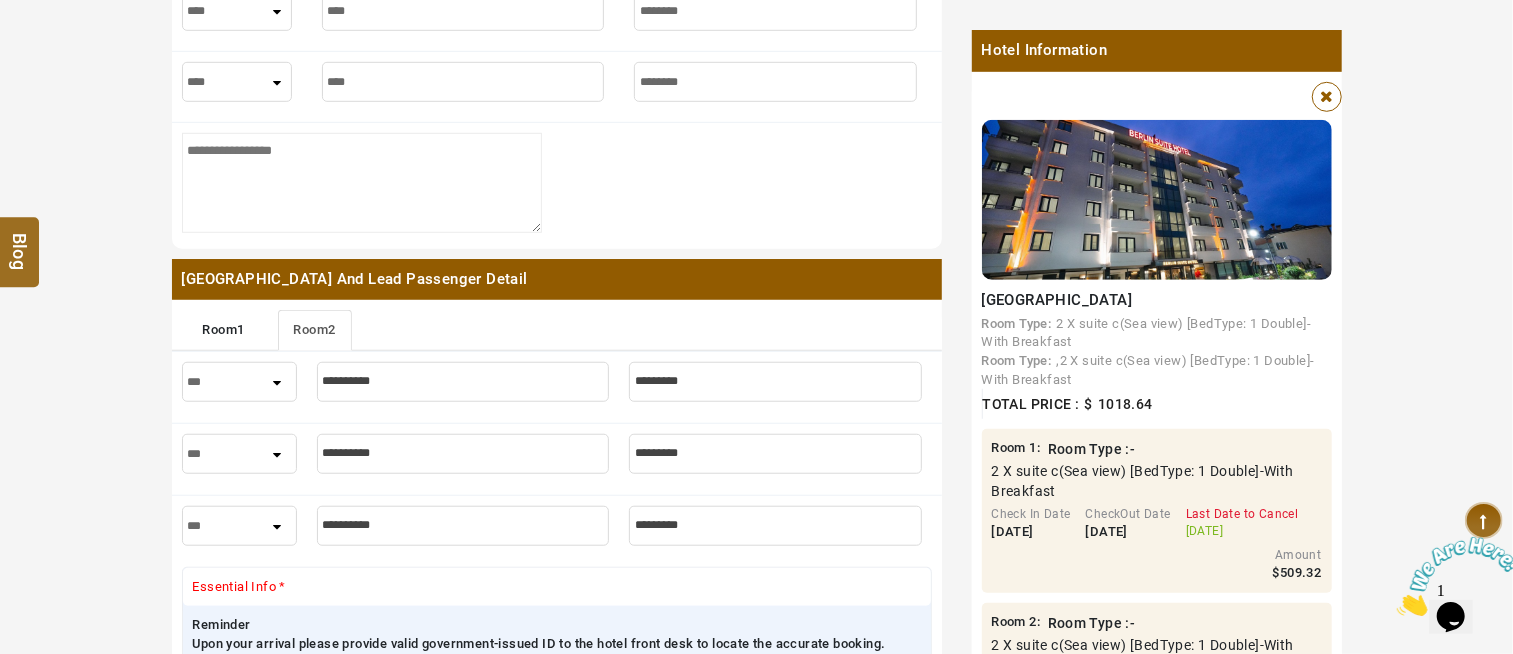 click at bounding box center [463, 382] 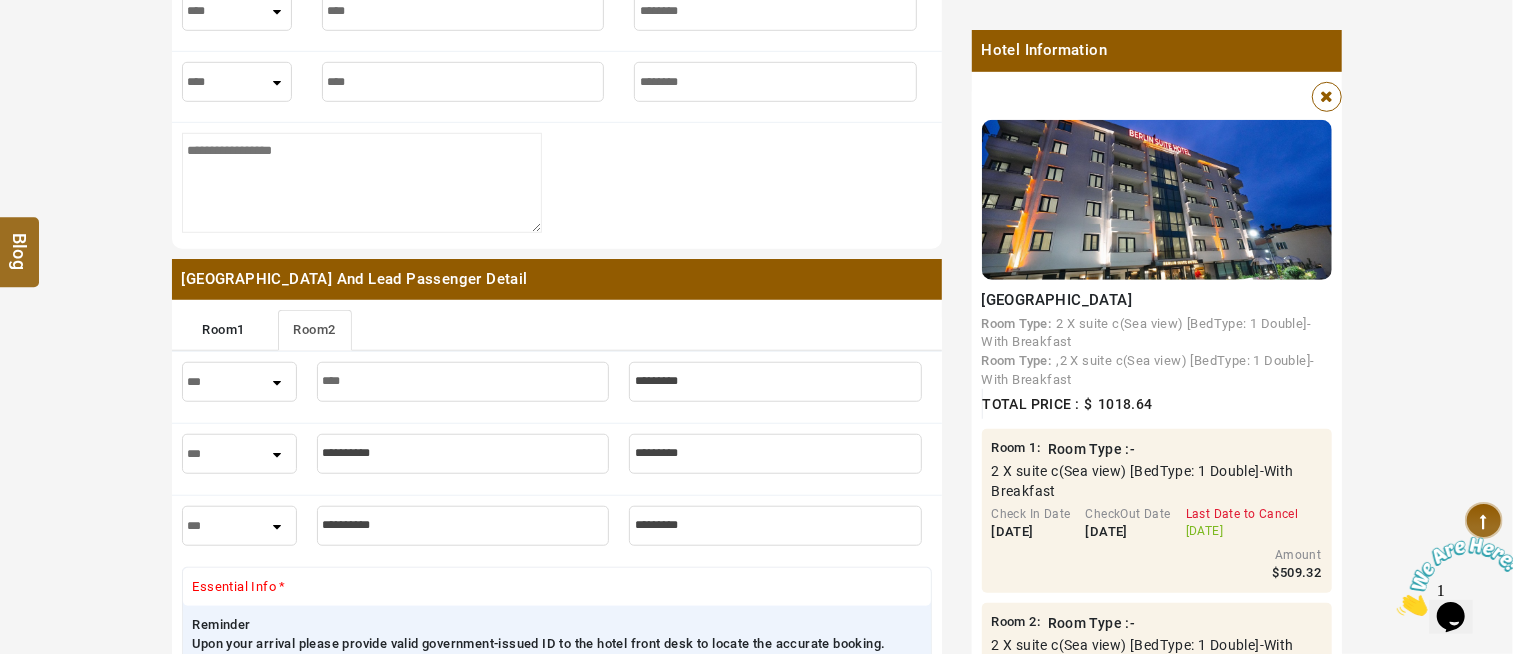 type on "****" 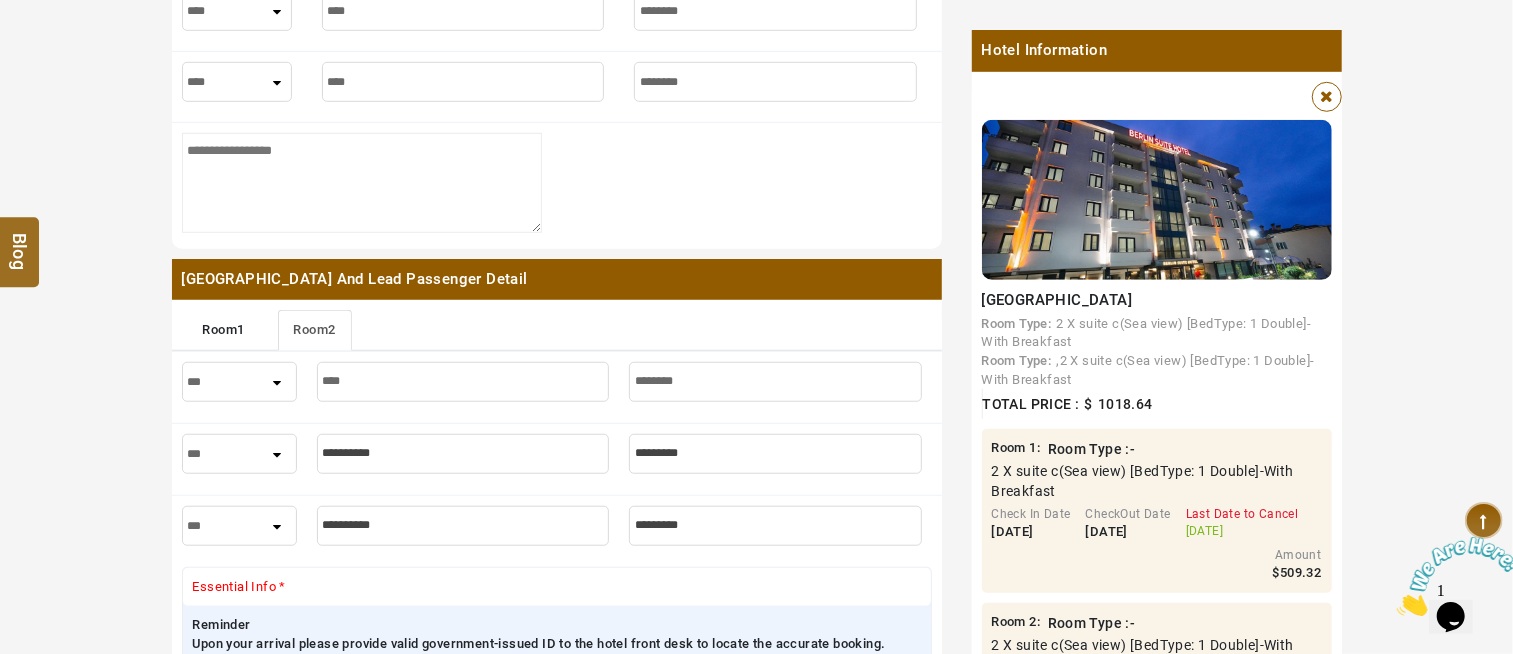 type on "********" 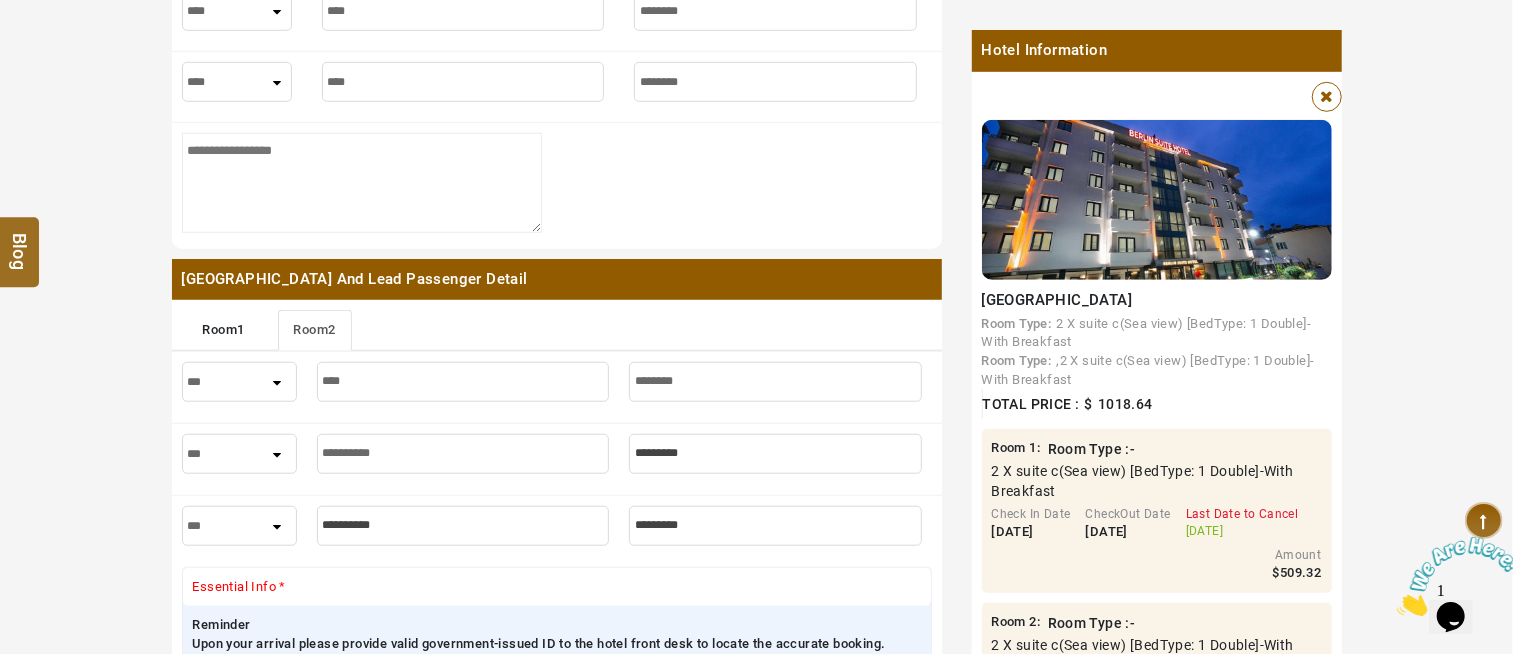 type on "**********" 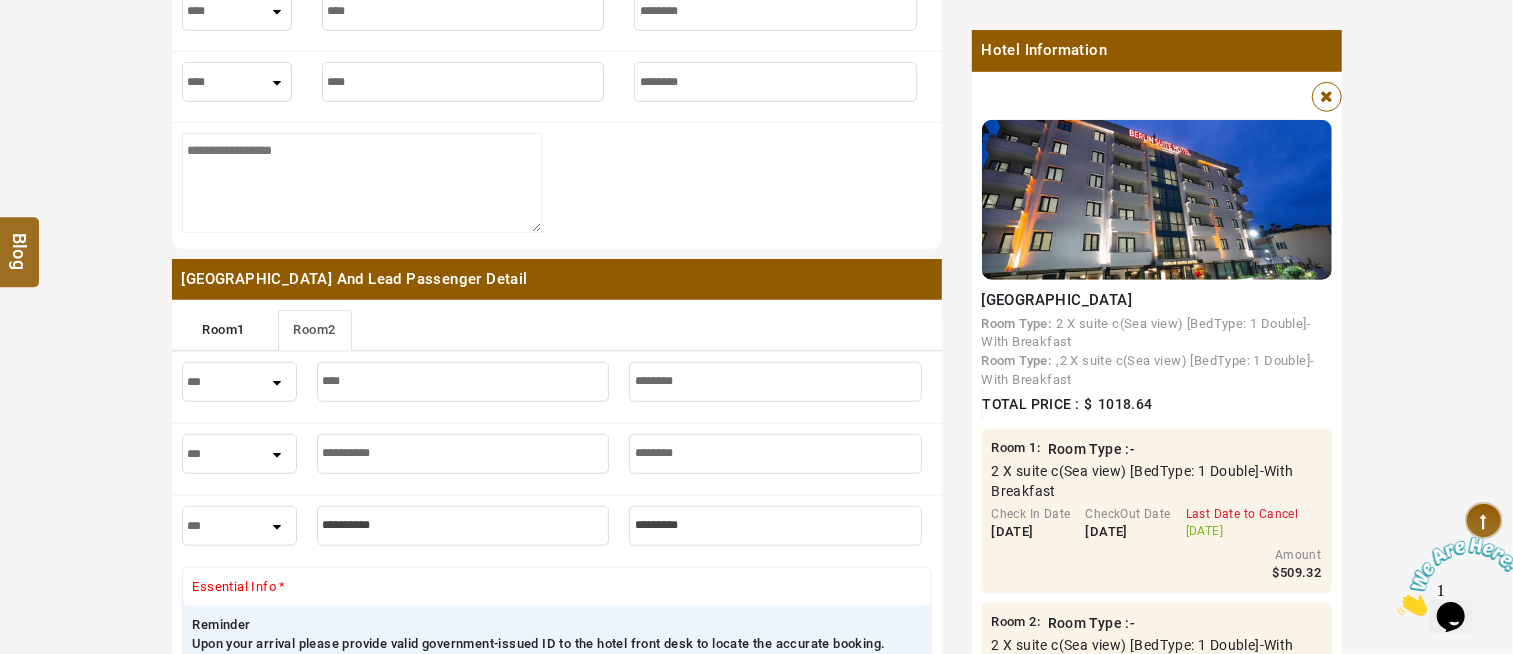 type on "********" 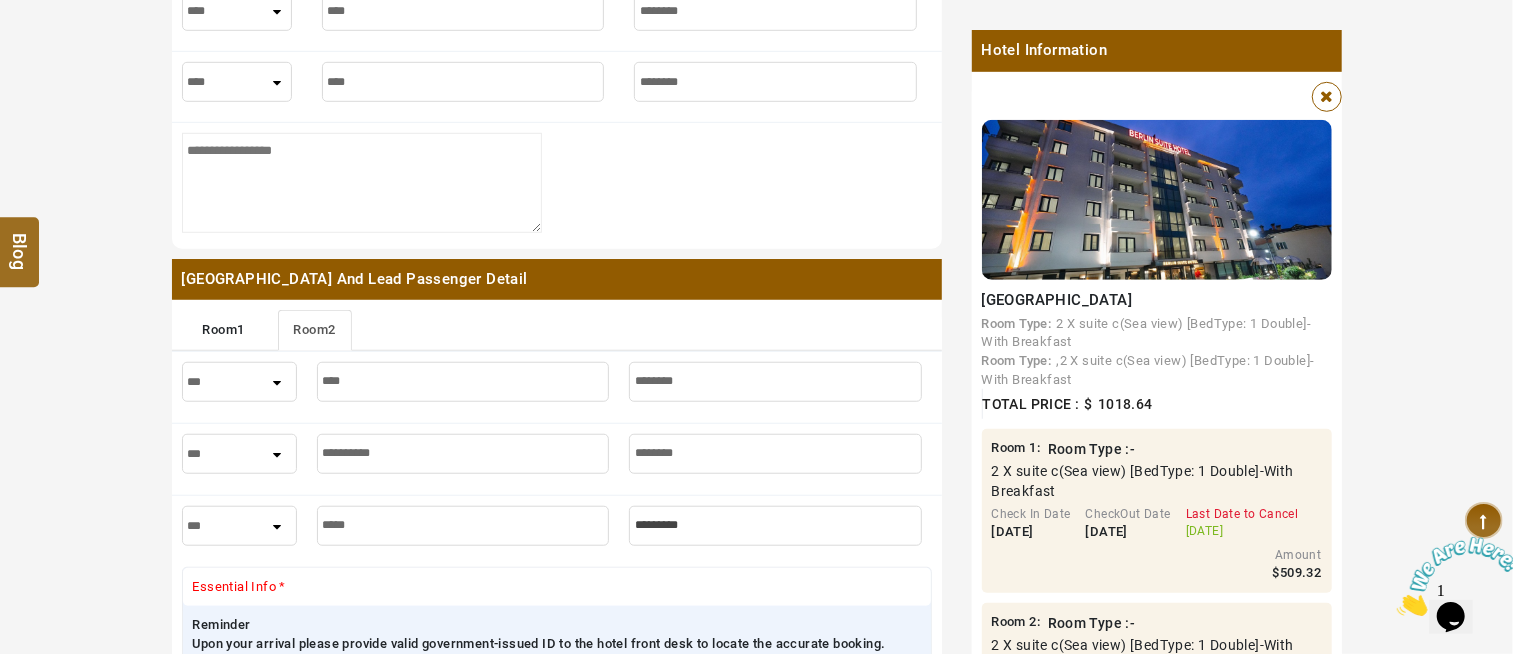 type on "*****" 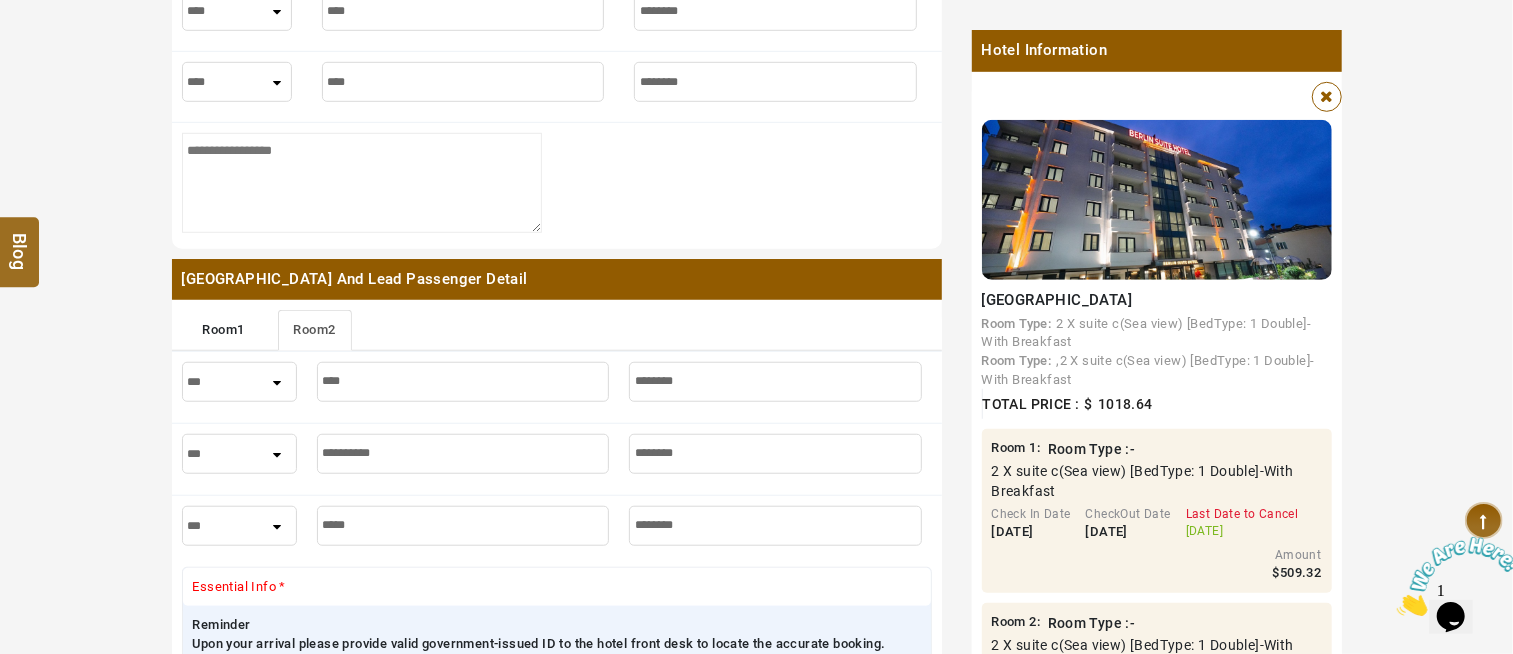 type on "********" 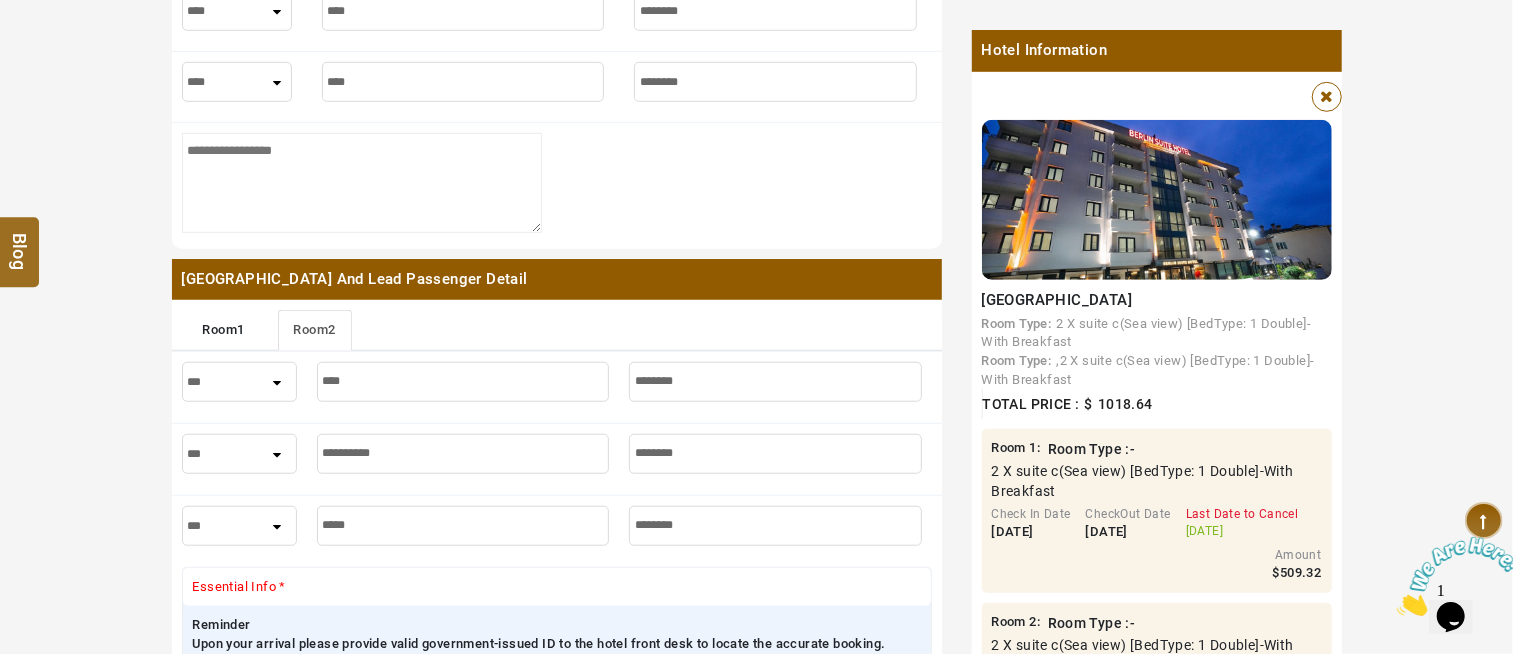 click on "*** **** ***" at bounding box center [239, 382] 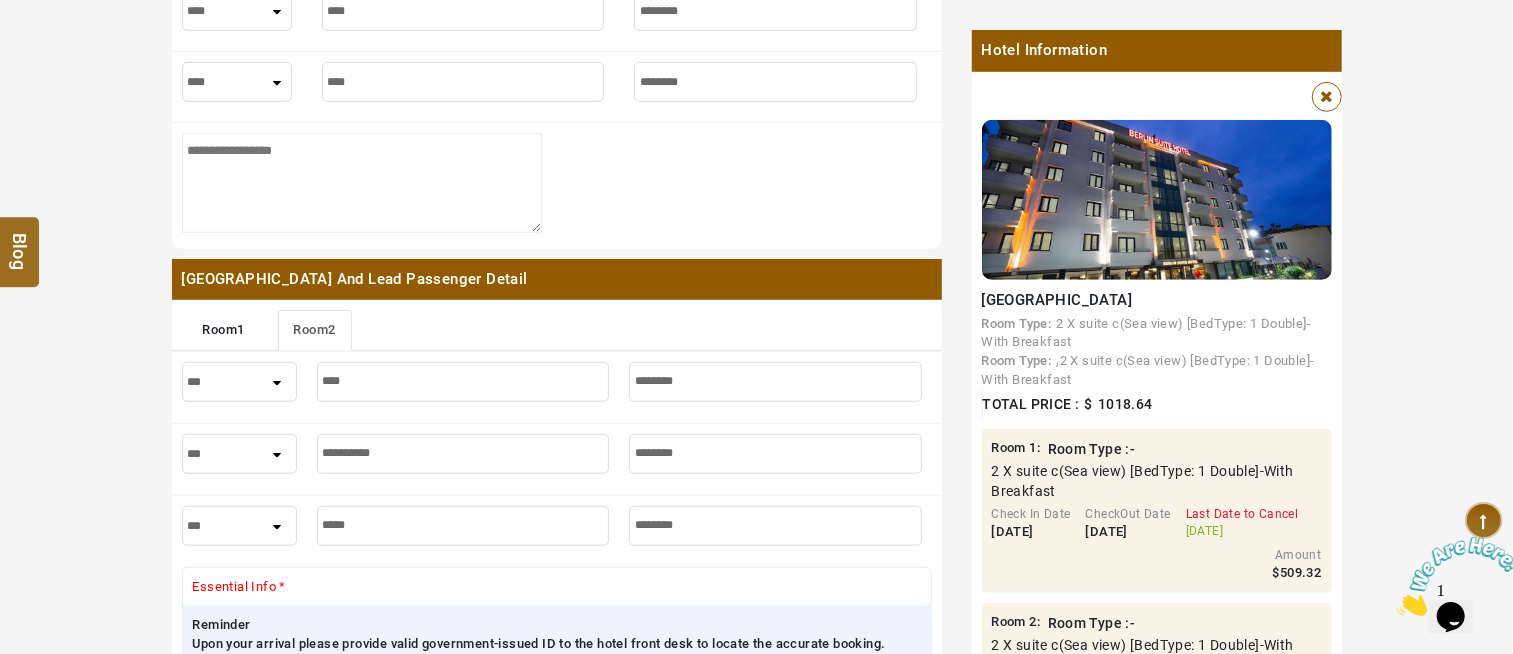 select on "****" 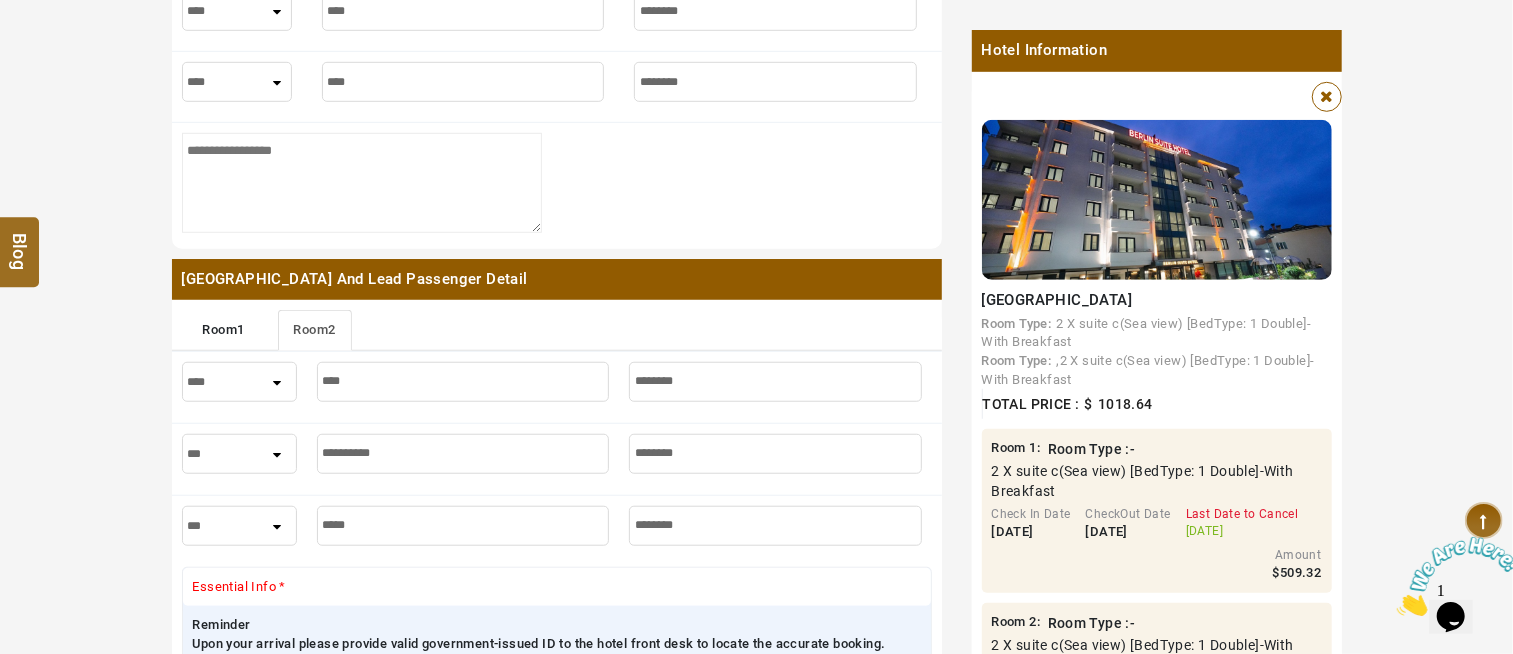 click on "*** **** ***" at bounding box center [239, 382] 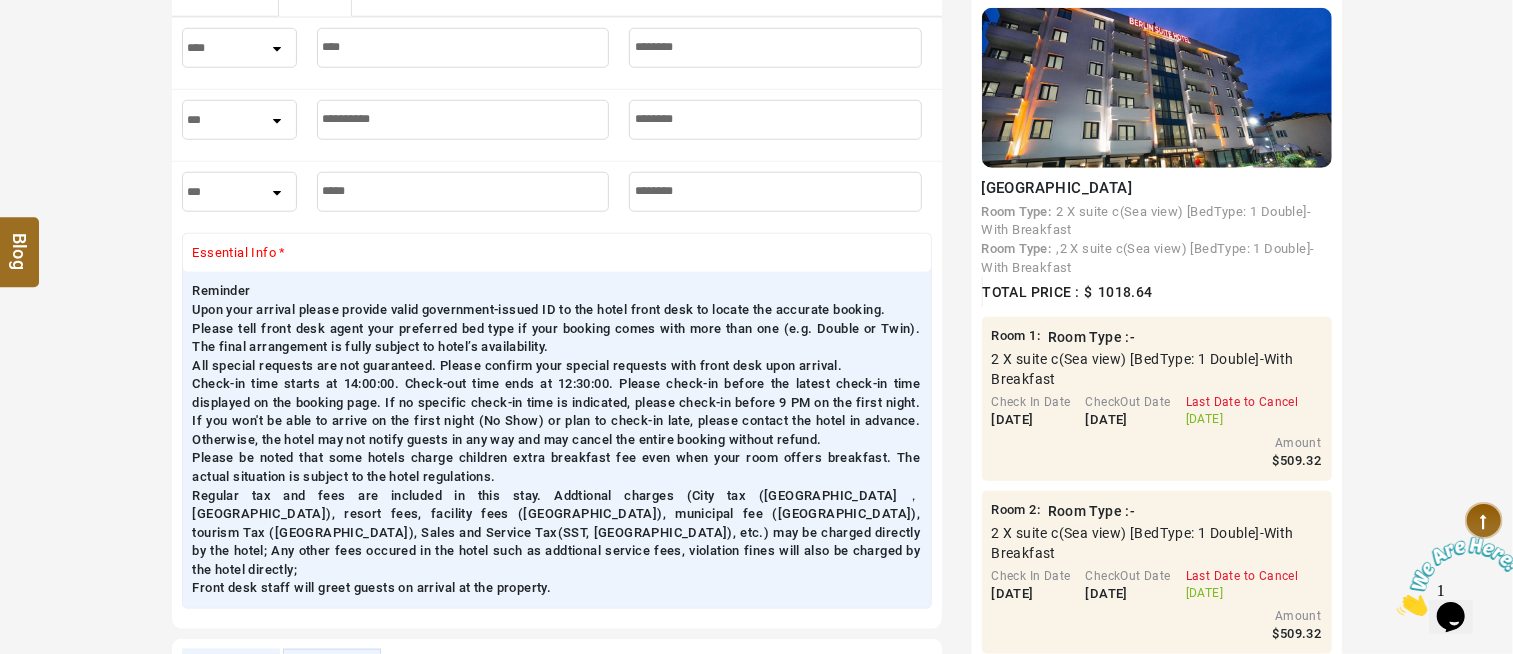 scroll, scrollTop: 1556, scrollLeft: 0, axis: vertical 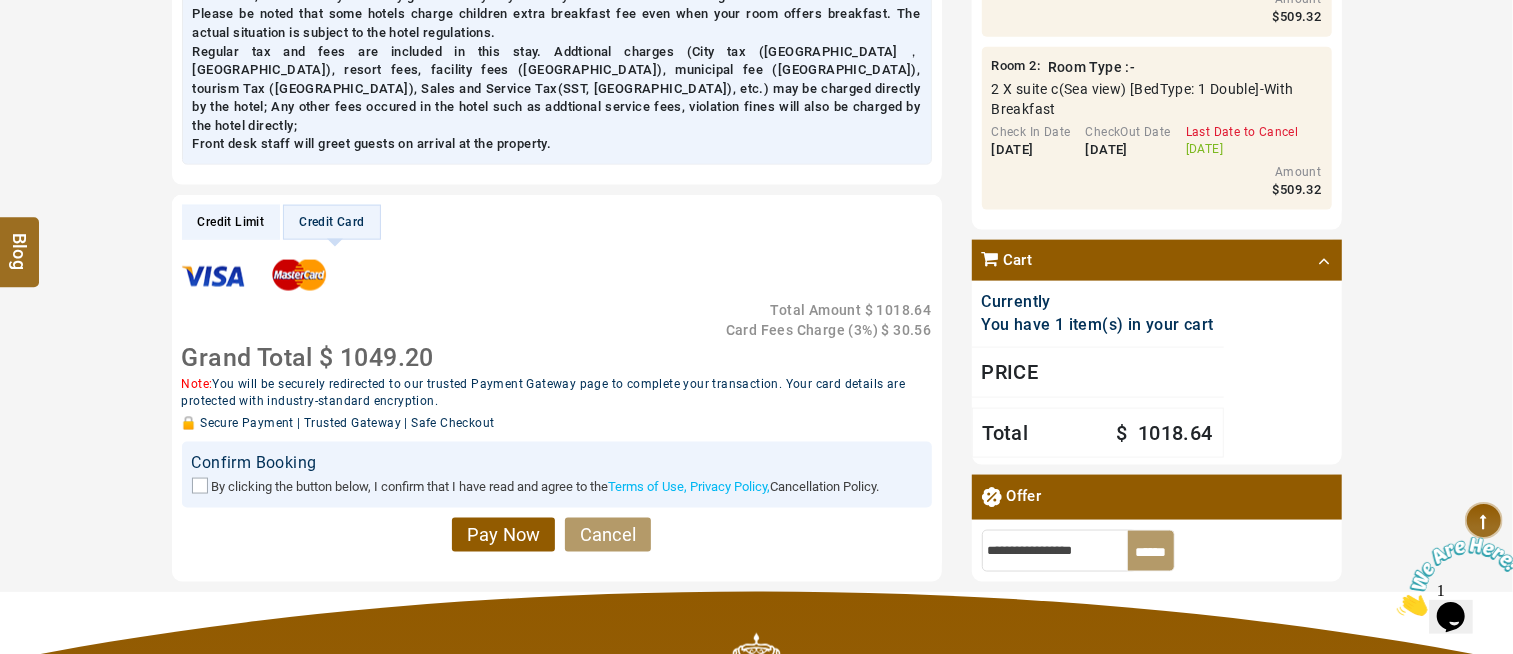 click on "By clicking the button below, I confirm that I have read and agree to the  Terms of Use,   Privacy Policy,  Cancellation Policy." at bounding box center [557, 486] 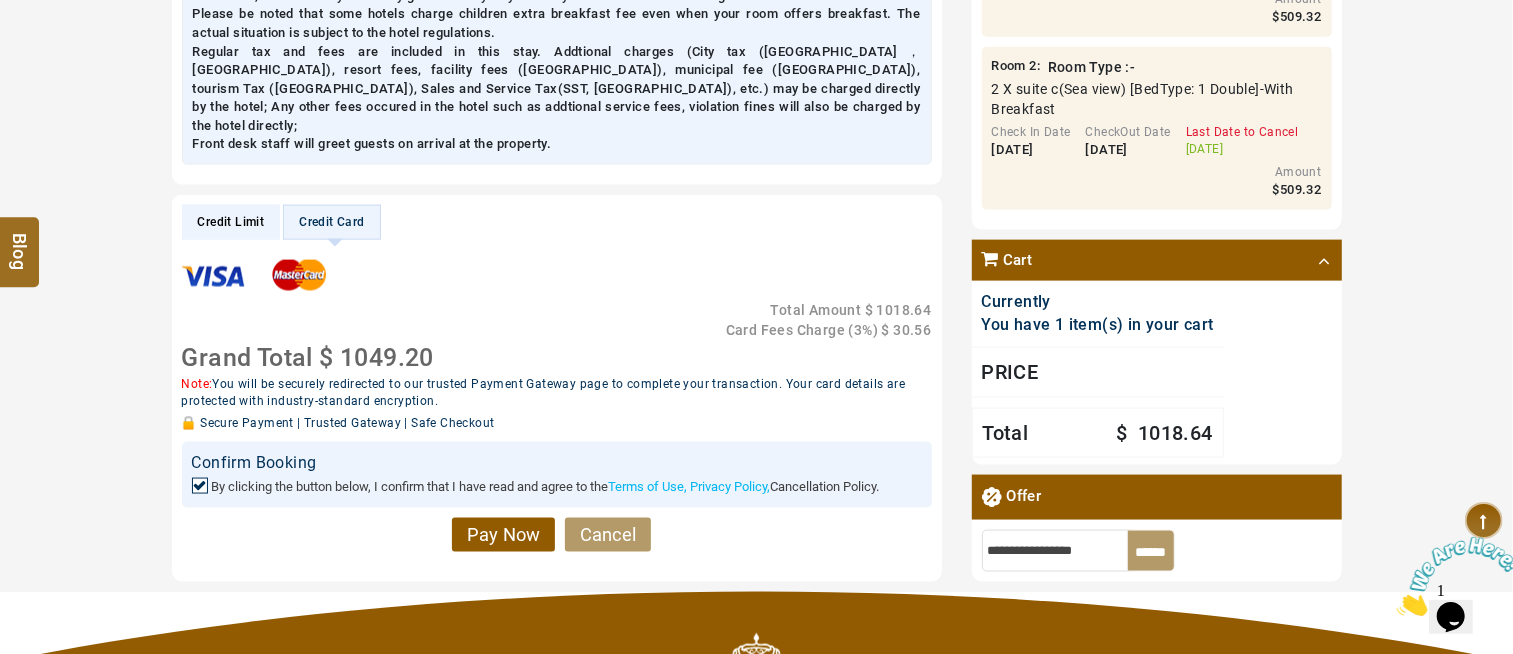 click on "Credit Limit" at bounding box center (231, 222) 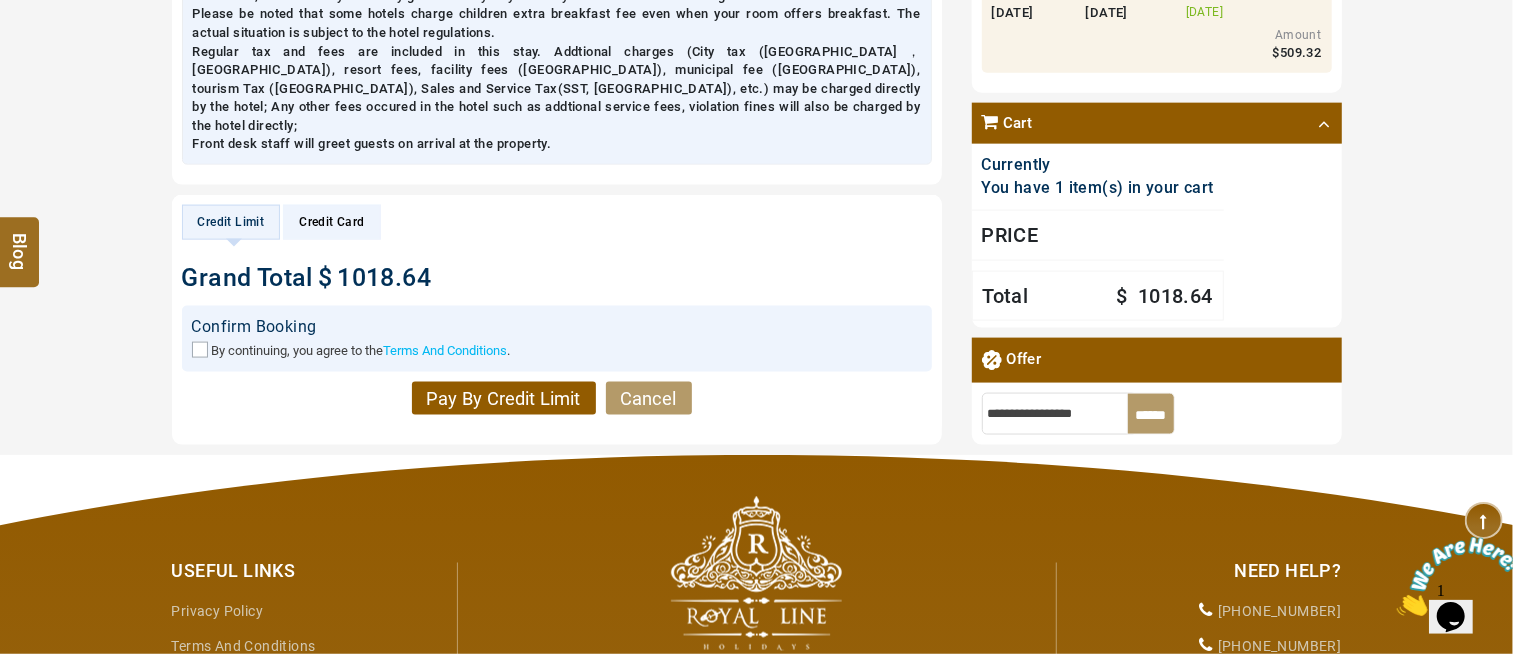 click on "By continuing, you agree to the  Terms And Conditions ." at bounding box center (557, 350) 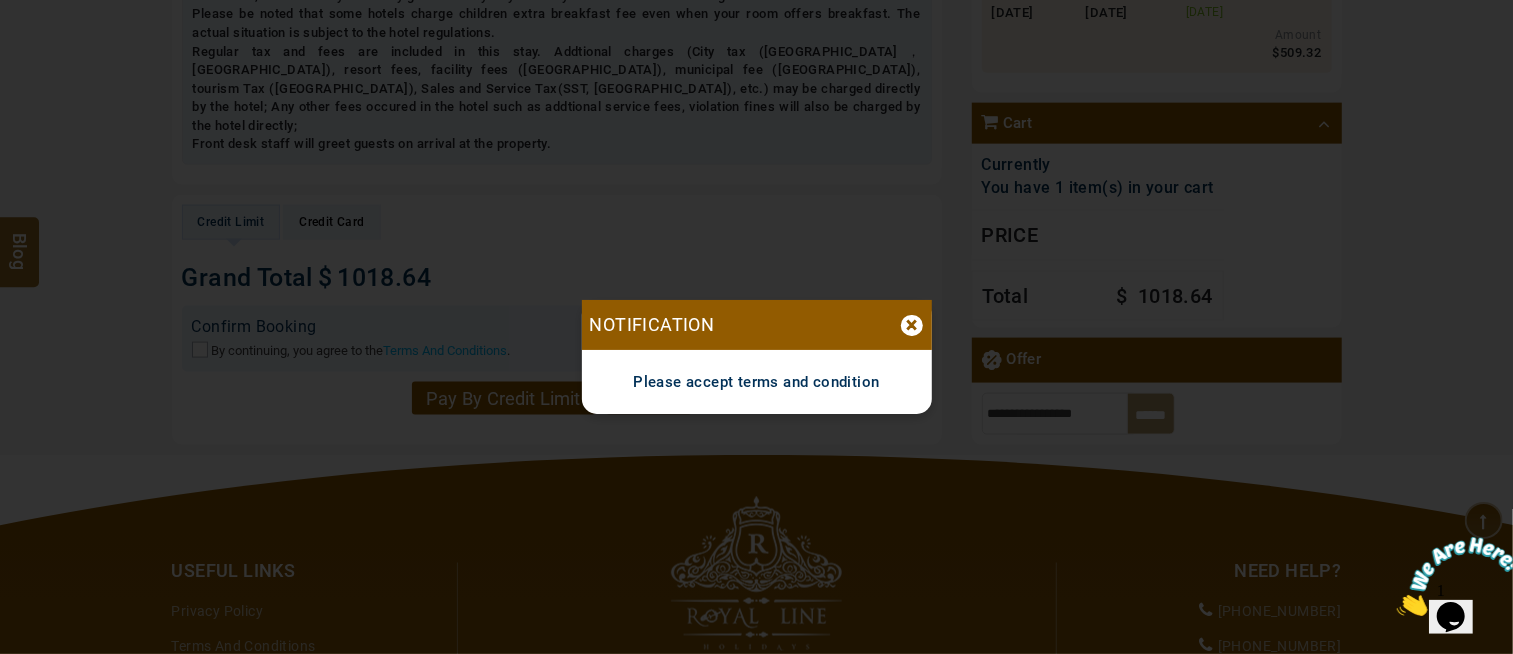 click on "×" at bounding box center (912, 325) 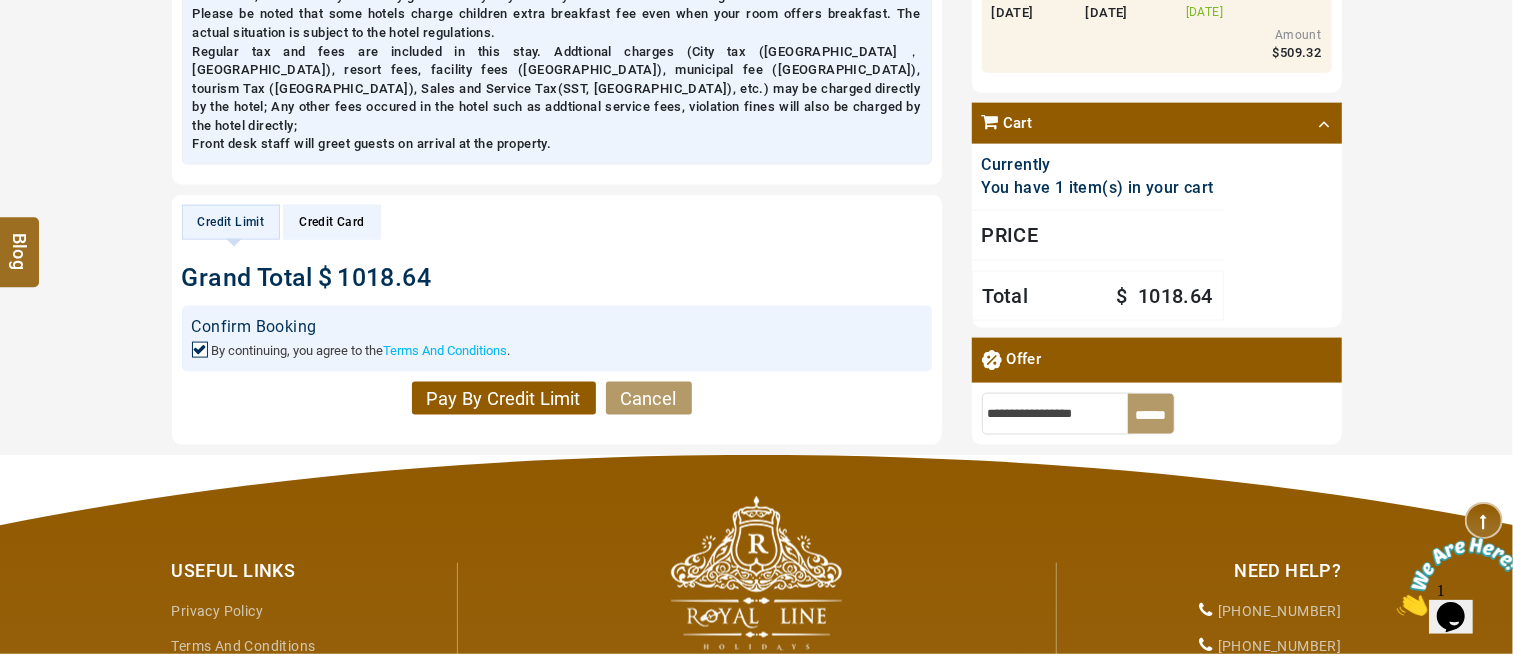 click on "Pay By Credit Limit" at bounding box center (504, 399) 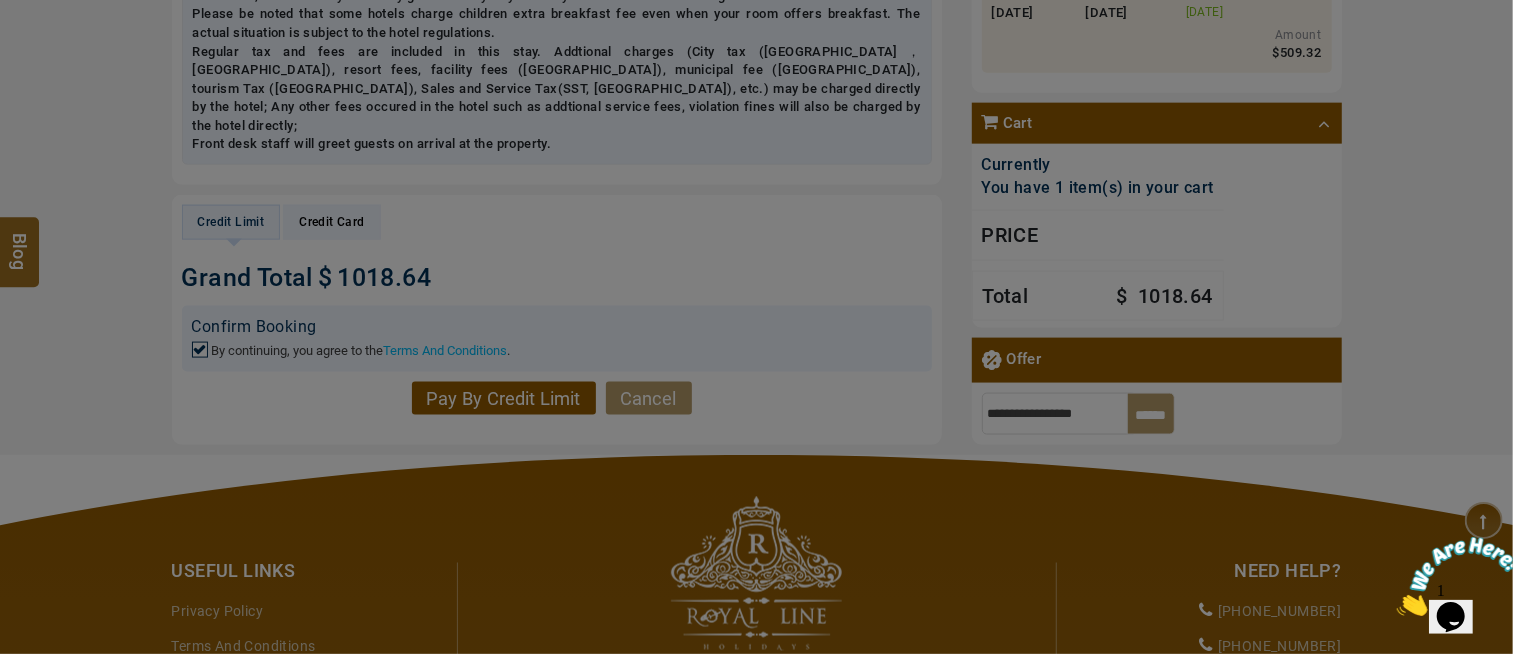 scroll, scrollTop: 445, scrollLeft: 0, axis: vertical 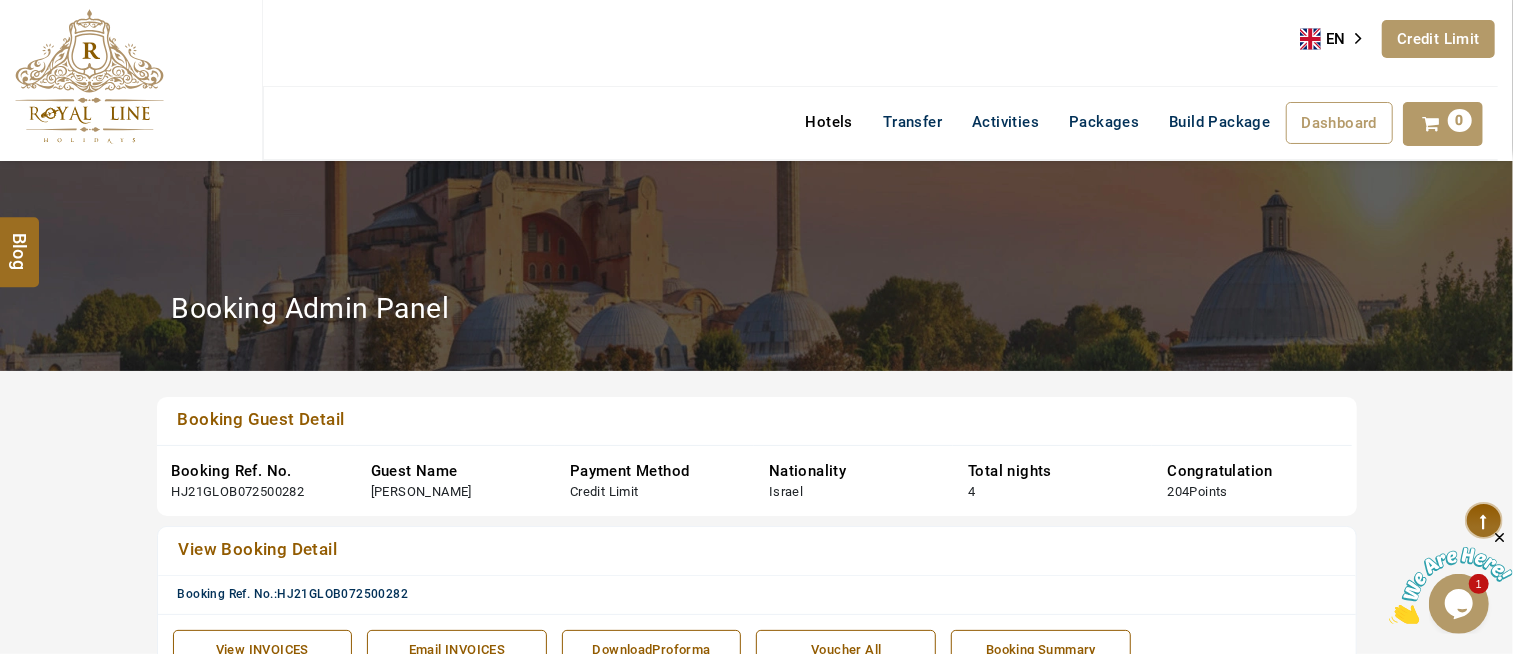 click on "Hotels" at bounding box center [829, 122] 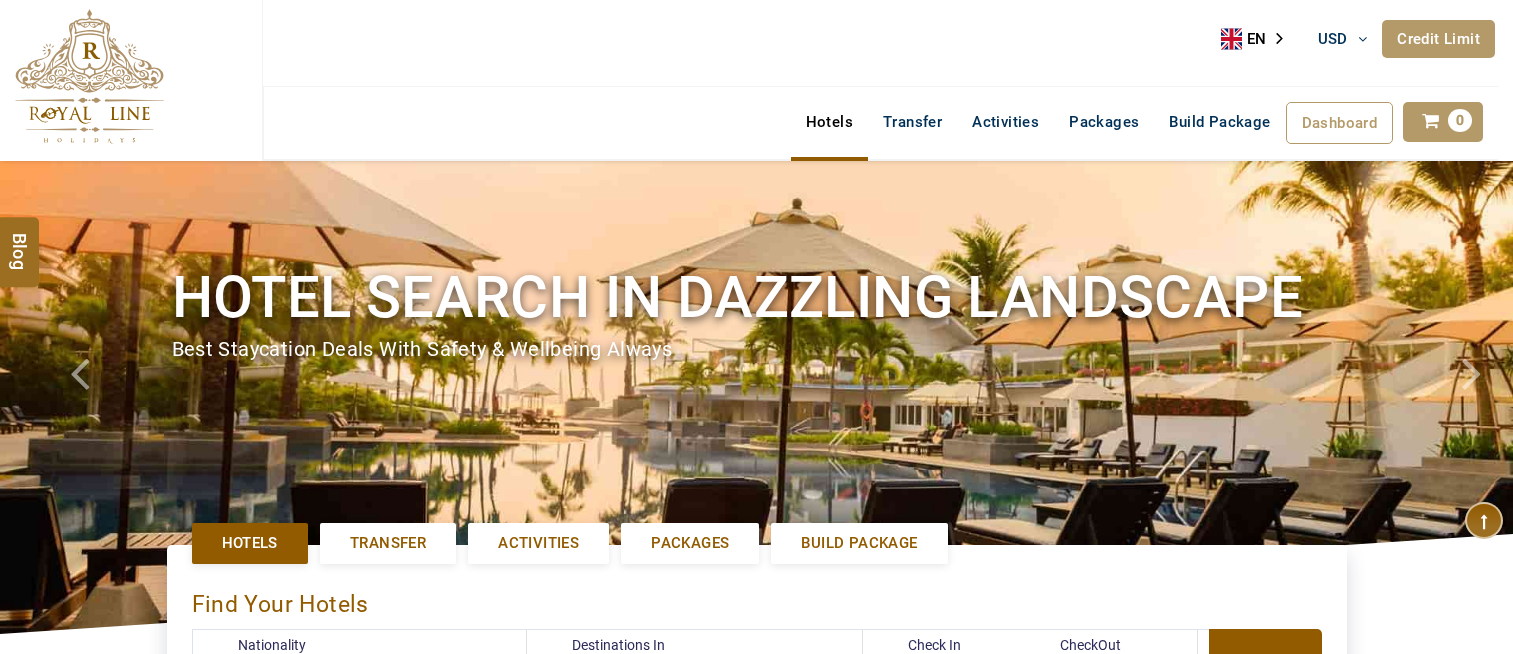 select on "******" 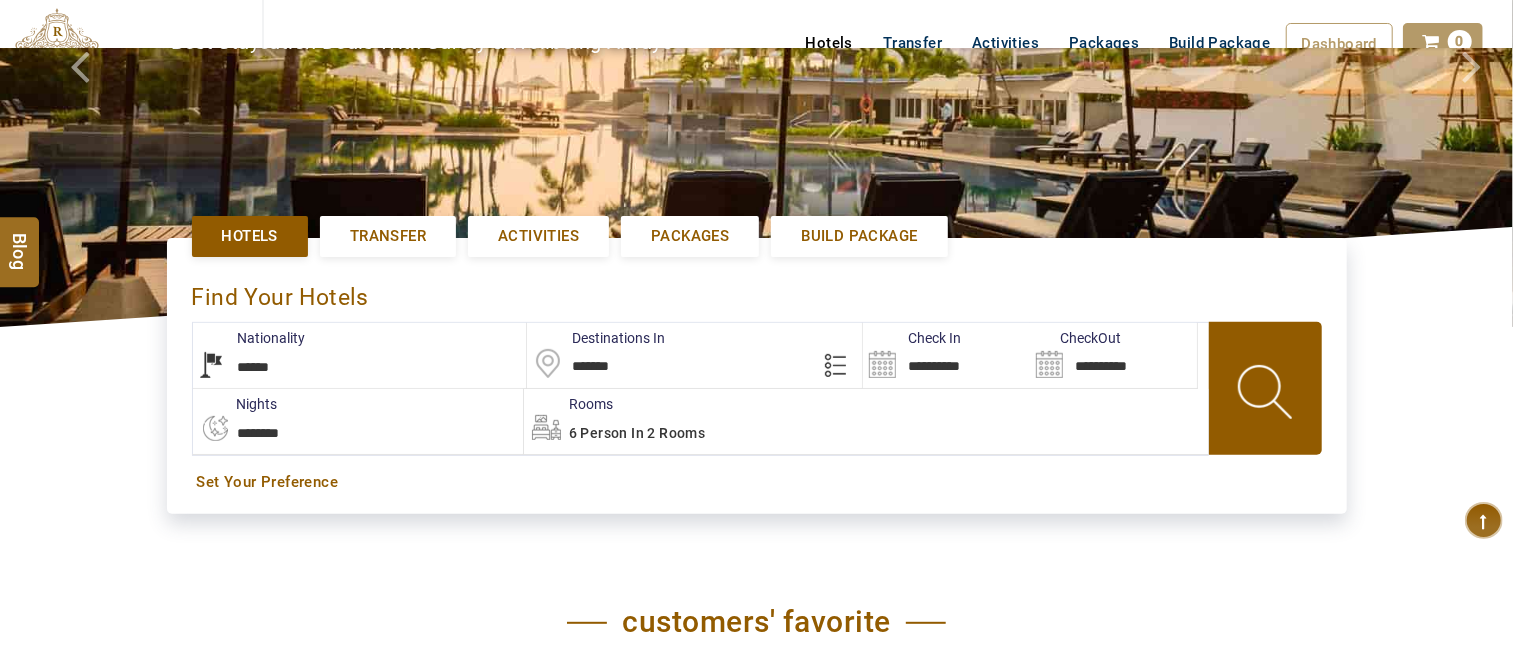 scroll, scrollTop: 444, scrollLeft: 0, axis: vertical 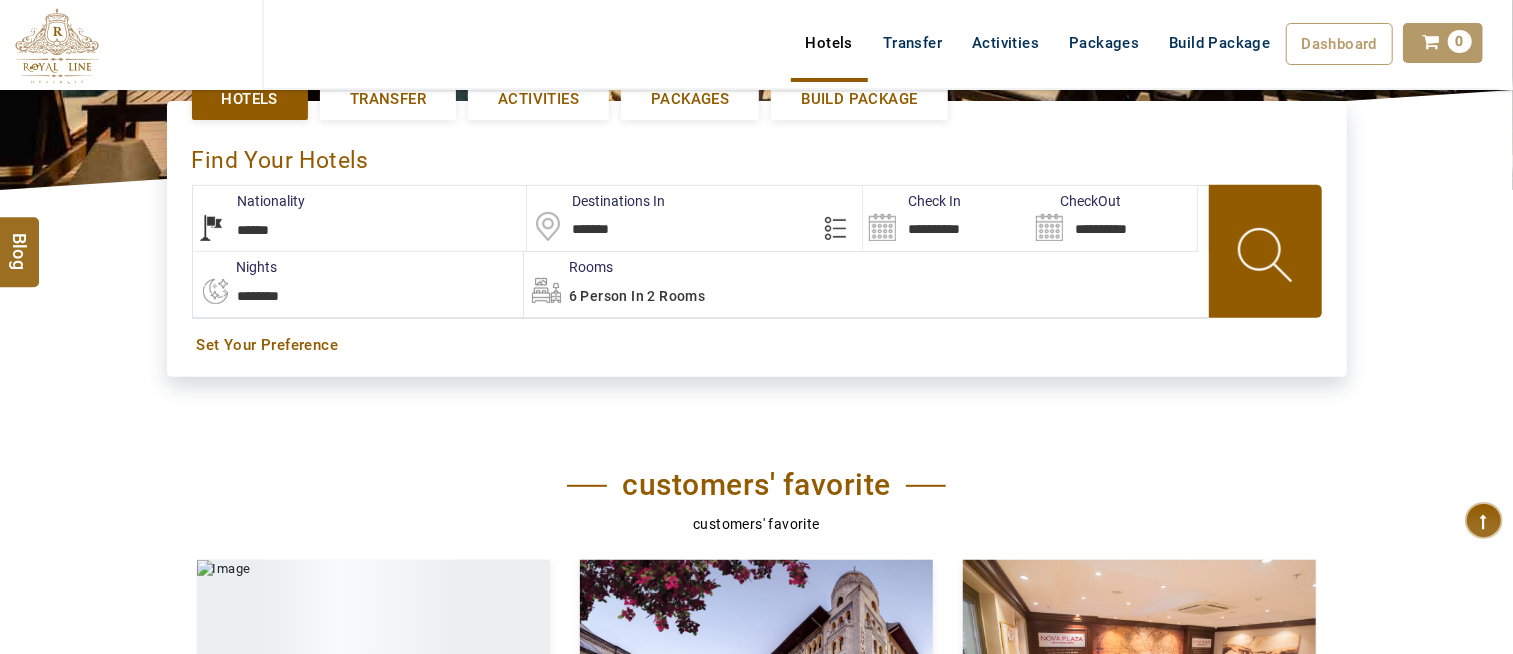 click on "**********" at bounding box center [360, 218] 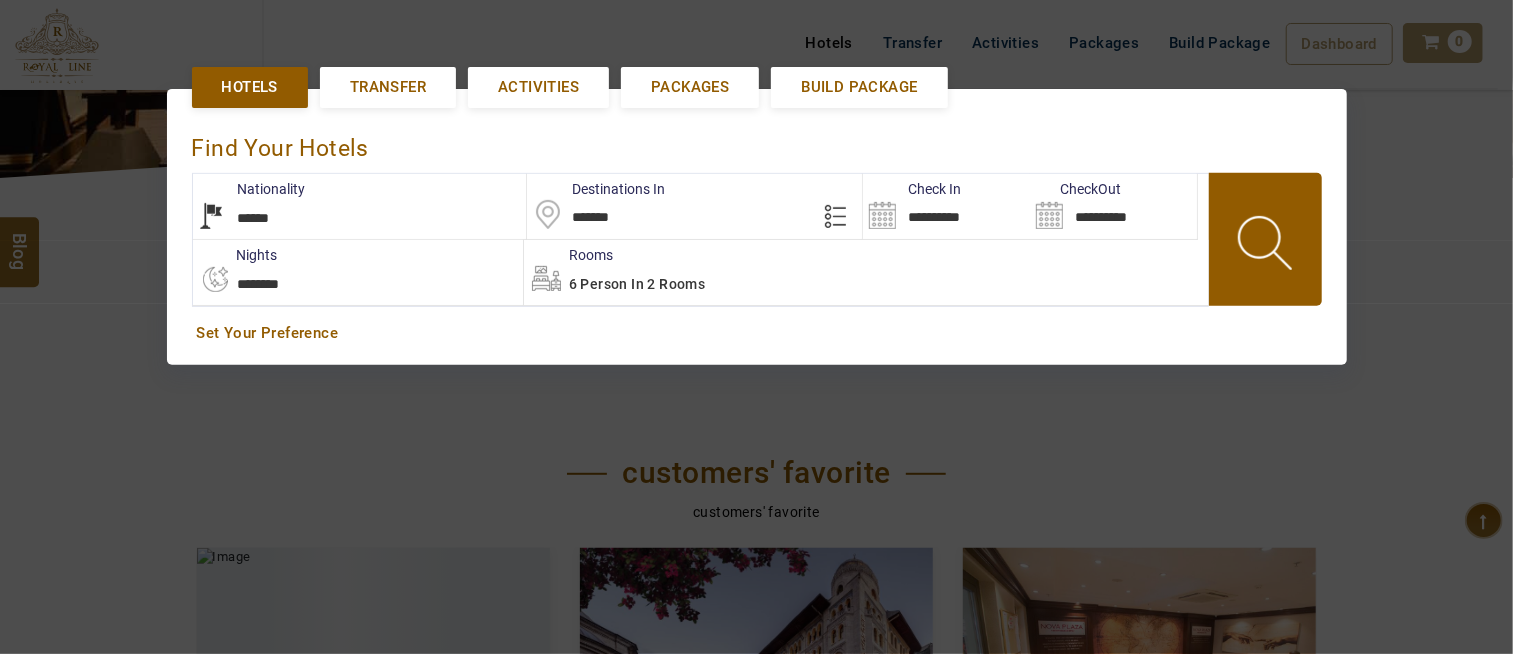 scroll, scrollTop: 461, scrollLeft: 0, axis: vertical 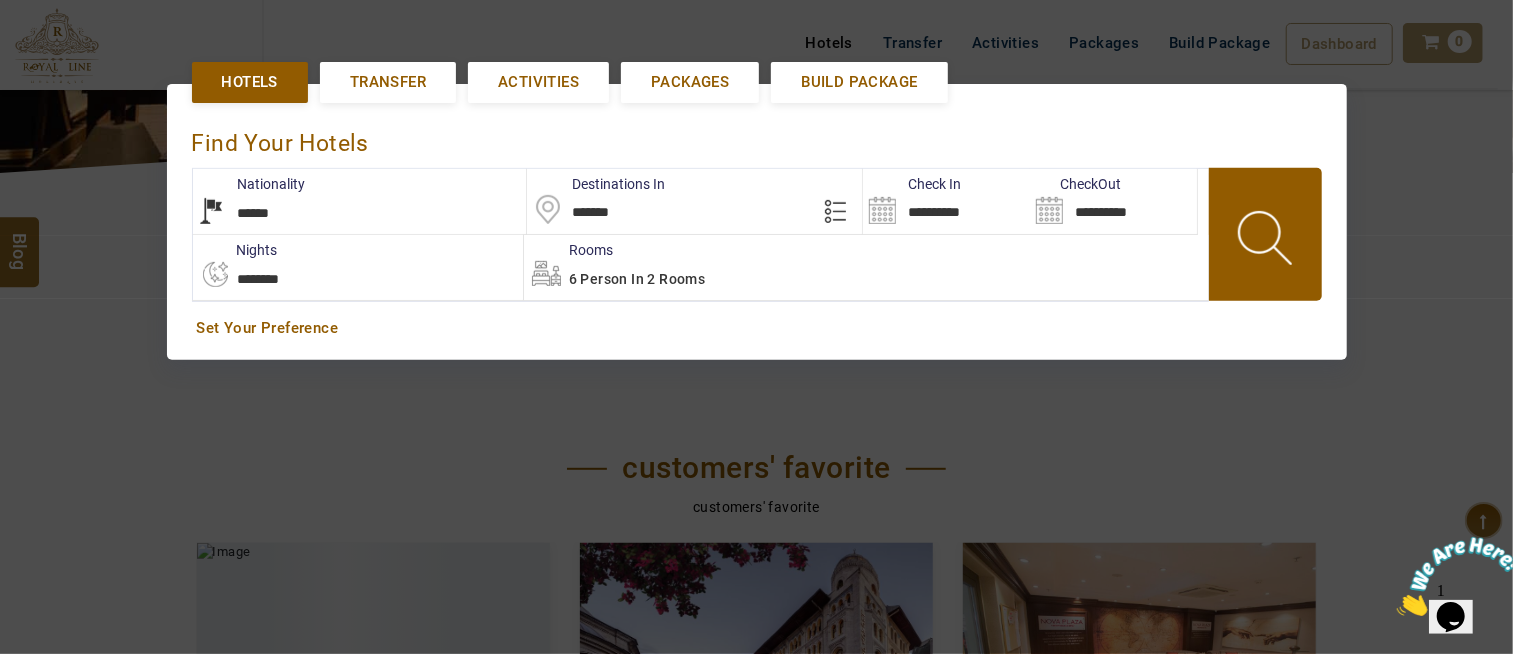 select on "******" 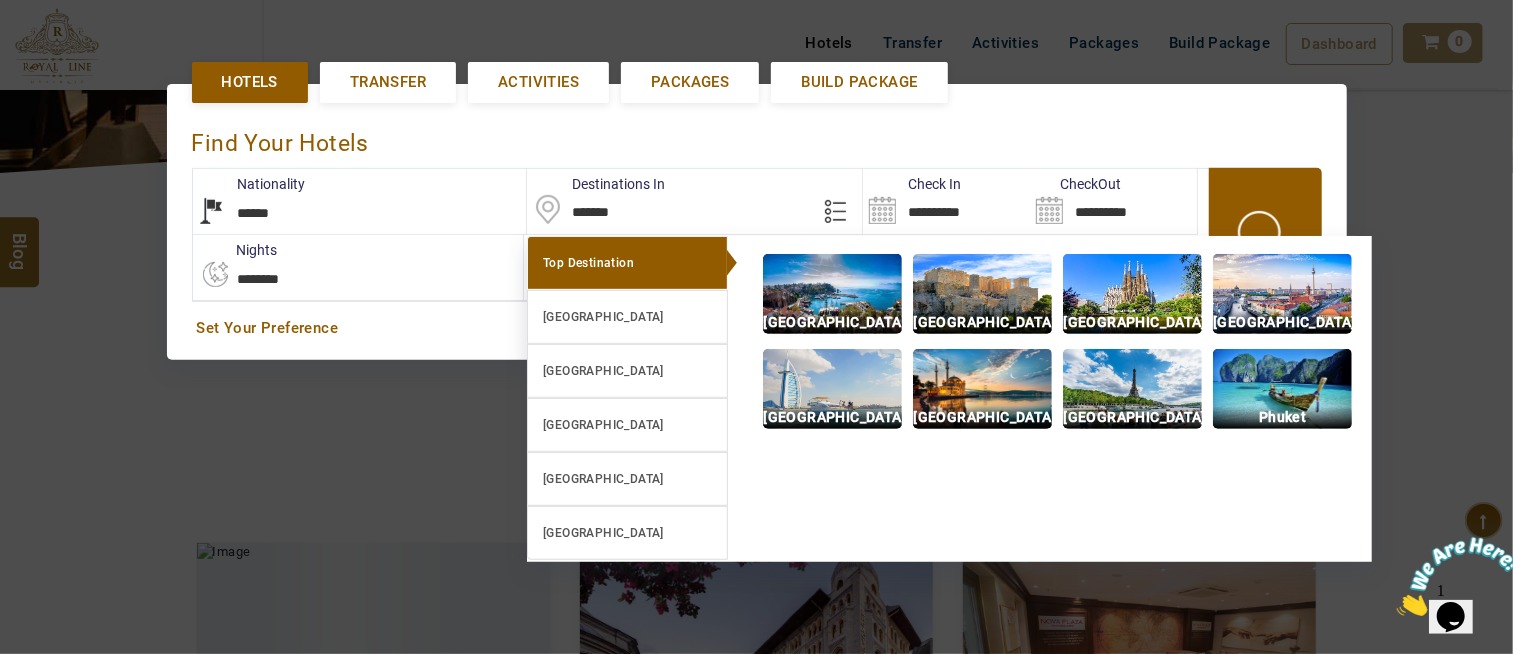 click on "*******" at bounding box center (694, 201) 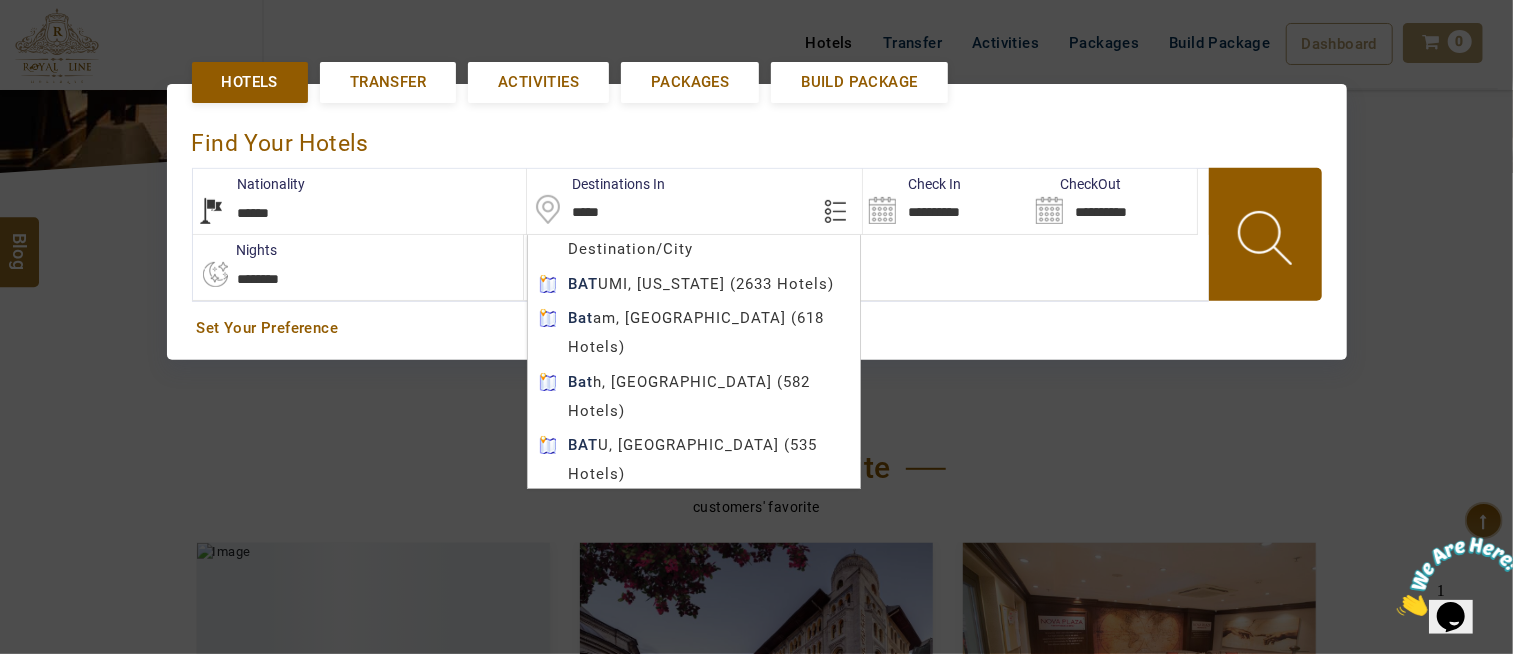 type on "******" 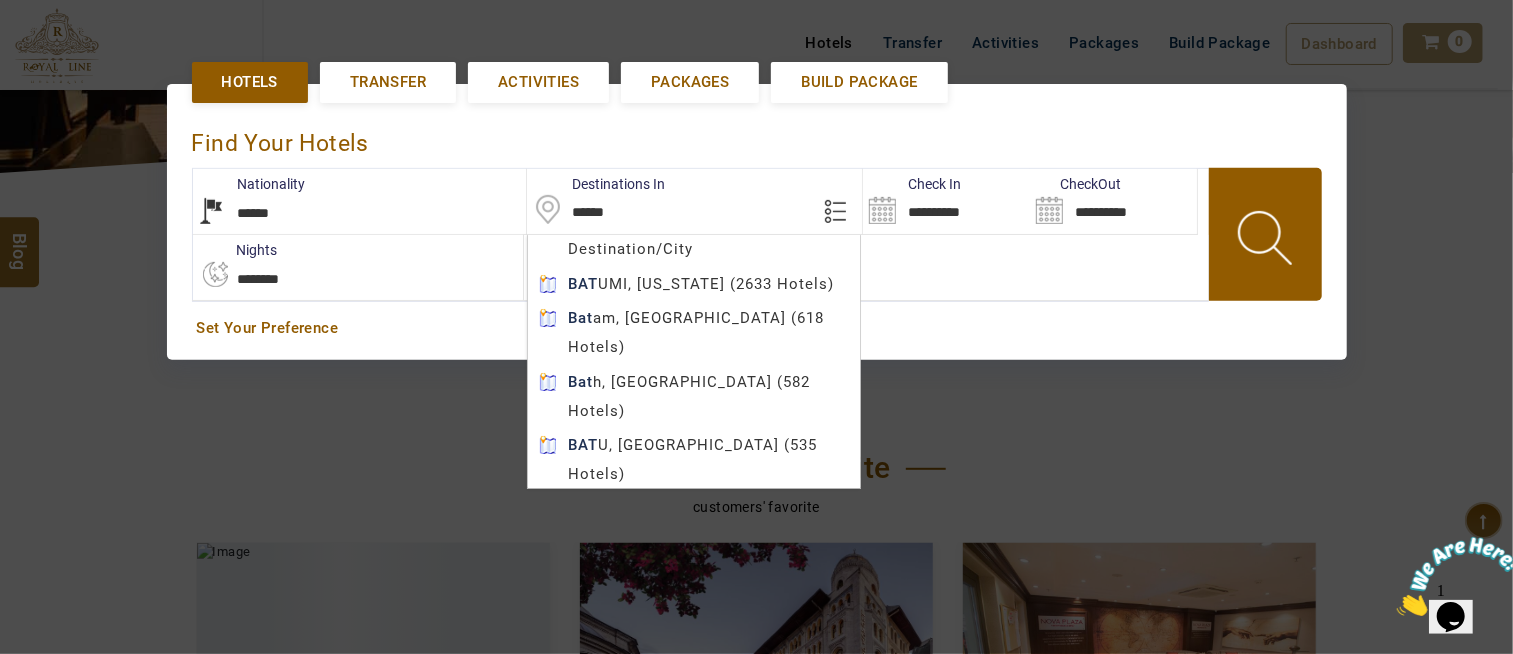 click on "HIJAZI TRAVEL USD AED  AED EUR  € USD  $ INR  ₹ THB  ฿ IDR  Rp BHD  BHD TRY  ₺ Credit Limit EN HE AR ES PT ZH Helpline
+971 55 344 0168 Register Now +971 55 344 0168 info@royallineholidays.com About Us What we Offer Blog Why Us Contact Hotels  Transfer Activities Packages Build Package Dashboard My Profile My Booking My Reports My Quotation Sign Out 0 Points Redeem Now To Redeem 6207  Points Future Points  875   Points Credit Limit Credit Limit USD 12000.00 70% Complete Used USD 3165.22 Available USD 8834.78 Setting  Looks like you haven't added anything to your cart yet Countinue Shopping ****** ****** Please Wait.. Blog demo
Remember me Forgot
password? LOG IN Don't have an account?   Register Now My Booking View/ Print/Cancel Your Booking without Signing in Submit demo
In A Few Moment, You Will Be Celebrating Best Hotel options galore ! Check In   CheckOut Rooms Rooms Please Wait  Hotel search in dazzling landscape Hotels  Transfer Activities Packages *******" at bounding box center [756, 933] 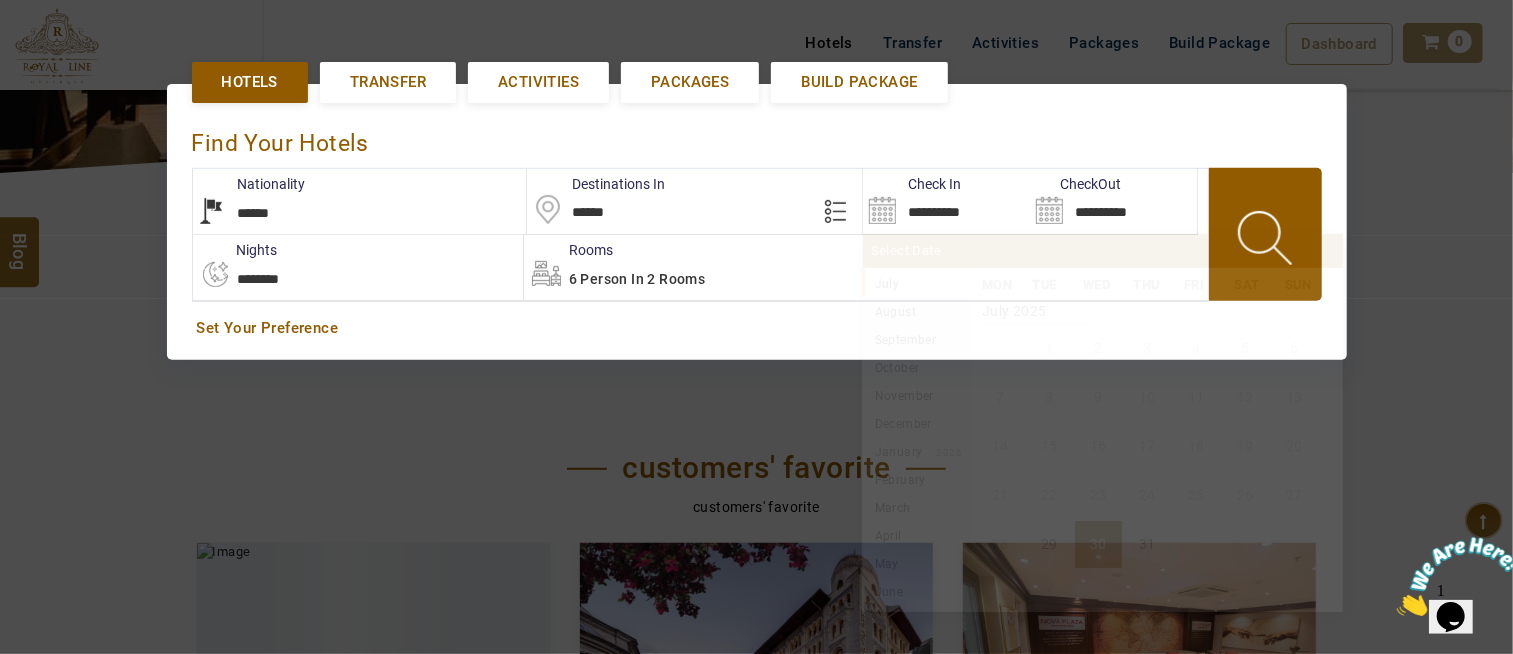 click on "**********" at bounding box center (946, 201) 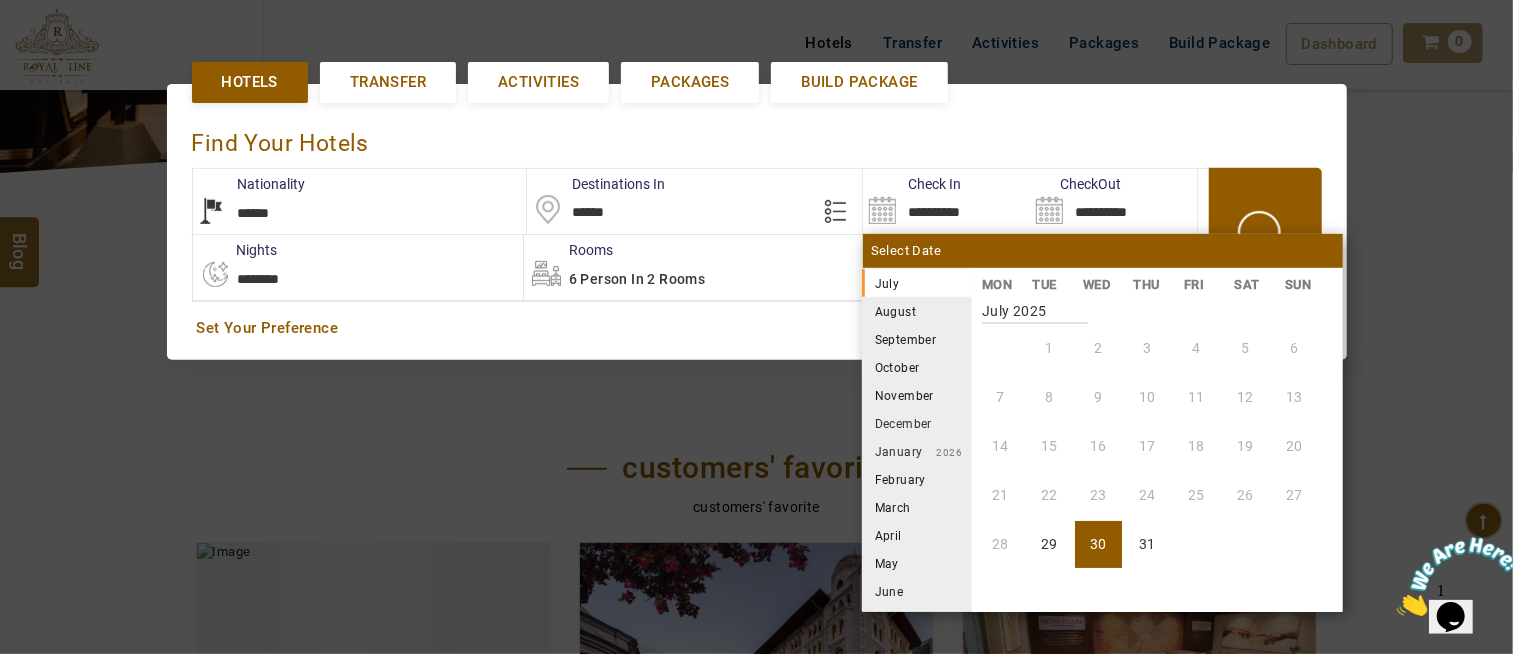 click on "August" at bounding box center [917, 311] 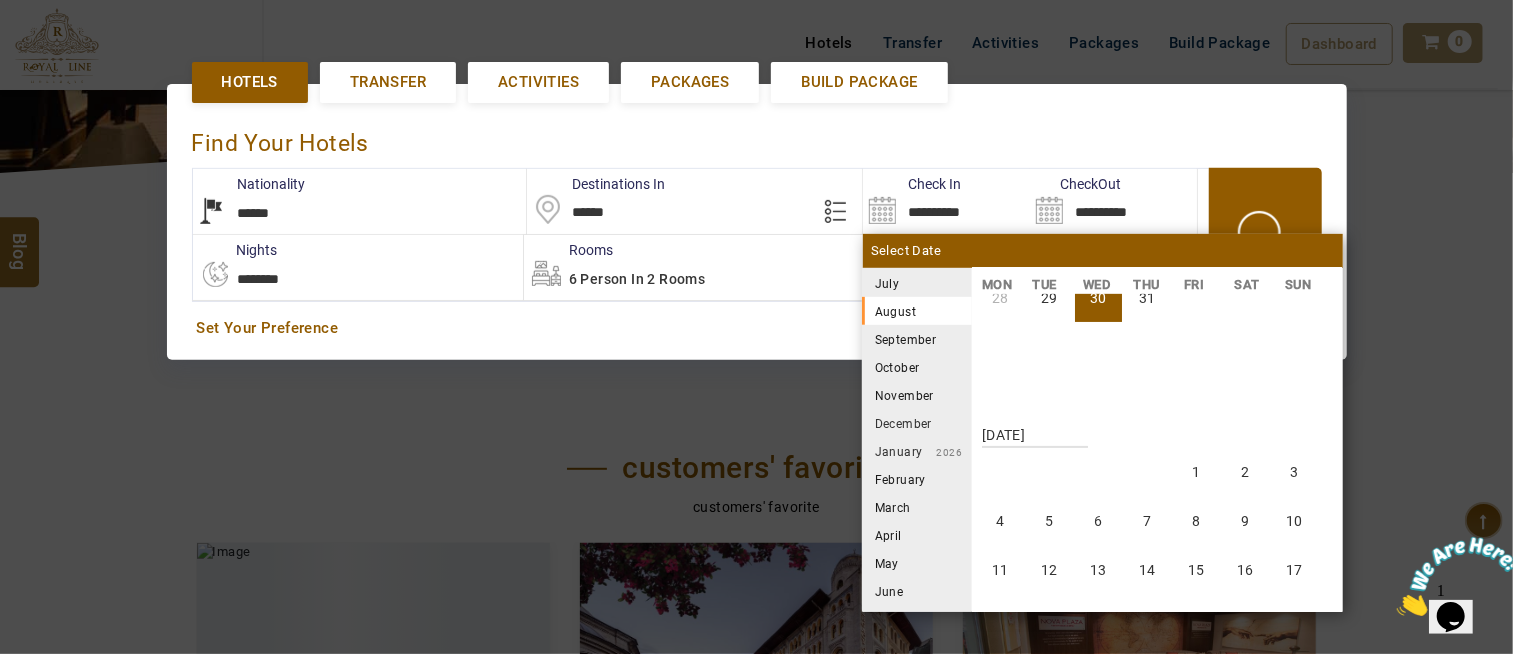 scroll, scrollTop: 370, scrollLeft: 0, axis: vertical 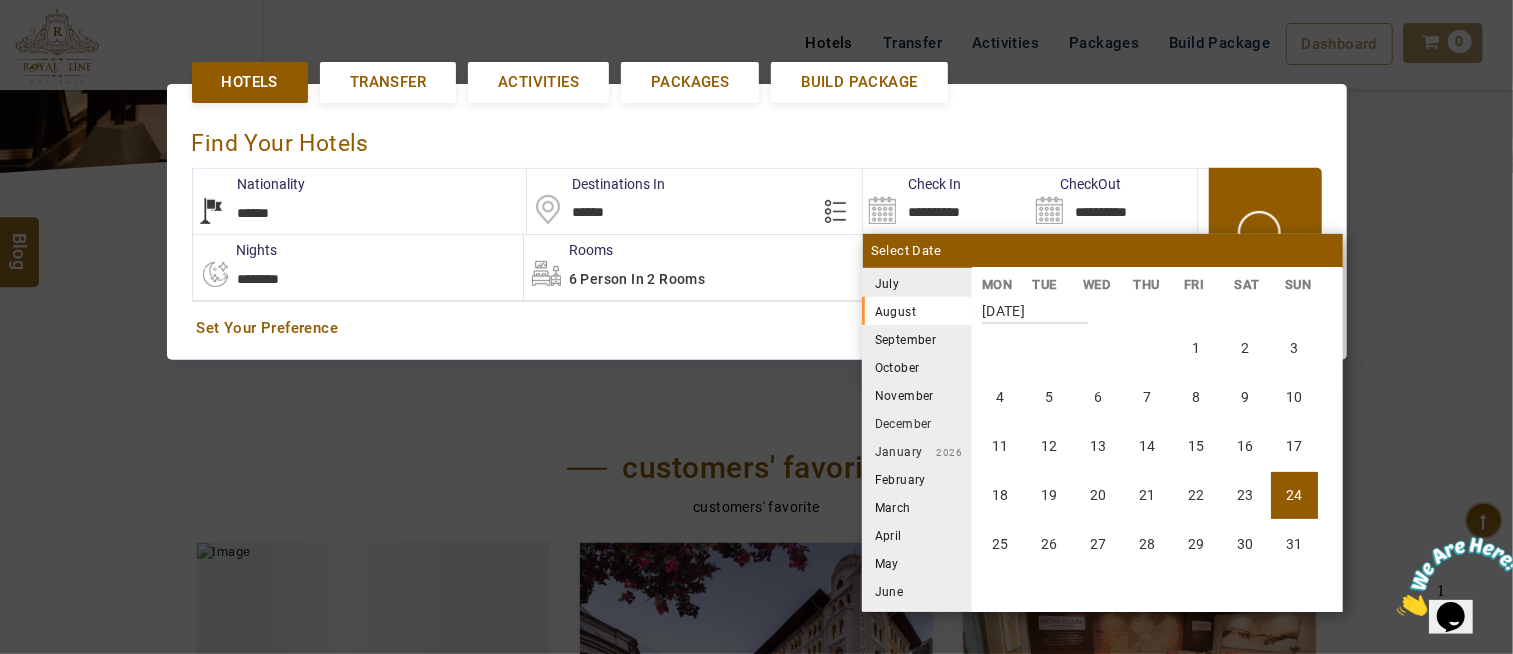 click on "24" at bounding box center (1294, 495) 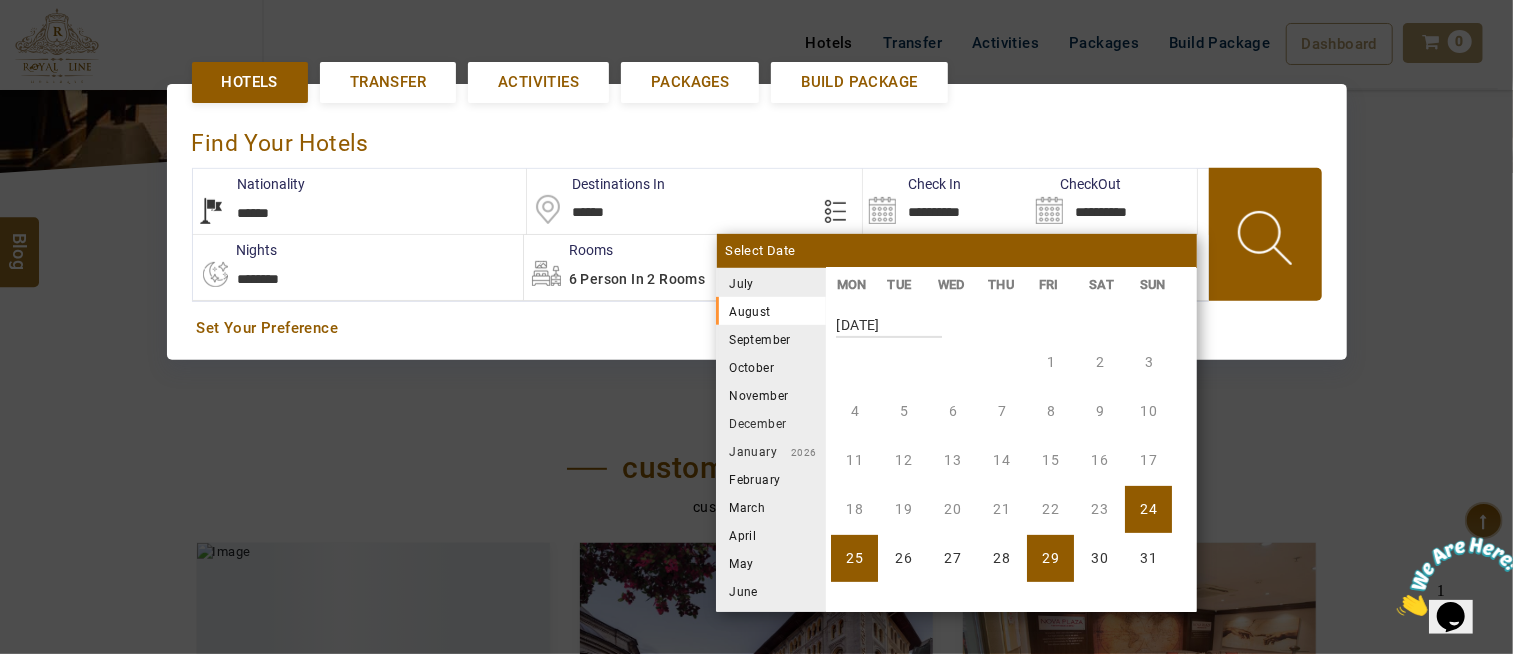 scroll, scrollTop: 370, scrollLeft: 0, axis: vertical 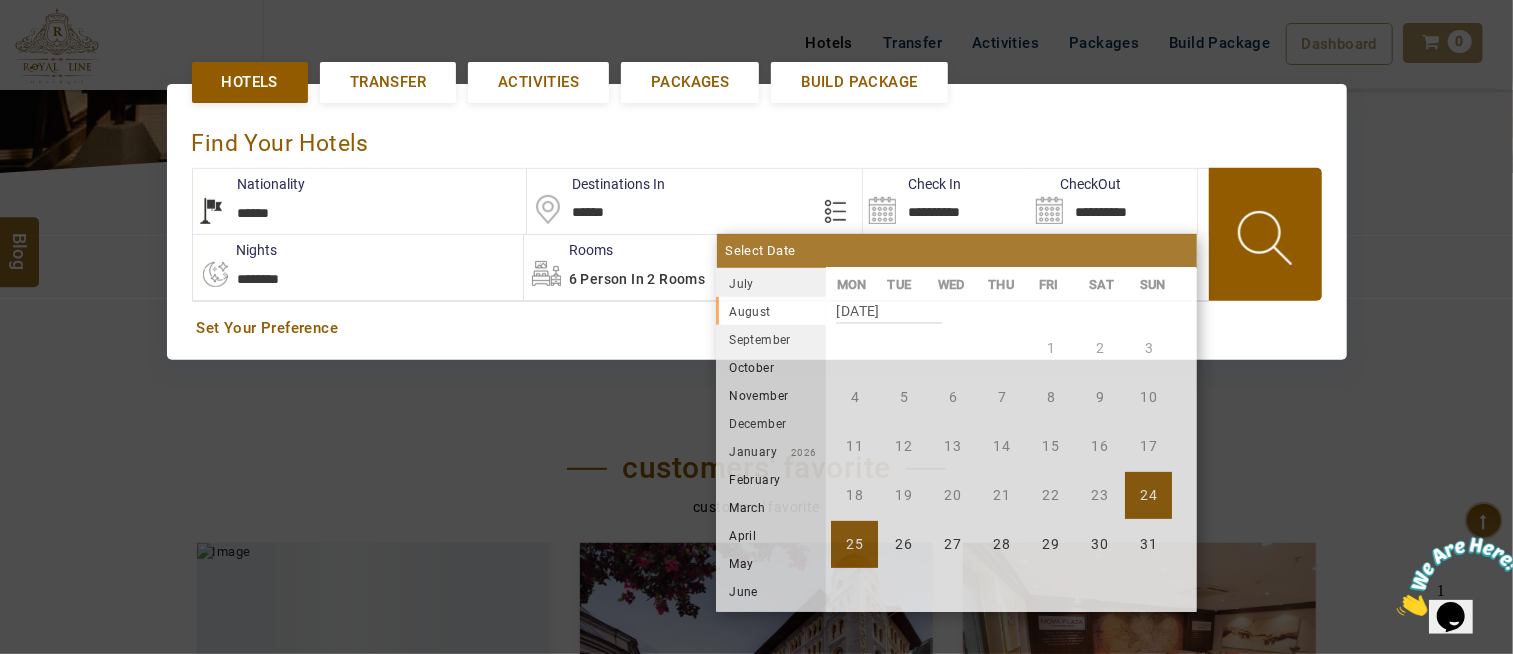 drag, startPoint x: 972, startPoint y: 552, endPoint x: 987, endPoint y: 537, distance: 21.213203 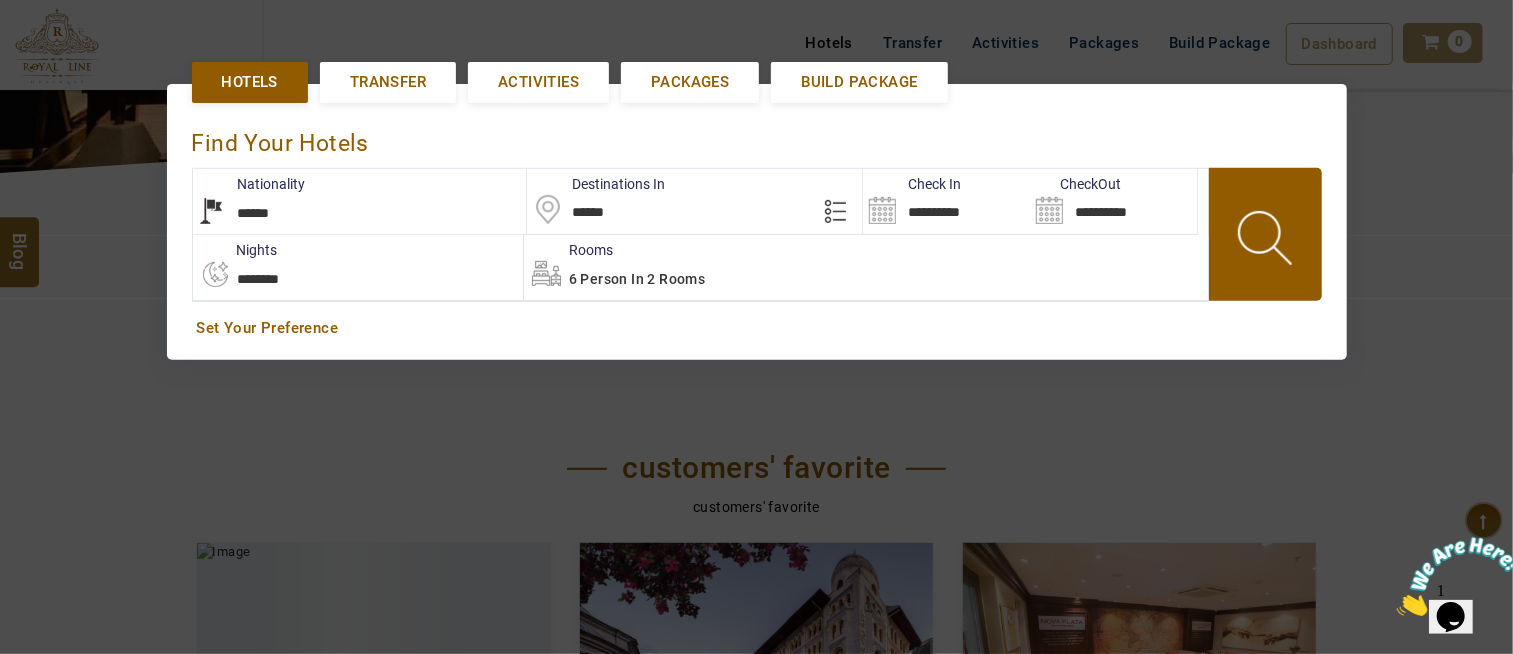 click at bounding box center (1267, 241) 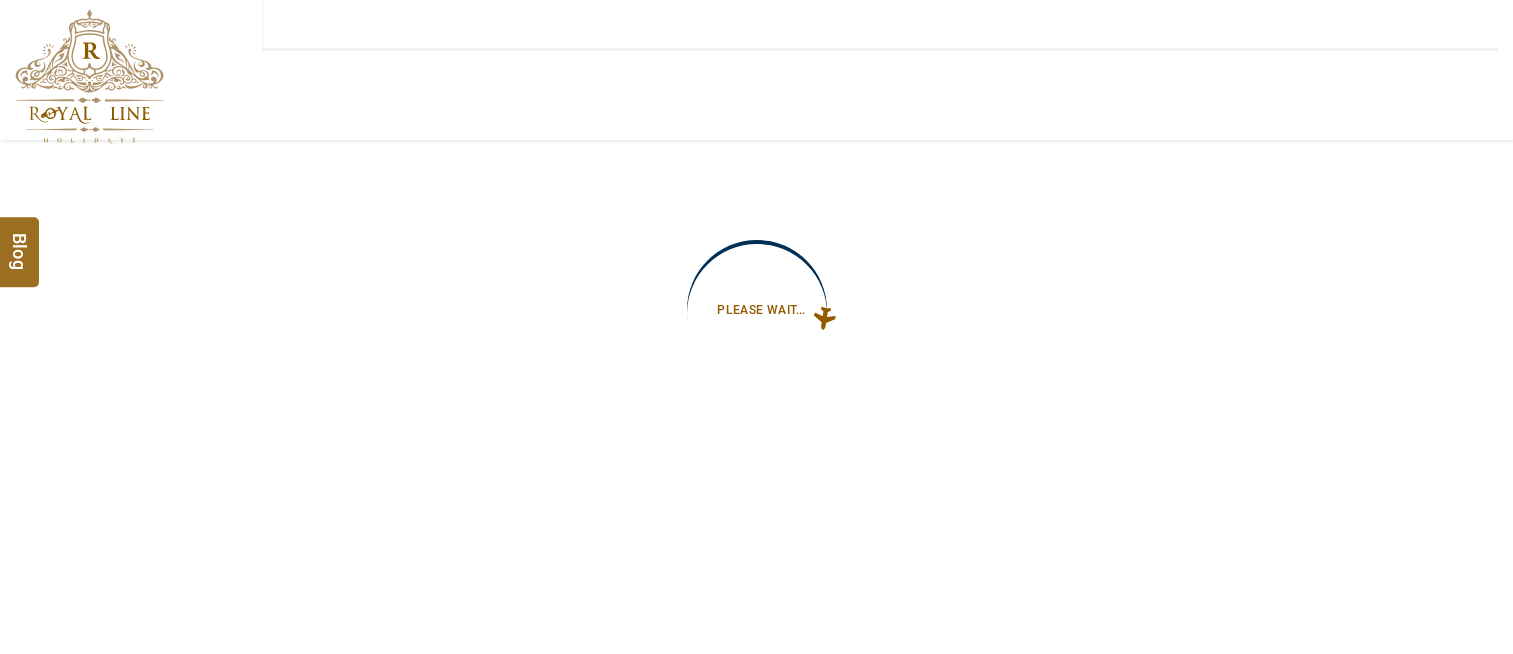 scroll, scrollTop: 0, scrollLeft: 0, axis: both 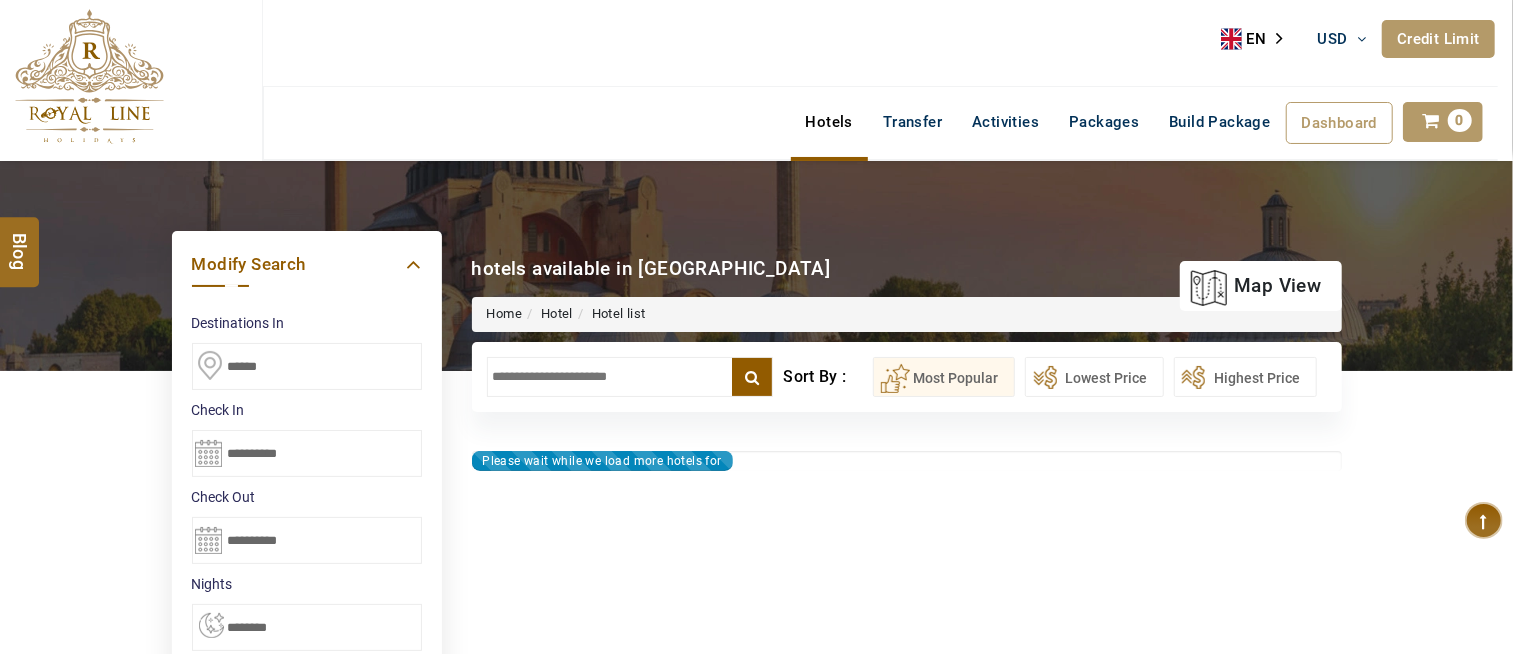 select on "*" 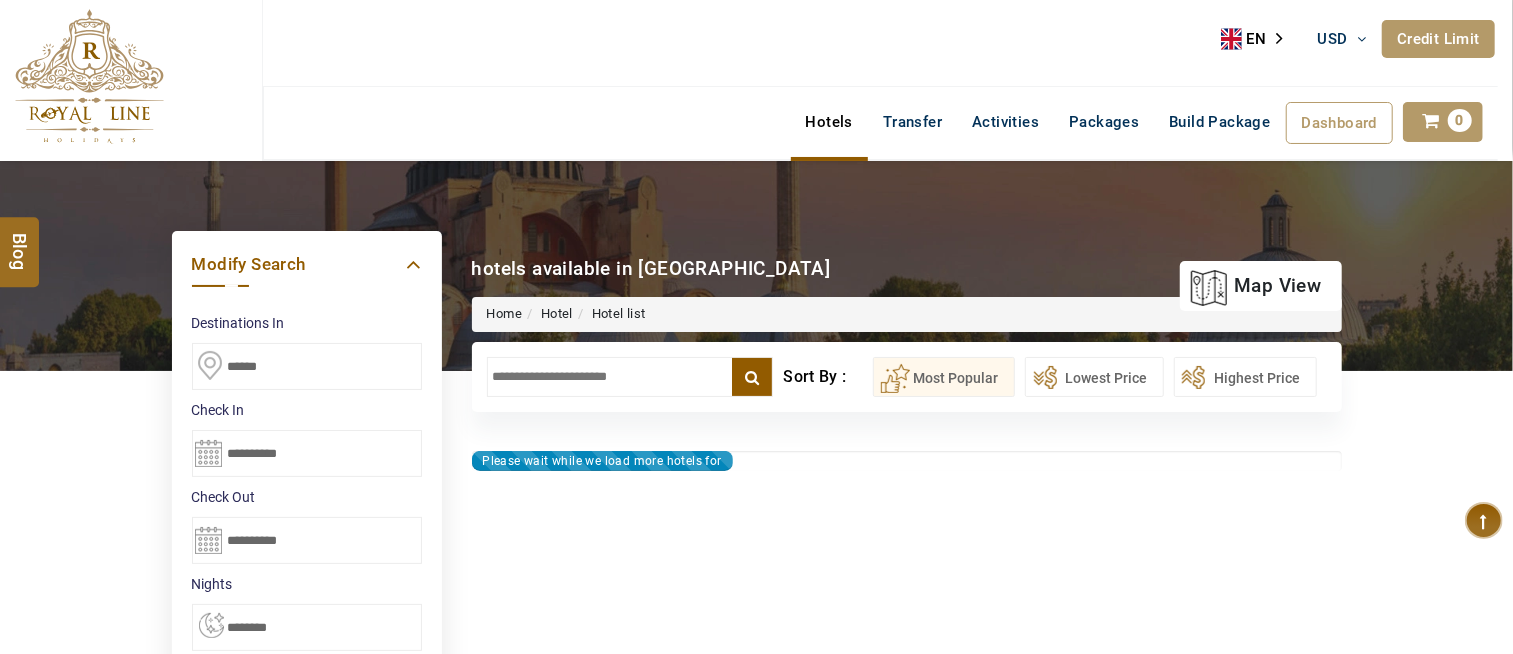 type on "**********" 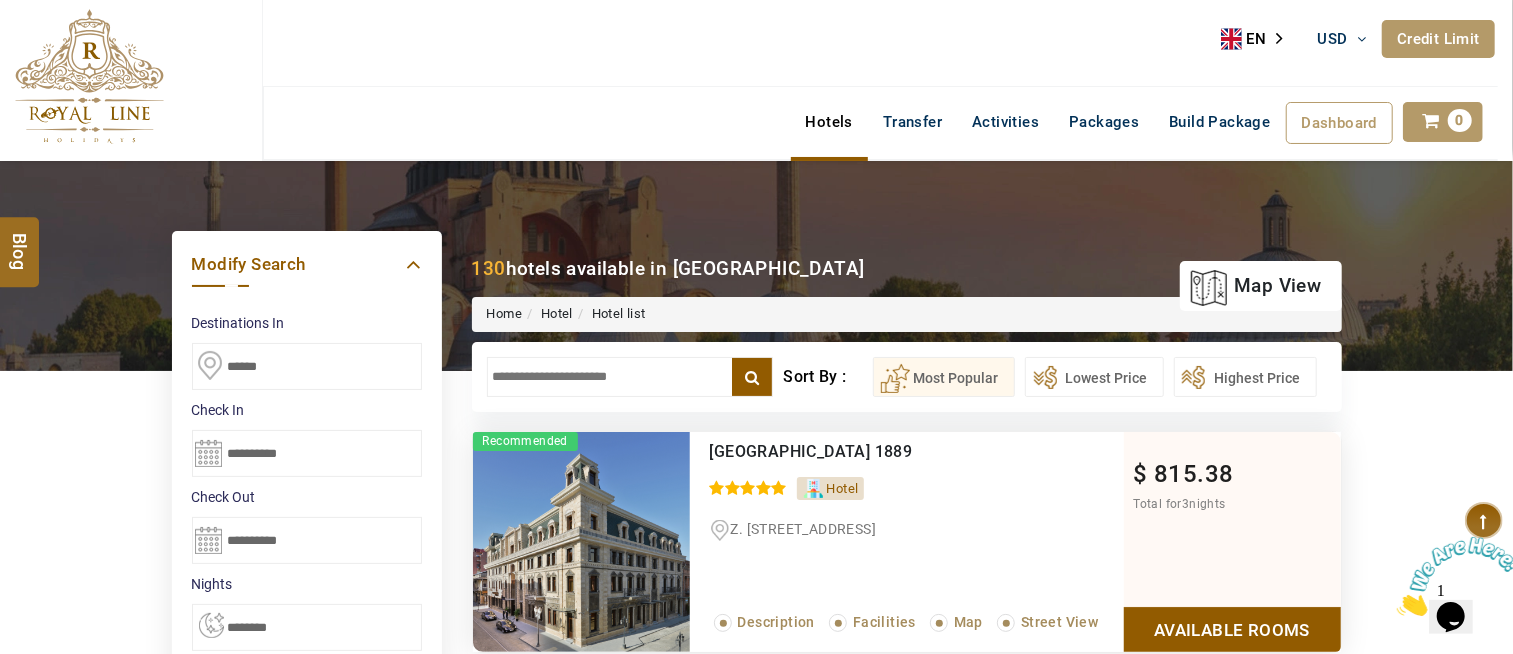 scroll, scrollTop: 0, scrollLeft: 0, axis: both 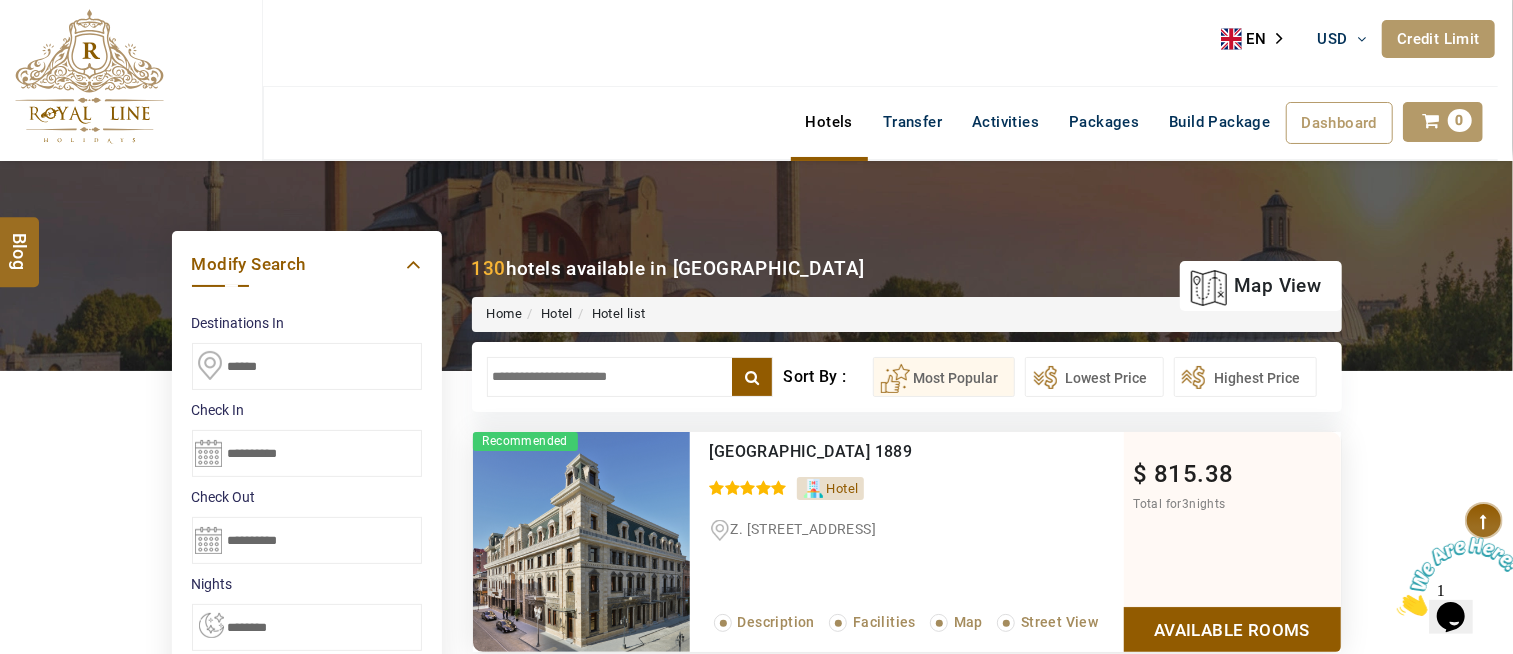 click at bounding box center [630, 377] 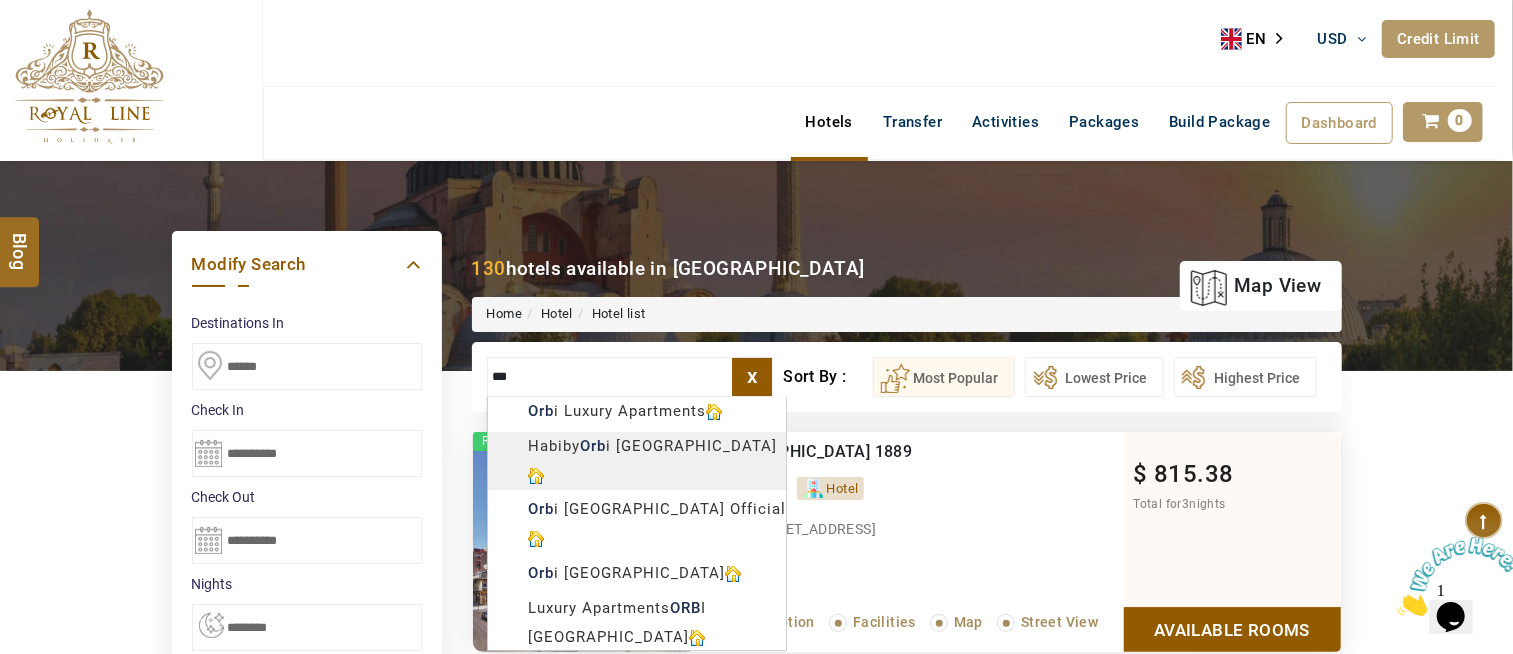 click on "HIJAZI TRAVEL USD AED  AED EUR  € USD  $ INR  ₹ THB  ฿ IDR  Rp BHD  BHD TRY  ₺ Credit Limit EN HE AR ES PT ZH Helpline
+971 55 344 0168 Register Now +971 55 344 0168 info@royallineholidays.com About Us What we Offer Blog Why Us Contact Hotels  Transfer Activities Packages Build Package Dashboard My Profile My Booking My Reports My Quotation Sign Out 0 Points Redeem Now To Redeem 6207  Points Future Points  875   Points Credit Limit Credit Limit USD 12000.00 70% Complete Used USD 3165.22 Available USD 8834.78 Setting  Looks like you haven't added anything to your cart yet Countinue Shopping ****** ****** Please Wait.. Blog demo
Remember me Forgot
password? LOG IN Don't have an account?   Register Now My Booking View/ Print/Cancel Your Booking without Signing in Submit Applying Filters...... Hotels For You Will Be Loading Soon demo
In A Few Moment, You Will Be Celebrating Best Hotel options galore ! Check In   CheckOut Rooms Rooms Please Wait Please Wait ... X Map" at bounding box center (756, 1780) 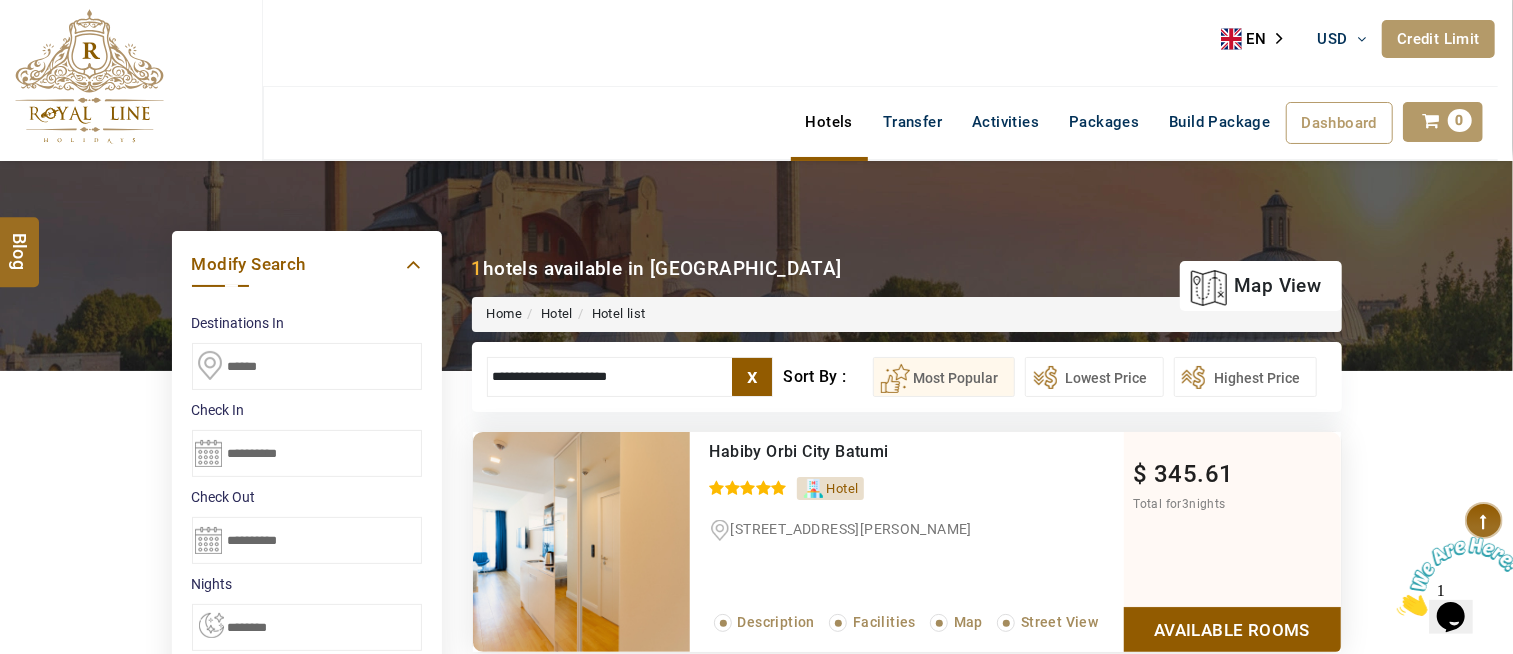 click on "**********" at bounding box center (630, 377) 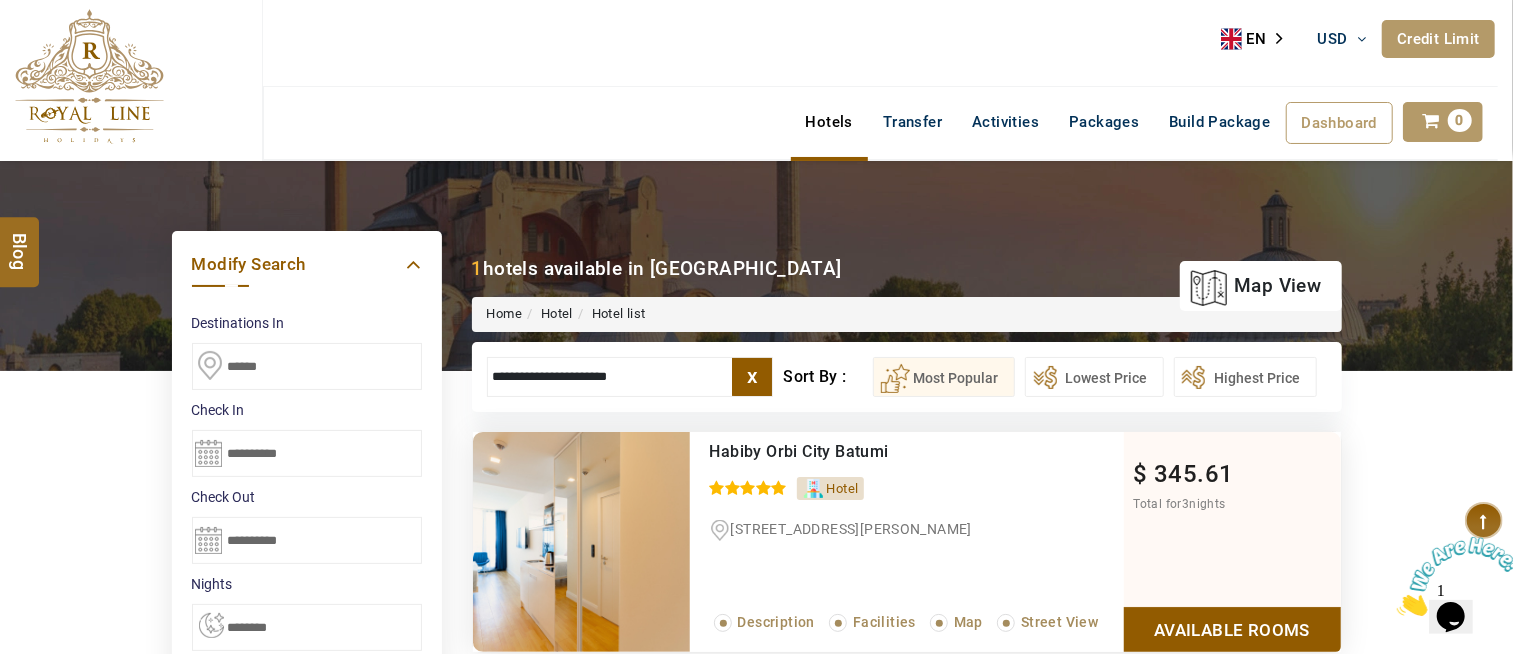 drag, startPoint x: 536, startPoint y: 375, endPoint x: 454, endPoint y: 378, distance: 82.05486 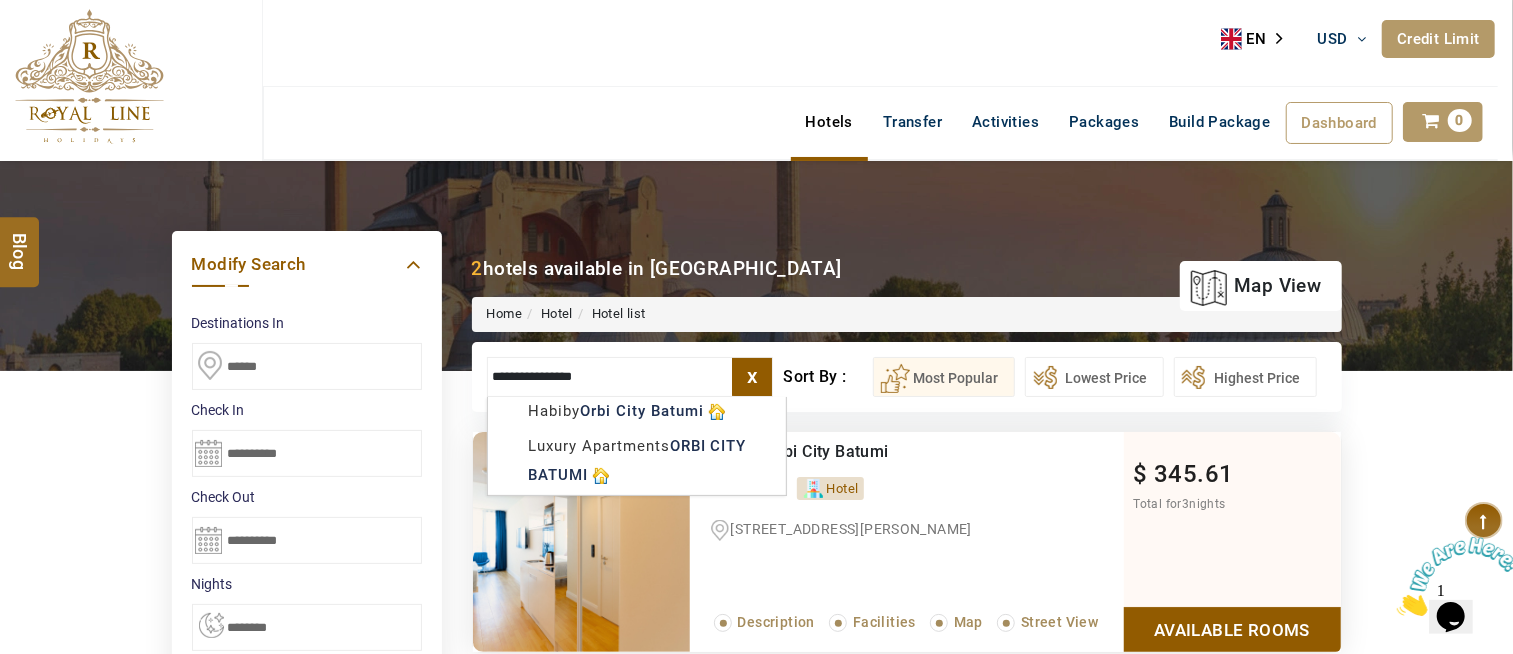 click on "**********" at bounding box center (630, 377) 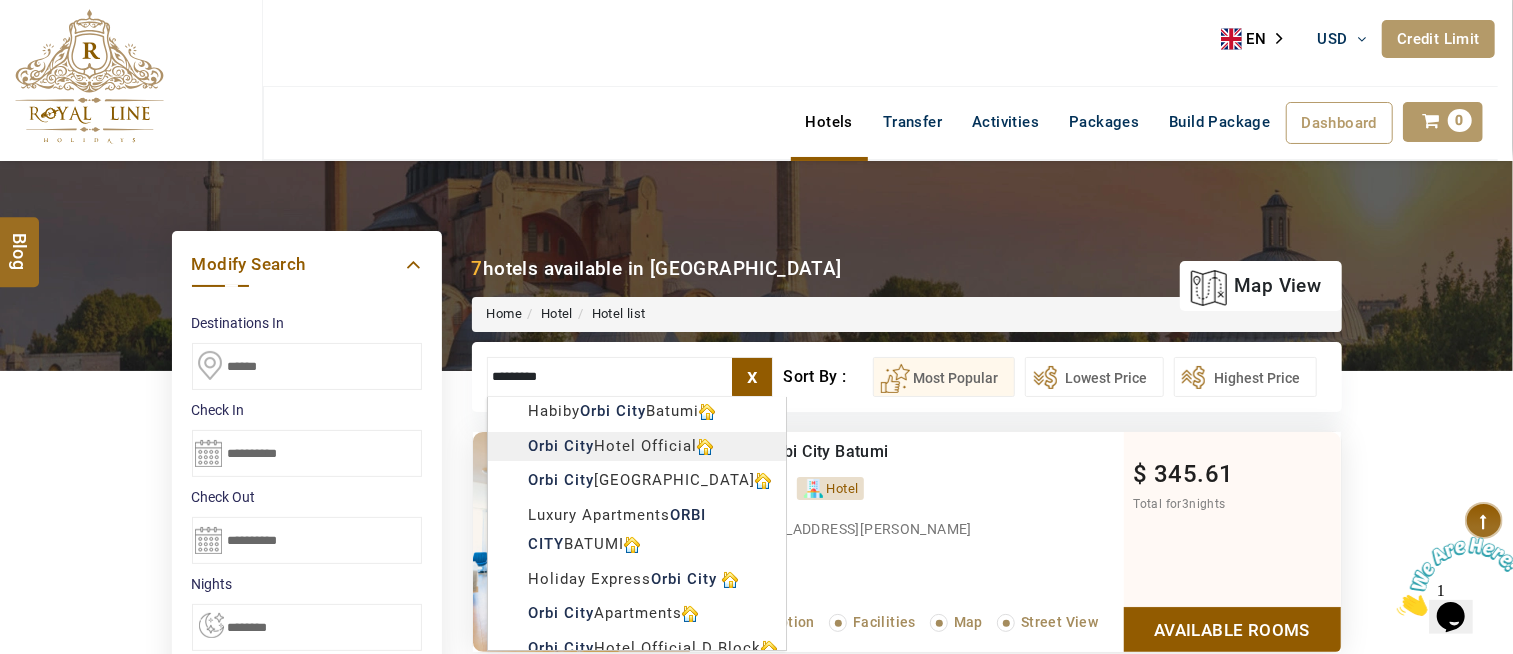 click on "HIJAZI TRAVEL USD AED  AED EUR  € USD  $ INR  ₹ THB  ฿ IDR  Rp BHD  BHD TRY  ₺ Credit Limit EN HE AR ES PT ZH Helpline
+971 55 344 0168 Register Now +971 55 344 0168 info@royallineholidays.com About Us What we Offer Blog Why Us Contact Hotels  Transfer Activities Packages Build Package Dashboard My Profile My Booking My Reports My Quotation Sign Out 0 Points Redeem Now To Redeem 6207  Points Future Points  875   Points Credit Limit Credit Limit USD 12000.00 70% Complete Used USD 3165.22 Available USD 8834.78 Setting  Looks like you haven't added anything to your cart yet Countinue Shopping ****** ****** Please Wait.. Blog demo
Remember me Forgot
password? LOG IN Don't have an account?   Register Now My Booking View/ Print/Cancel Your Booking without Signing in Submit Applying Filters...... Hotels For You Will Be Loading Soon demo
In A Few Moment, You Will Be Celebrating Best Hotel options galore ! Check In   CheckOut Rooms Rooms Please Wait Please Wait ... X Map" at bounding box center (756, 1137) 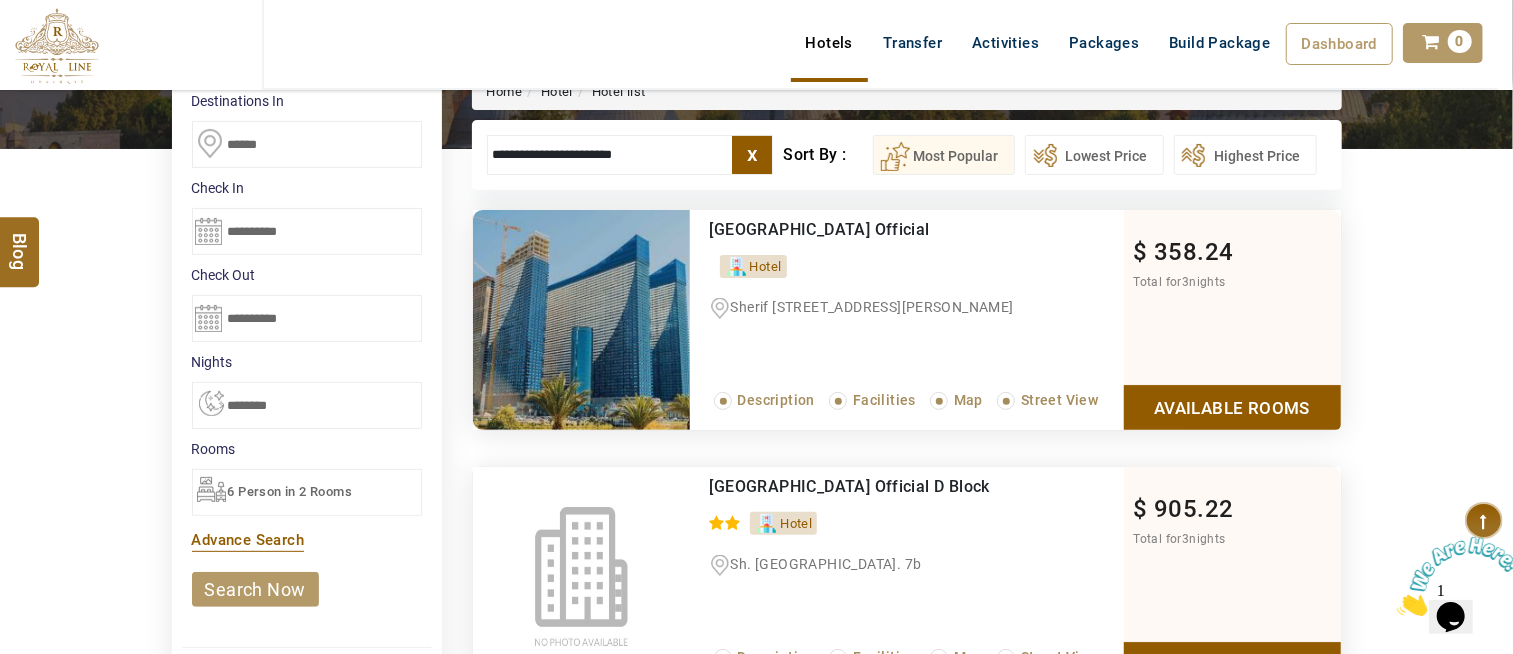 click on "Available Rooms" at bounding box center [1232, 407] 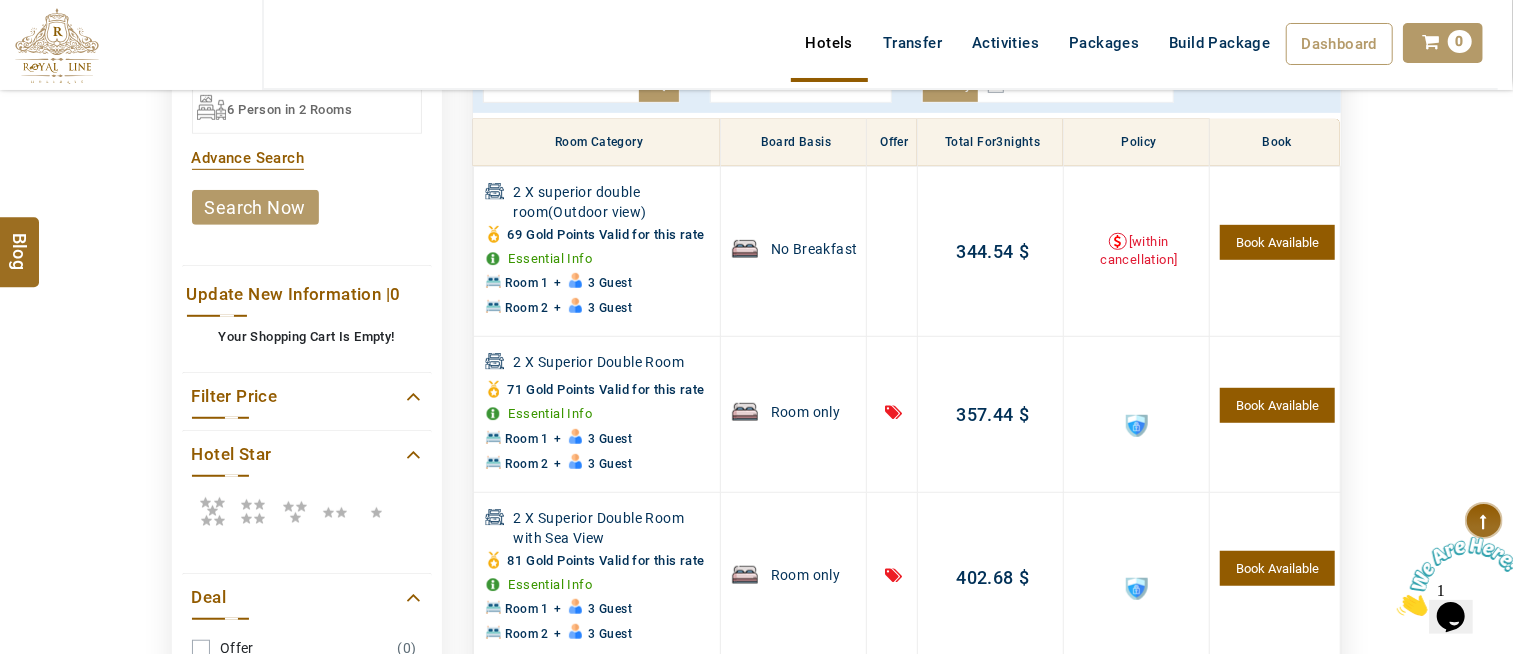 scroll, scrollTop: 493, scrollLeft: 0, axis: vertical 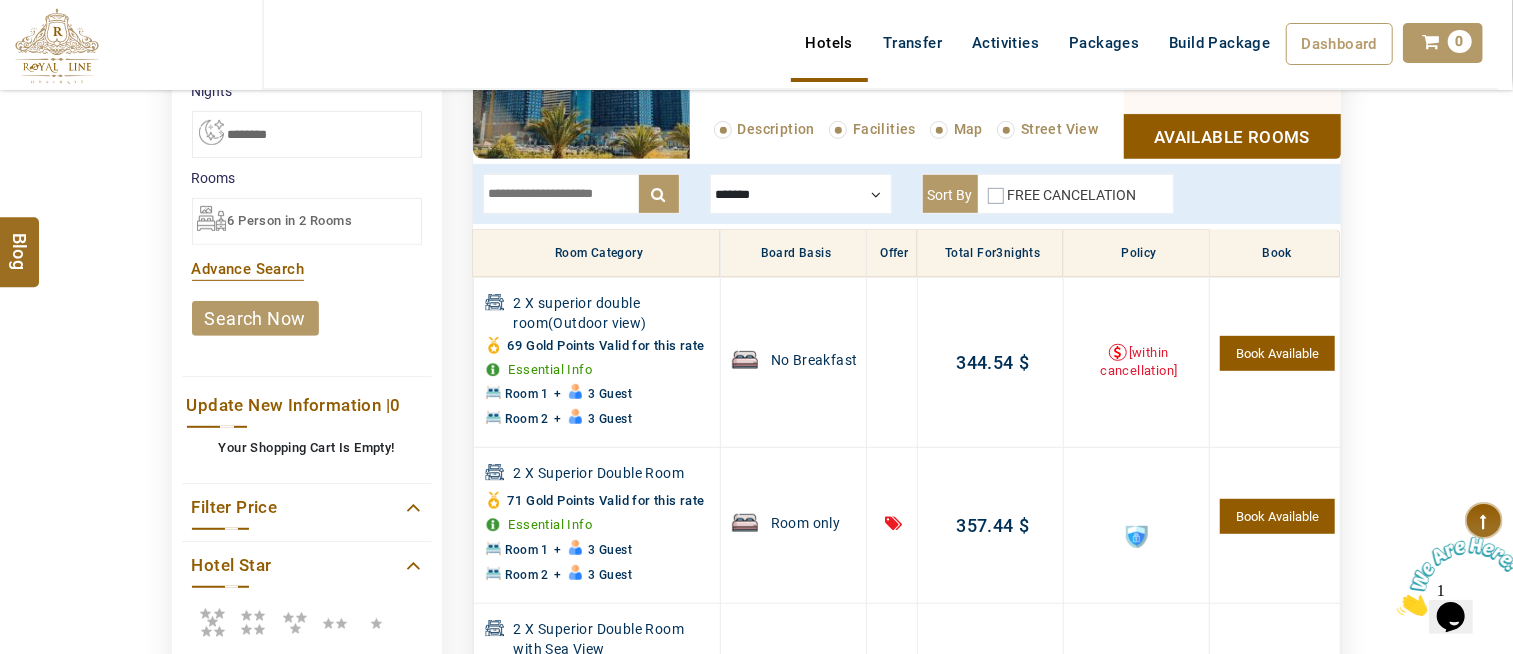 click at bounding box center [801, 194] 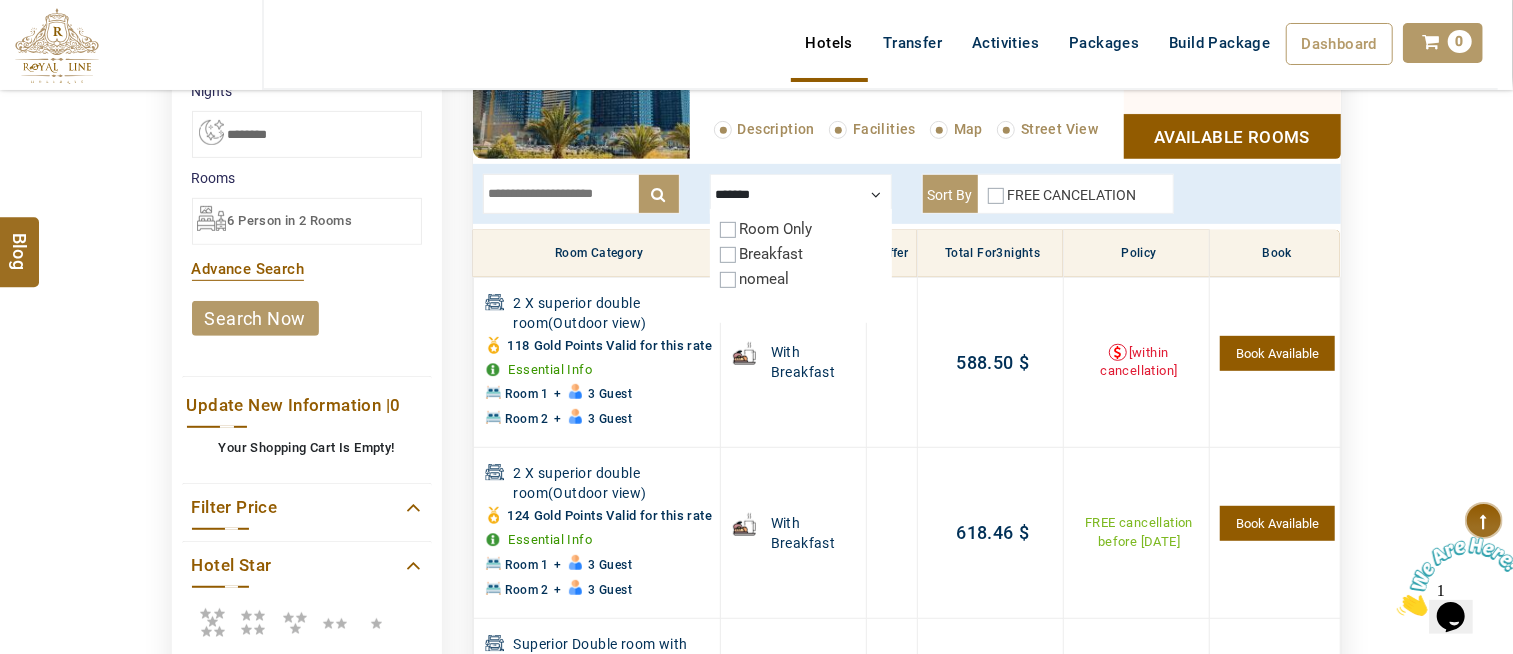 click at bounding box center (801, 194) 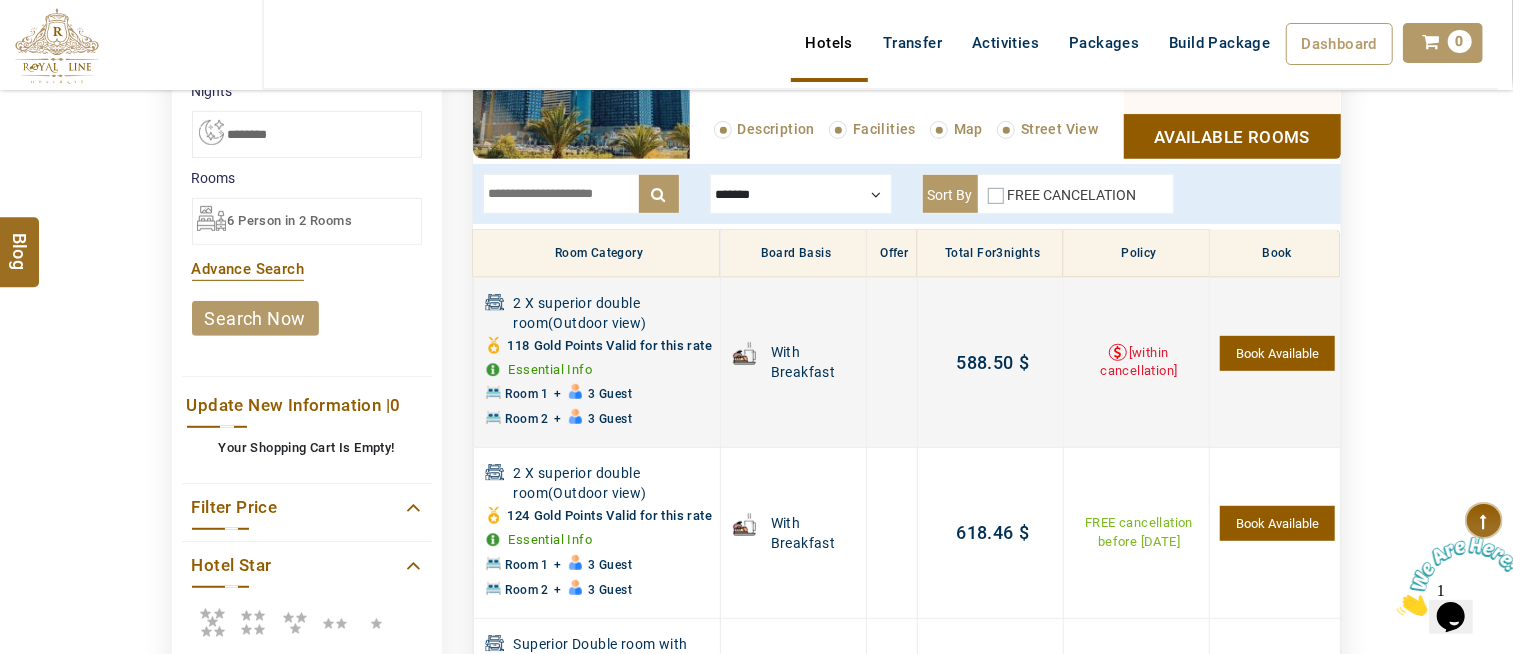 scroll, scrollTop: 382, scrollLeft: 0, axis: vertical 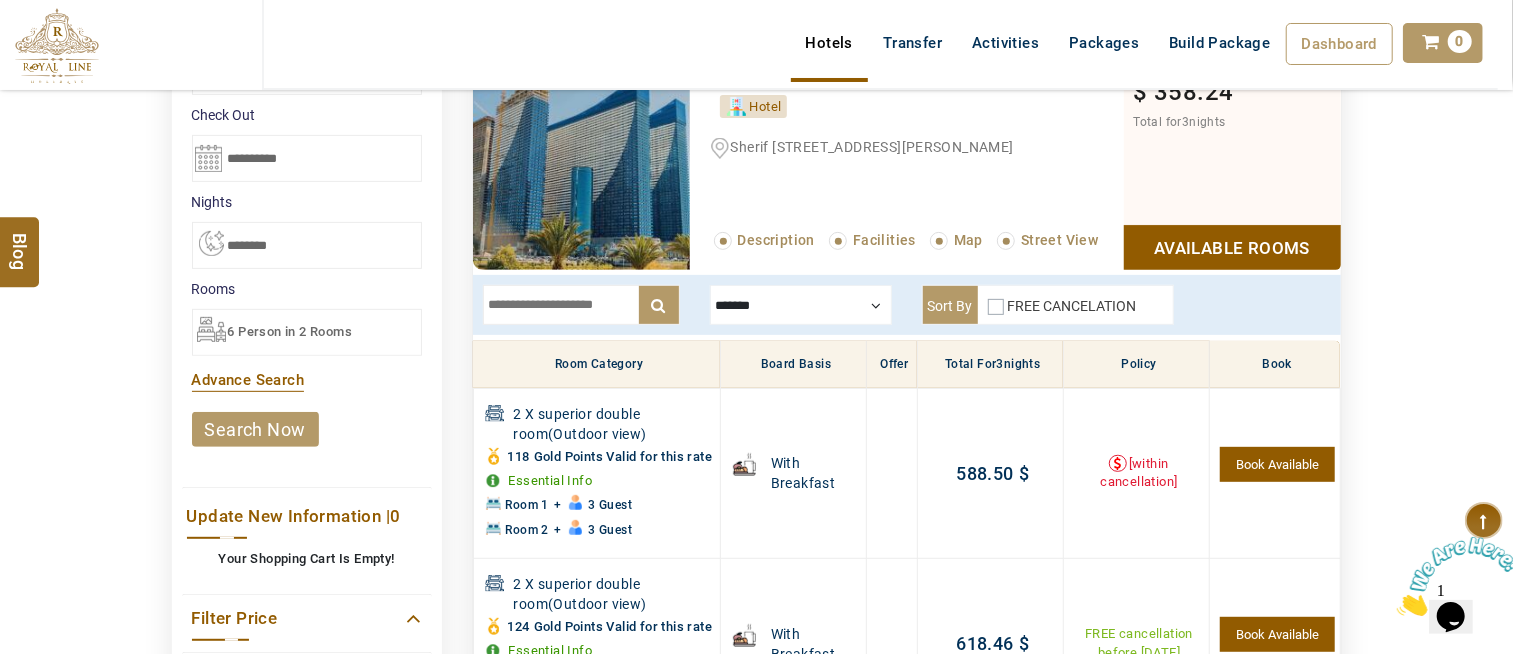 click at bounding box center (801, 305) 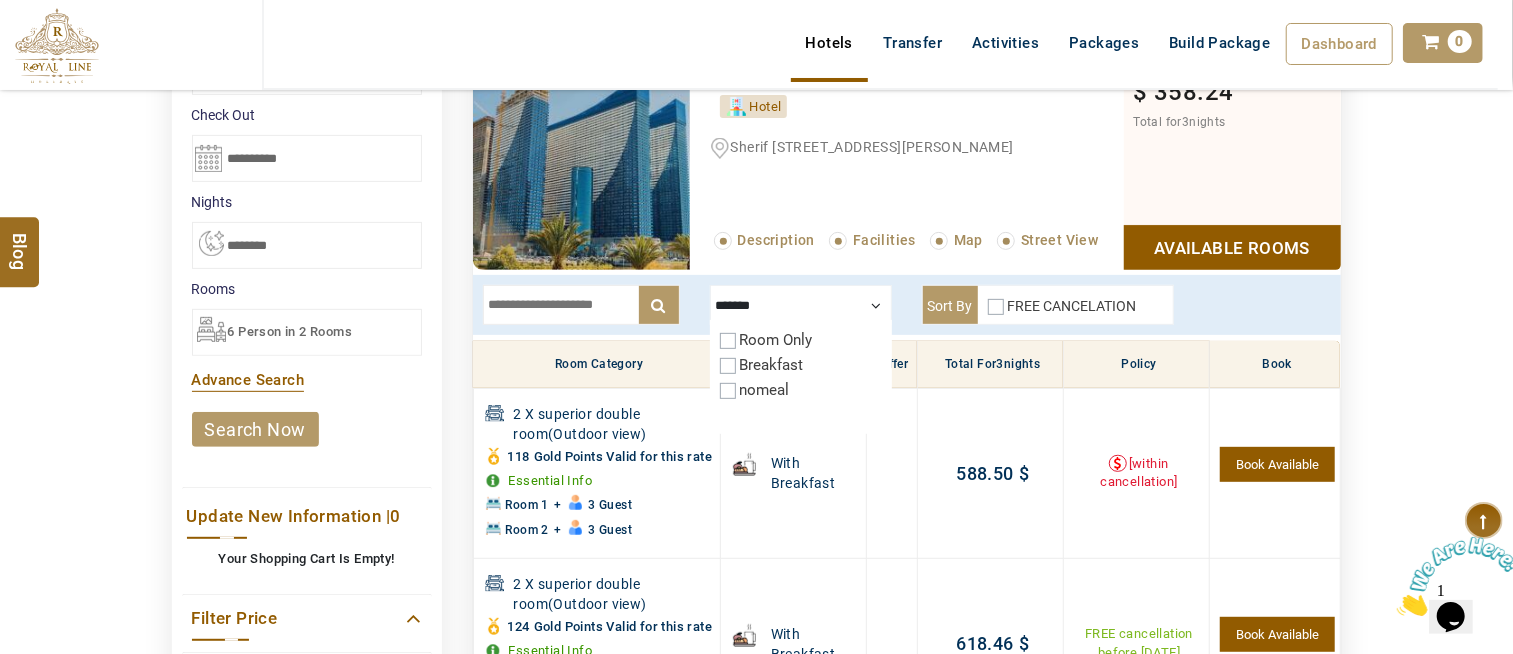 click at bounding box center [801, 305] 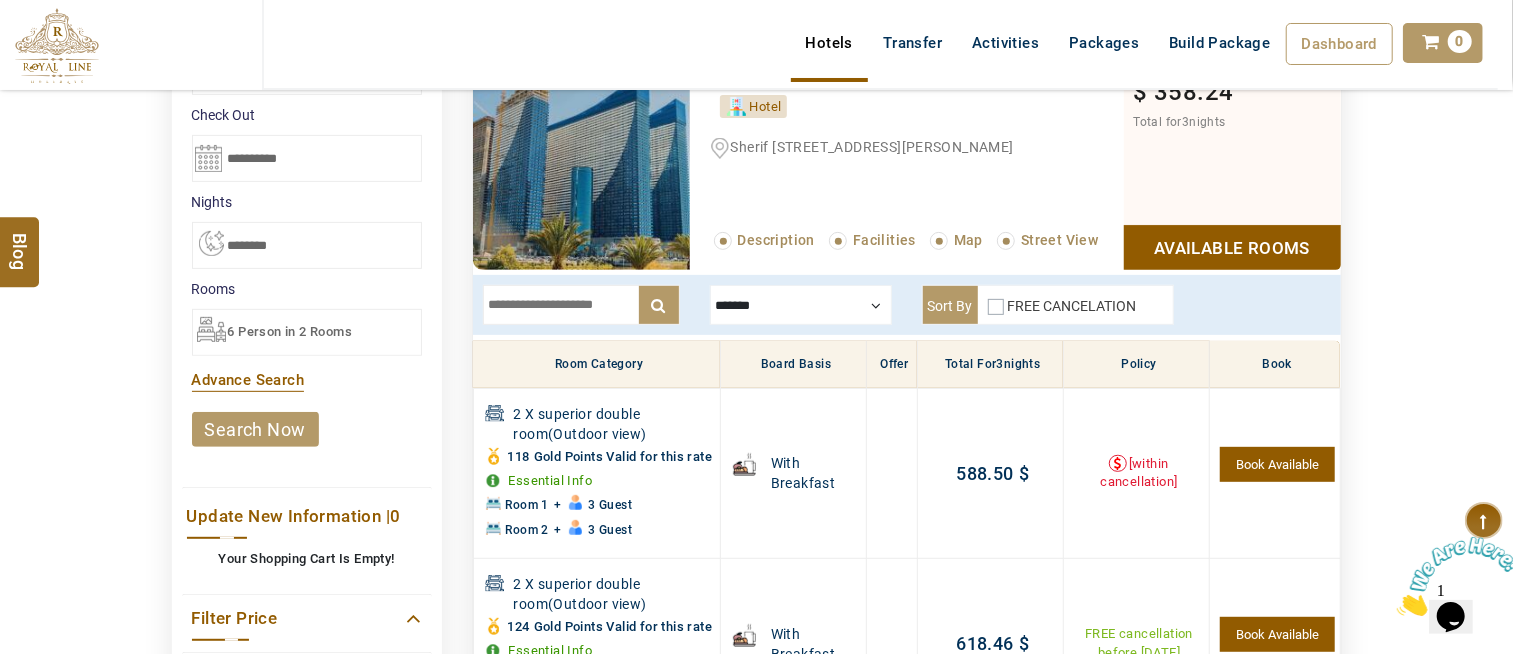 click on "DESTINATION + Add Destination  Nationality Afghanistan Albania Algeria American Samoa Andorra Angola Anguilla Antigua And Barbuda Argentina Armenia Aruba Australia Austria Azerbaijan Bahamas Bahrain Bangladesh Barbados Belarus Belgium Belize Benin Bermuda Bhutan Bolivia Bosnia Herzegovina Botswana Brazil British Indian Ocean Territory British Virgin Islands Brunei Darussalam Bulgaria Burkina Faso Burundi Cambodia Cameroon Canada Cape Verde Caribbean Cayman Islands Central African Republic Chad Chile China Christmas Island Cocos (Keeling) Islands Colombia Comoros Congo (Democratic Republic) Congo (Republic Of) Cook Islands Costa Rica Croatia Cuba Cyprus Czech Republic Denmark Djibouti Dominica Dominican Republic East Timor Ecuador Egypt El Salvador Equatorial Guinea Eritrea Estonia Ethiopia Falkland Islands(Malvinas) Faroe Islands Fiji Finland France French Guiana French Polynesia French Southern Territories Gabon Gambia Georgia Germany Ghana Gibraltar Greece Greenland Grenada Guadeloupe Guam Guatemala Guinea" at bounding box center [756, 734] 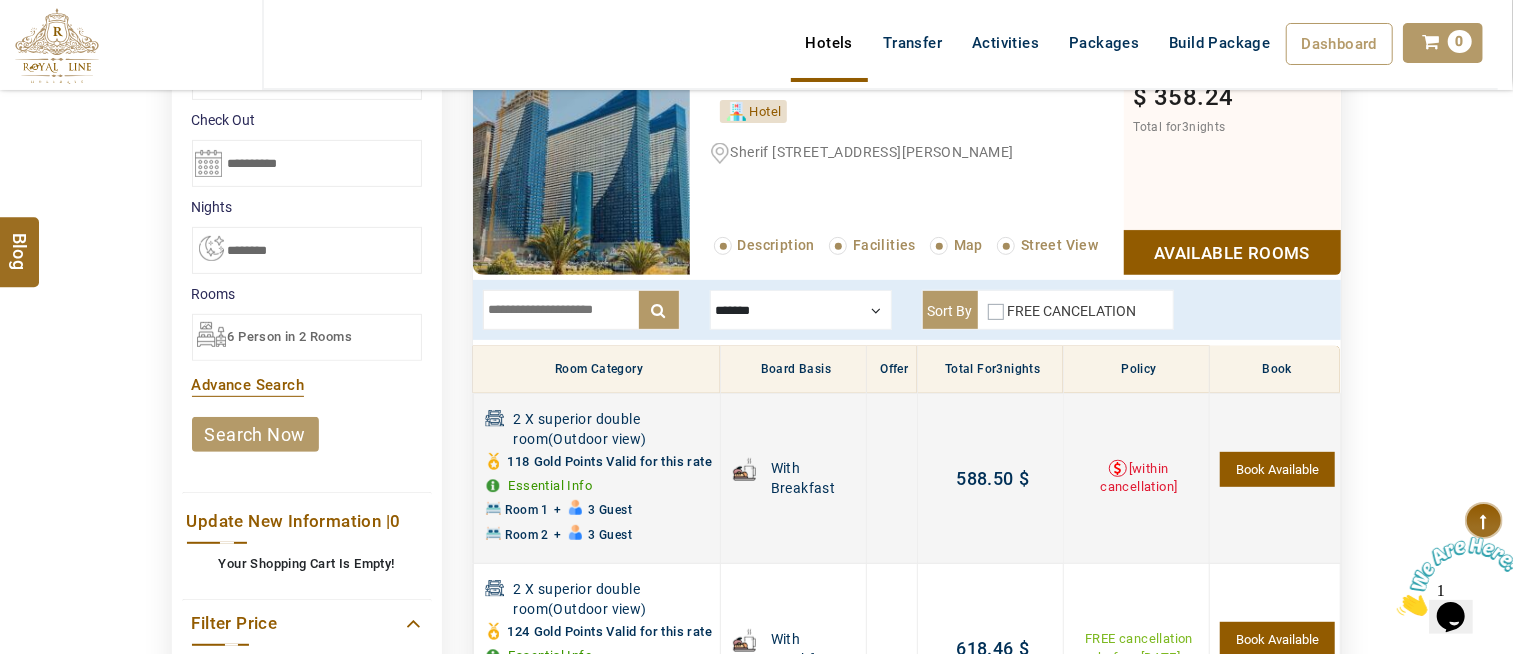scroll, scrollTop: 271, scrollLeft: 0, axis: vertical 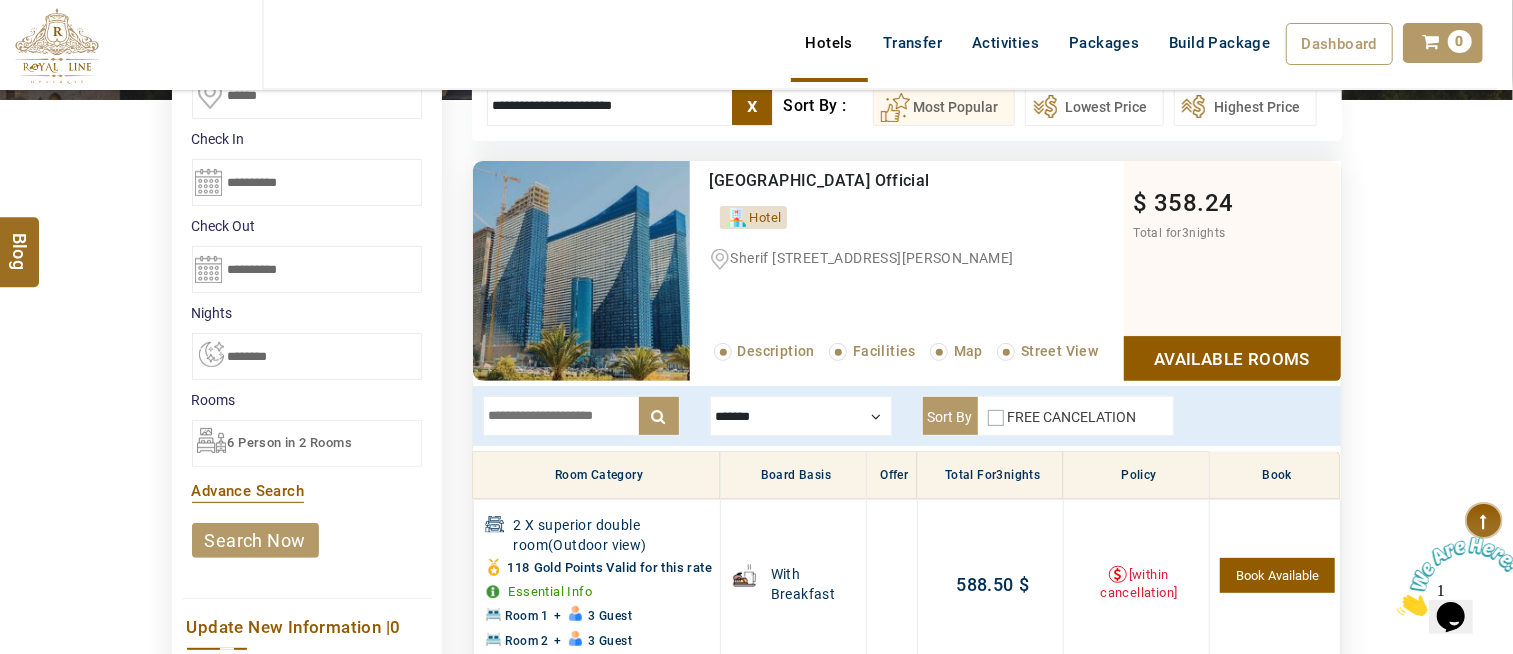 click on "HIJAZI TRAVEL USD AED  AED EUR  € USD  $ INR  ₹ THB  ฿ IDR  Rp BHD  BHD TRY  ₺ Credit Limit EN HE AR ES PT ZH Helpline
+971 55 344 0168 Register Now +971 55 344 0168 info@royallineholidays.com About Us What we Offer Blog Why Us Contact Hotels  Transfer Activities Packages Build Package Dashboard My Profile My Booking My Reports My Quotation Sign Out 0 Points Redeem Now To Redeem 6207  Points Future Points  875   Points Credit Limit Credit Limit USD 12000.00 70% Complete Used USD 3165.22 Available USD 8834.78 Setting" at bounding box center (756, 70) 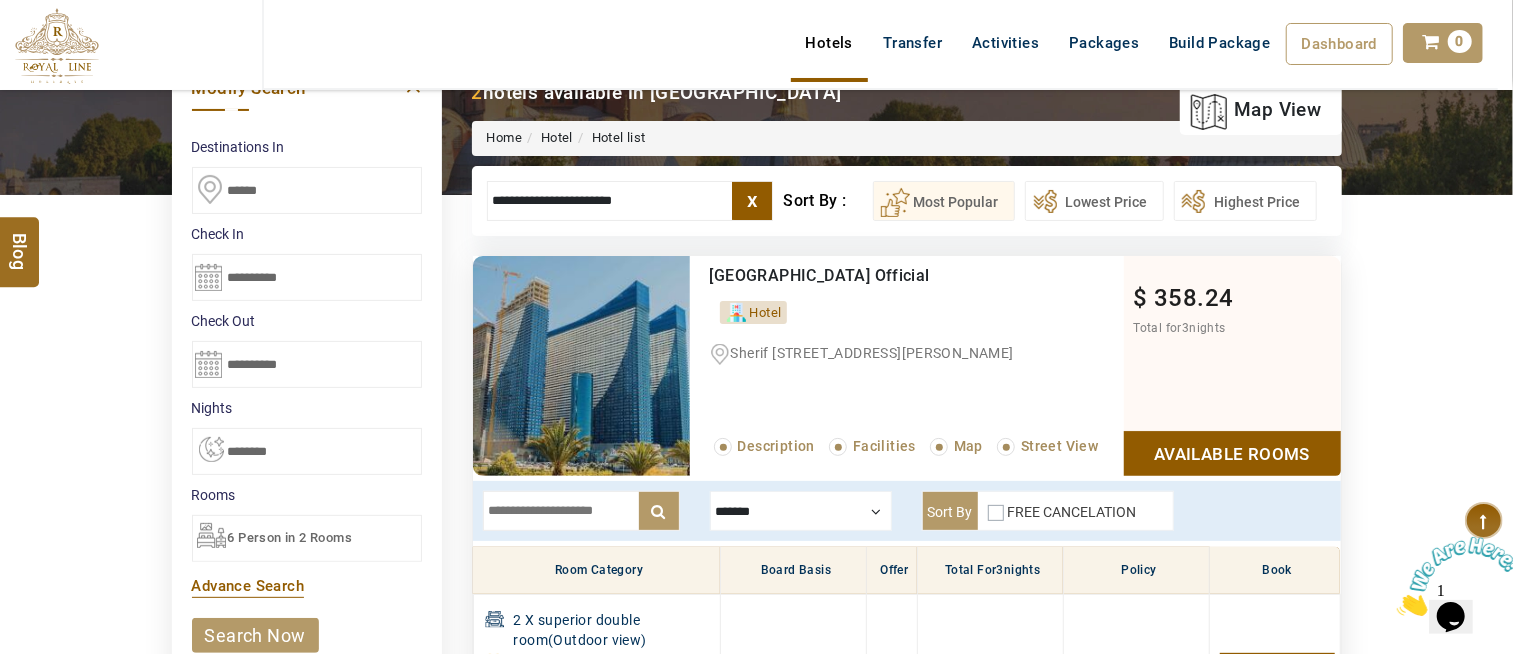 scroll, scrollTop: 48, scrollLeft: 0, axis: vertical 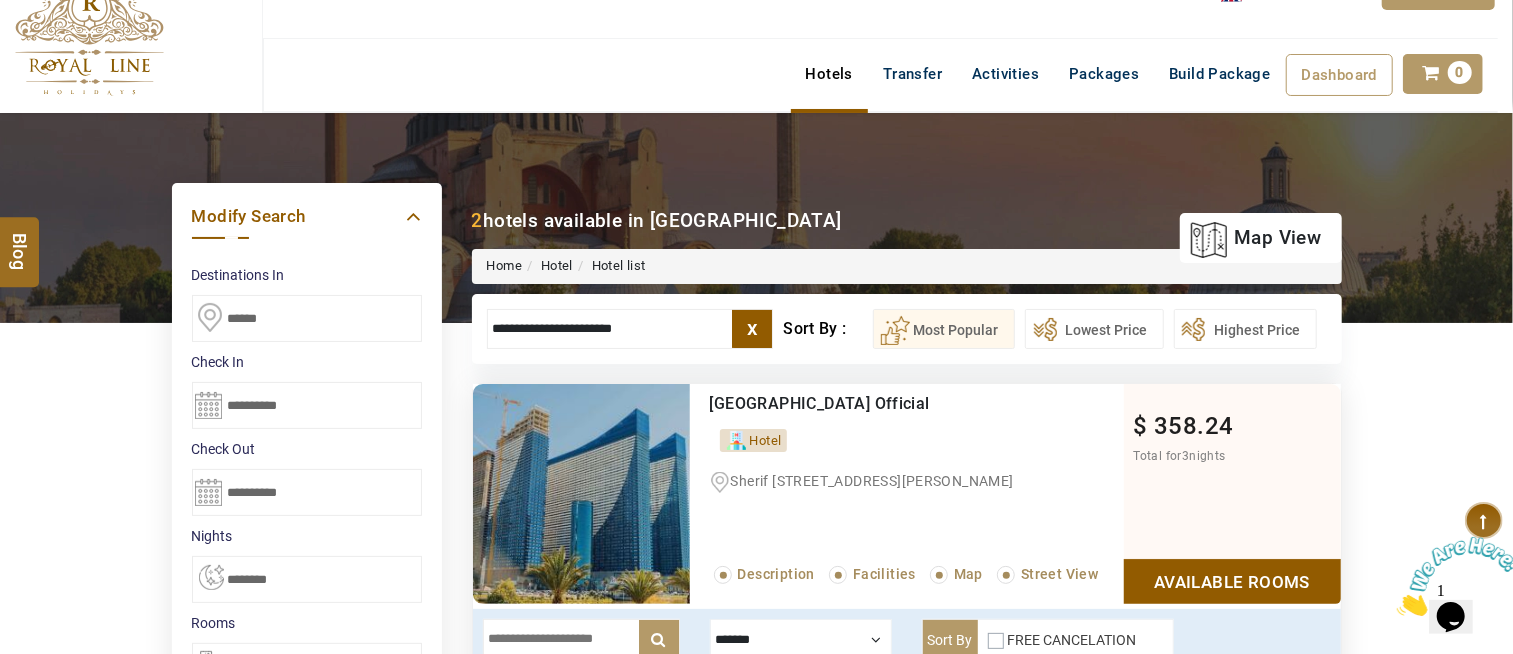 click on "**********" at bounding box center (630, 329) 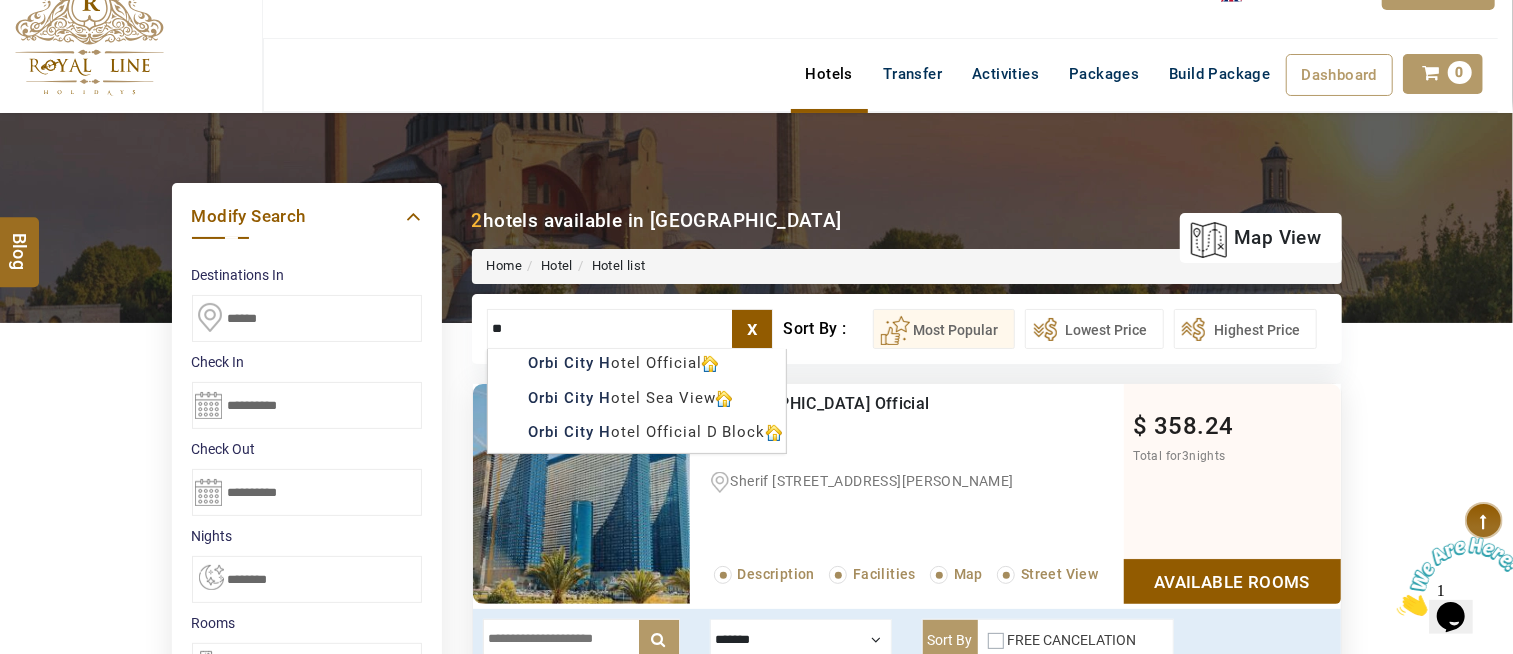 type on "*" 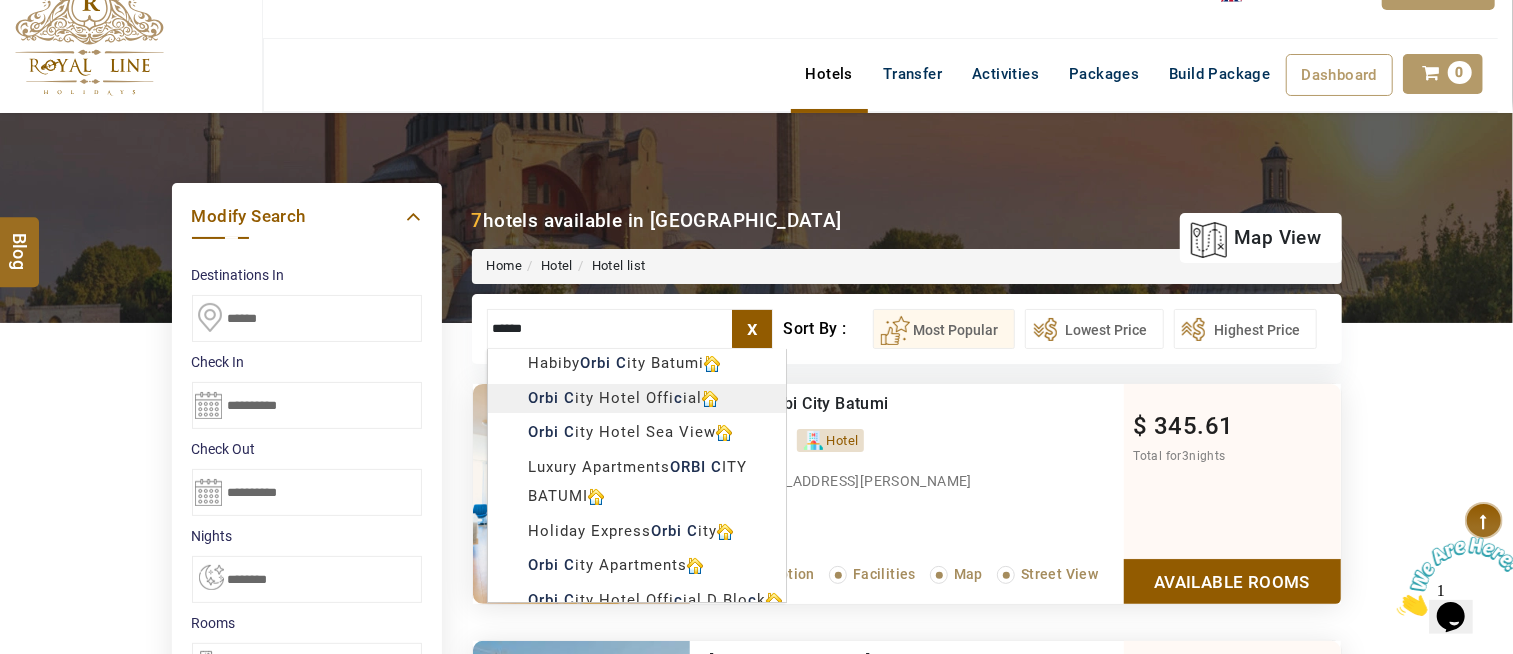 click on "HIJAZI TRAVEL USD AED  AED EUR  € USD  $ INR  ₹ THB  ฿ IDR  Rp BHD  BHD TRY  ₺ Credit Limit EN HE AR ES PT ZH Helpline
+971 55 344 0168 Register Now +971 55 344 0168 info@royallineholidays.com About Us What we Offer Blog Why Us Contact Hotels  Transfer Activities Packages Build Package Dashboard My Profile My Booking My Reports My Quotation Sign Out 0 Points Redeem Now To Redeem 6207  Points Future Points  875   Points Credit Limit Credit Limit USD 12000.00 70% Complete Used USD 3165.22 Available USD 8834.78 Setting  Looks like you haven't added anything to your cart yet Countinue Shopping ****** ****** Please Wait.. Blog demo
Remember me Forgot
password? LOG IN Don't have an account?   Register Now My Booking View/ Print/Cancel Your Booking without Signing in Submit Applying Filters...... Hotels For You Will Be Loading Soon demo
In A Few Moment, You Will Be Celebrating Best Hotel options galore ! Check In   CheckOut Rooms Rooms Please Wait Please Wait ... X Map" at bounding box center (756, 1089) 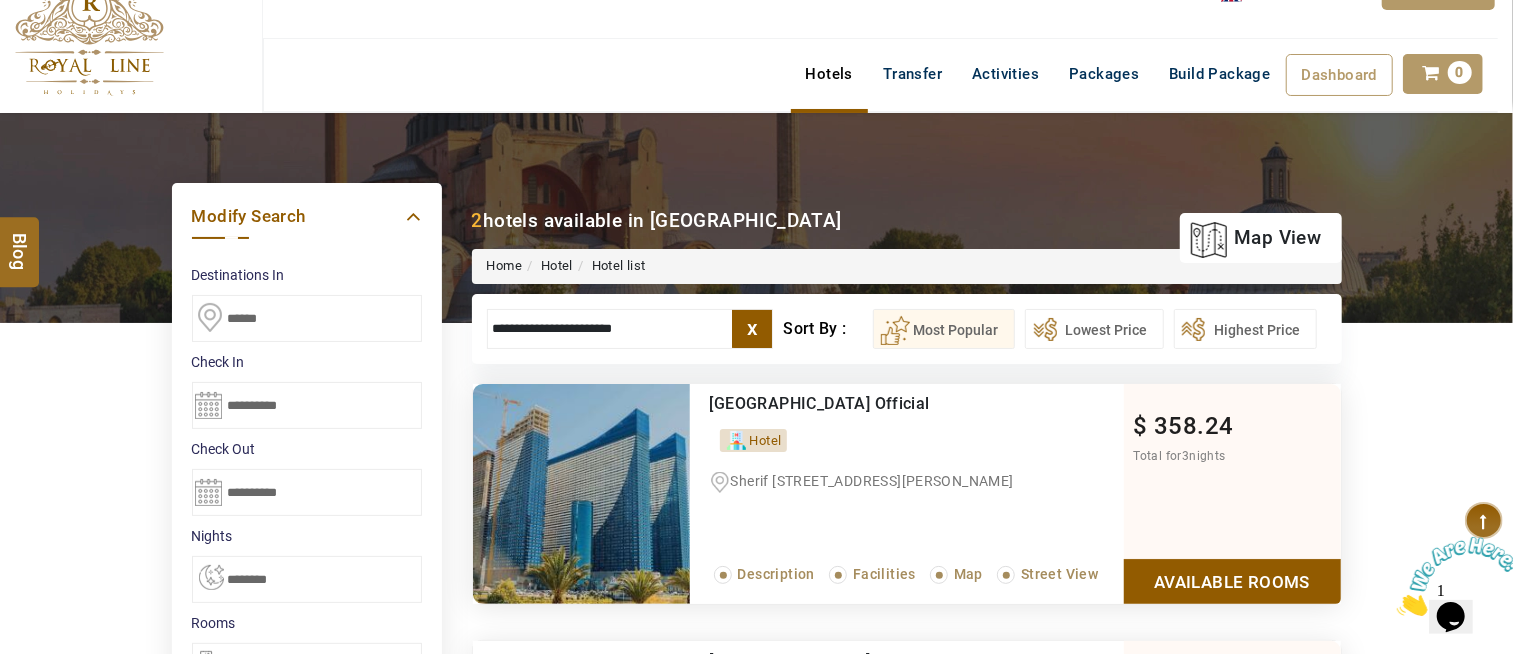 click on "Available Rooms" at bounding box center (1232, 581) 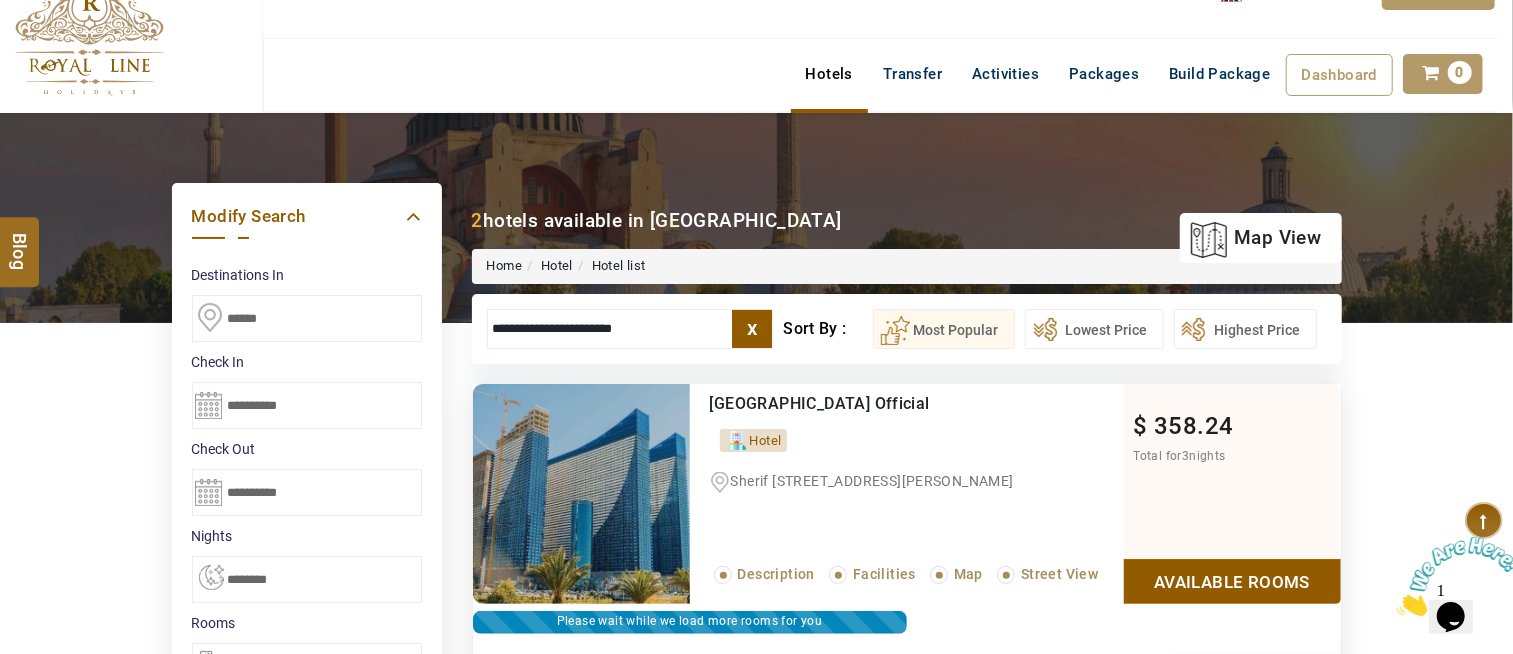 scroll, scrollTop: 382, scrollLeft: 0, axis: vertical 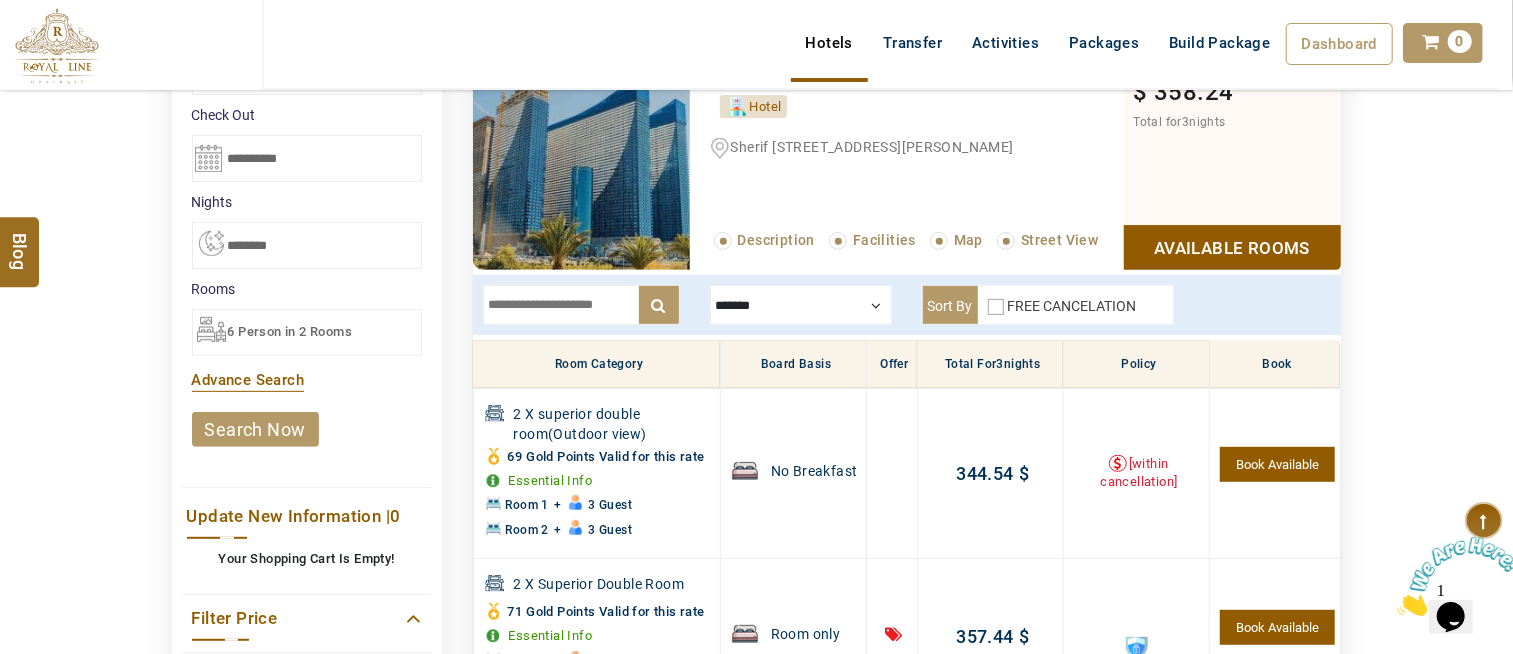 click at bounding box center (581, 305) 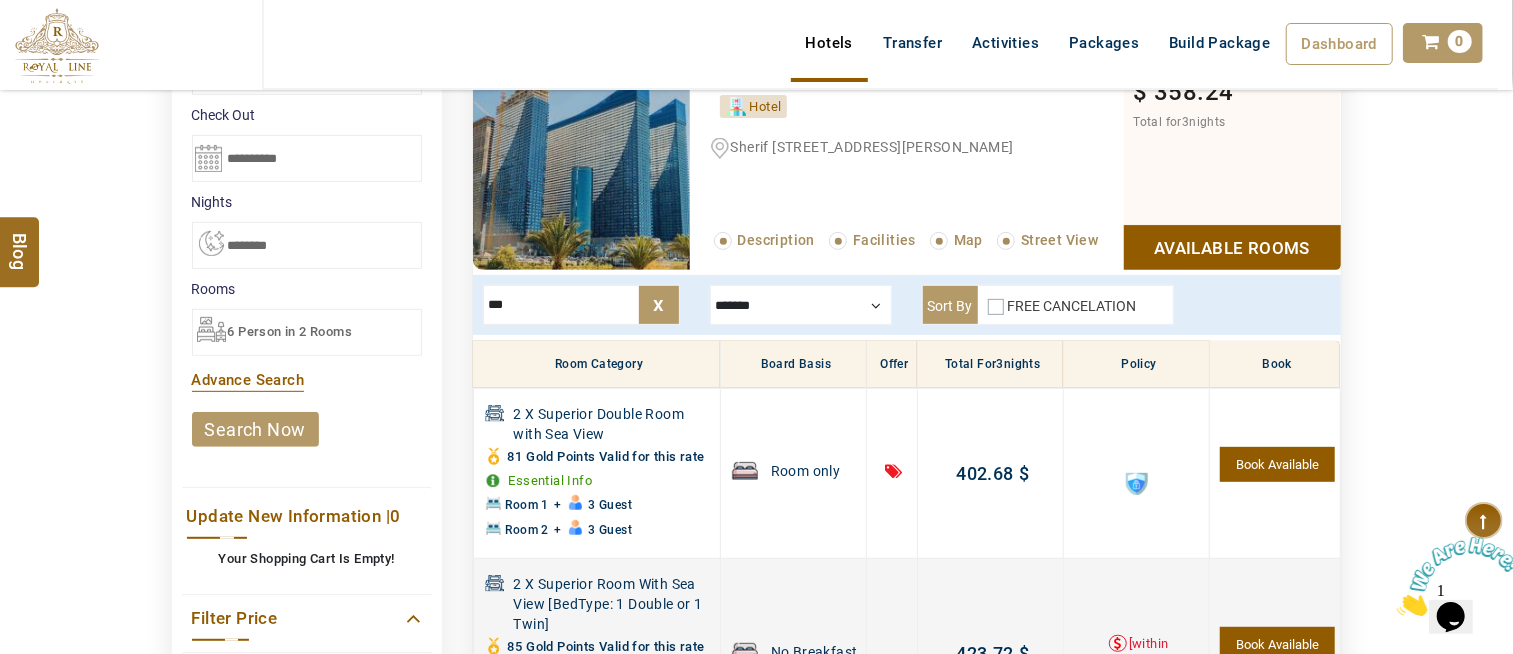 type on "***" 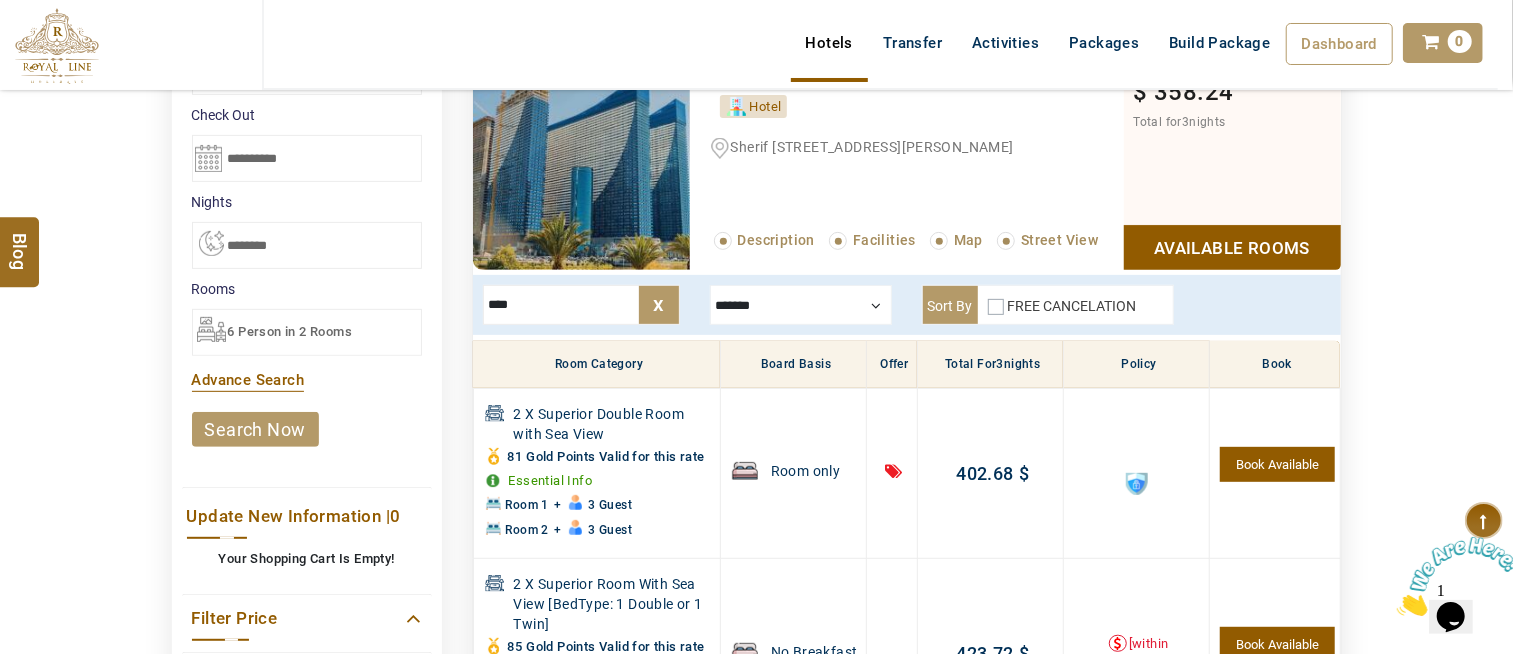 click on "***" at bounding box center [581, 305] 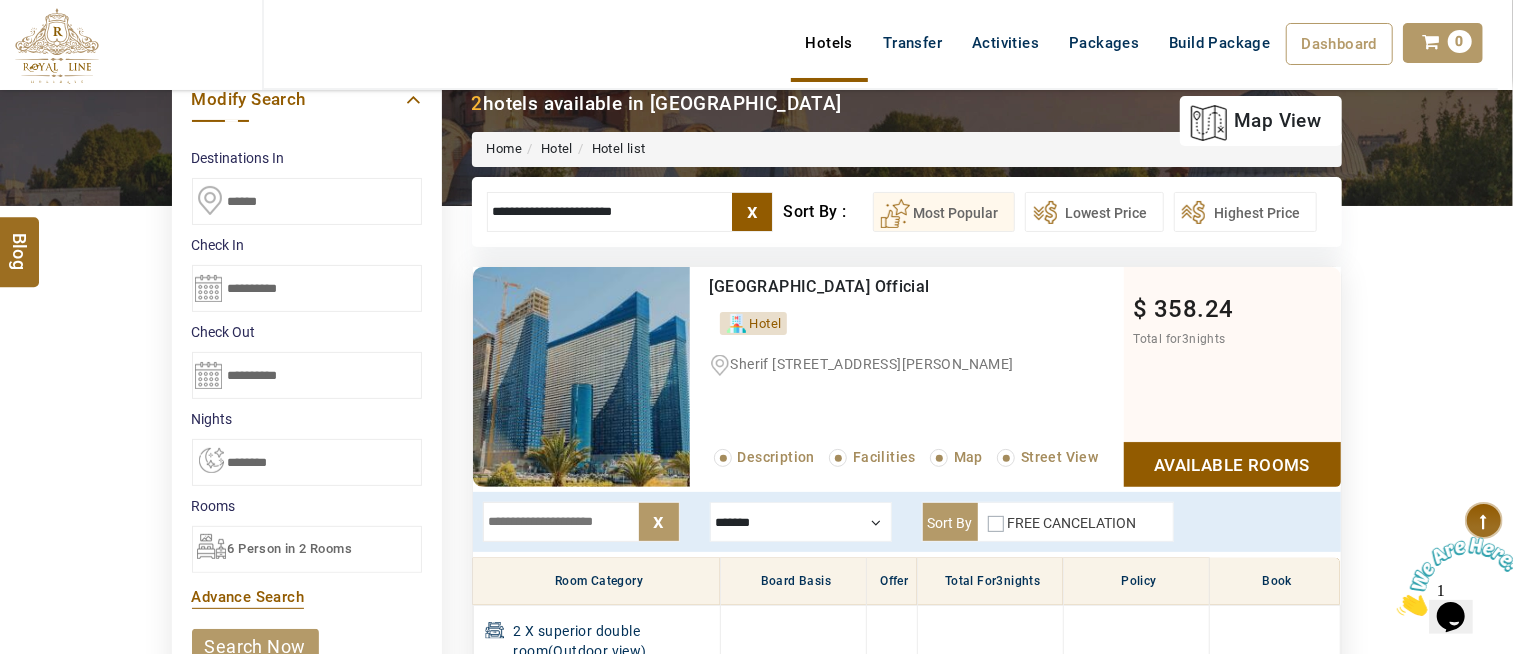 scroll, scrollTop: 160, scrollLeft: 0, axis: vertical 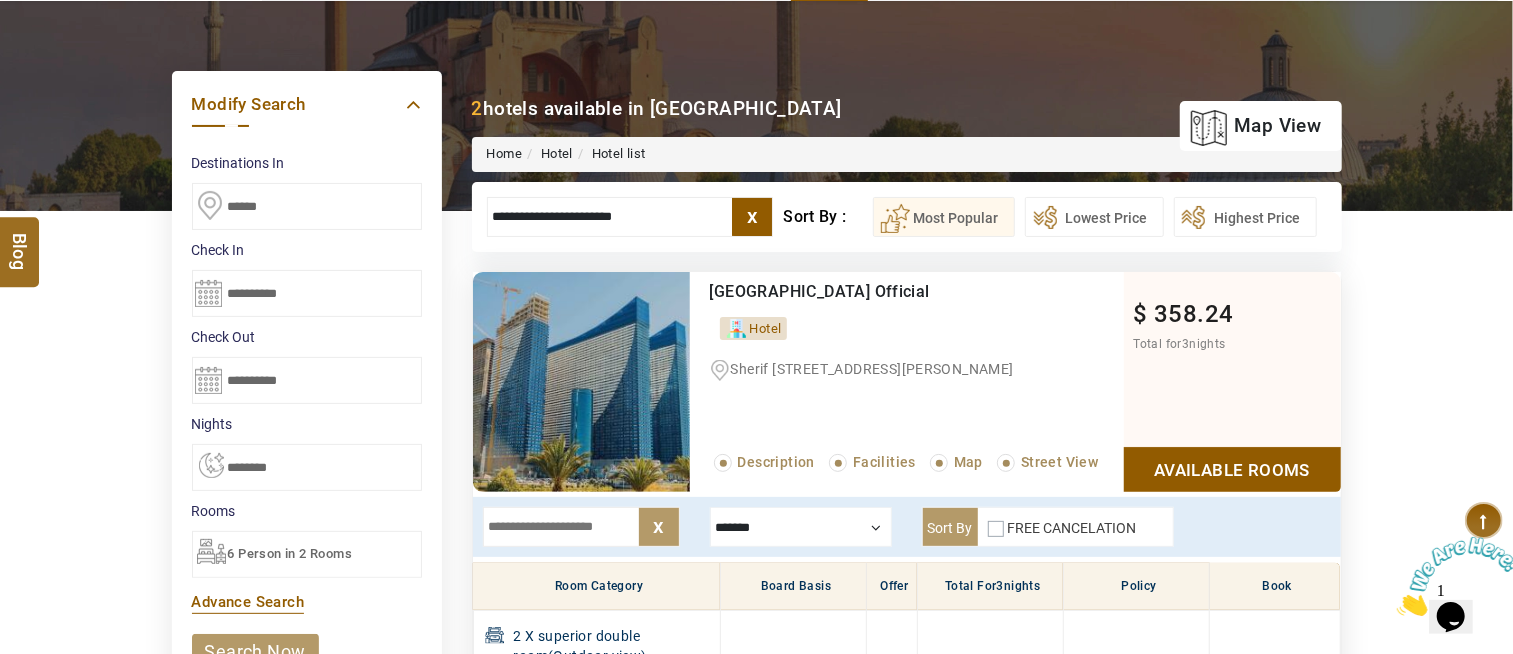 click at bounding box center [581, 382] 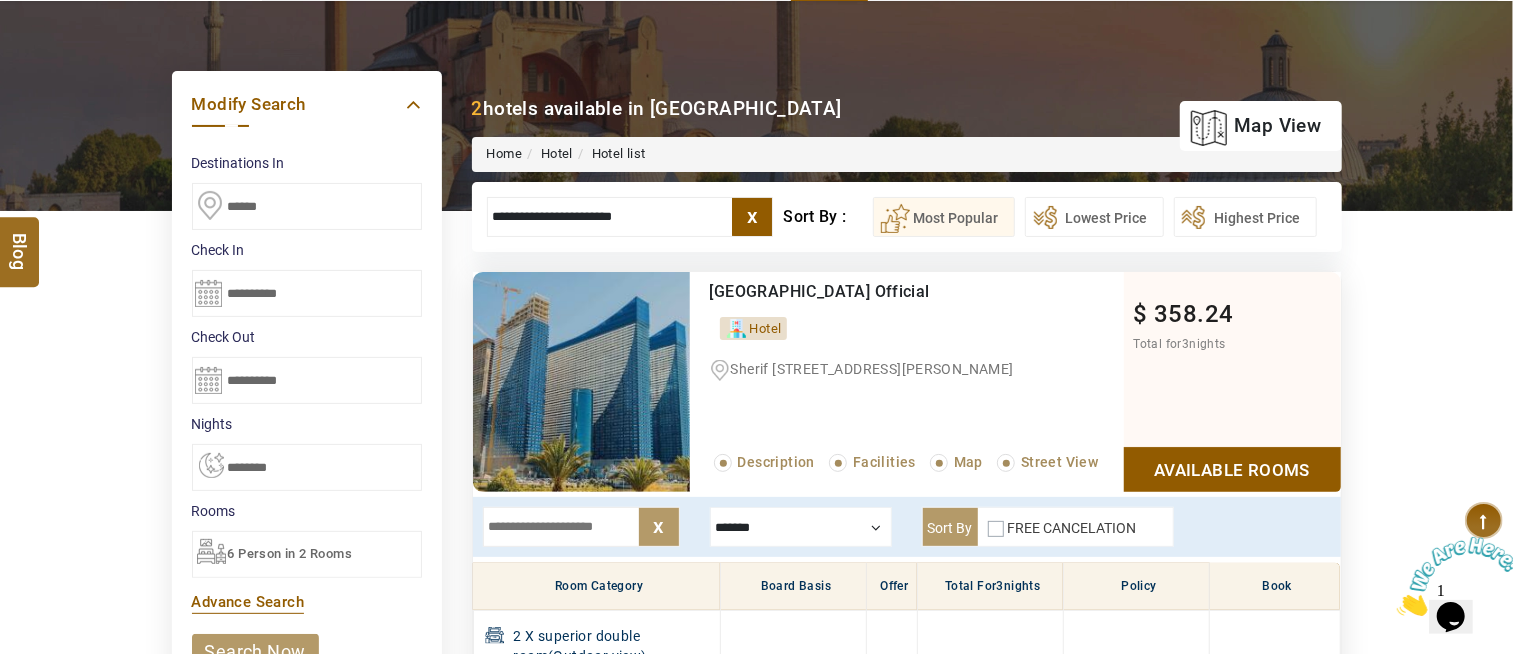 drag, startPoint x: 497, startPoint y: 622, endPoint x: 23, endPoint y: 455, distance: 502.55844 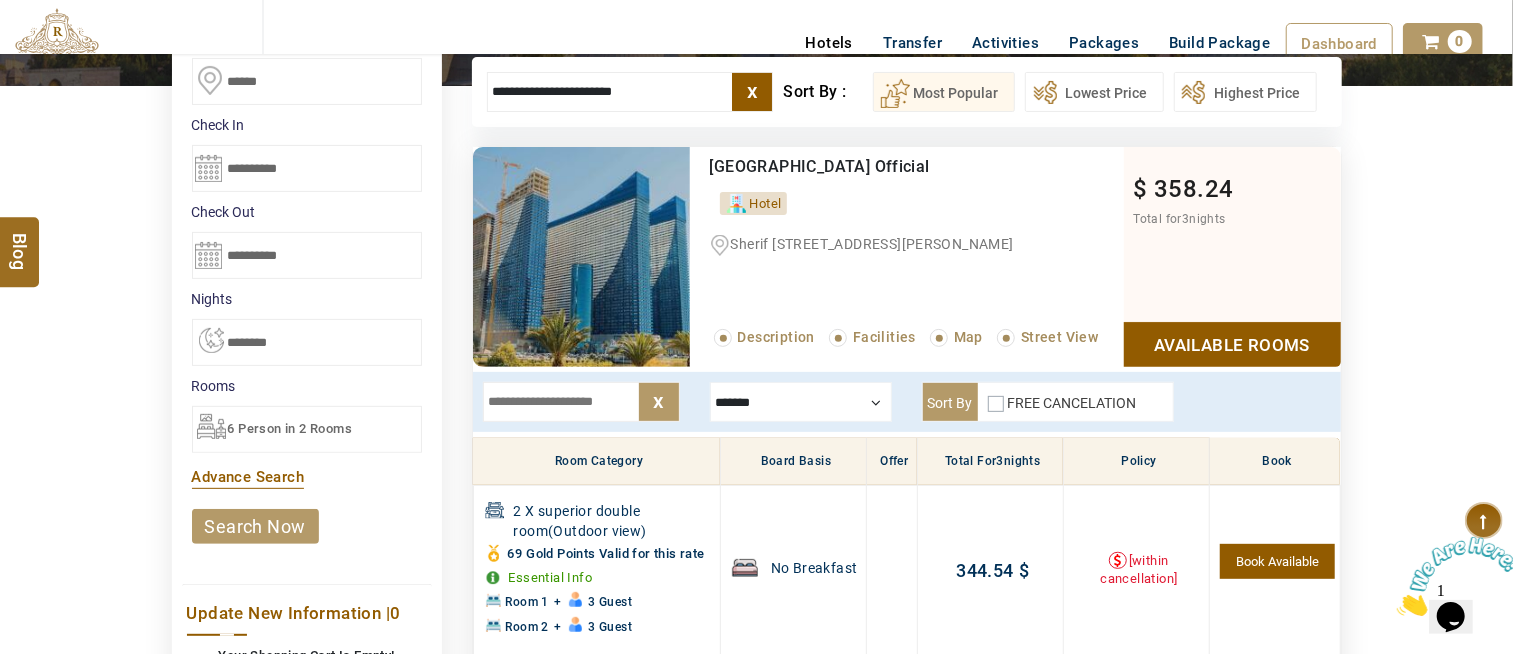 scroll, scrollTop: 604, scrollLeft: 0, axis: vertical 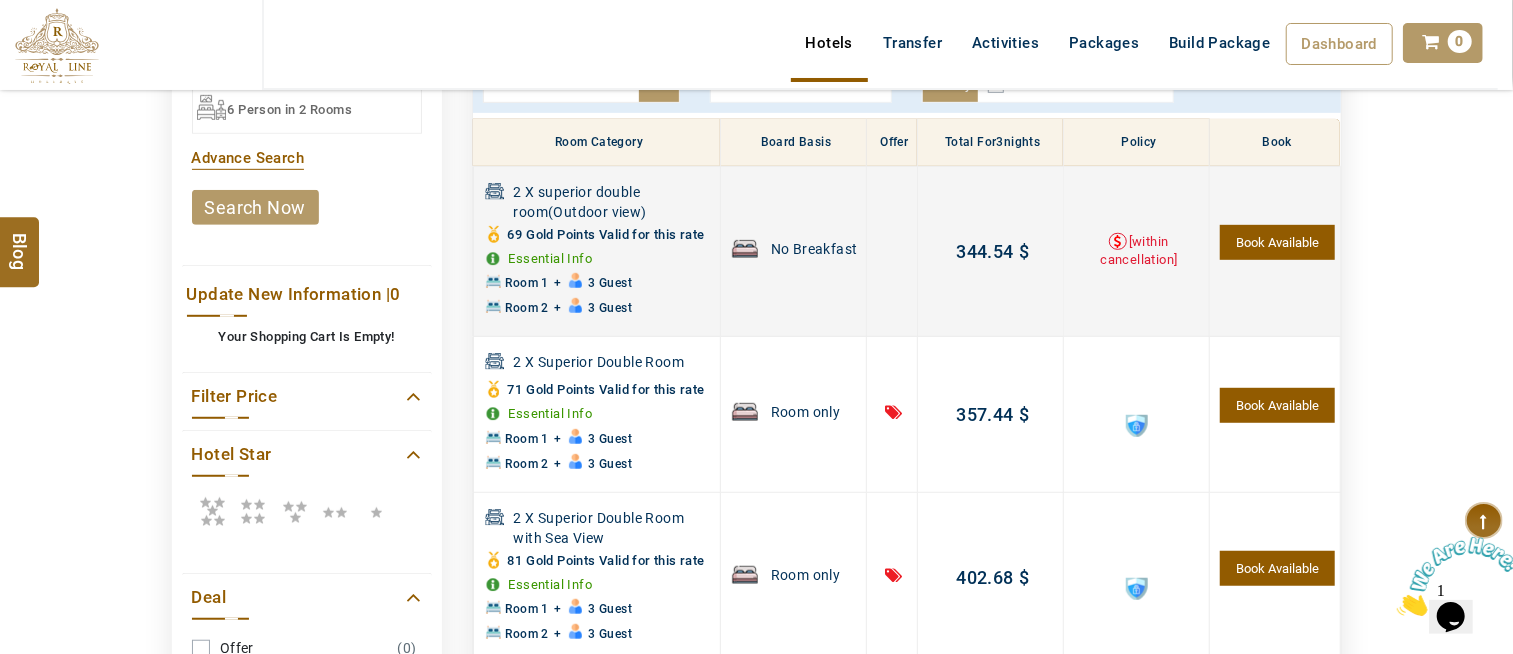 click on "[within cancellation]" at bounding box center (1138, 251) 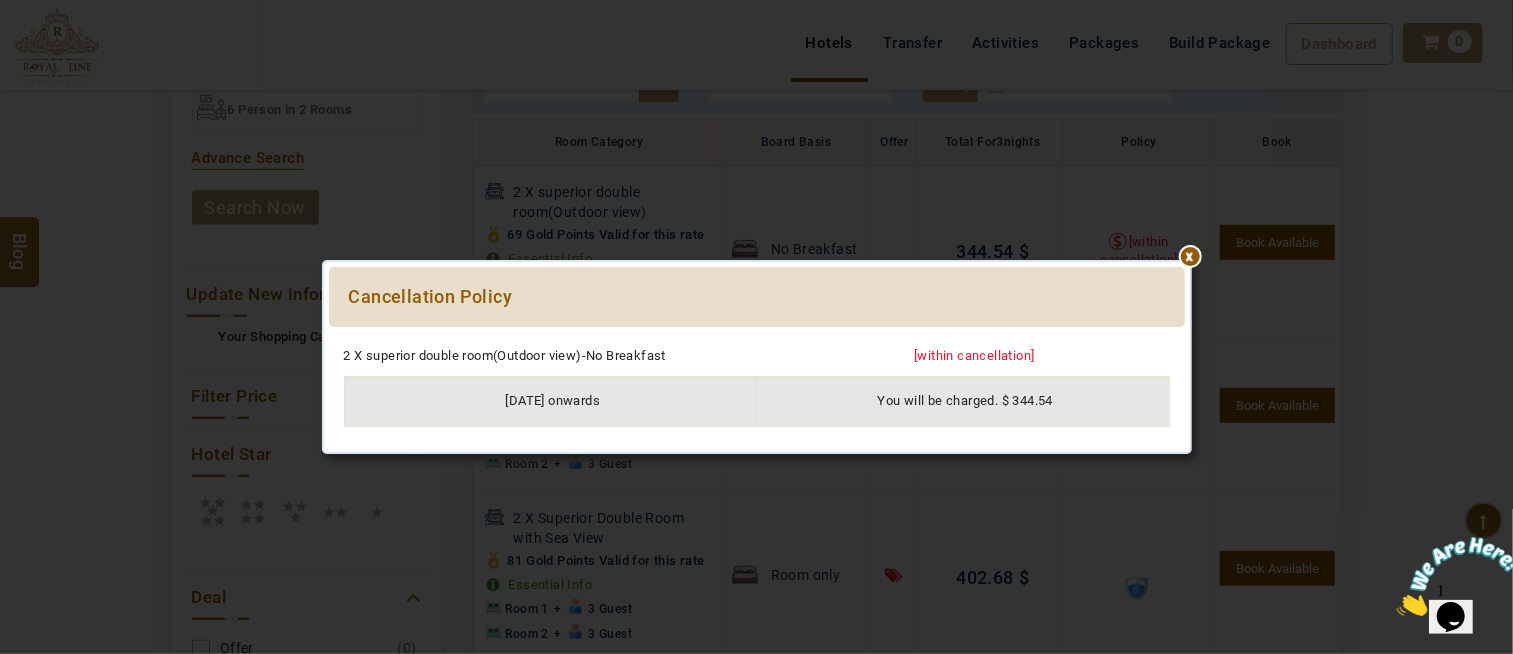 click on "****** ****** Cancellation Policy Please Wait... 2 X superior double room(Outdoor view)-No Breakfast [within cancellation] 29/7/2025 onwards You will be charged.    $ 344.54" at bounding box center [757, 357] 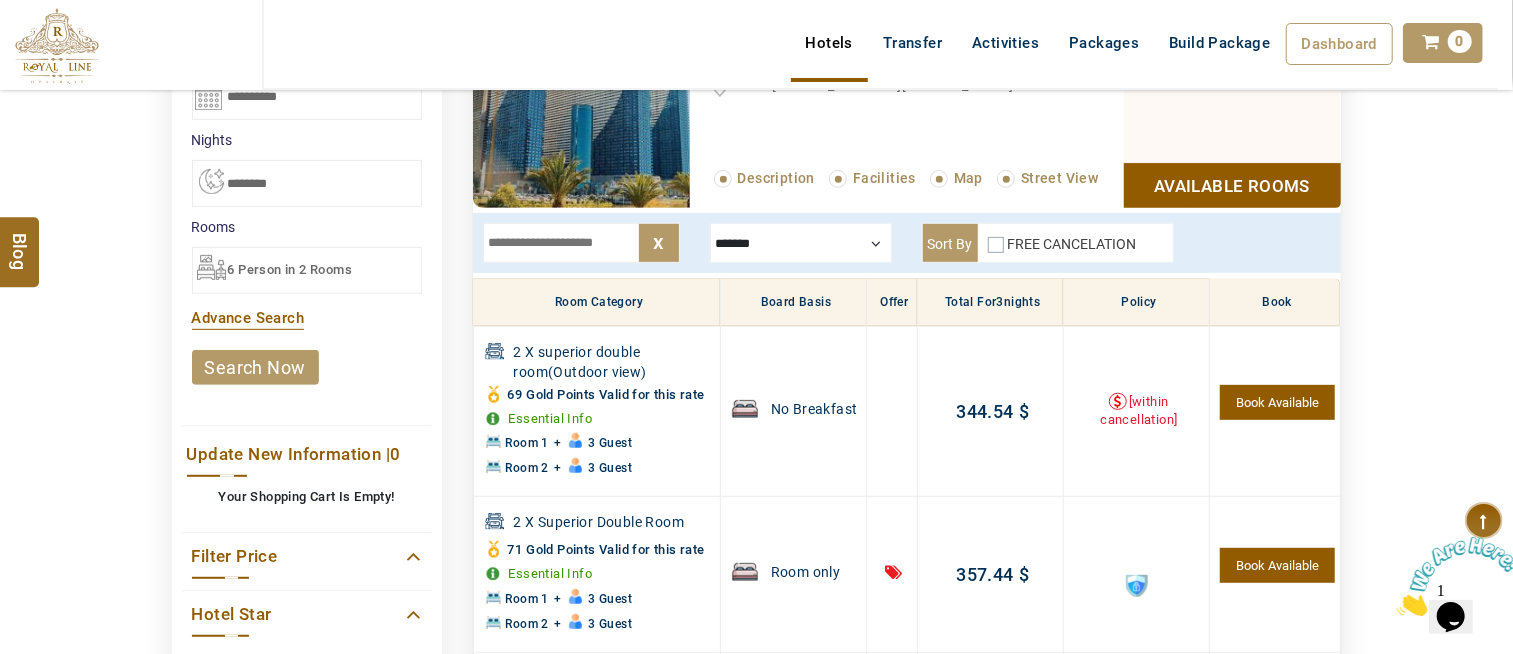 scroll, scrollTop: 604, scrollLeft: 0, axis: vertical 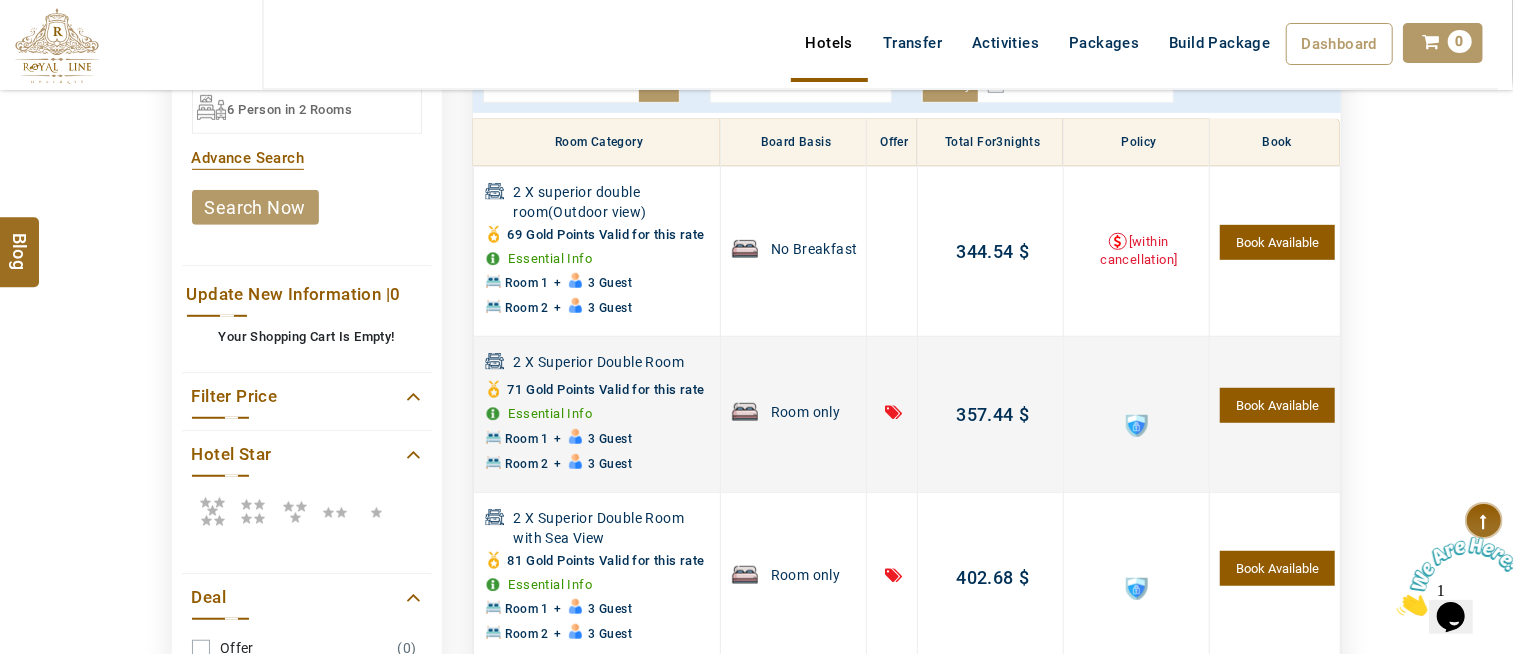 click at bounding box center (1136, 415) 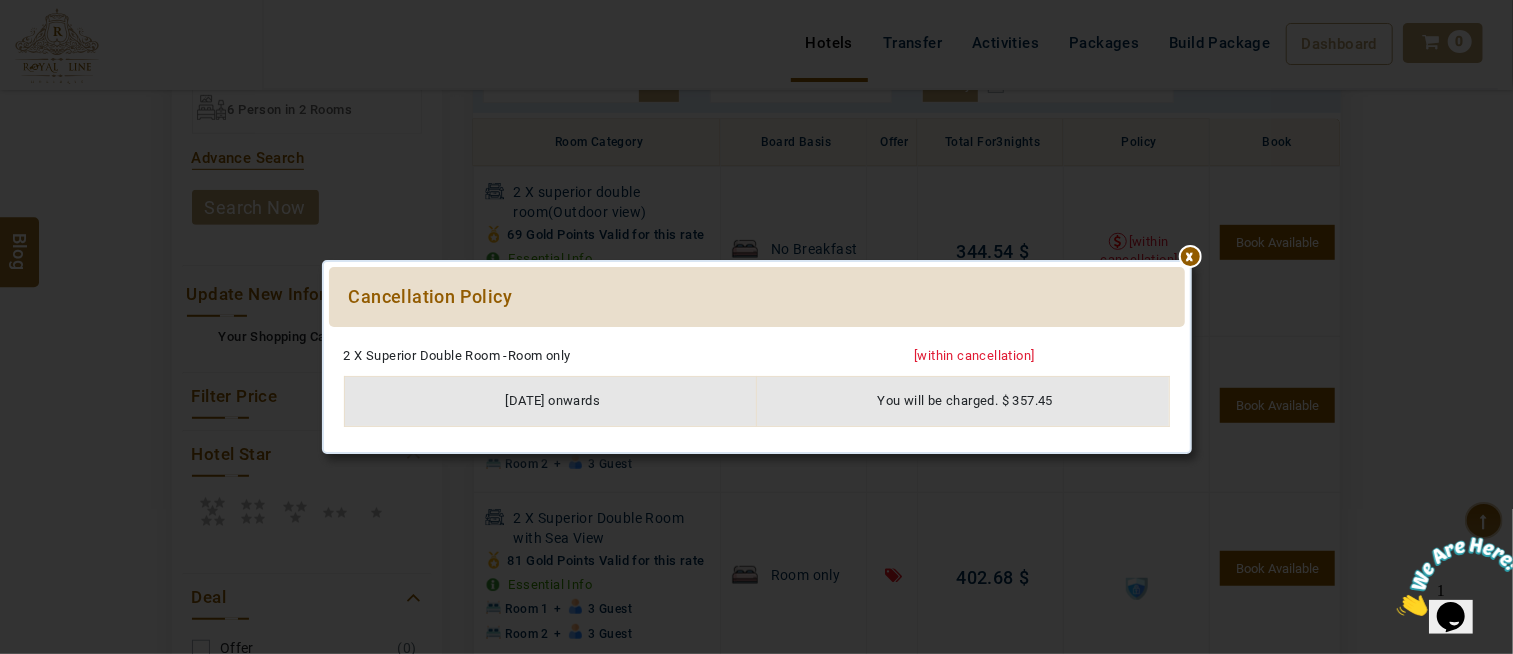 click at bounding box center (757, 337) 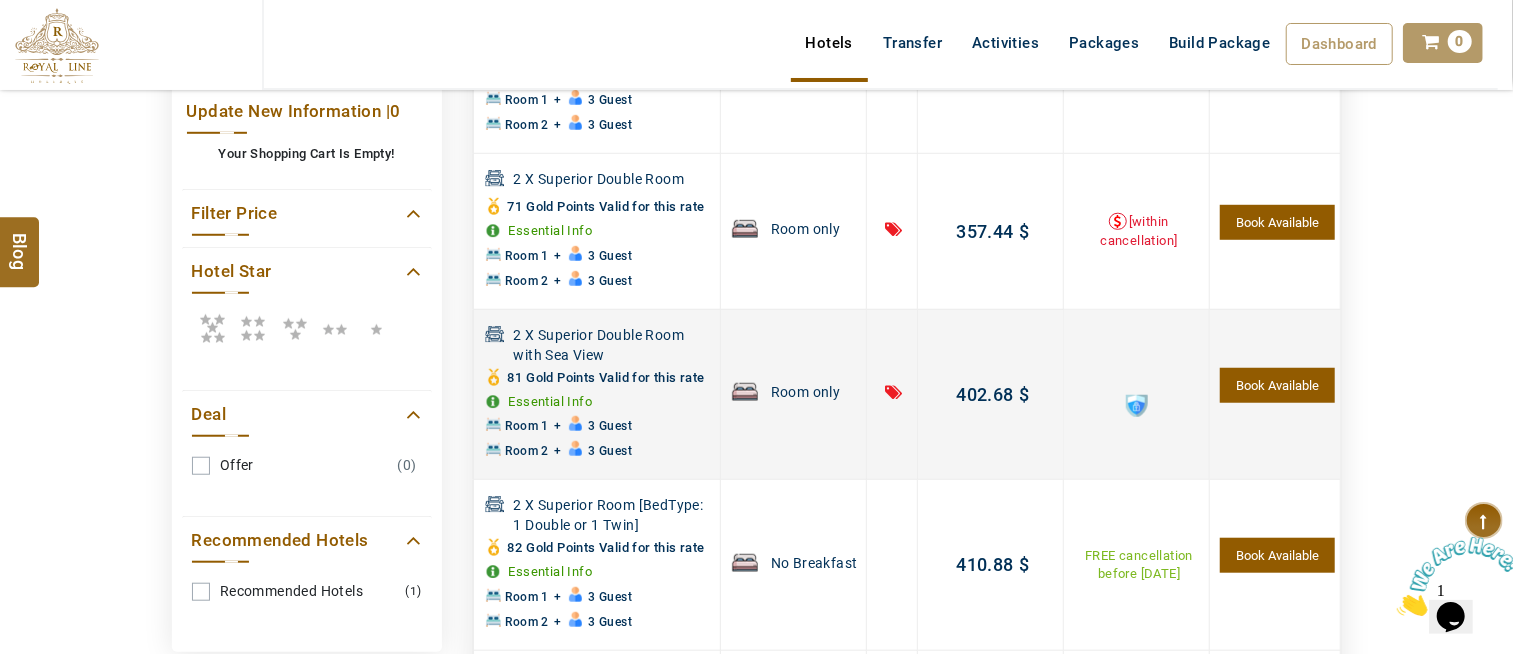 scroll, scrollTop: 826, scrollLeft: 0, axis: vertical 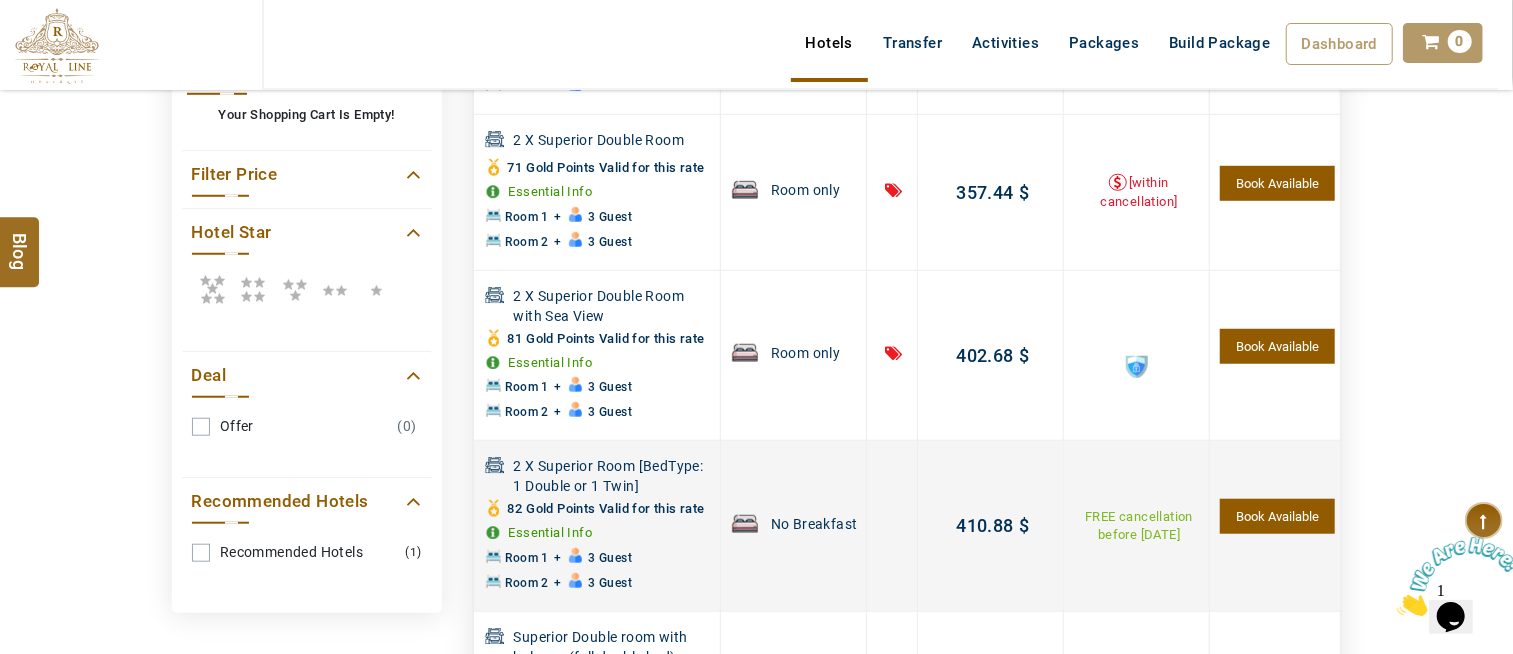 click on "Book Available" at bounding box center [1277, 516] 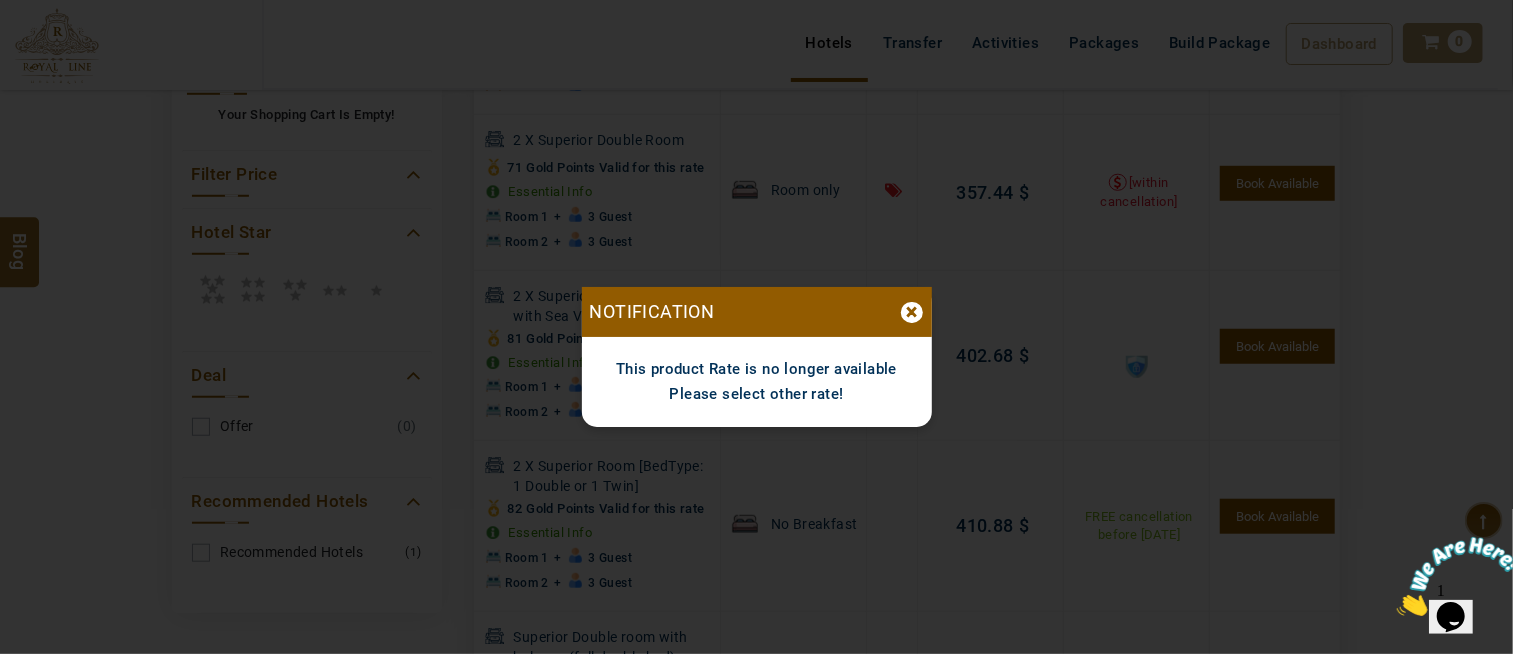 click on "×" at bounding box center [912, 312] 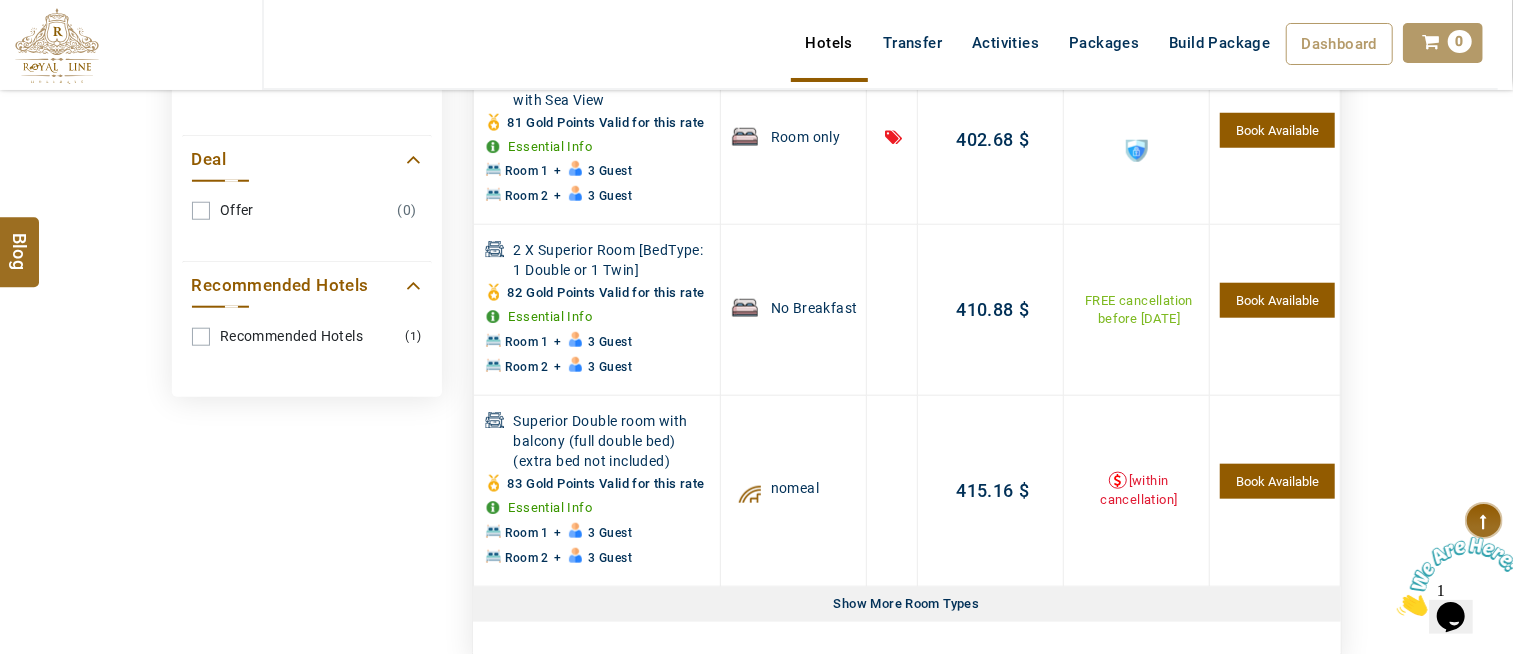 scroll, scrollTop: 1048, scrollLeft: 0, axis: vertical 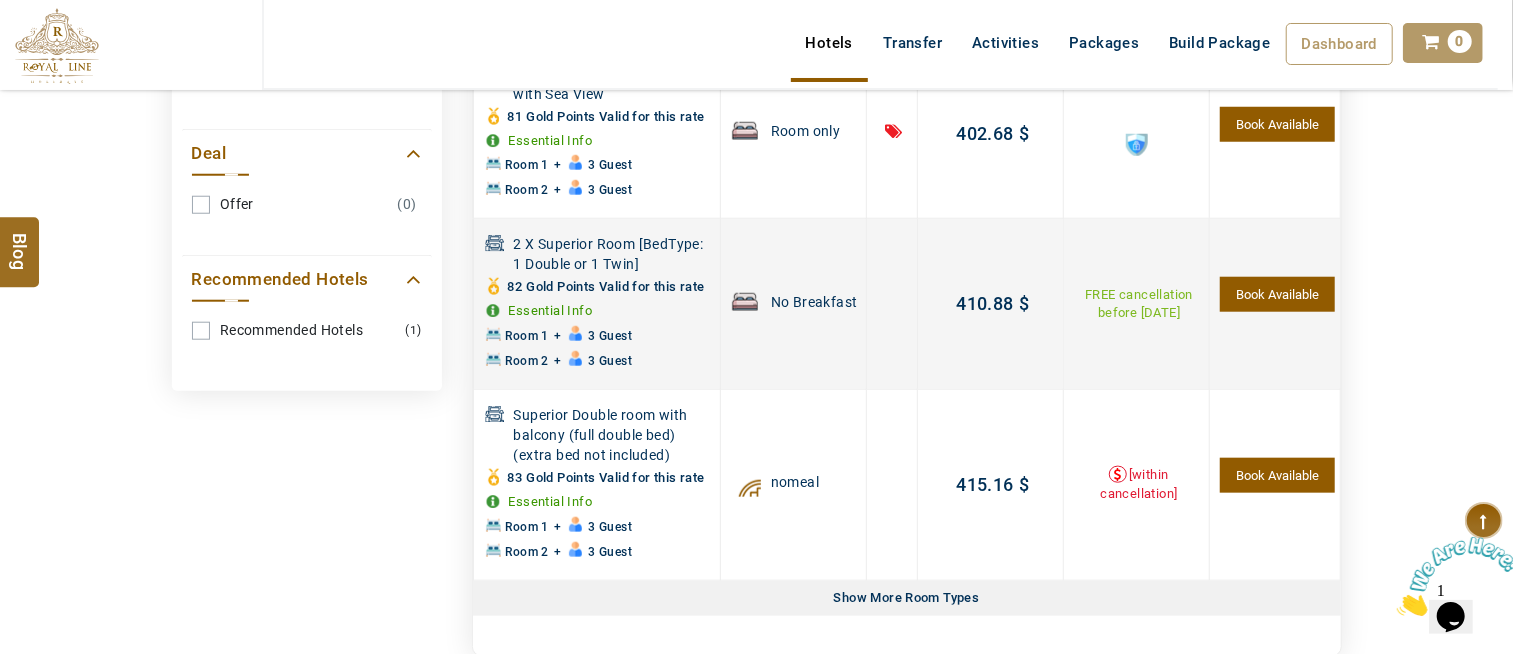 click on "Book Available" at bounding box center [1277, 294] 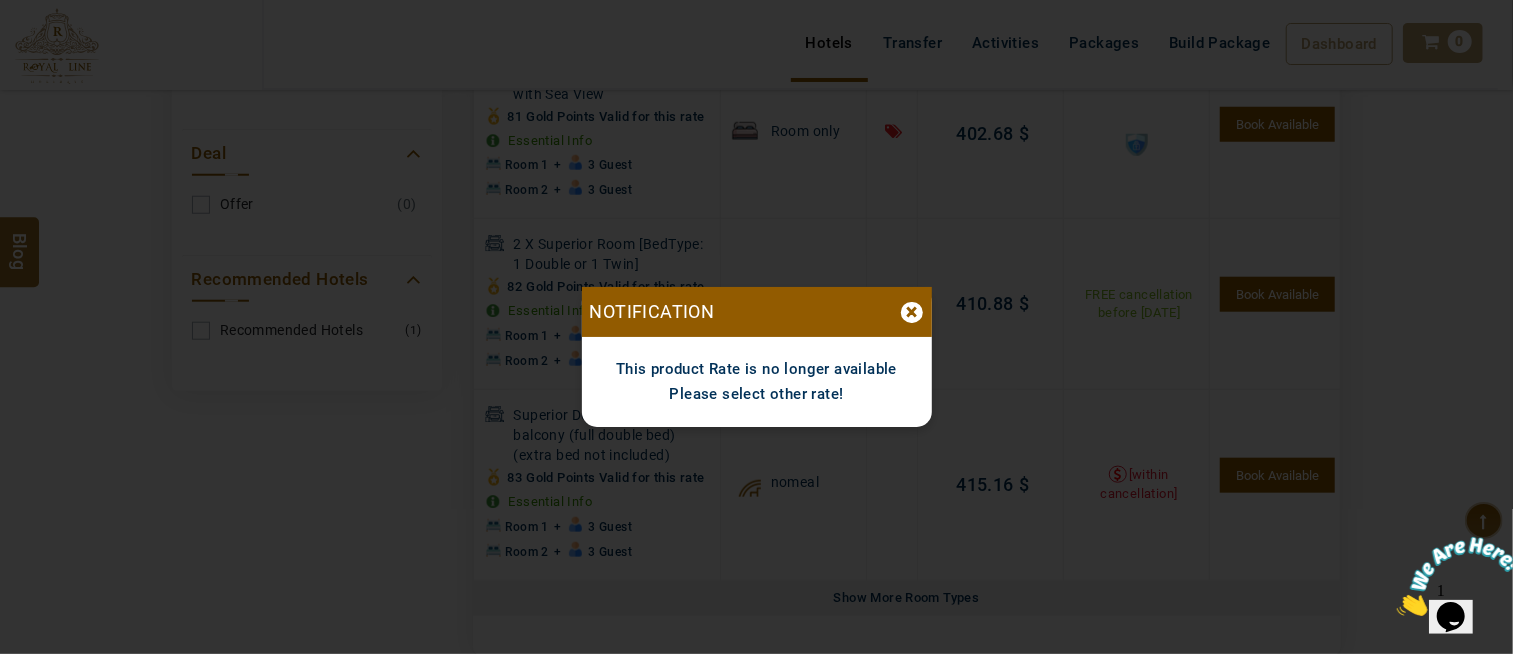 click on "×" at bounding box center [912, 312] 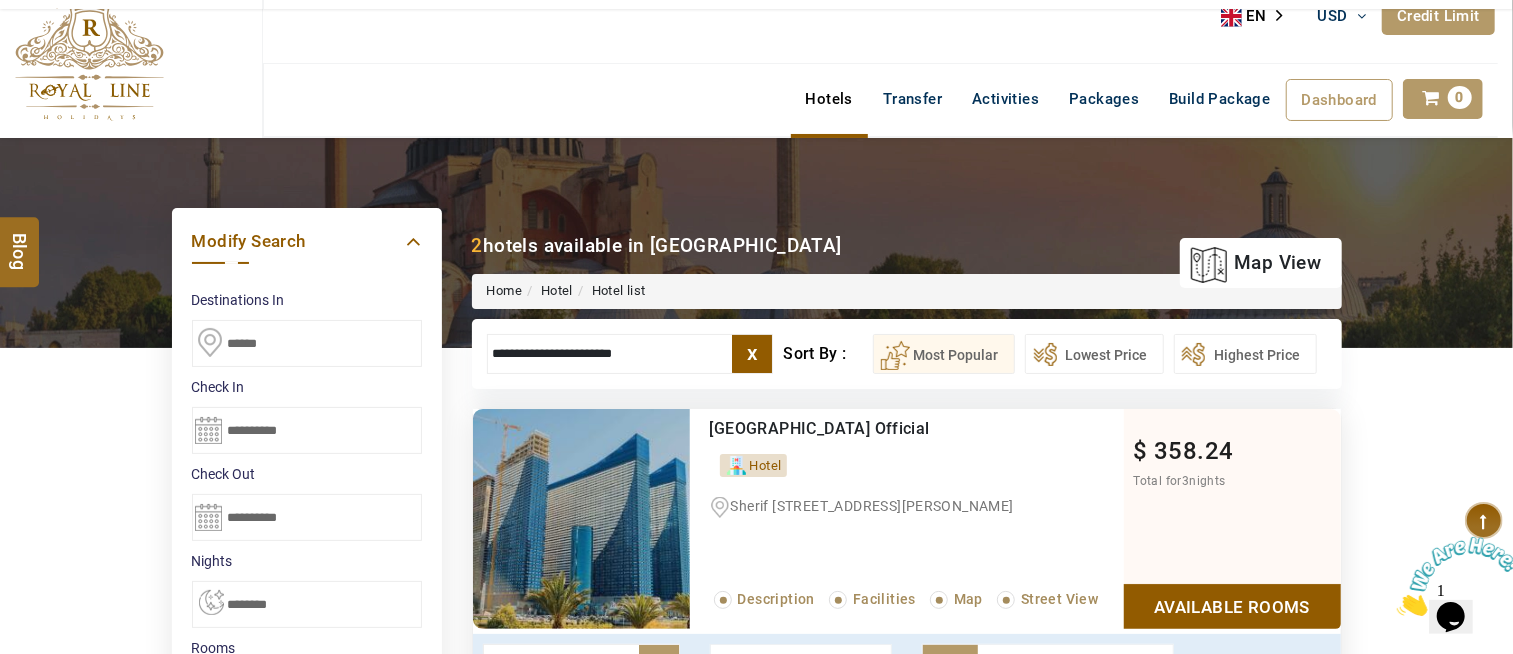 scroll, scrollTop: 0, scrollLeft: 0, axis: both 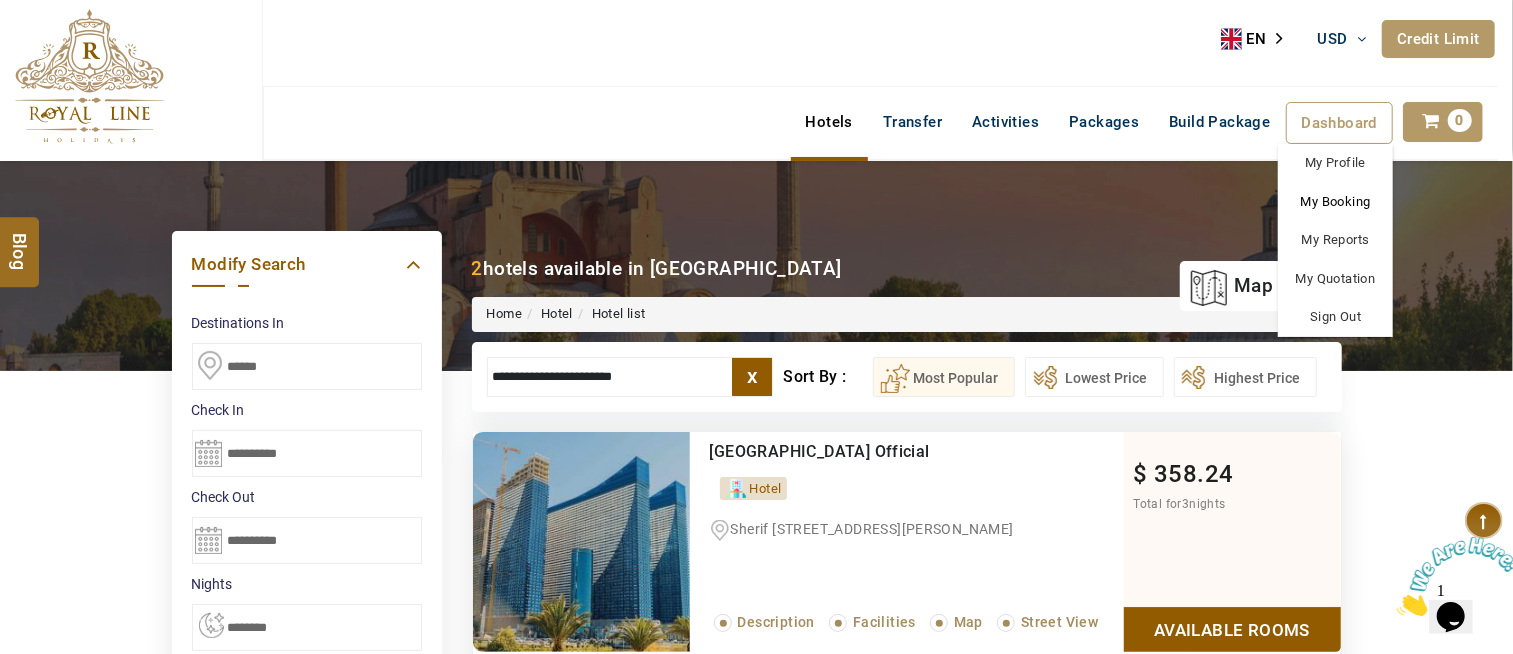 click on "My Booking" at bounding box center [1335, 202] 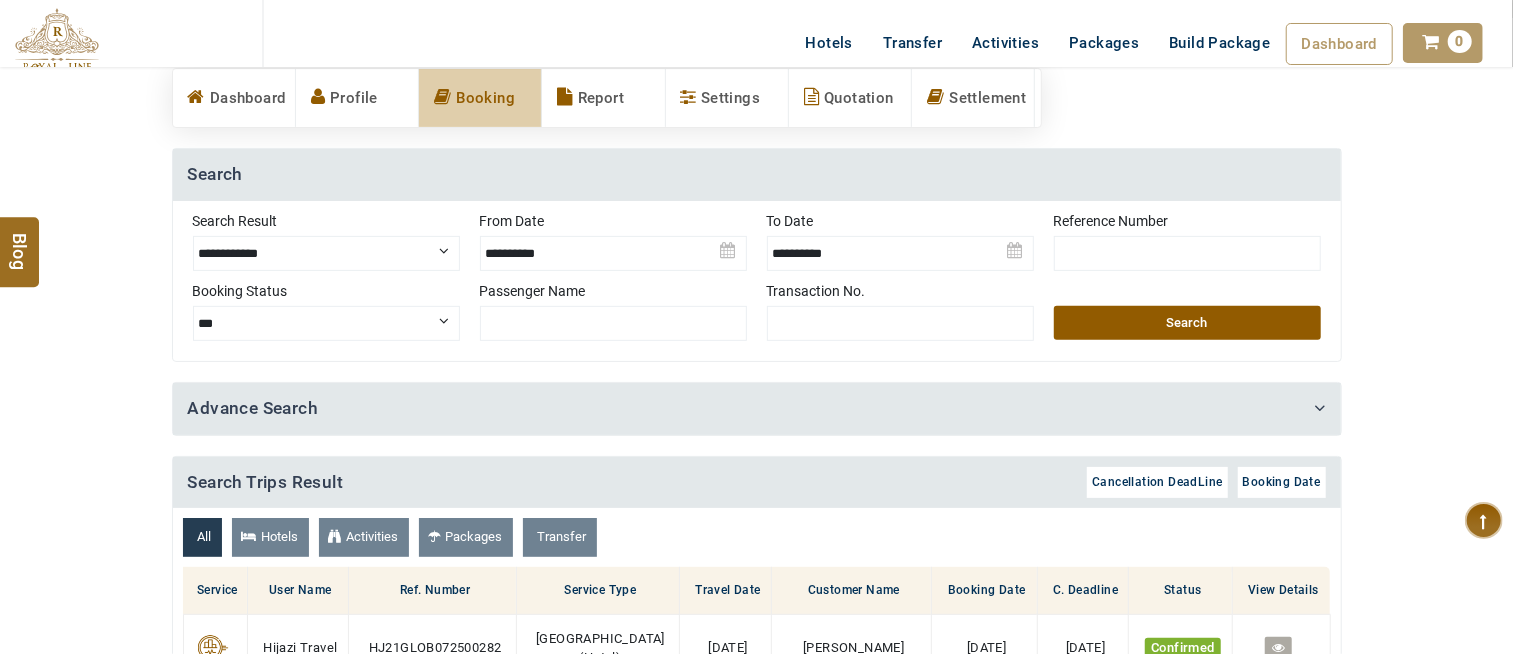 scroll, scrollTop: 222, scrollLeft: 0, axis: vertical 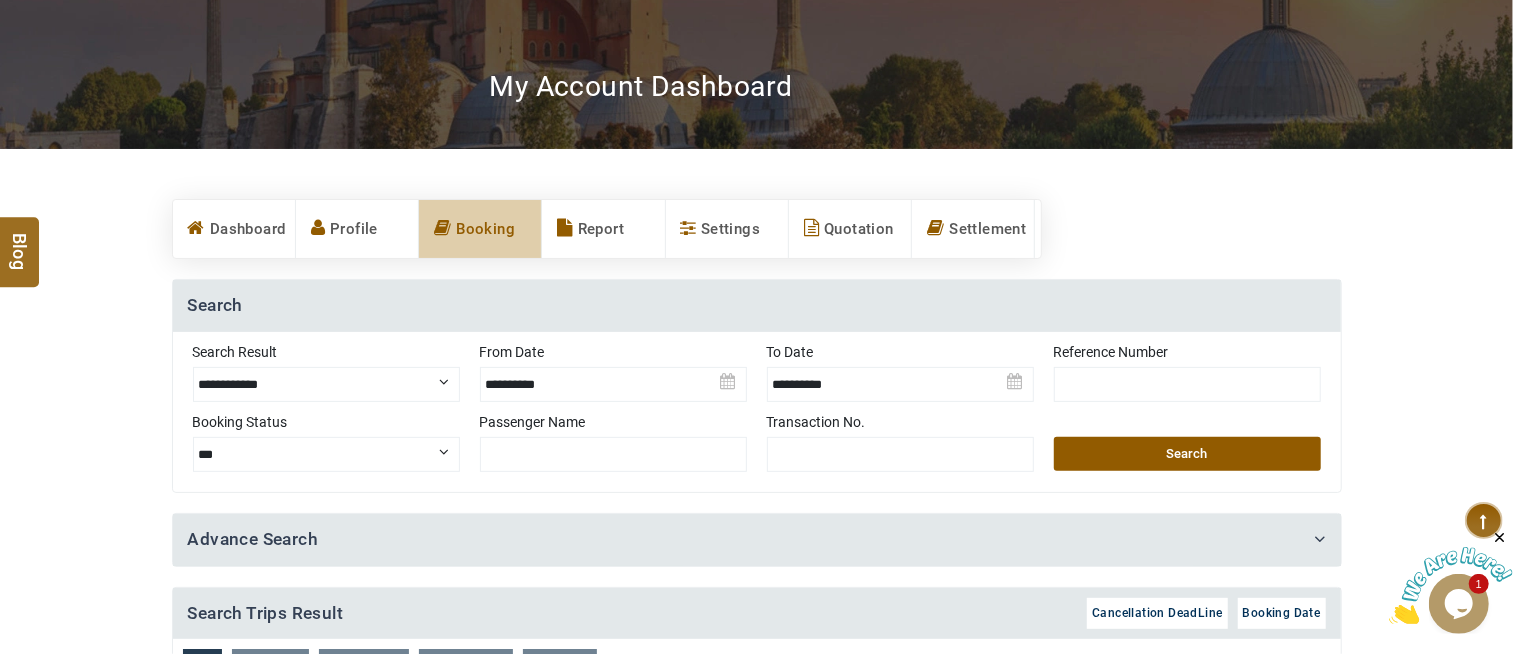 click on "**********" at bounding box center (326, 384) 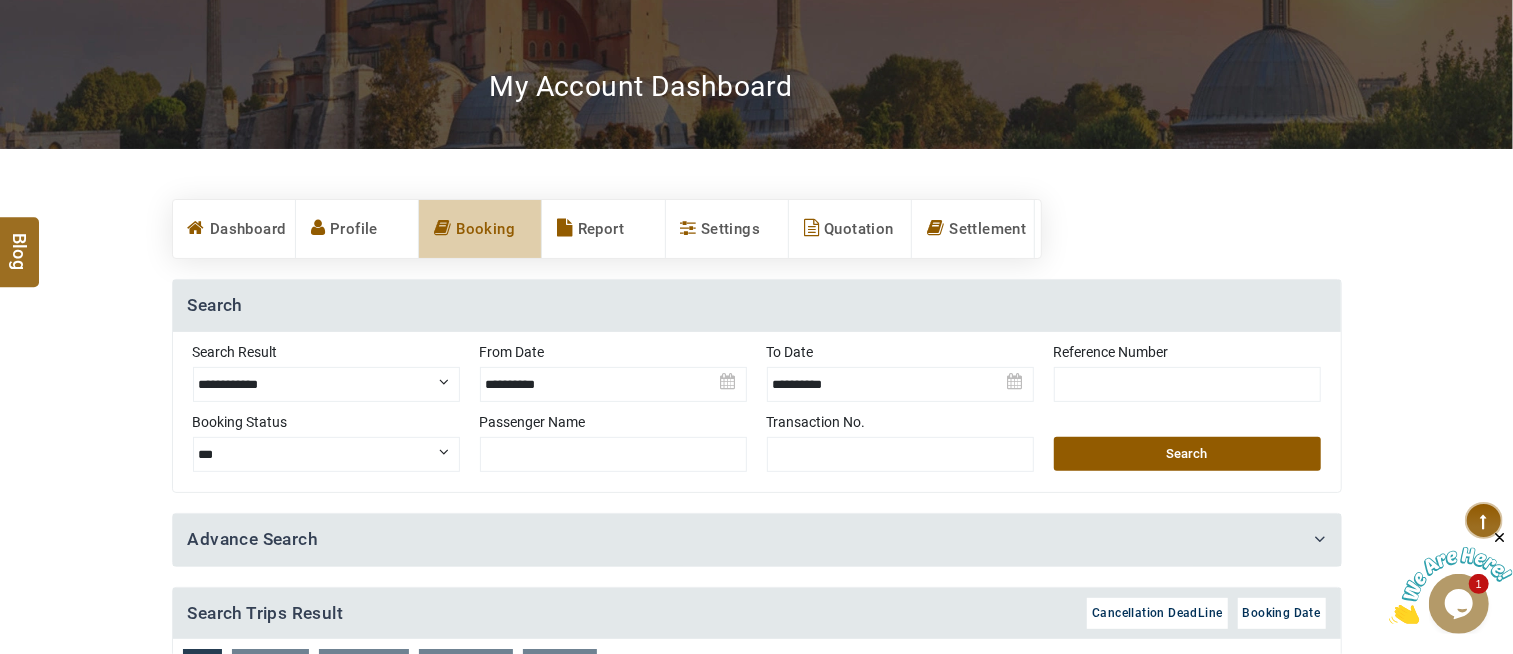 click on "**********" at bounding box center (756, 550) 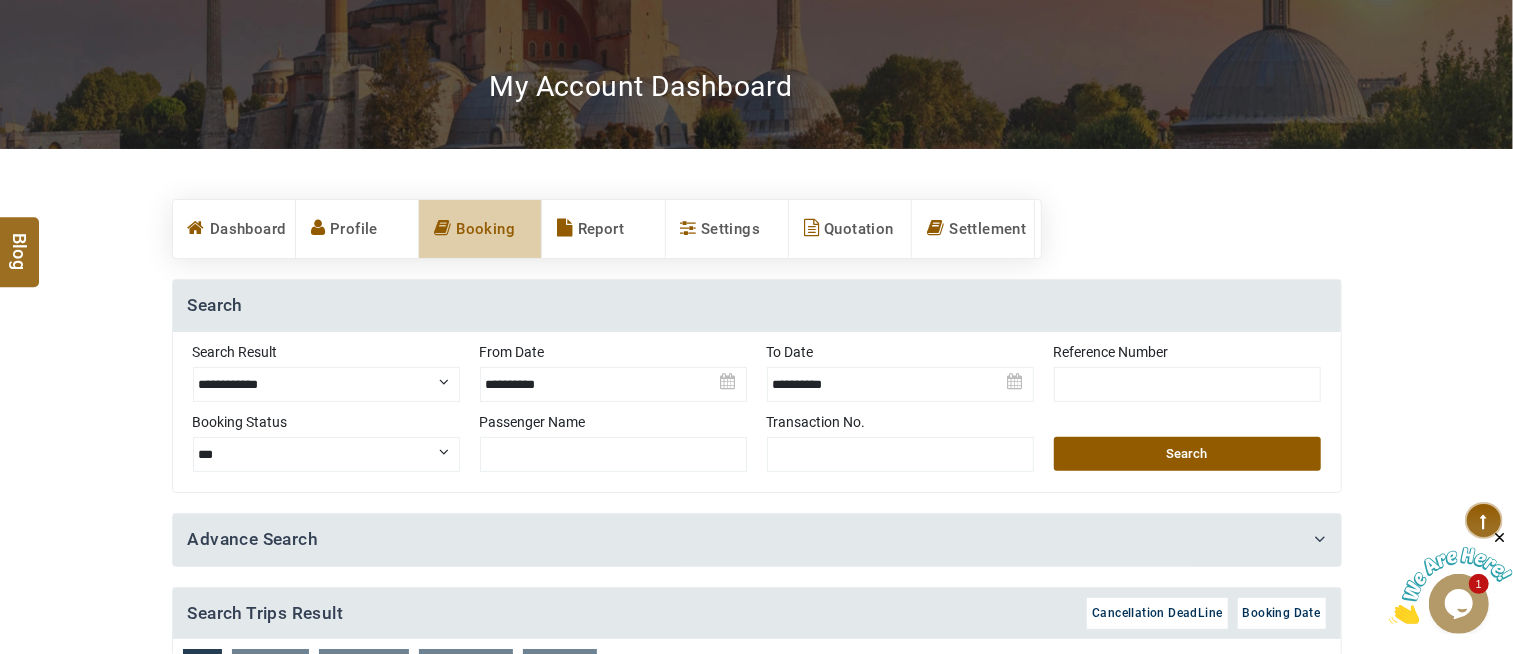 select on "*********" 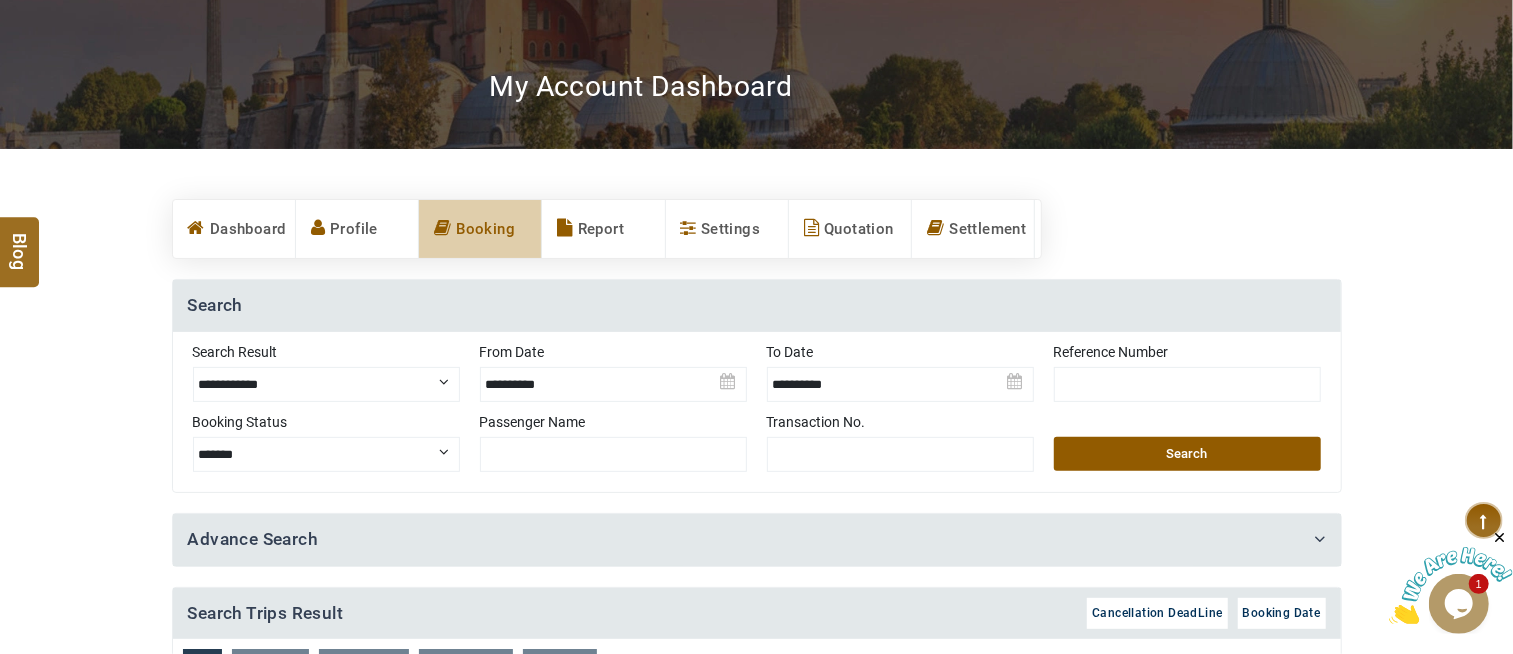 click on "**********" at bounding box center (326, 454) 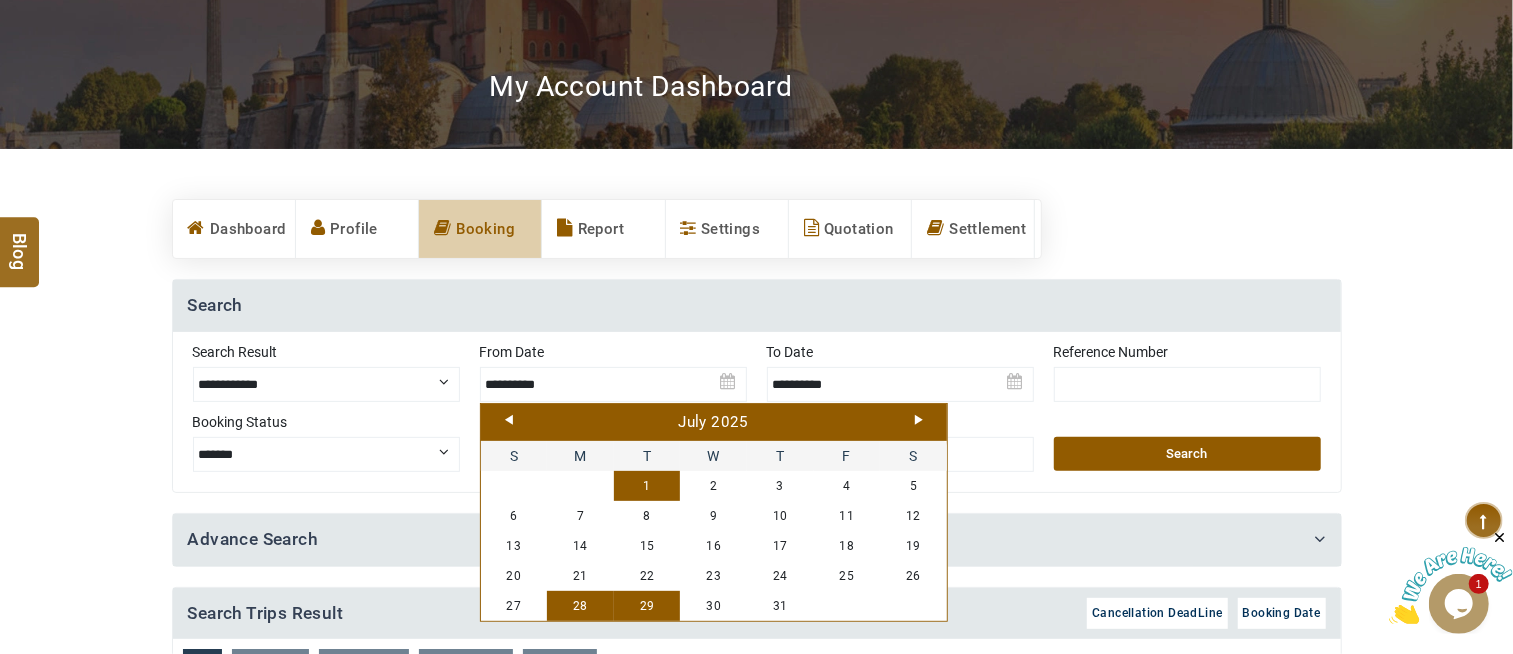 click on "1" at bounding box center (647, 486) 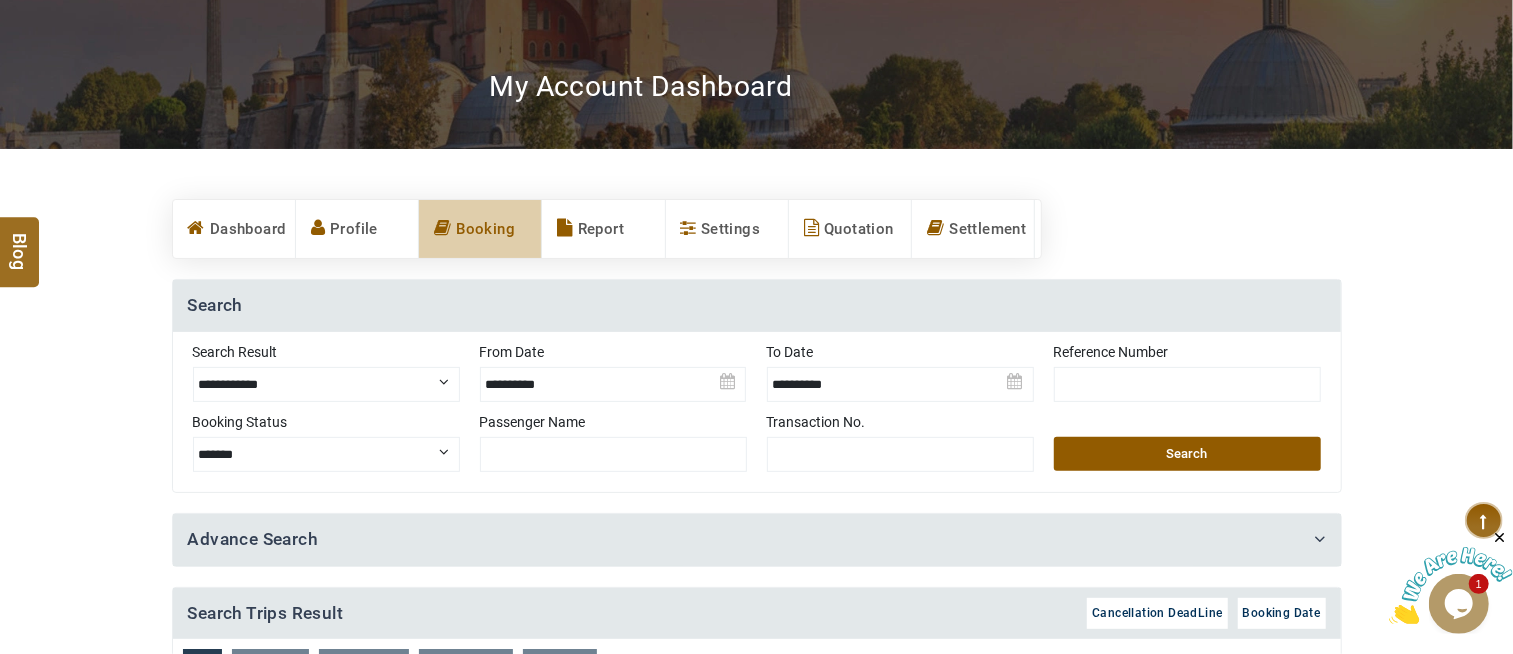click on "Search" at bounding box center (1187, 454) 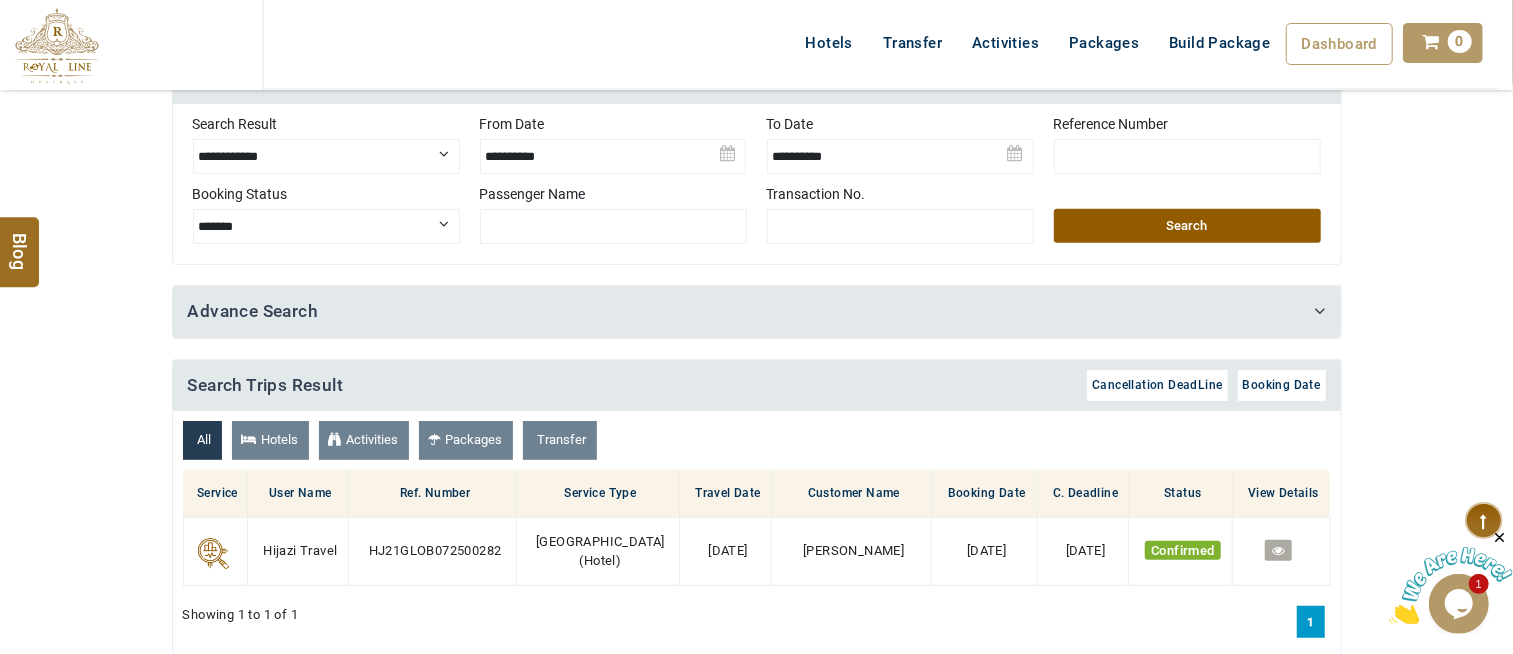 scroll, scrollTop: 444, scrollLeft: 0, axis: vertical 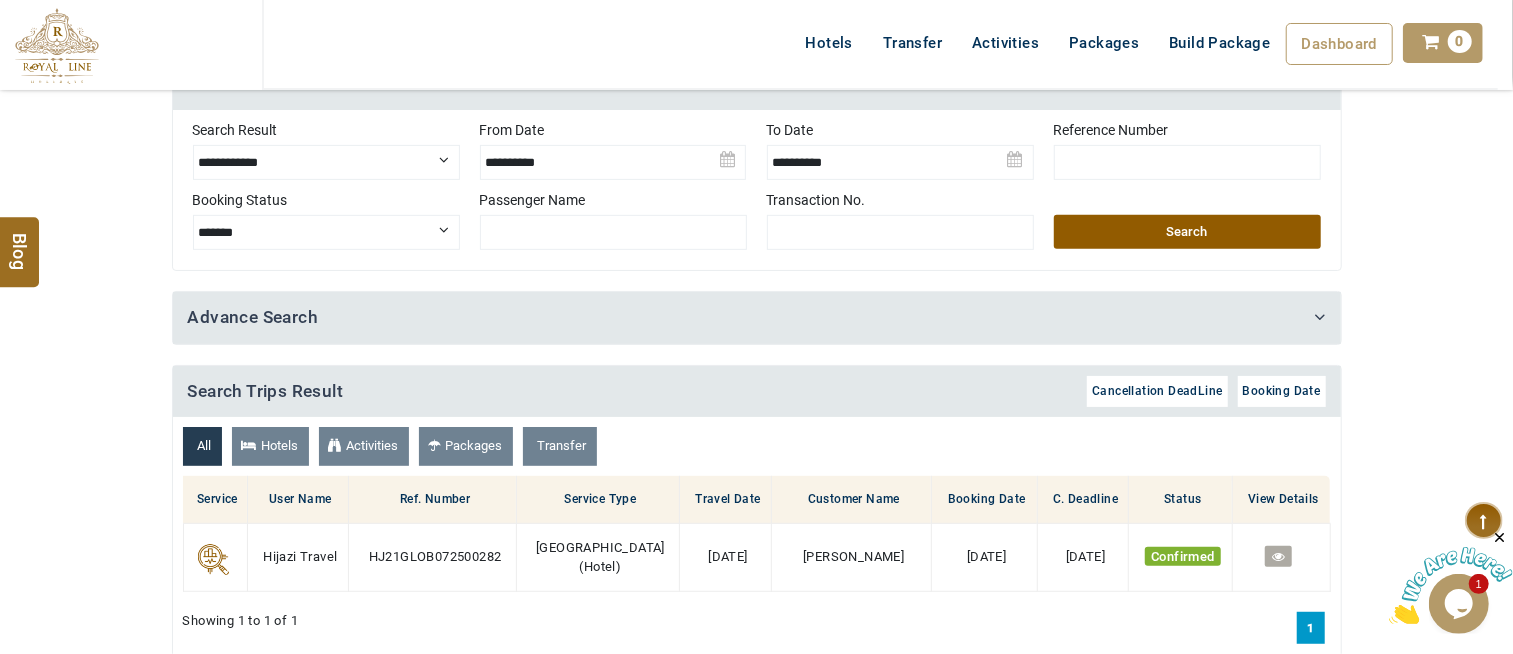 click on "**********" at bounding box center (326, 232) 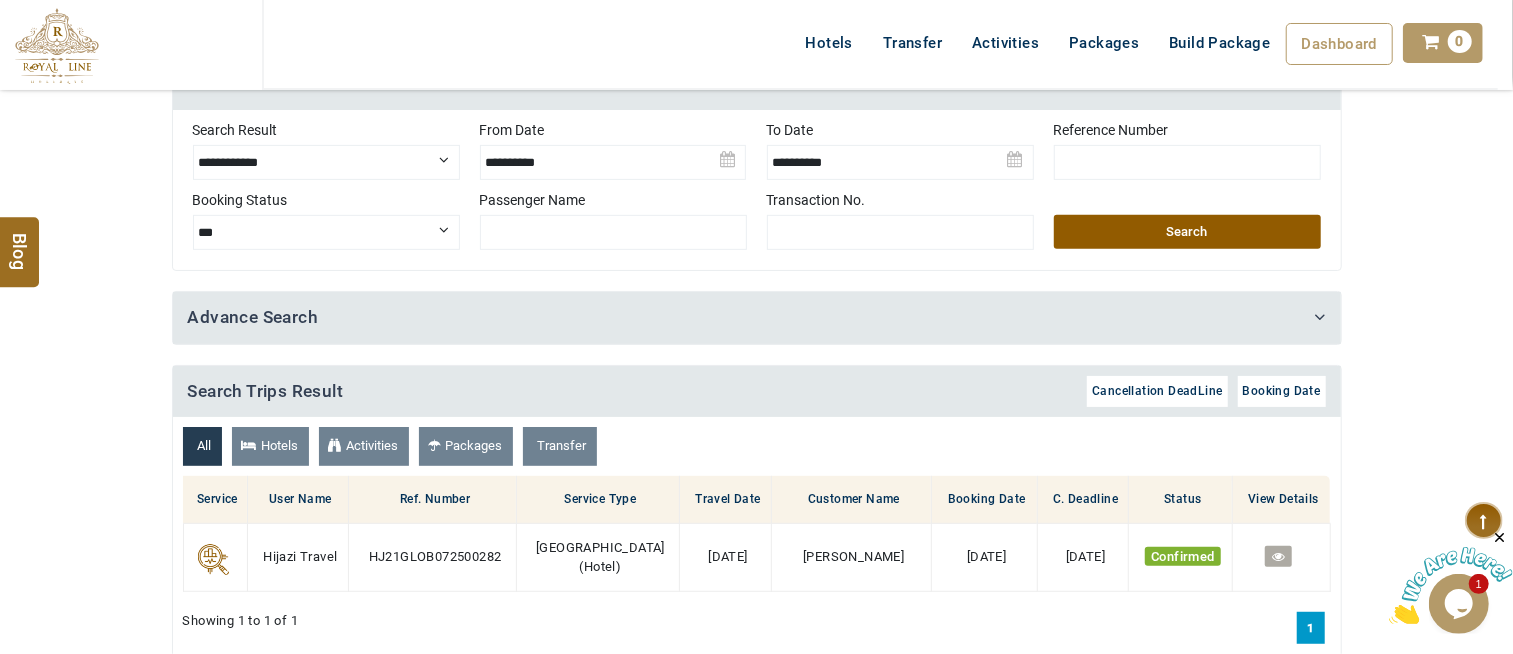 click on "**********" at bounding box center [326, 232] 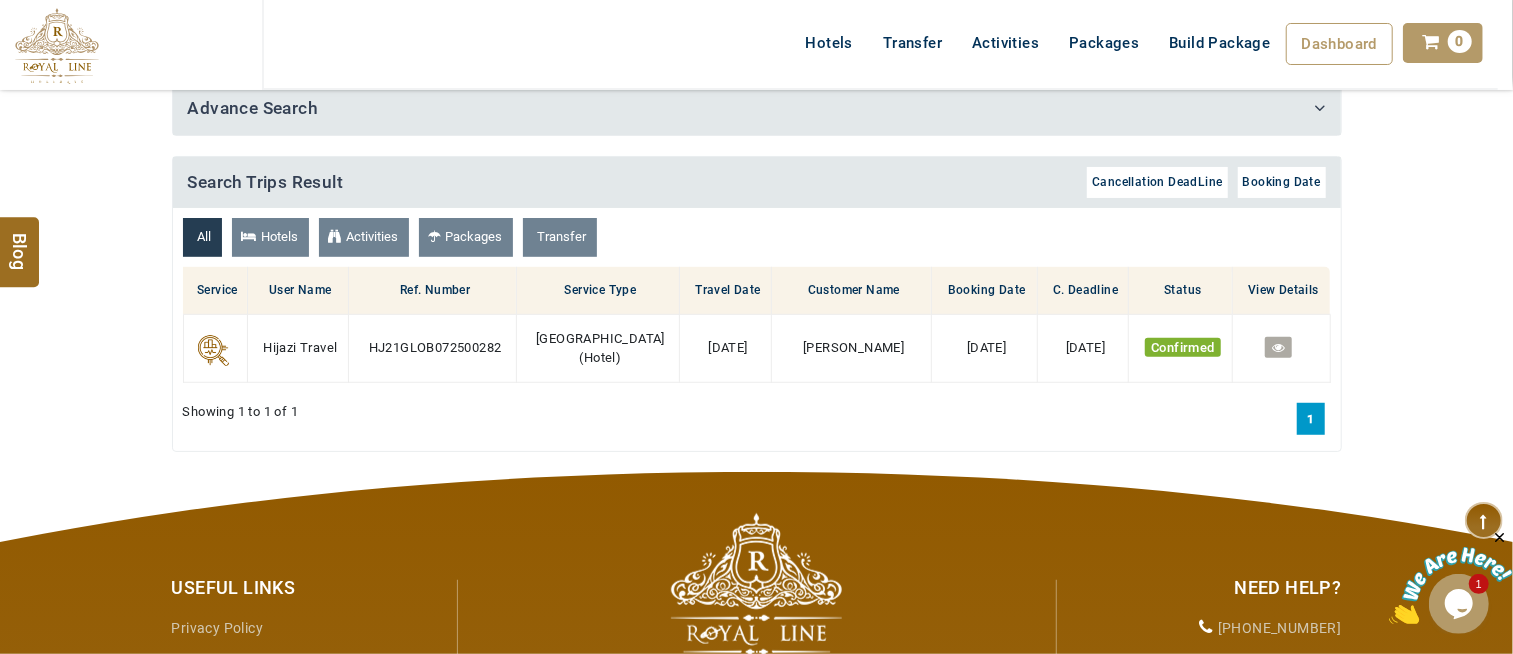 scroll, scrollTop: 222, scrollLeft: 0, axis: vertical 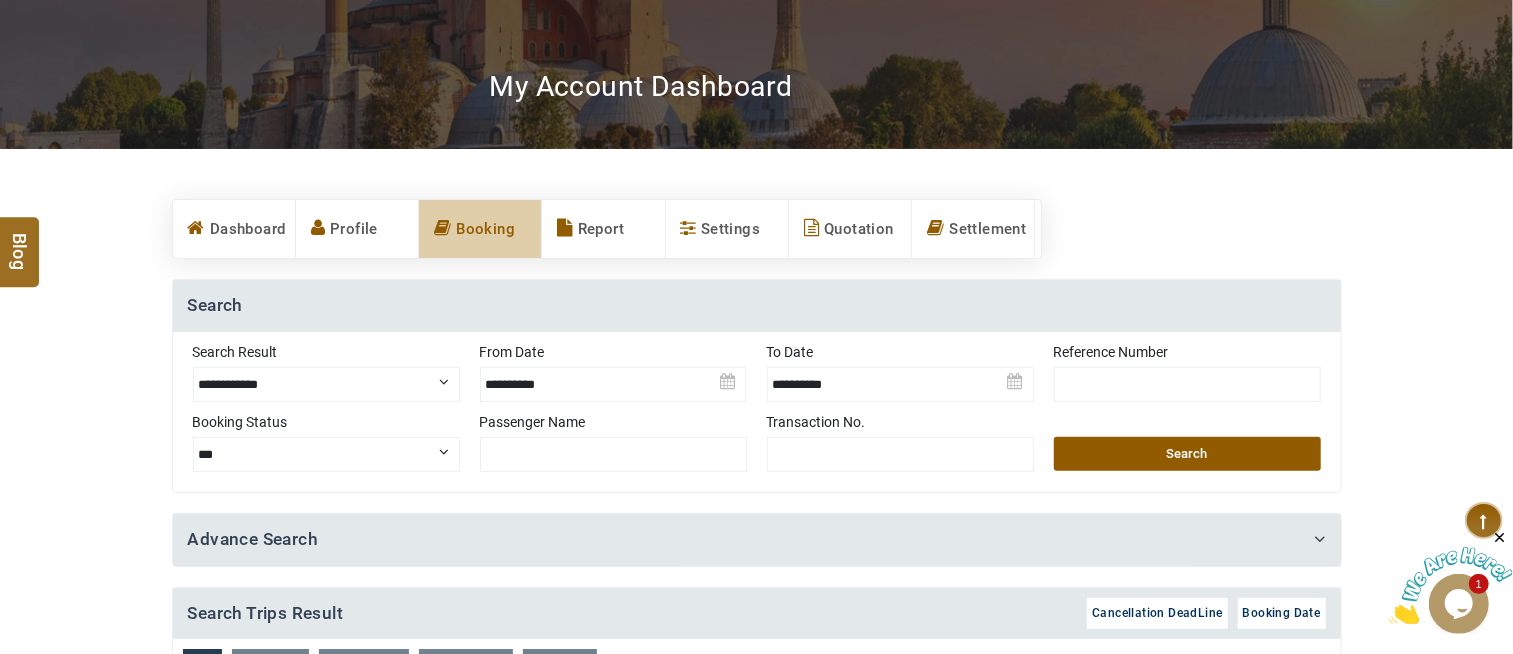 click at bounding box center [613, 377] 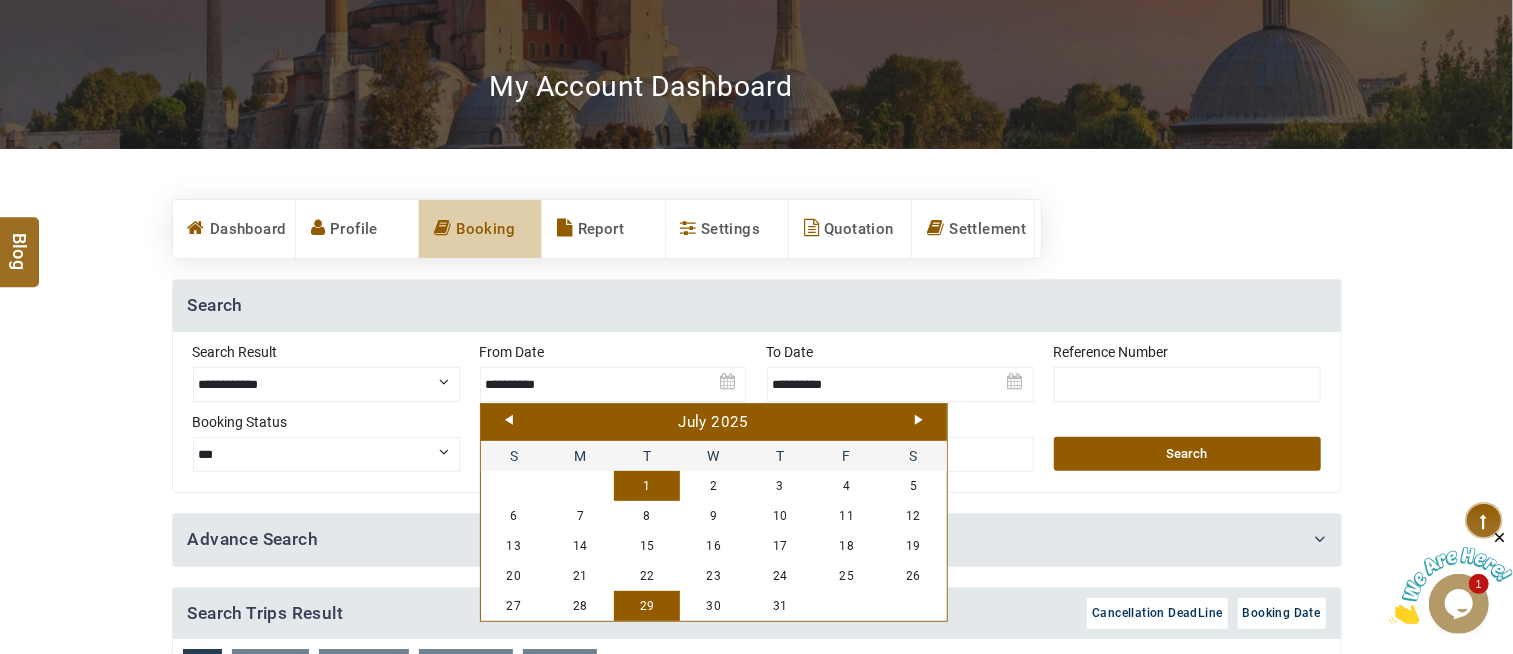 click on "Prev" at bounding box center (509, 420) 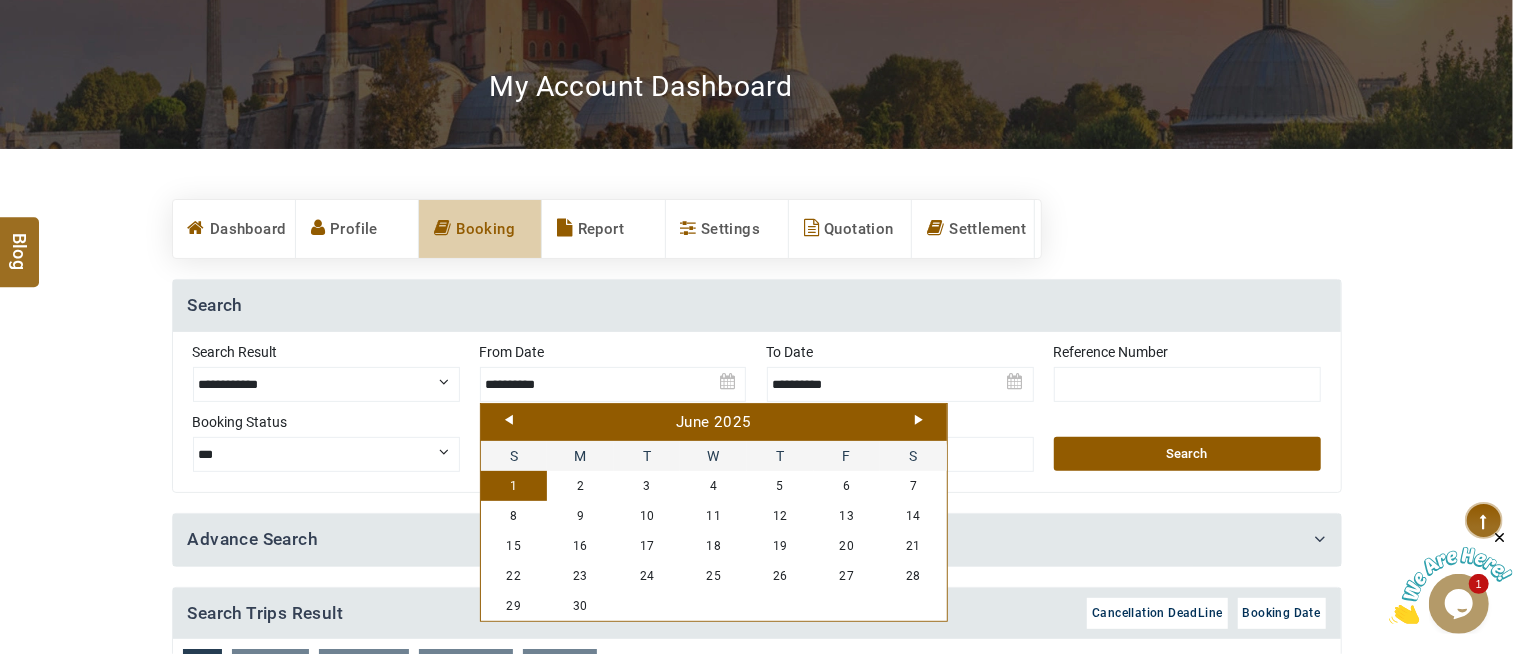 click on "1" at bounding box center [514, 486] 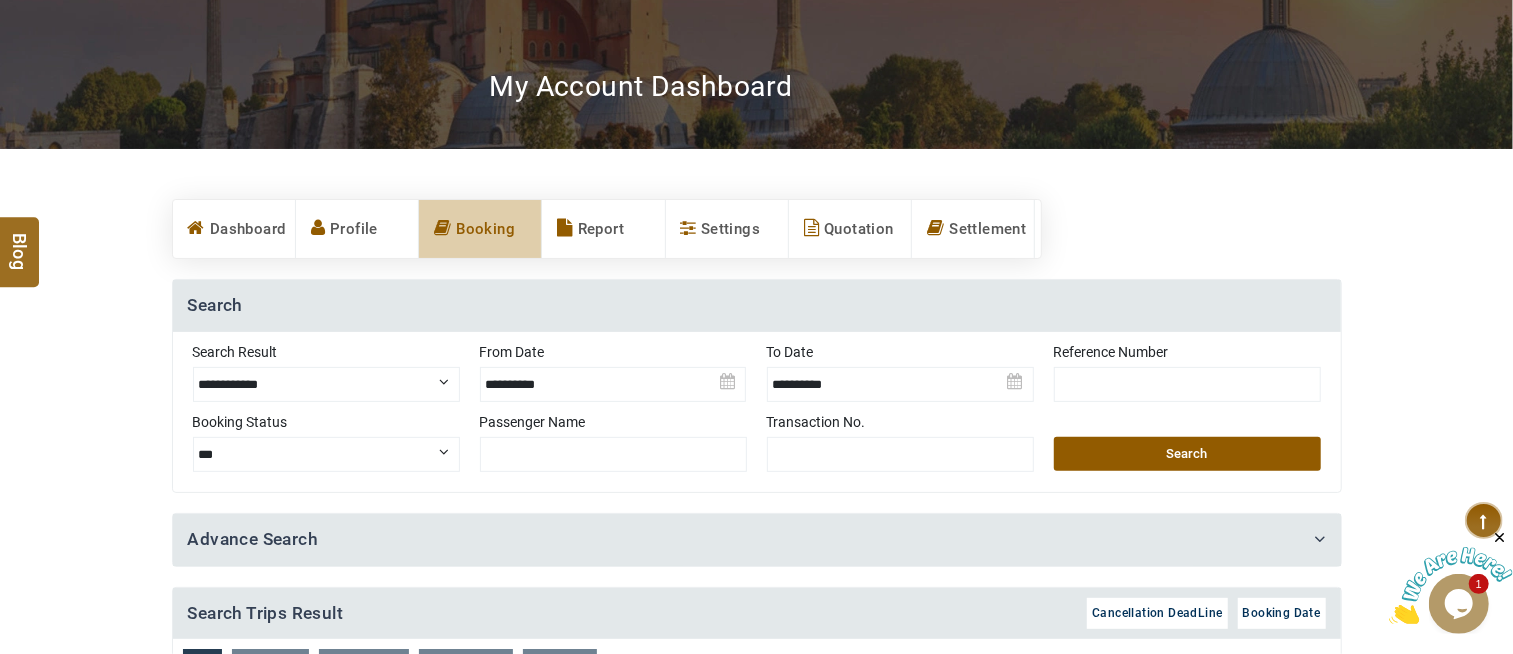 click on "Search" at bounding box center (1187, 454) 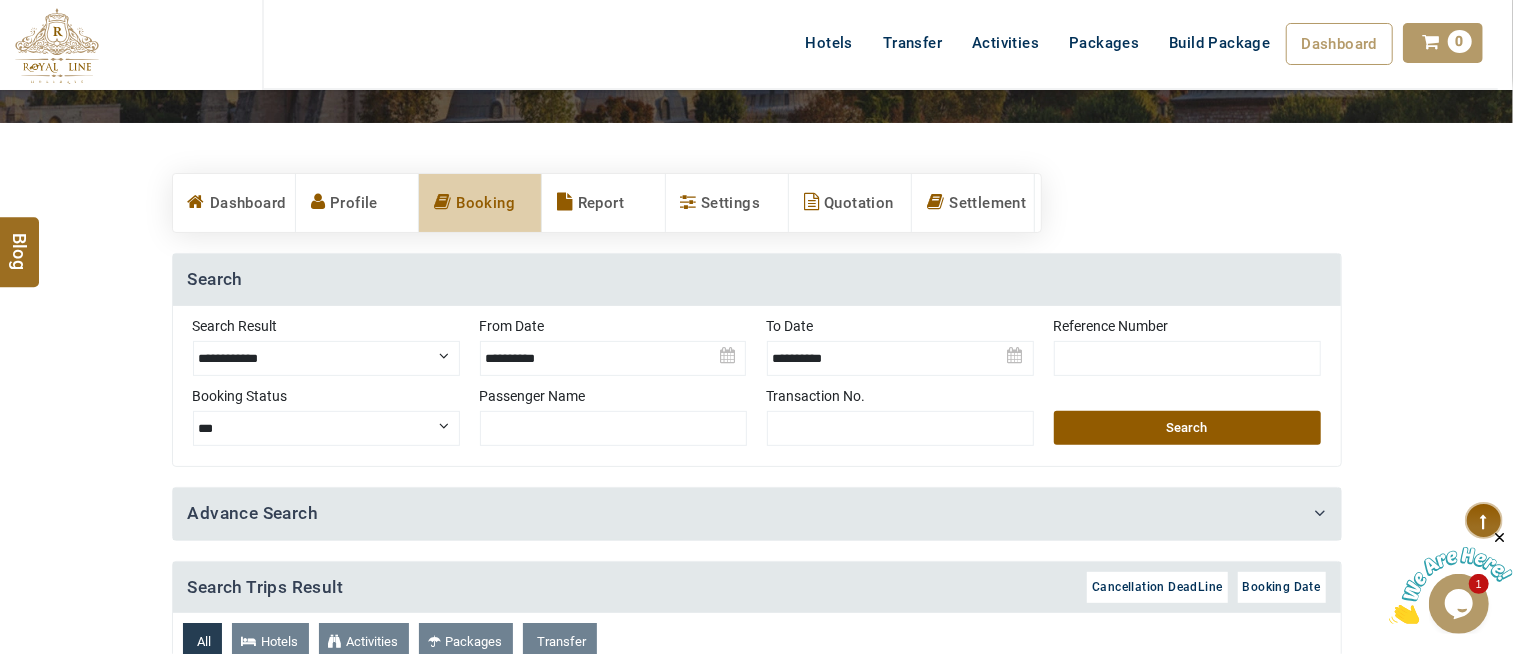 scroll, scrollTop: 222, scrollLeft: 0, axis: vertical 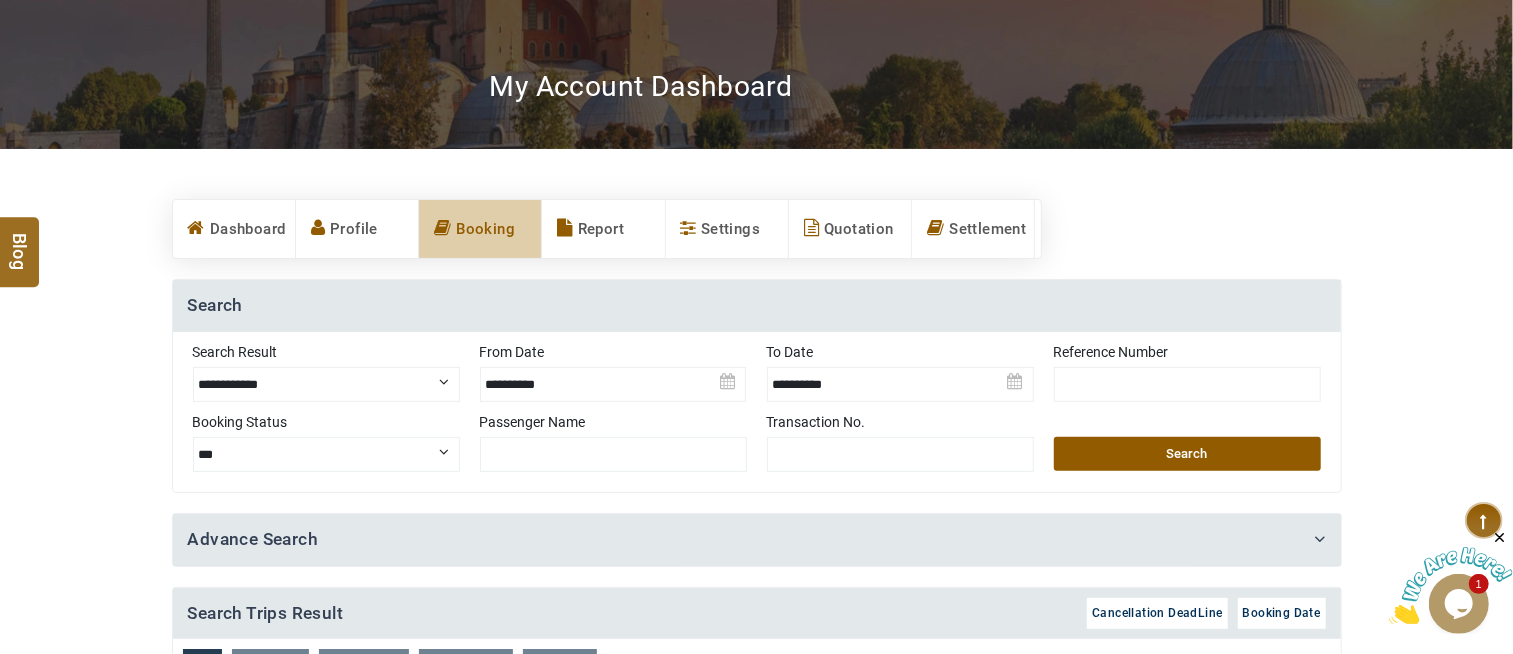 click at bounding box center (613, 377) 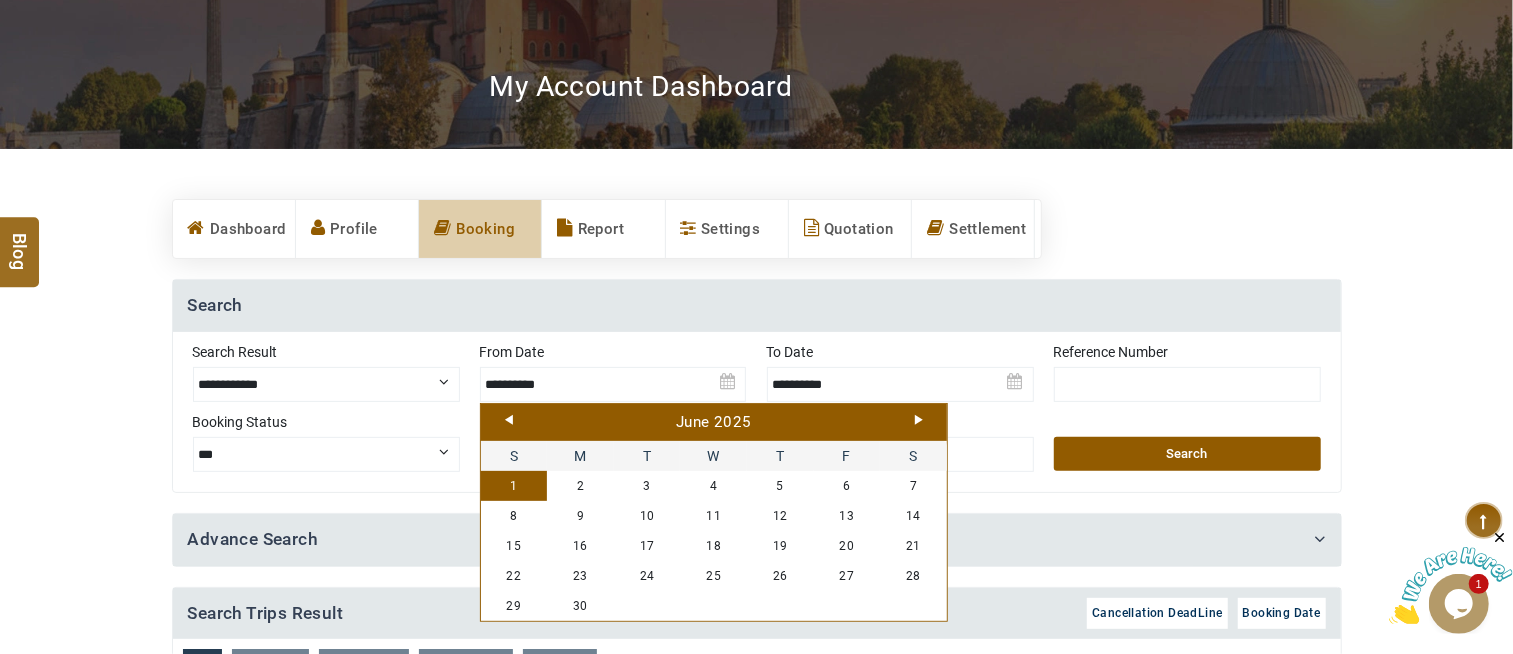 click on "[DATE]" at bounding box center [714, 423] 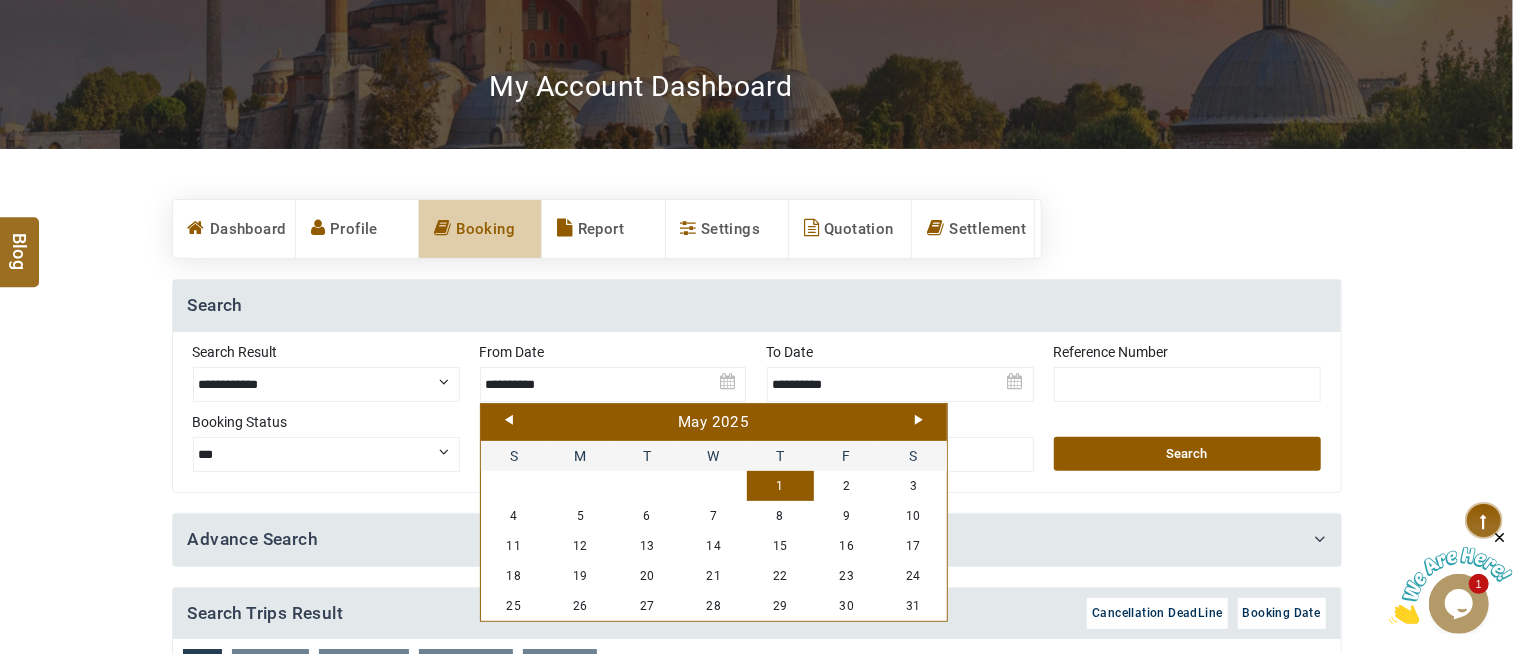 click on "1" at bounding box center [780, 486] 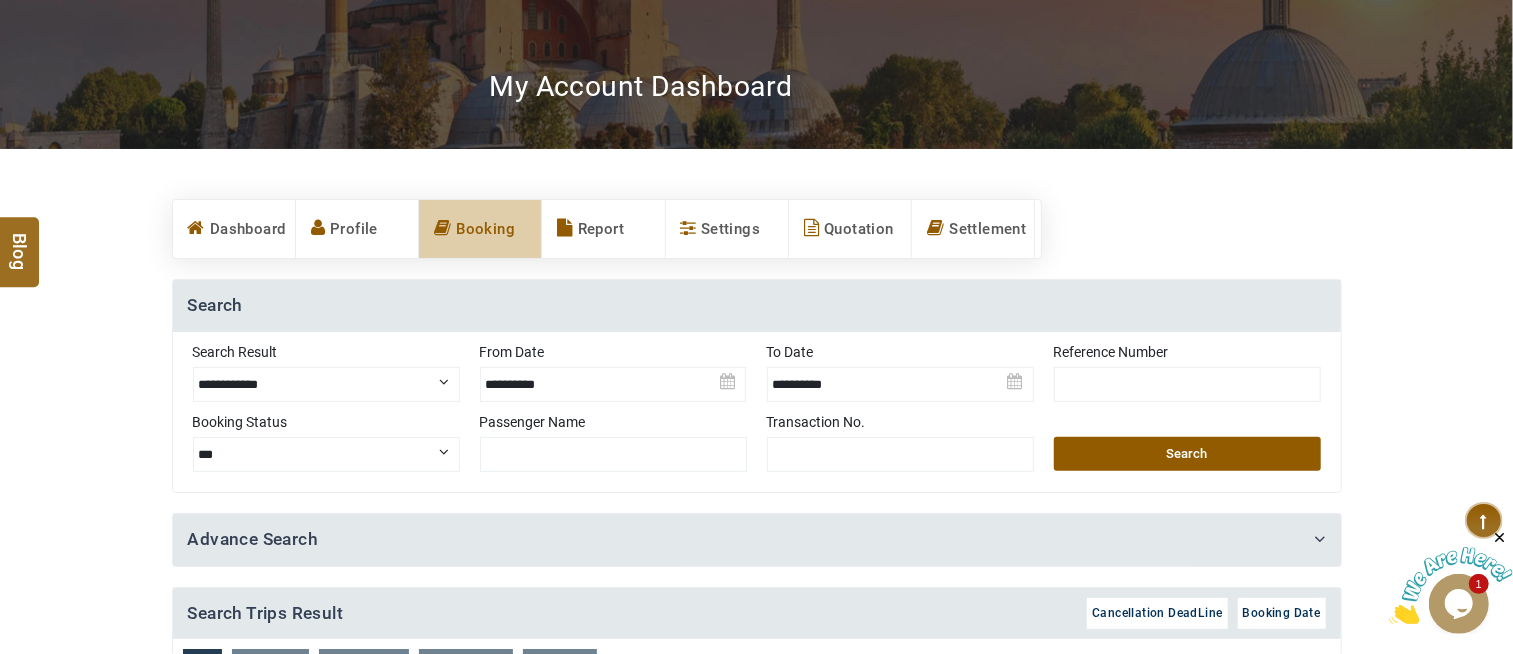 click on "Search" at bounding box center (1187, 454) 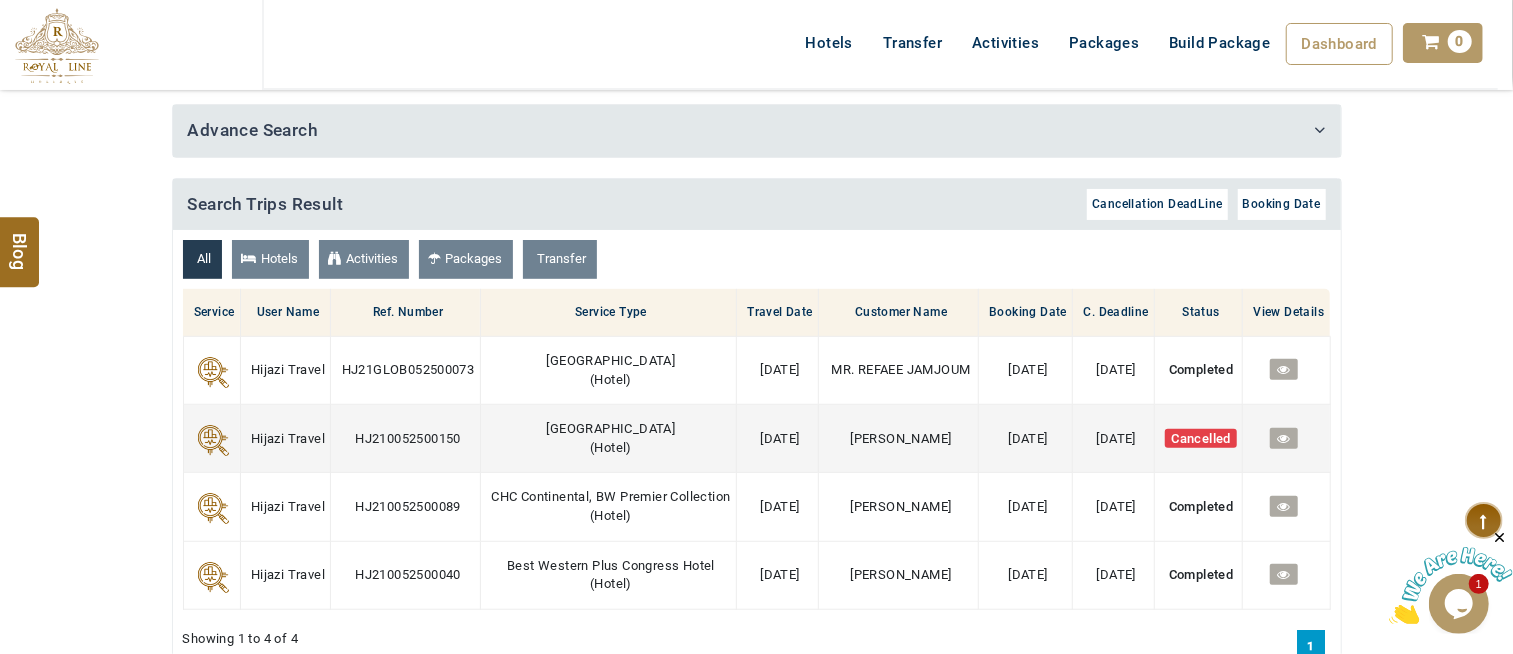 scroll, scrollTop: 555, scrollLeft: 0, axis: vertical 